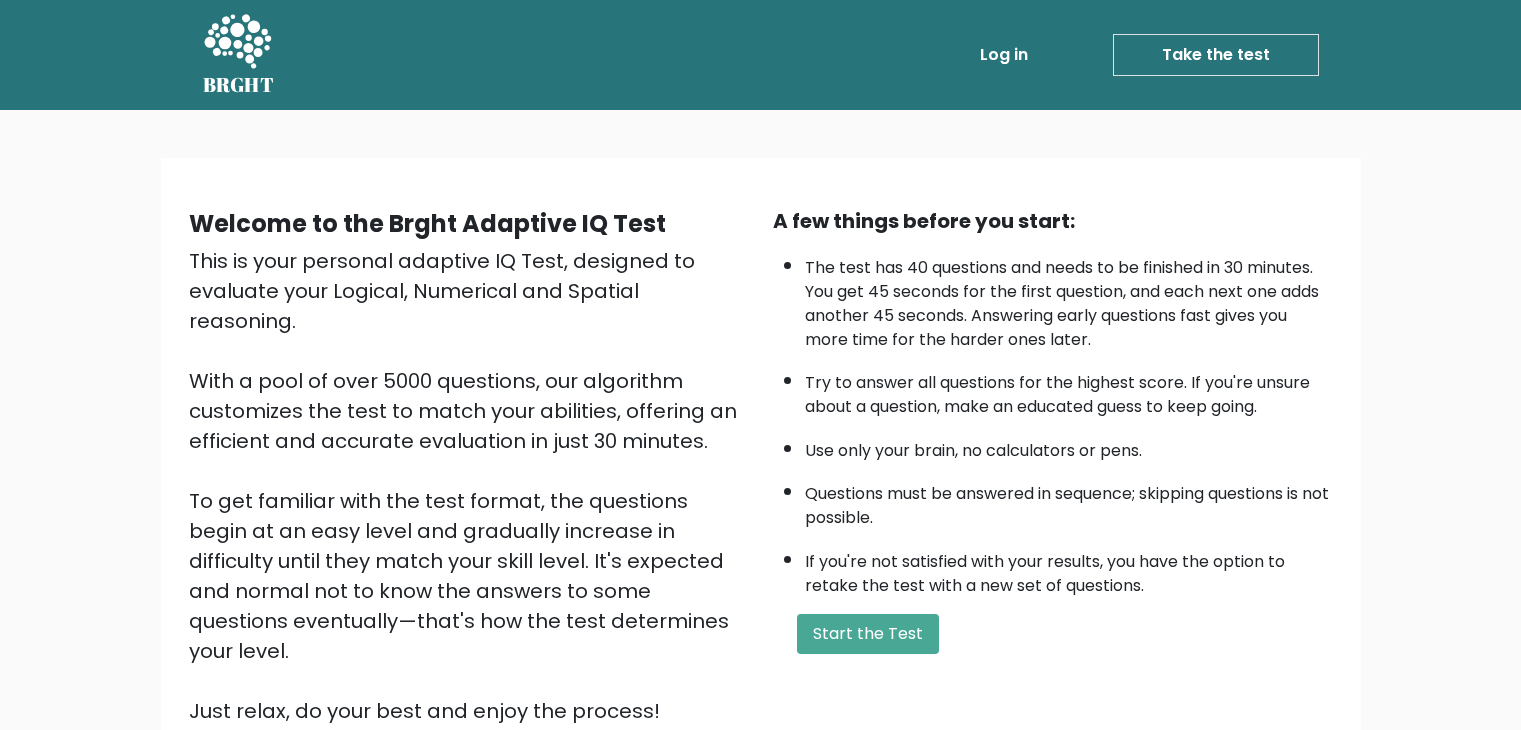 scroll, scrollTop: 0, scrollLeft: 0, axis: both 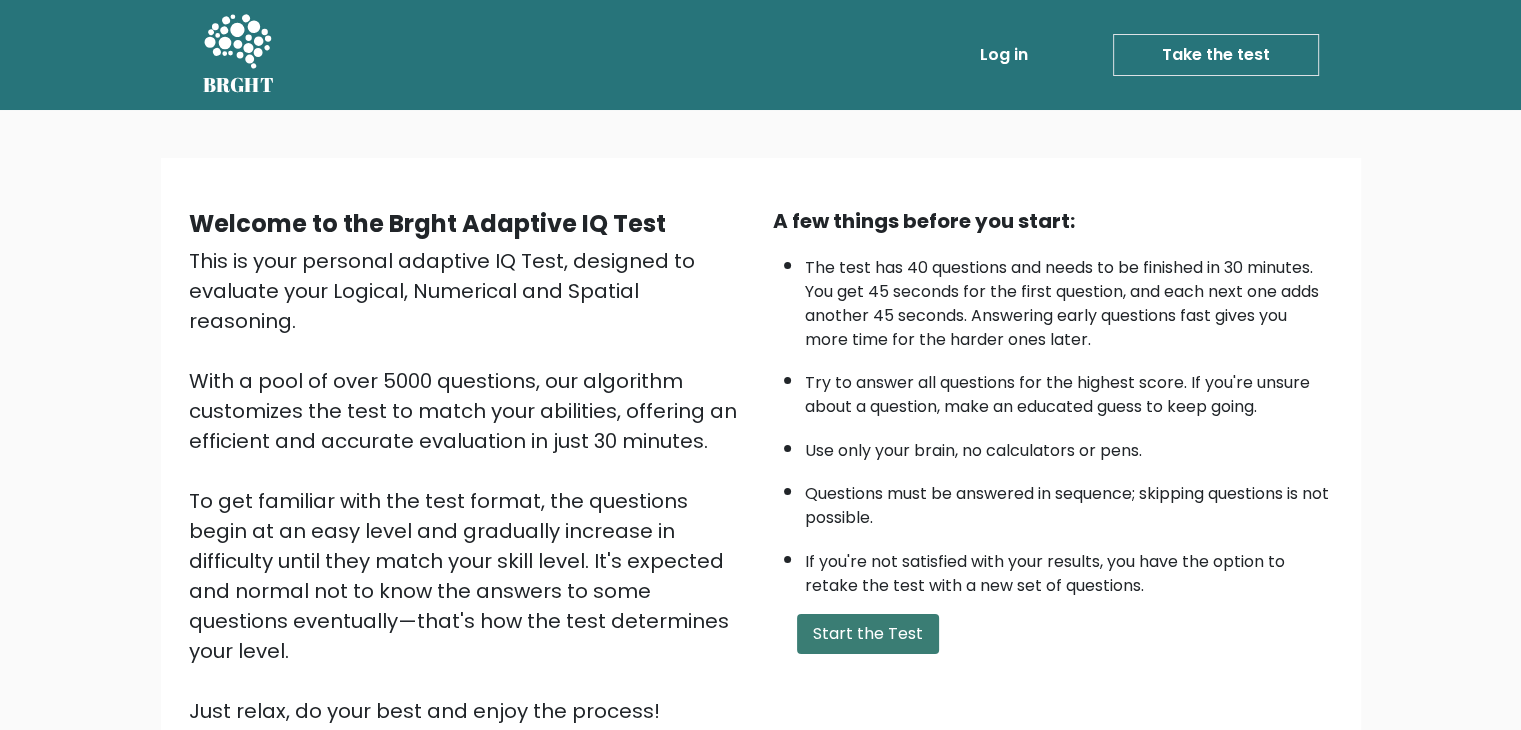 click on "Start the Test" at bounding box center (868, 634) 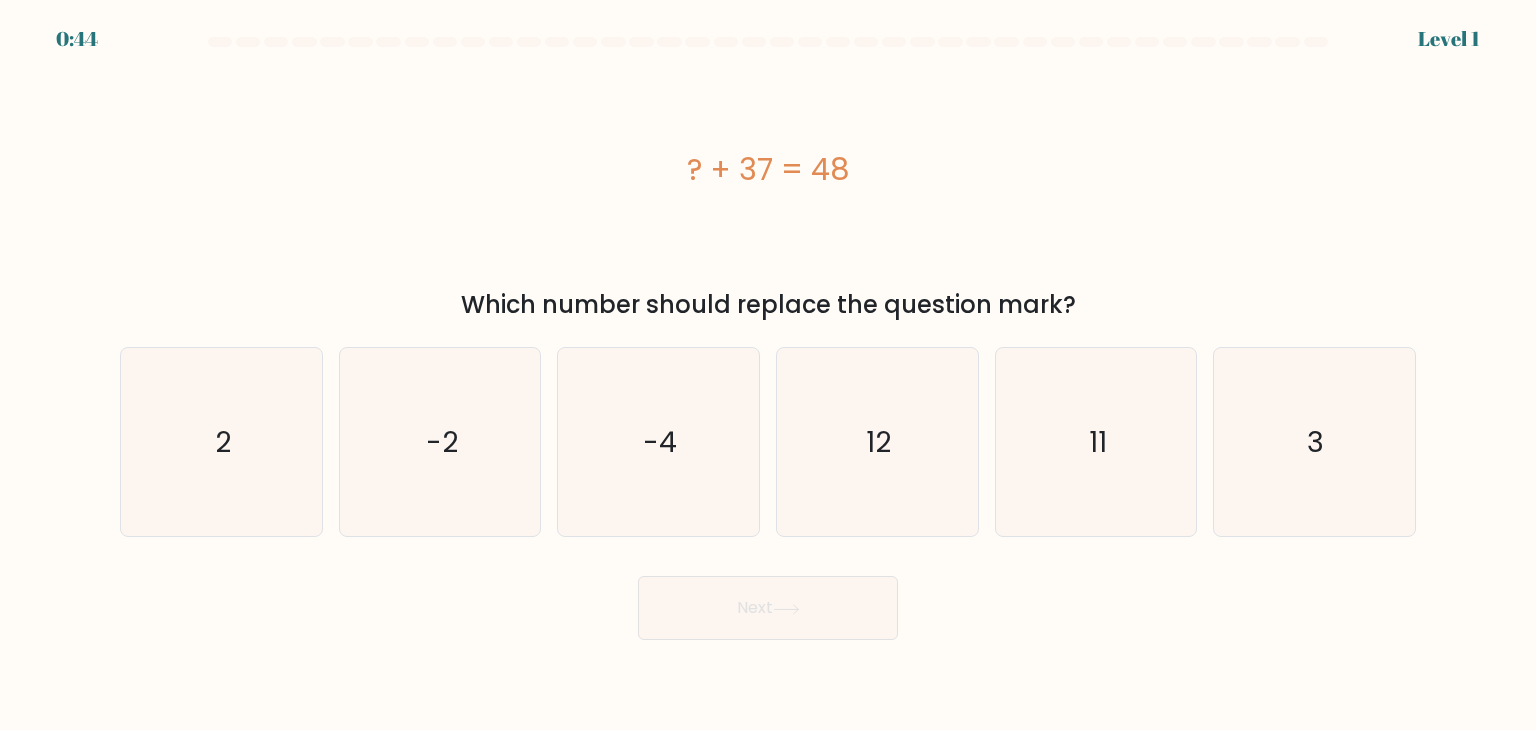 scroll, scrollTop: 0, scrollLeft: 0, axis: both 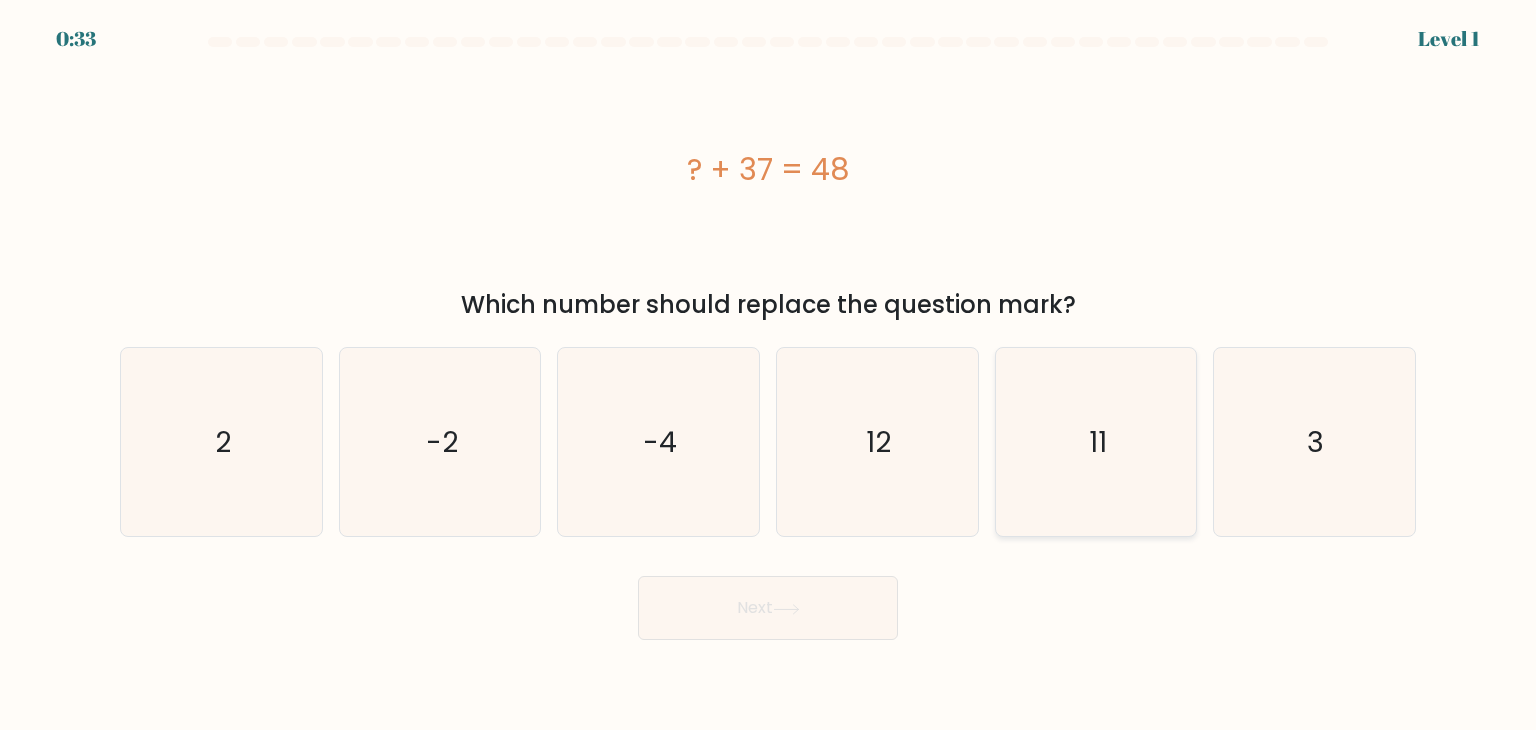 click on "11" 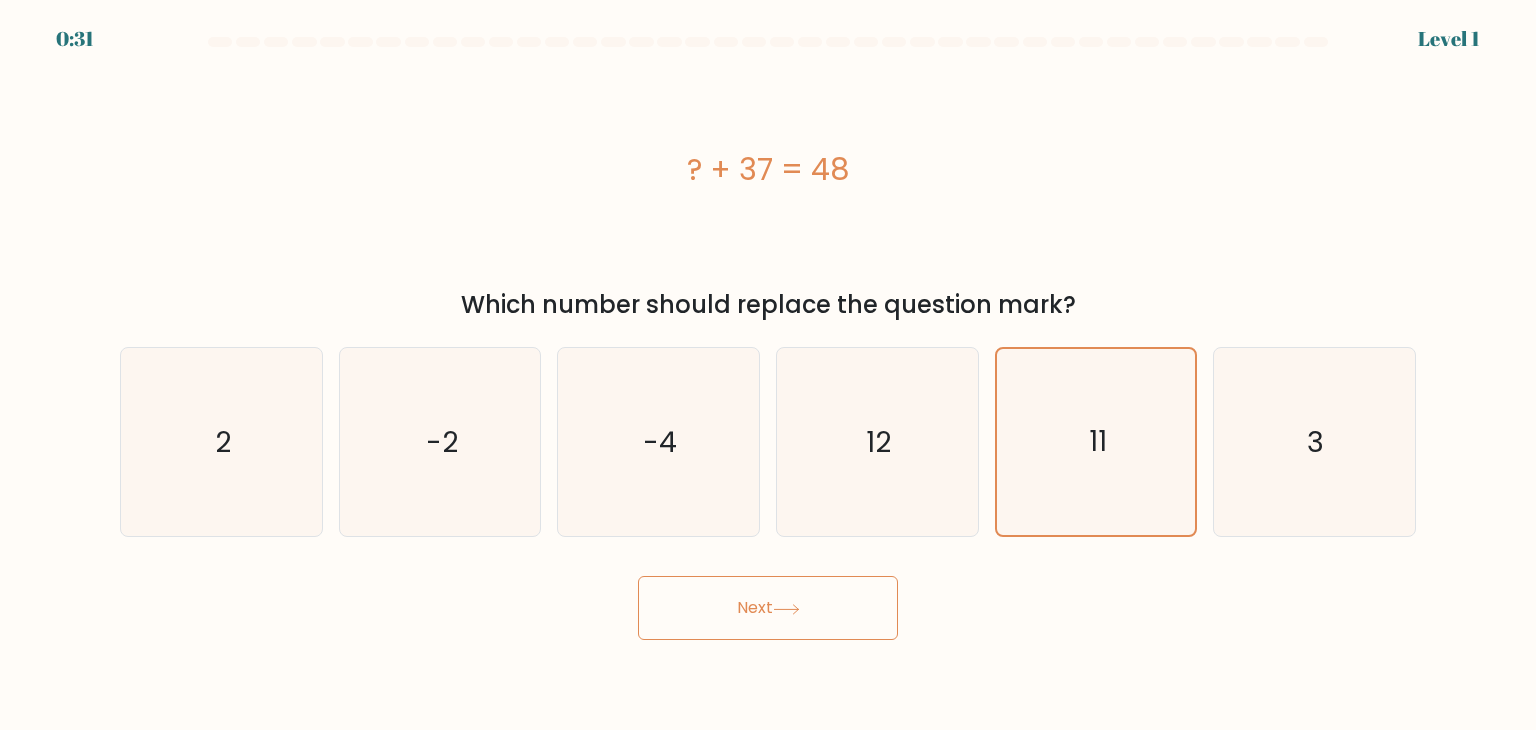 click on "Next" at bounding box center (768, 608) 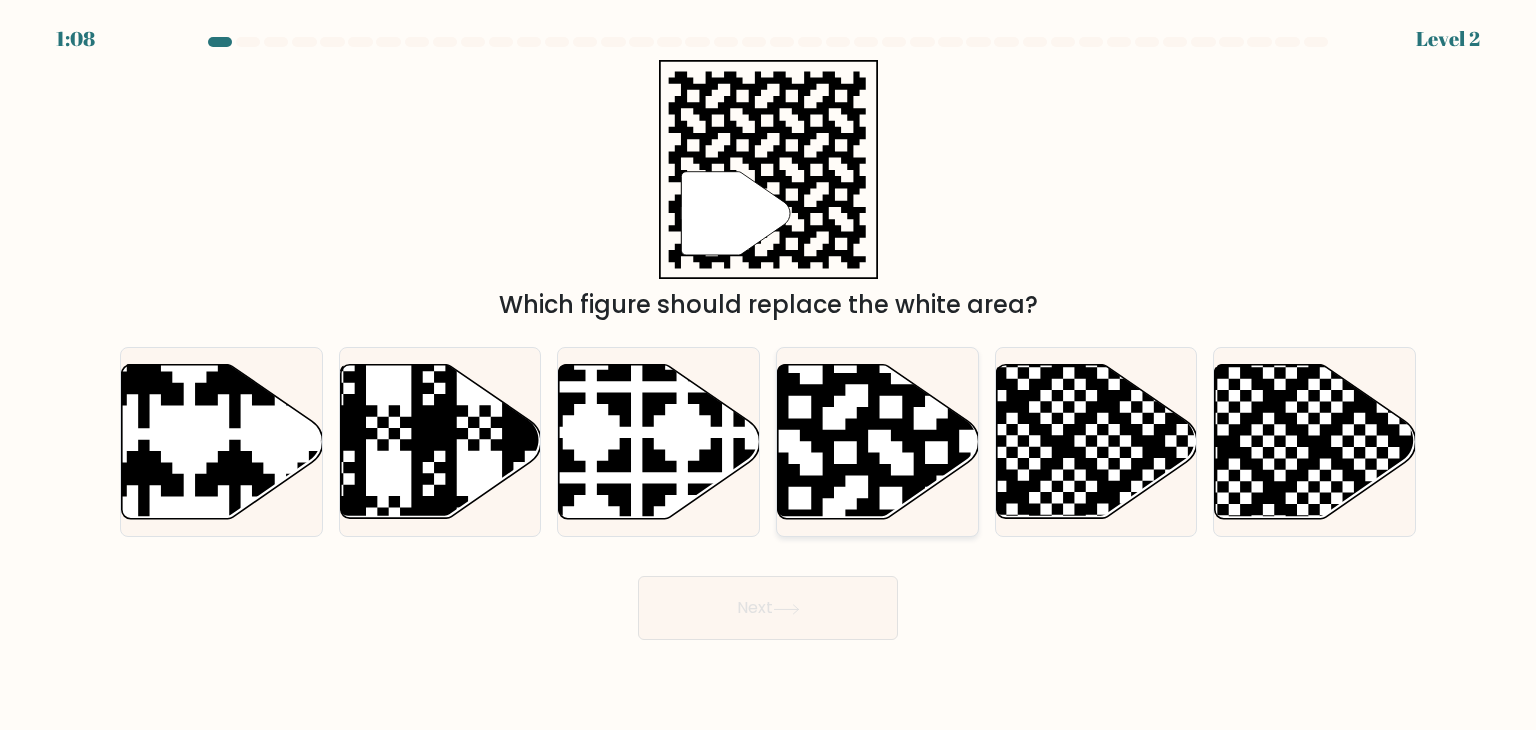 click 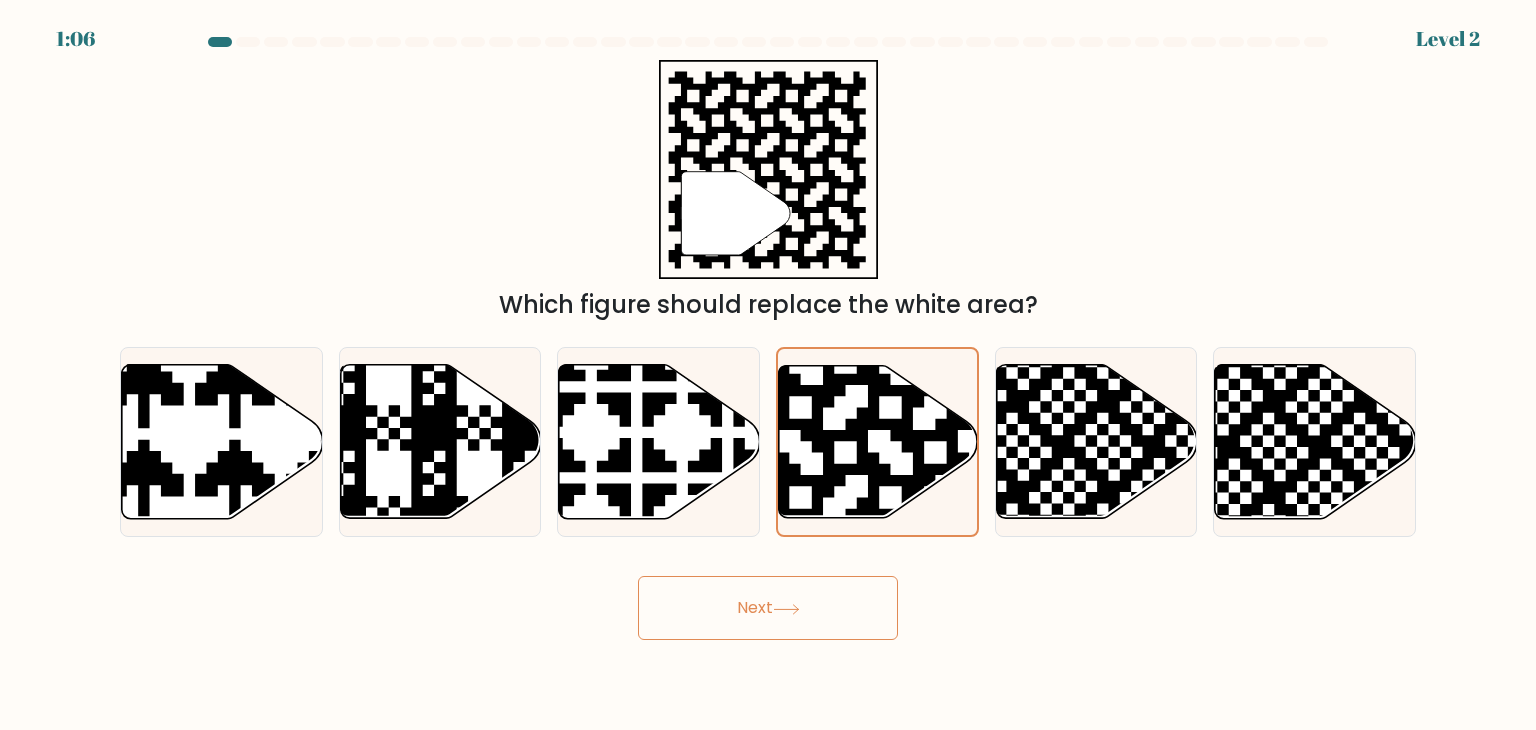 click on "Next" at bounding box center (768, 608) 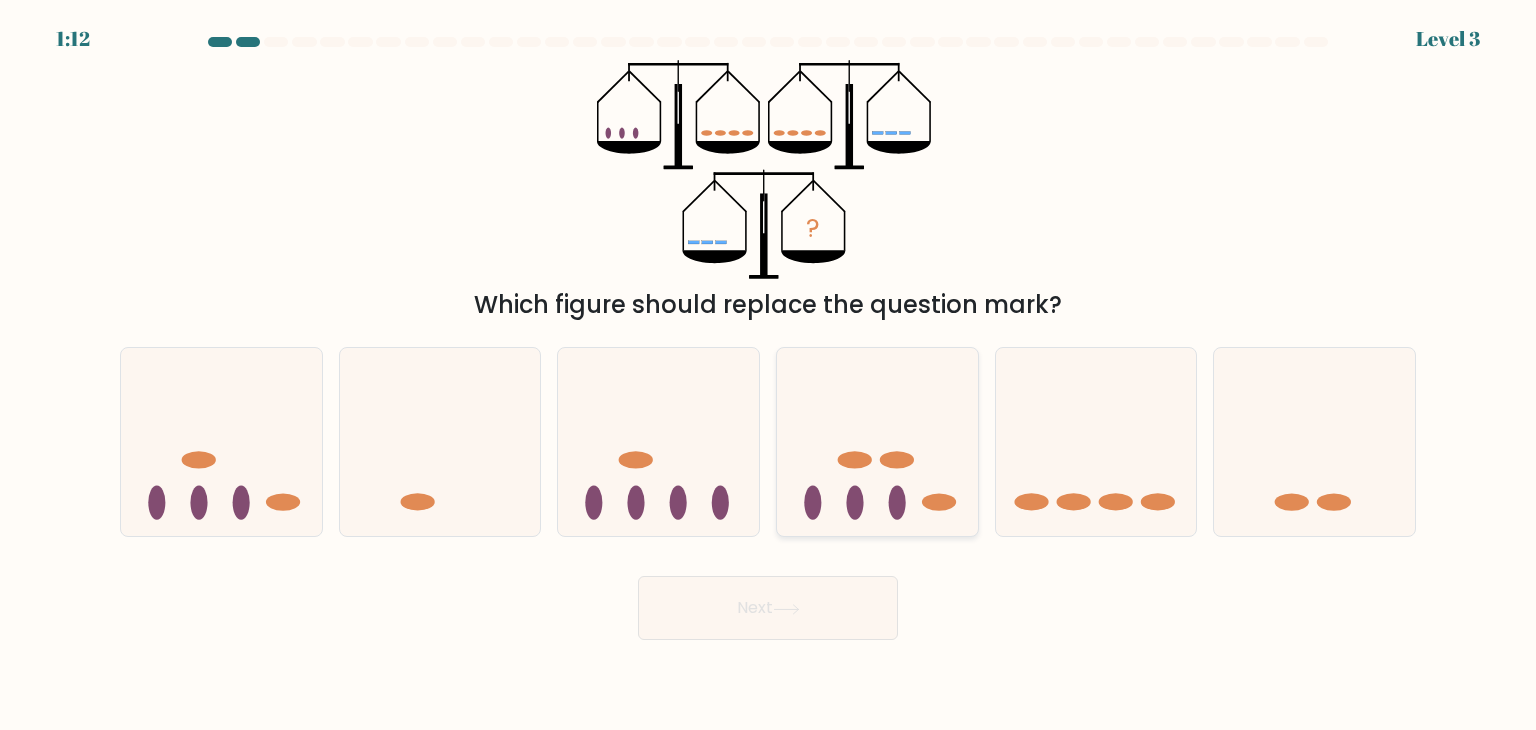 click 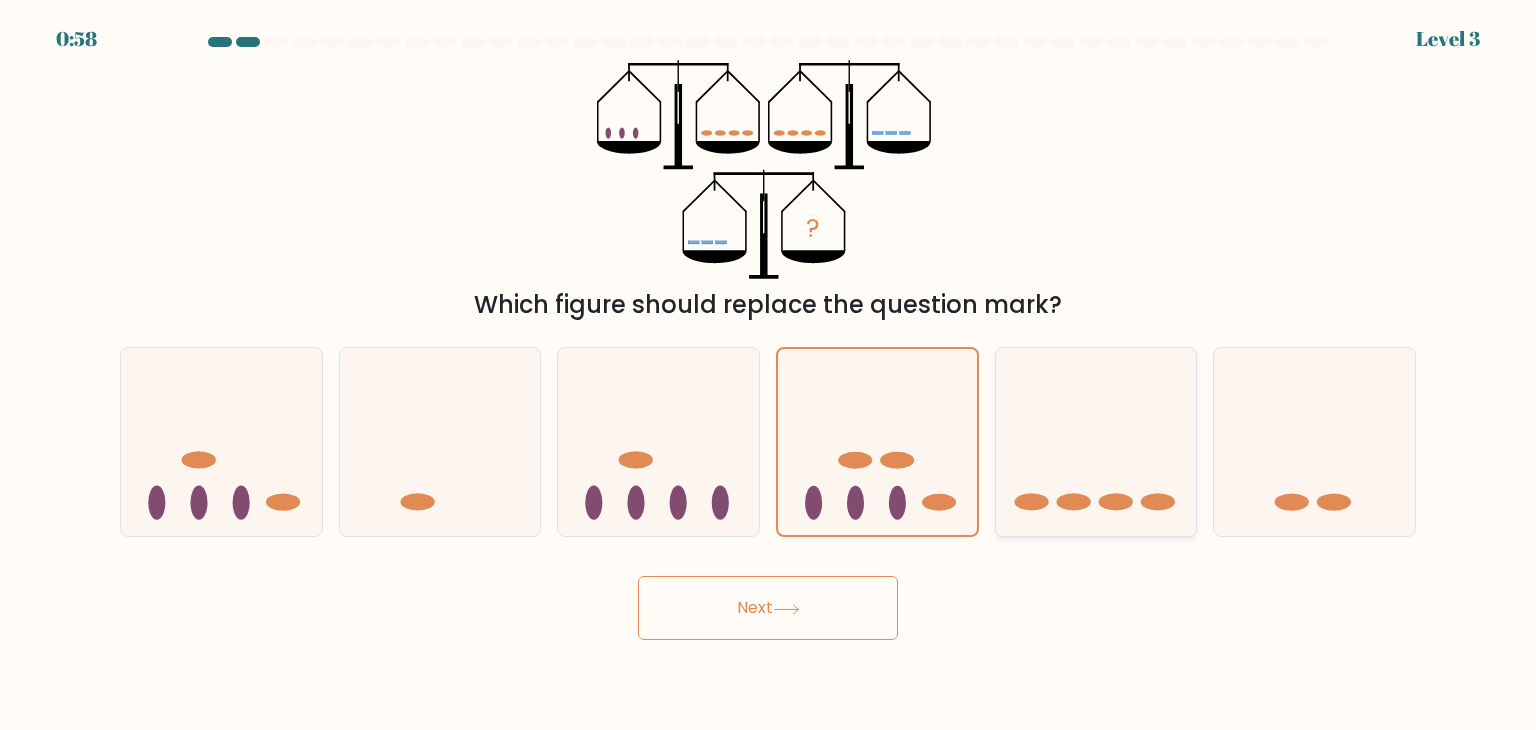 click 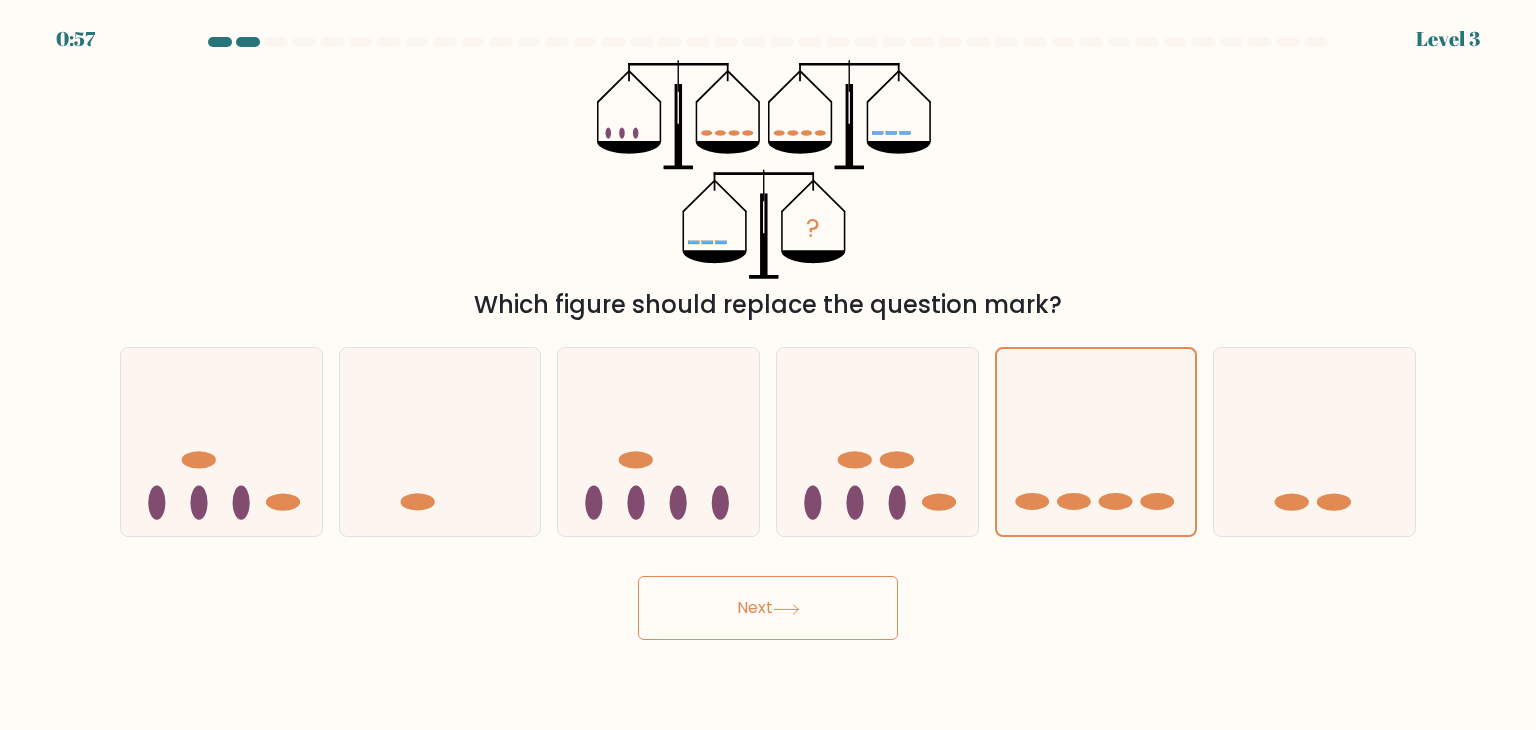 click on "Next" at bounding box center [768, 608] 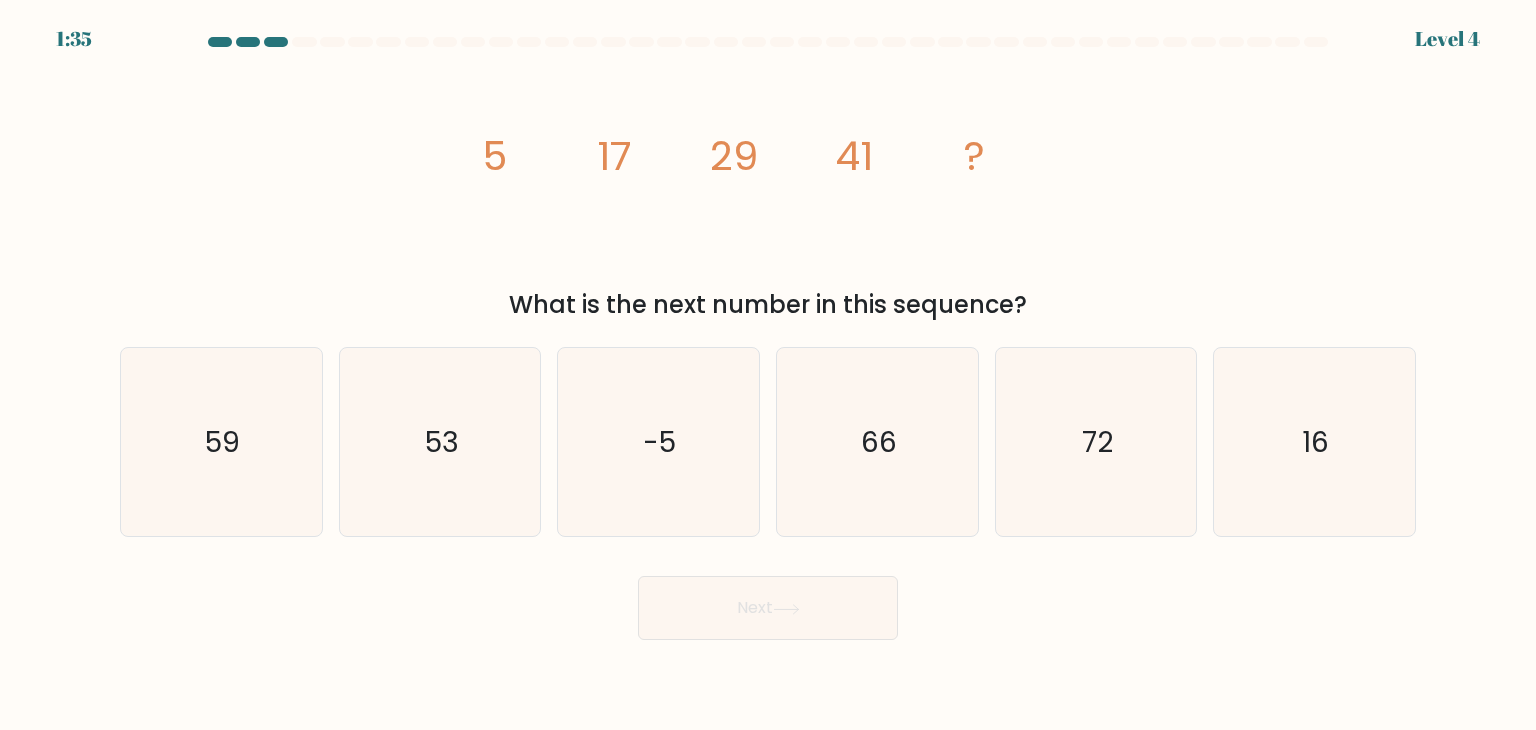 drag, startPoint x: 1016, startPoint y: 126, endPoint x: 1099, endPoint y: 310, distance: 201.85391 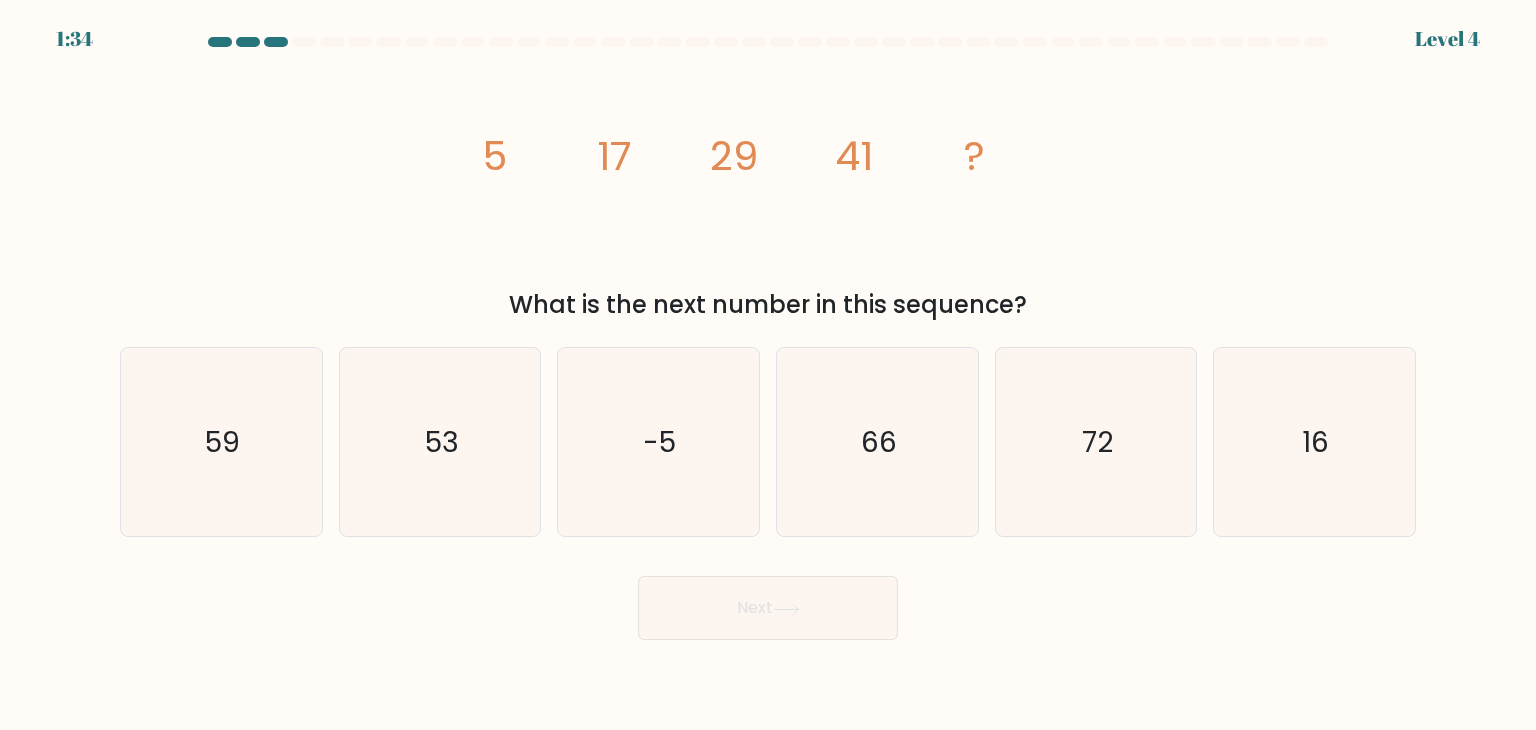 copy on "What is the next number in this sequence?" 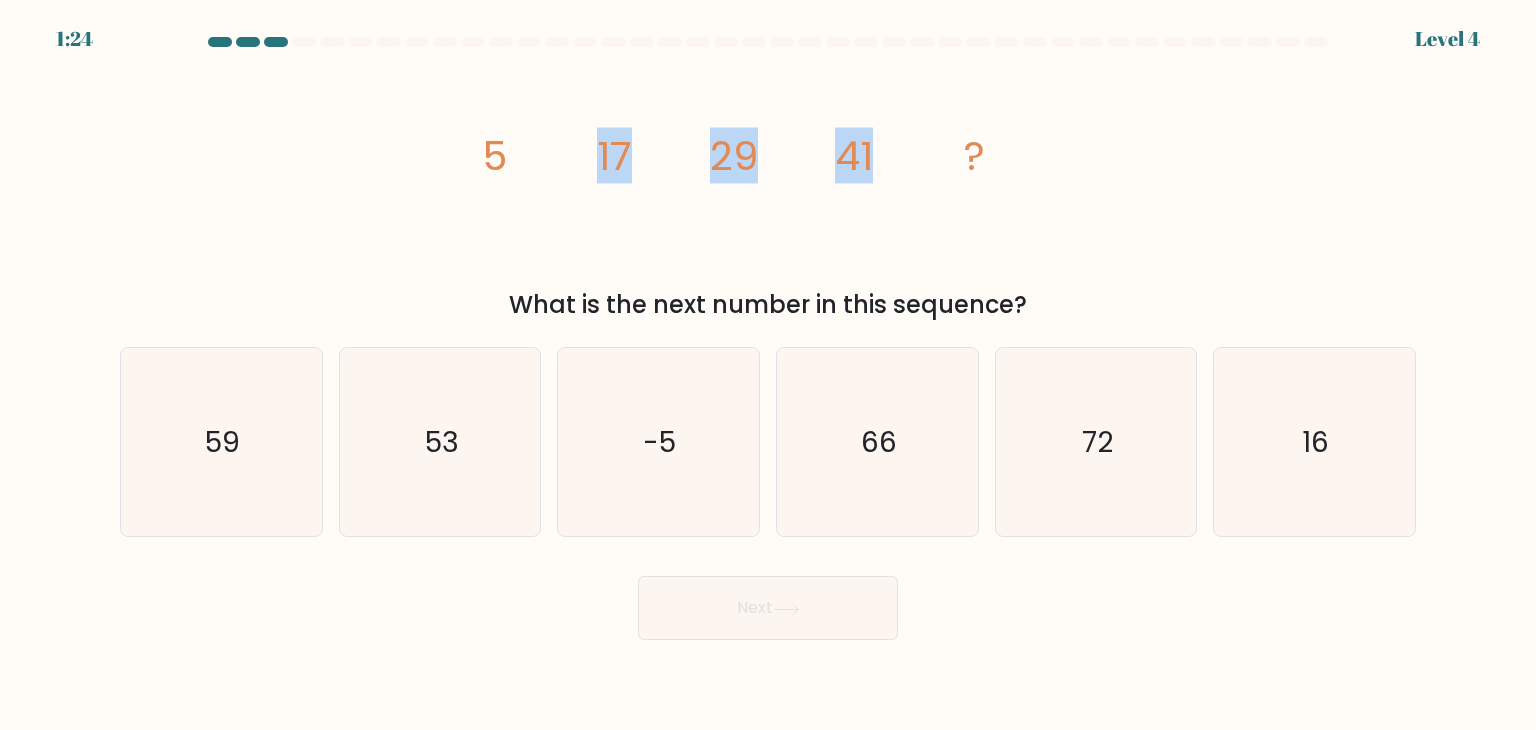 drag, startPoint x: 428, startPoint y: 125, endPoint x: 908, endPoint y: 135, distance: 480.10416 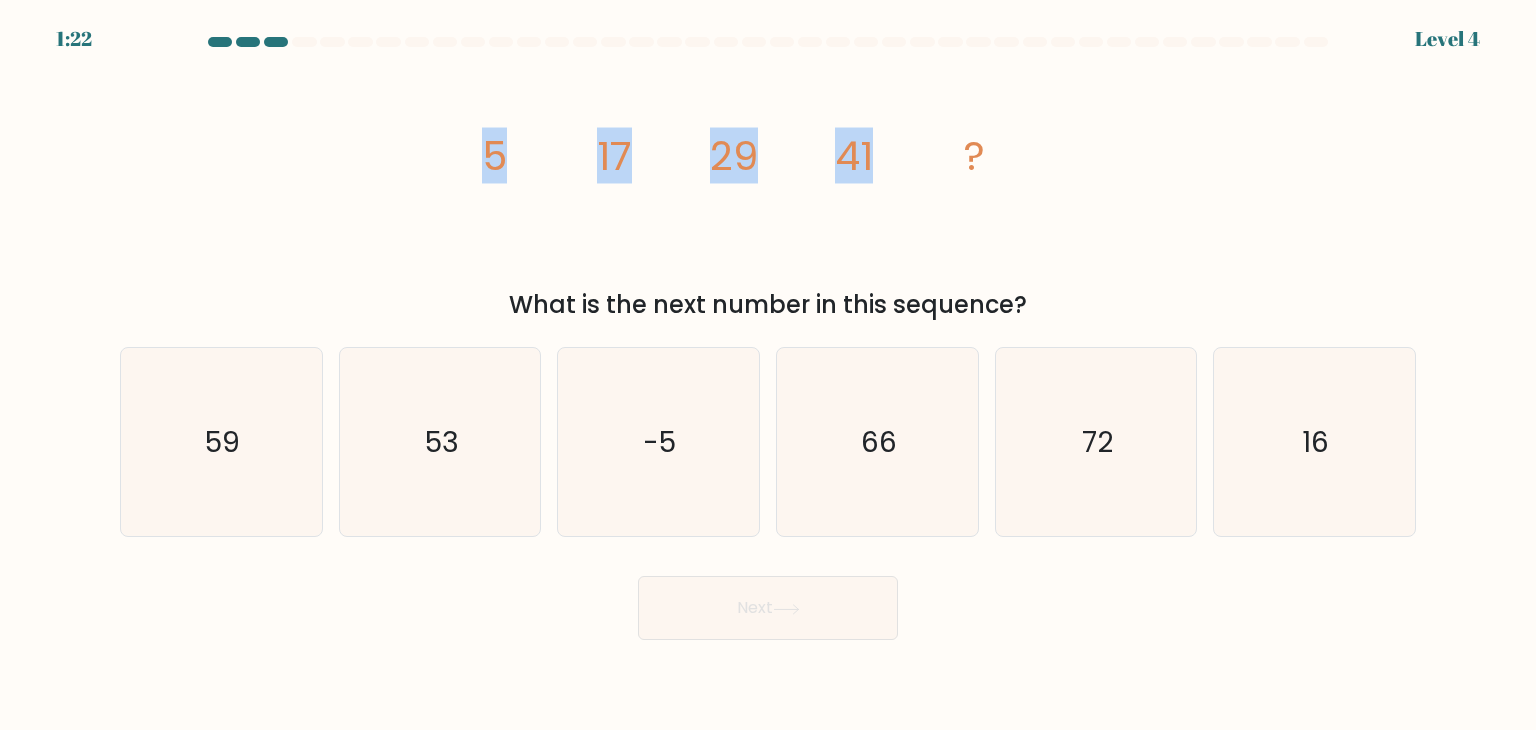 drag, startPoint x: 379, startPoint y: 164, endPoint x: 896, endPoint y: 160, distance: 517.0155 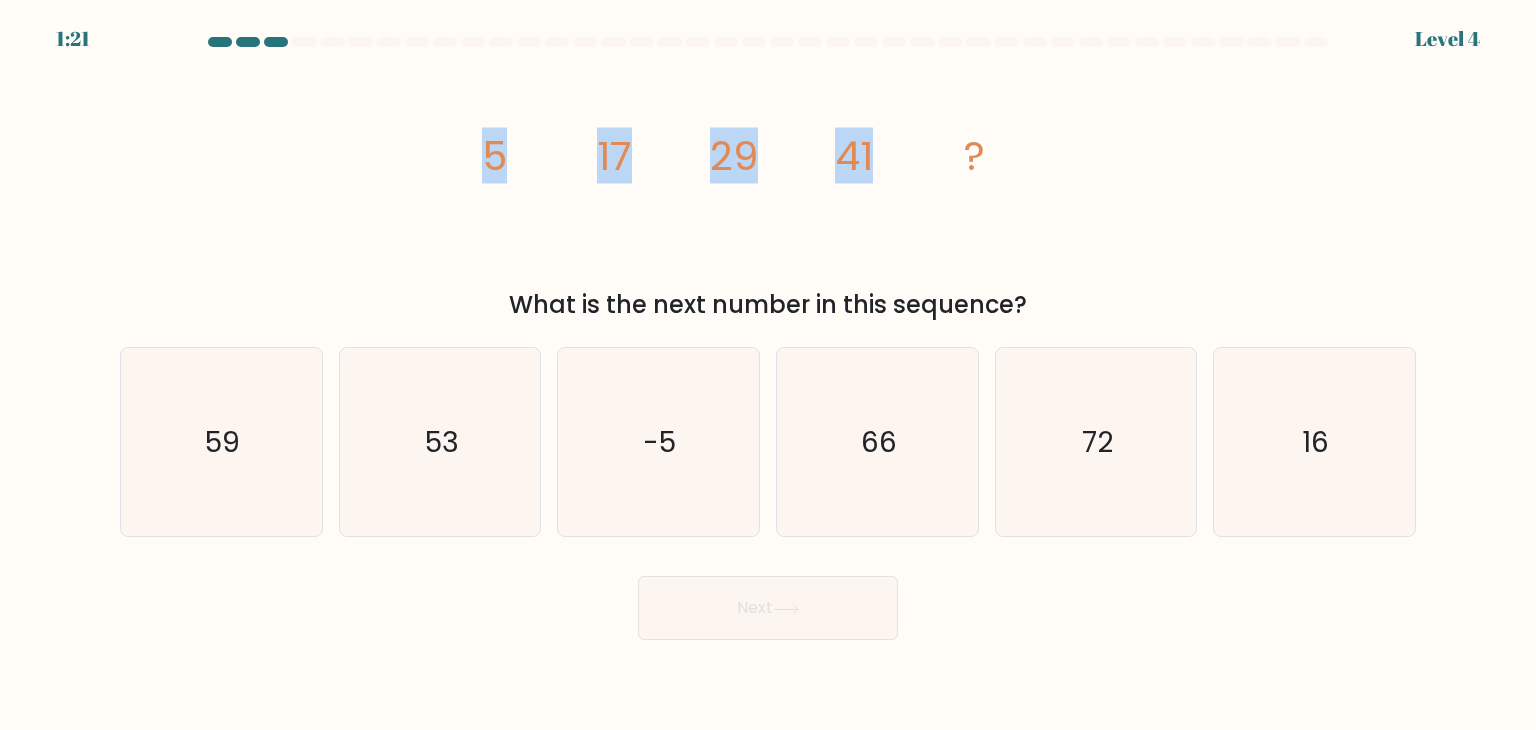 copy on "5
17
29
41" 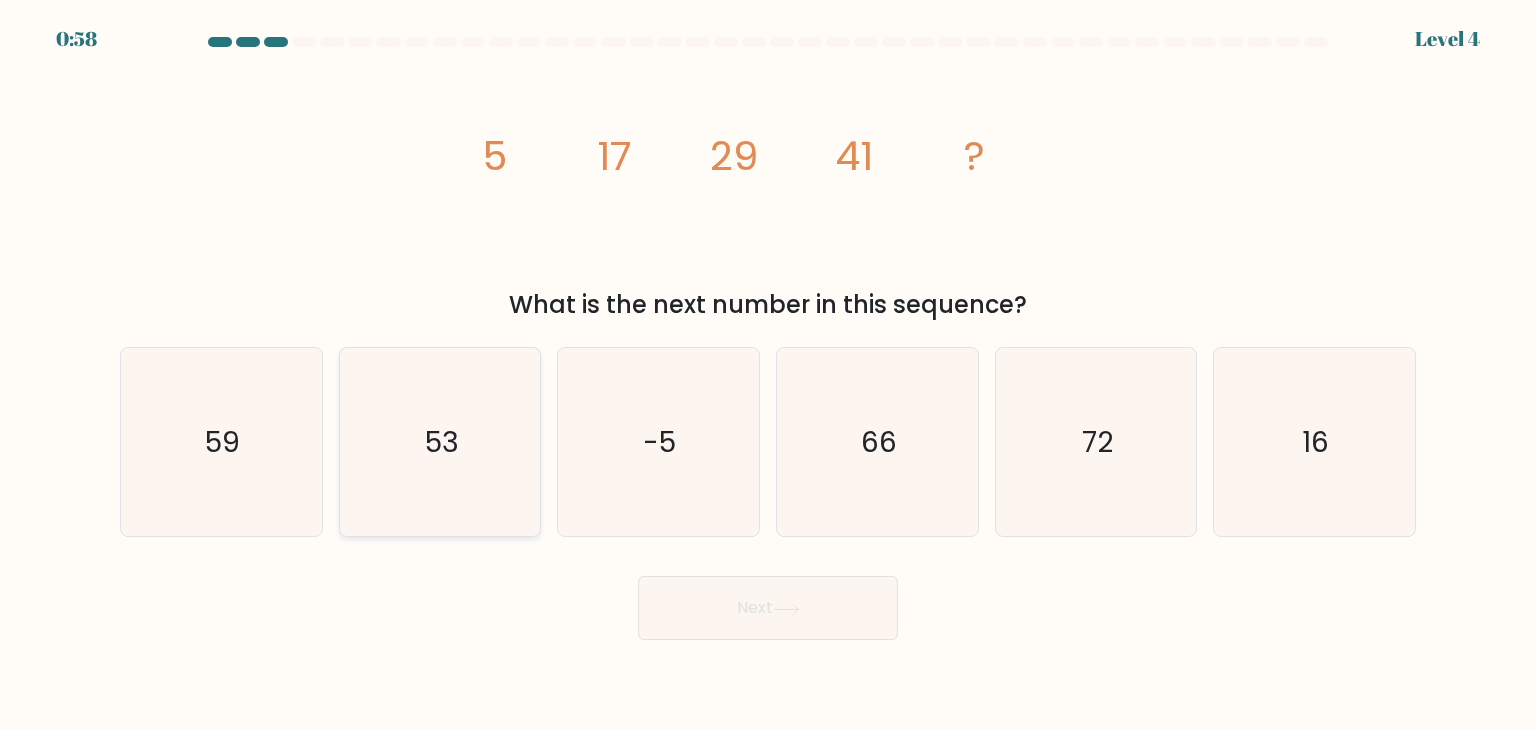 click on "53" 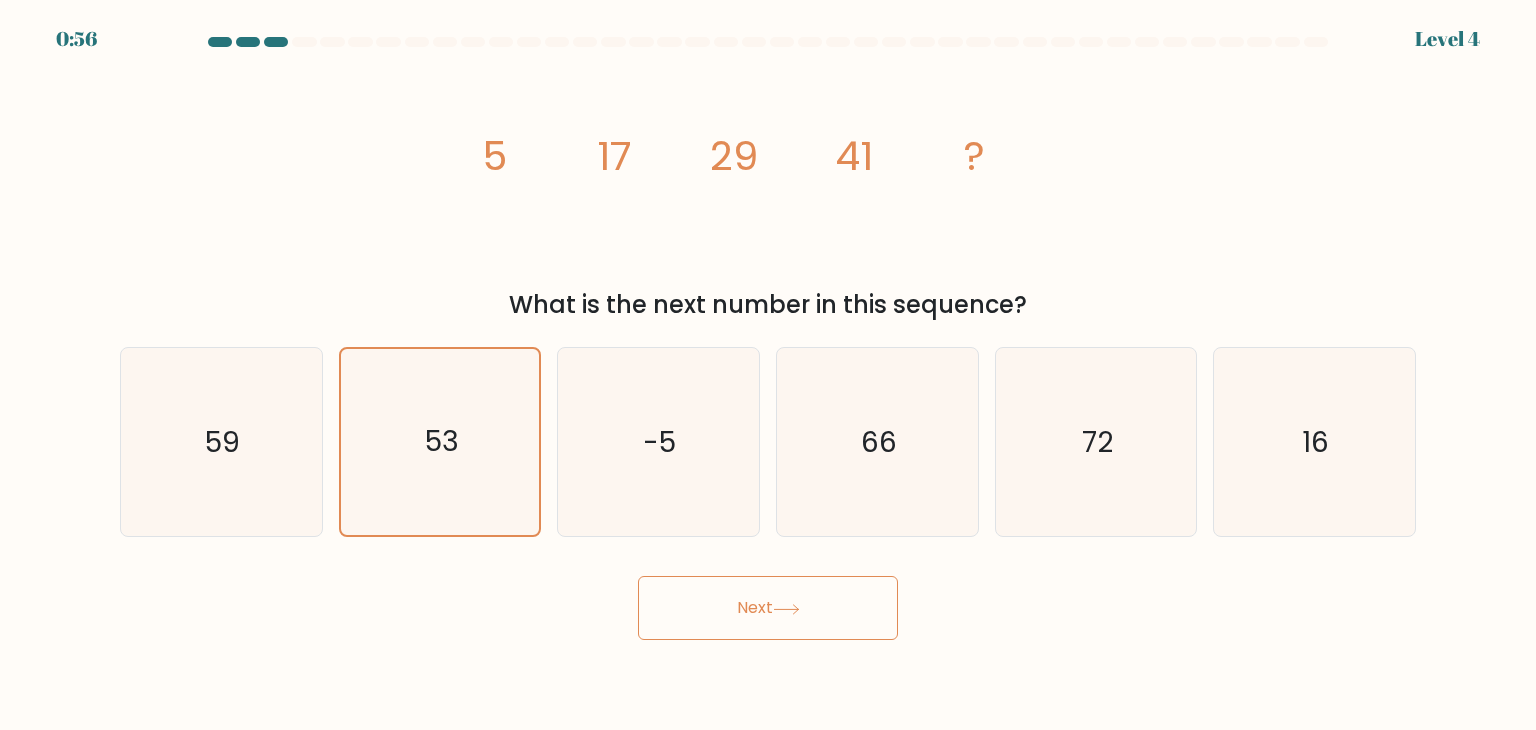 click on "Next" at bounding box center (768, 608) 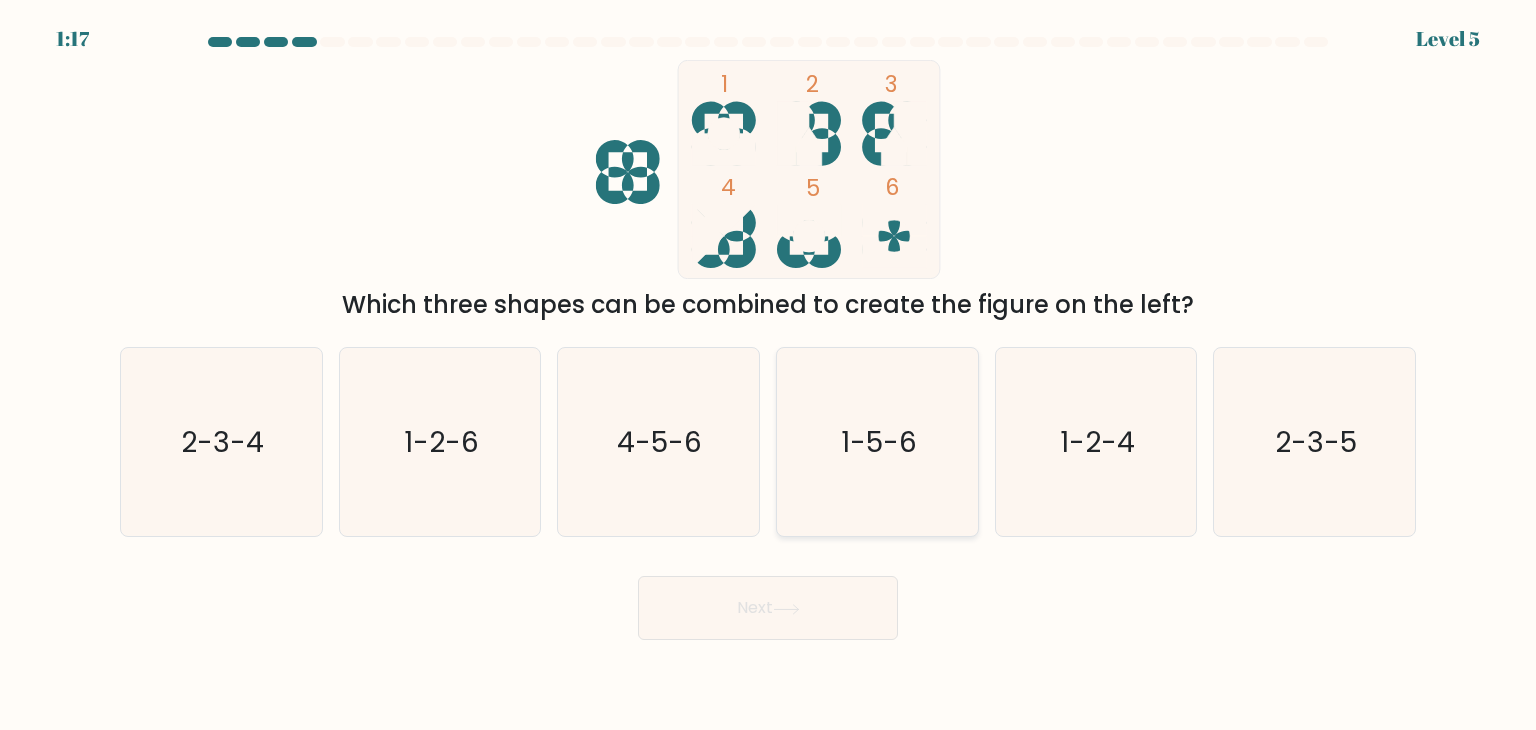 click on "1-5-6" 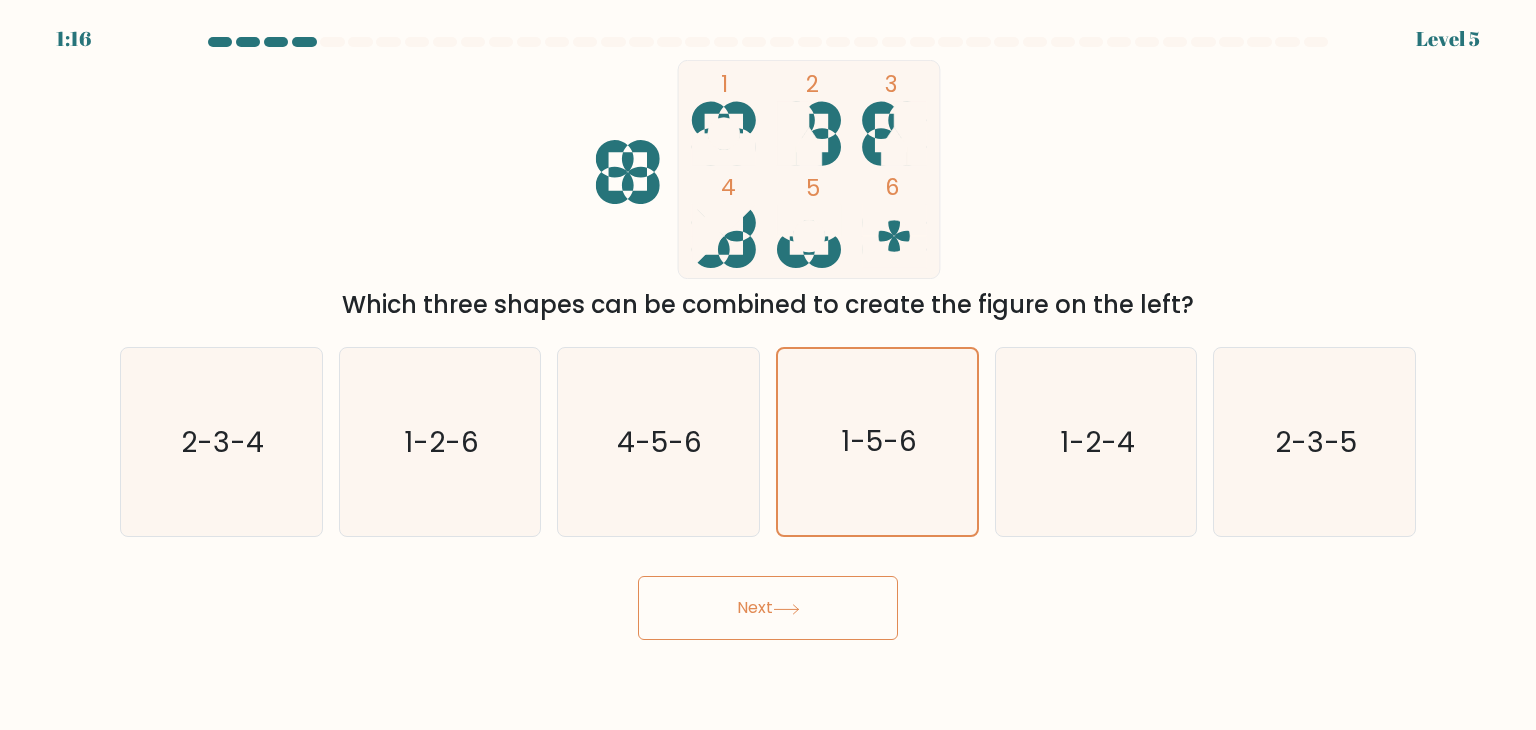 click on "Next" at bounding box center (768, 608) 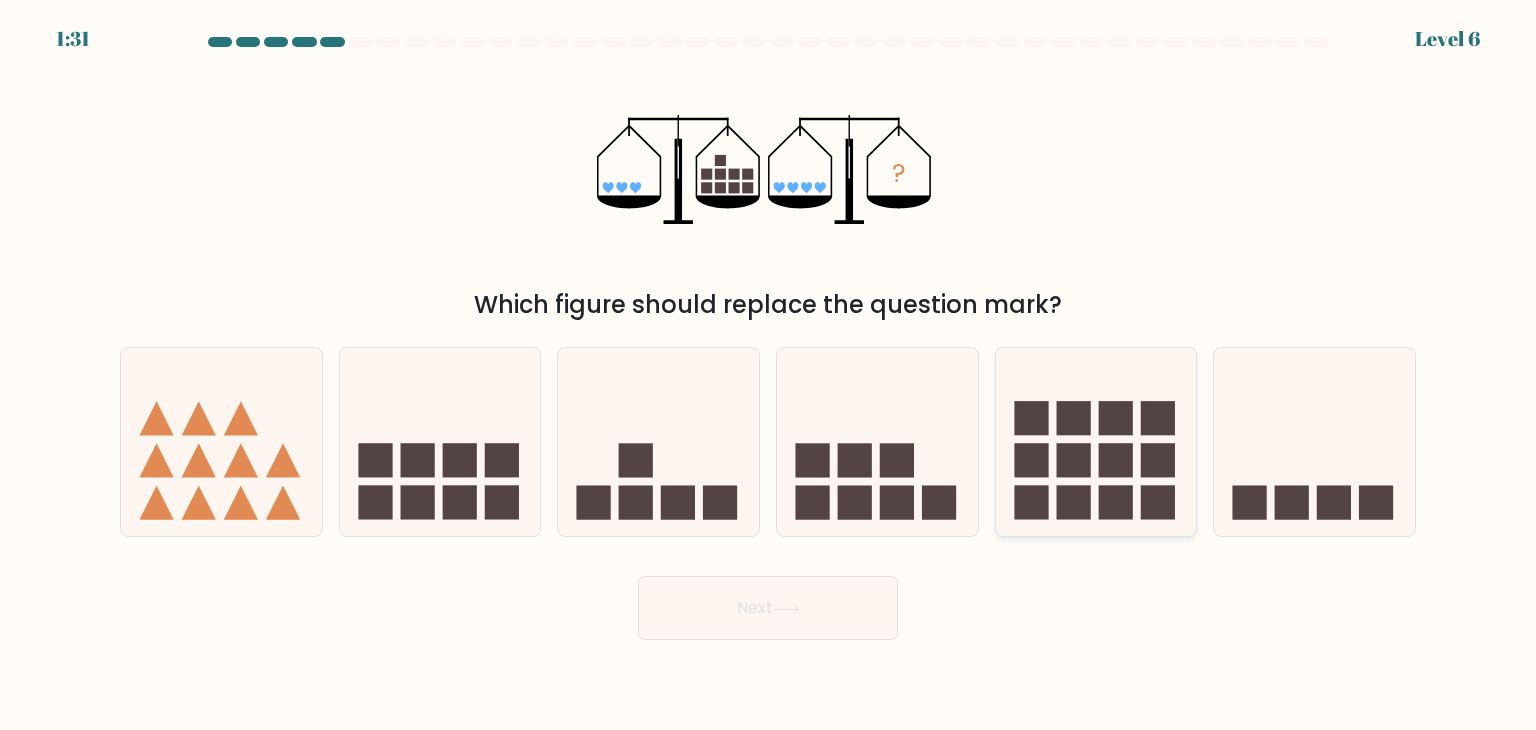 click 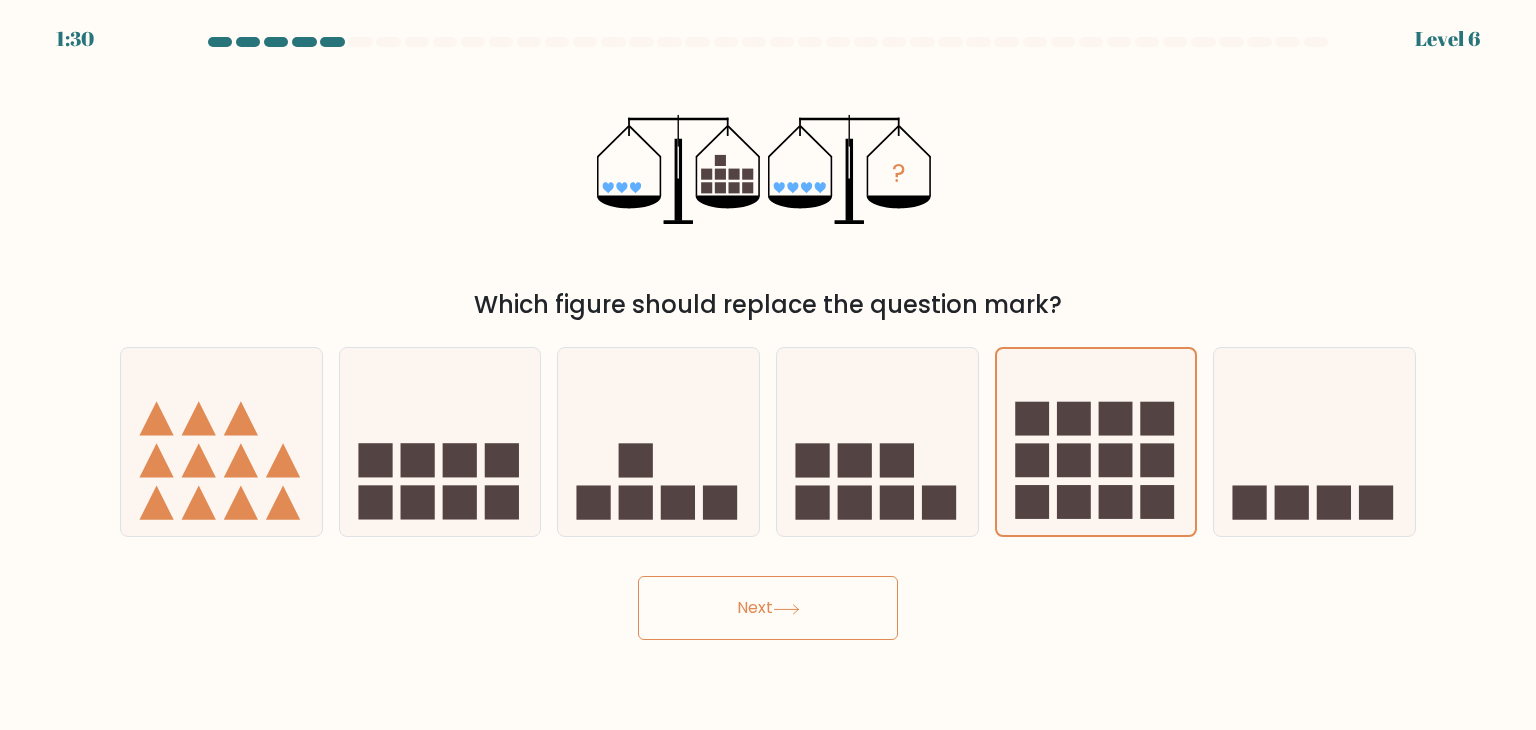 click on "Next" at bounding box center [768, 608] 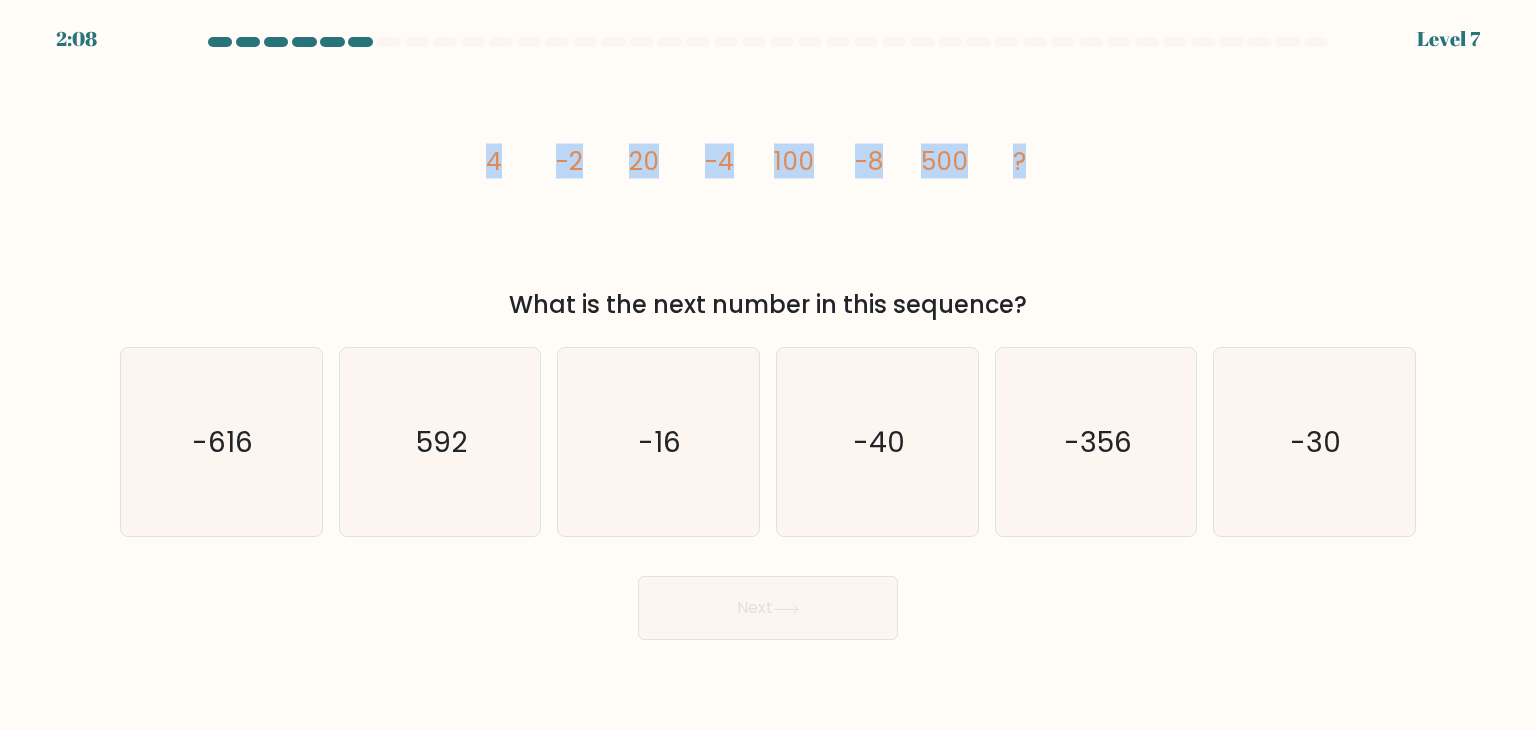 drag, startPoint x: 450, startPoint y: 136, endPoint x: 1041, endPoint y: 161, distance: 591.5285 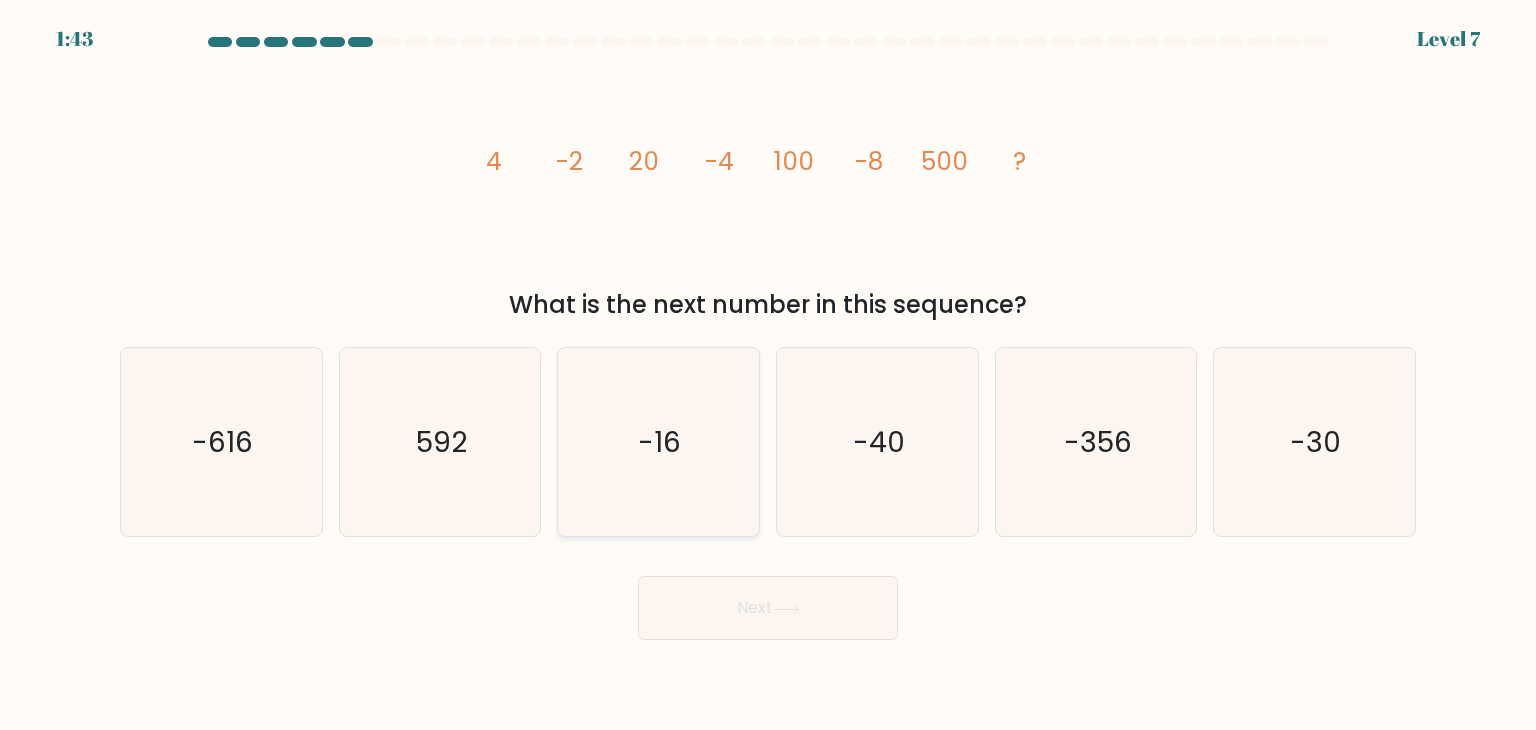 click on "-16" 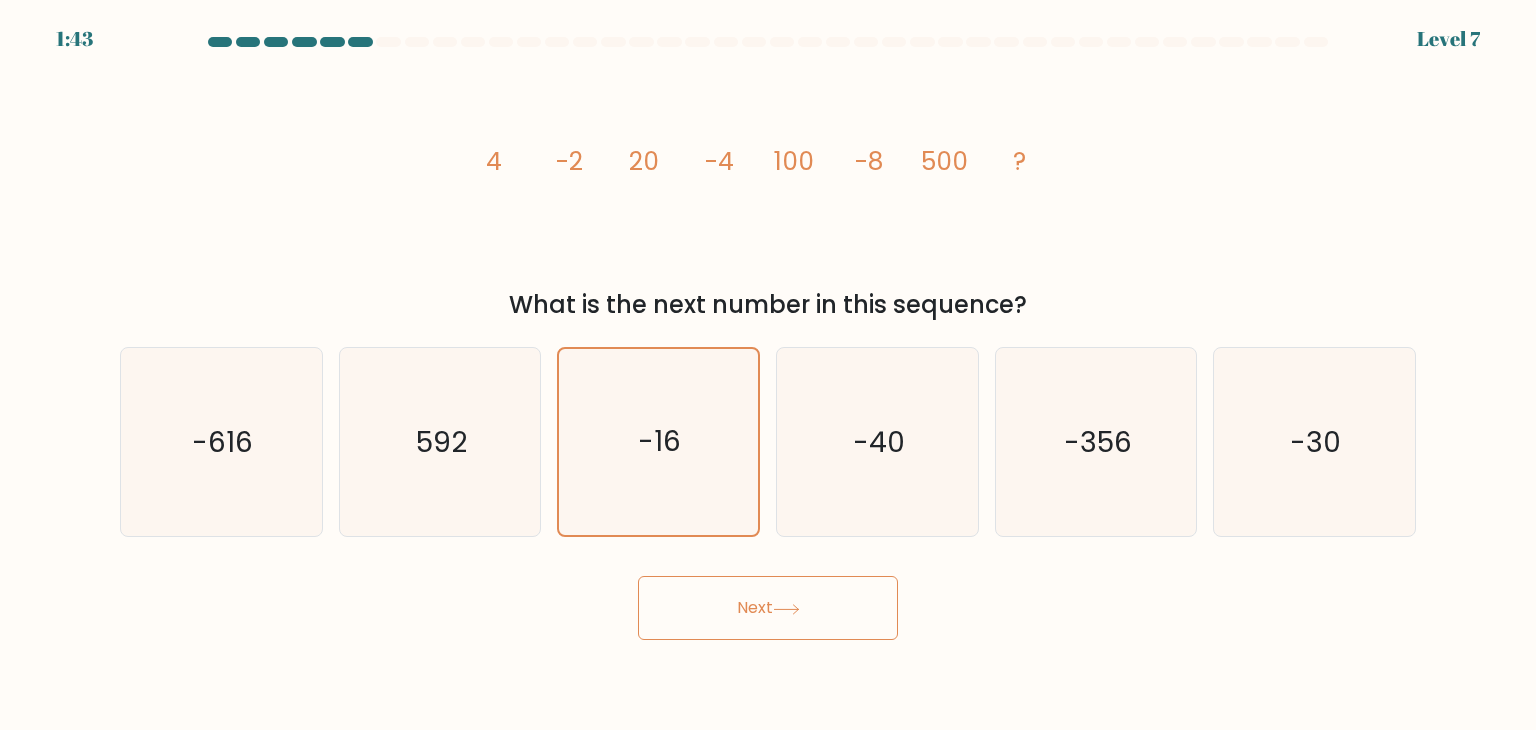click on "Next" at bounding box center (768, 608) 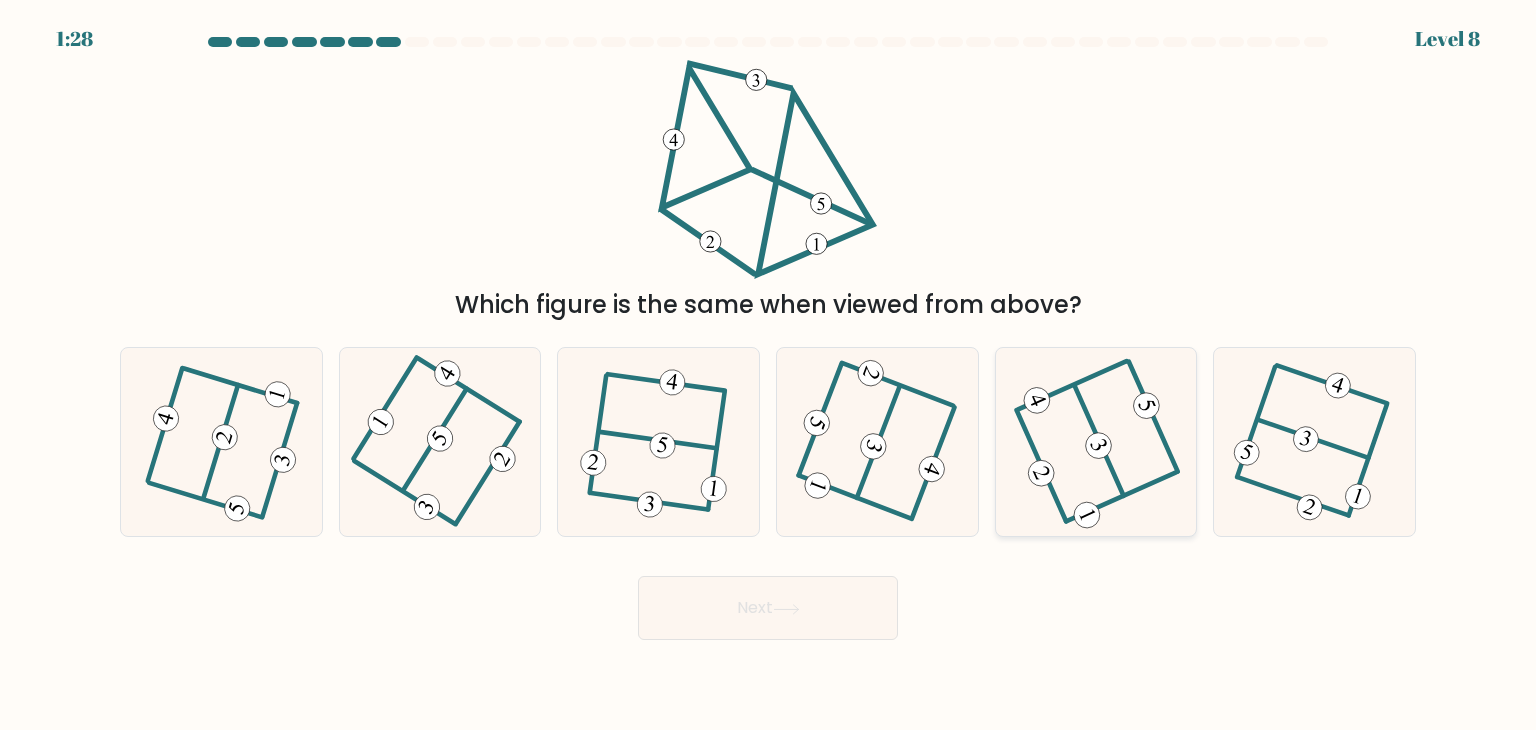 click 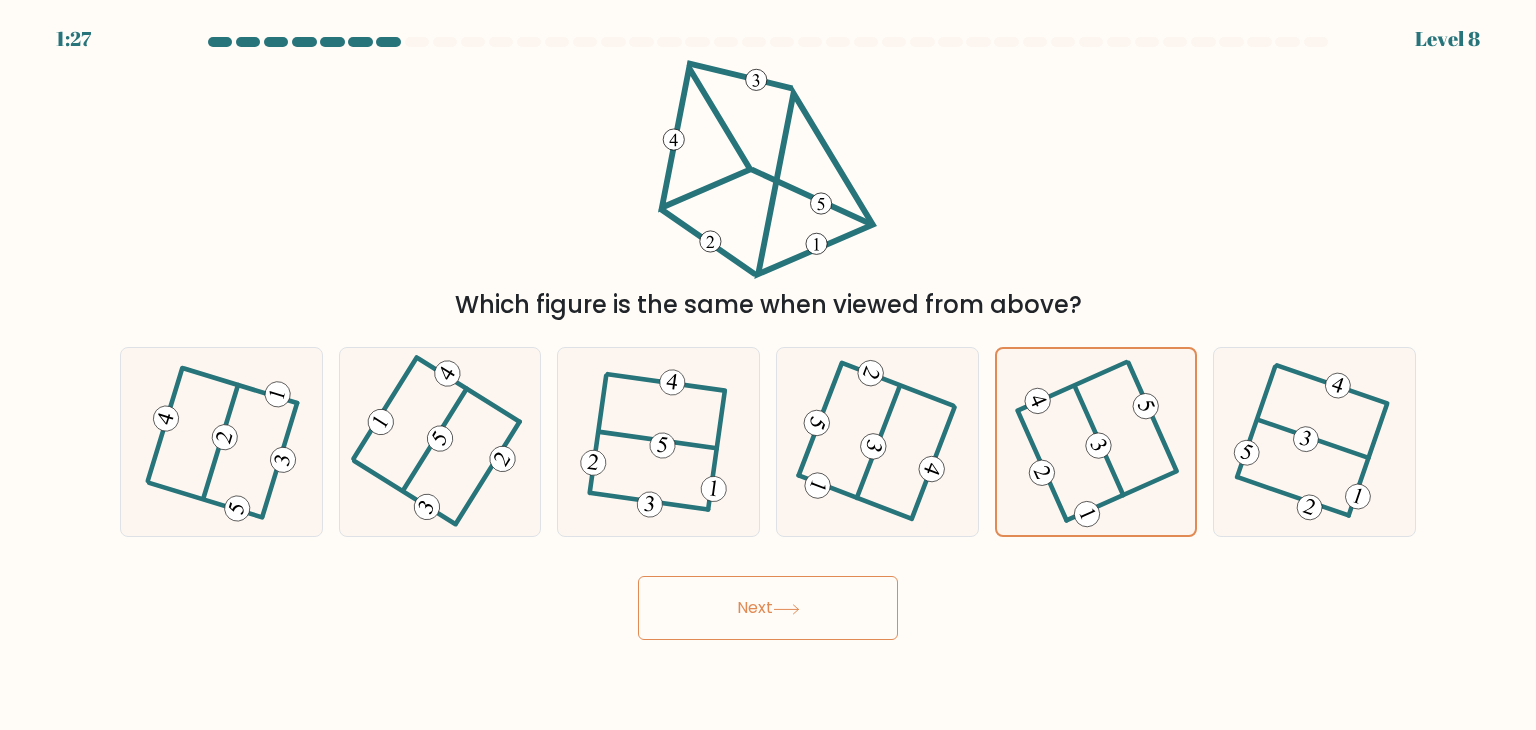click on "Next" at bounding box center [768, 608] 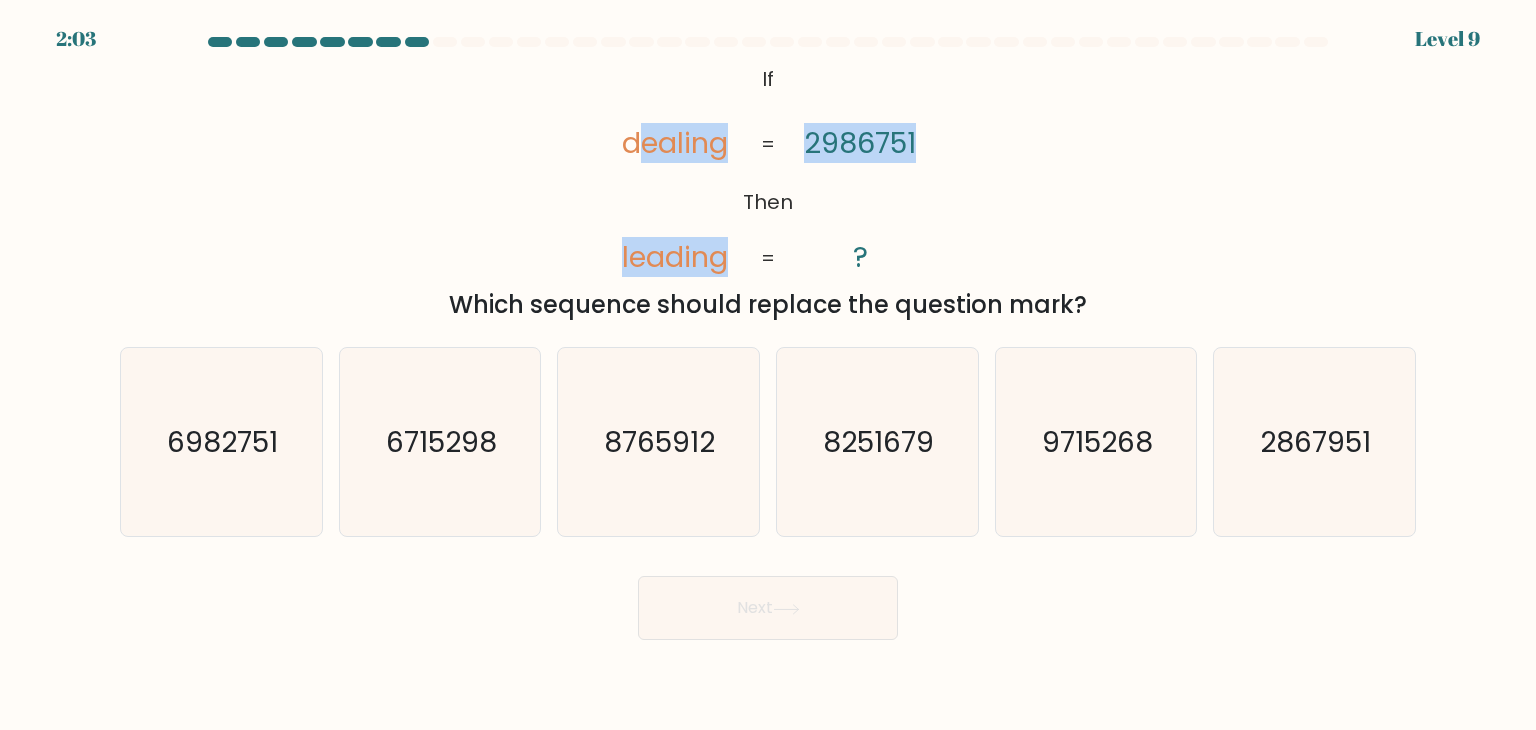 drag, startPoint x: 645, startPoint y: 77, endPoint x: 936, endPoint y: 210, distance: 319.95312 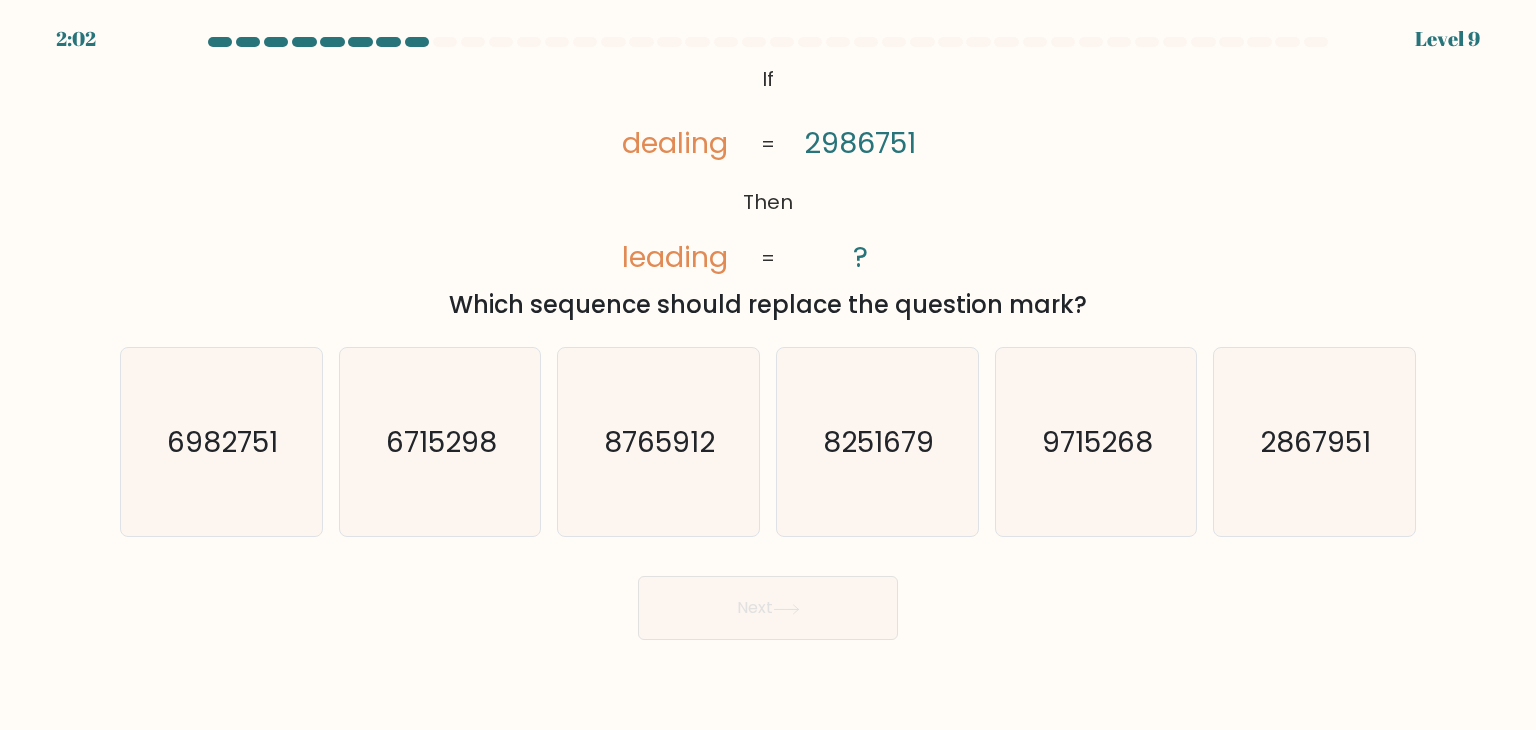 click on "@import url('https://fonts.googleapis.com/css?family=Abril+Fatface:400,100,100italic,300,300italic,400italic,500,500italic,700,700italic,900,900italic');           If       Then       dealing       leading       2986751       ?       =       =" 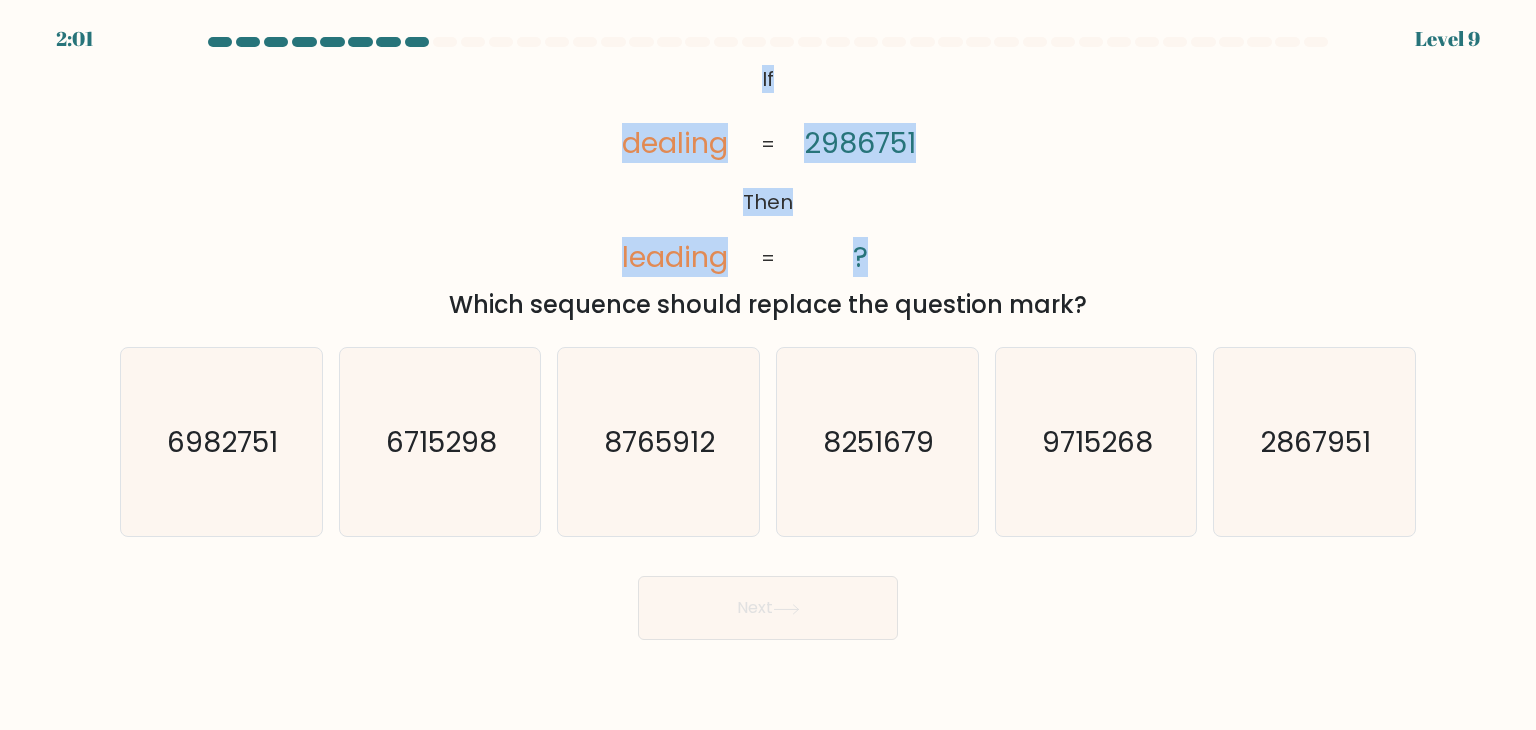 drag, startPoint x: 743, startPoint y: 81, endPoint x: 860, endPoint y: 248, distance: 203.90685 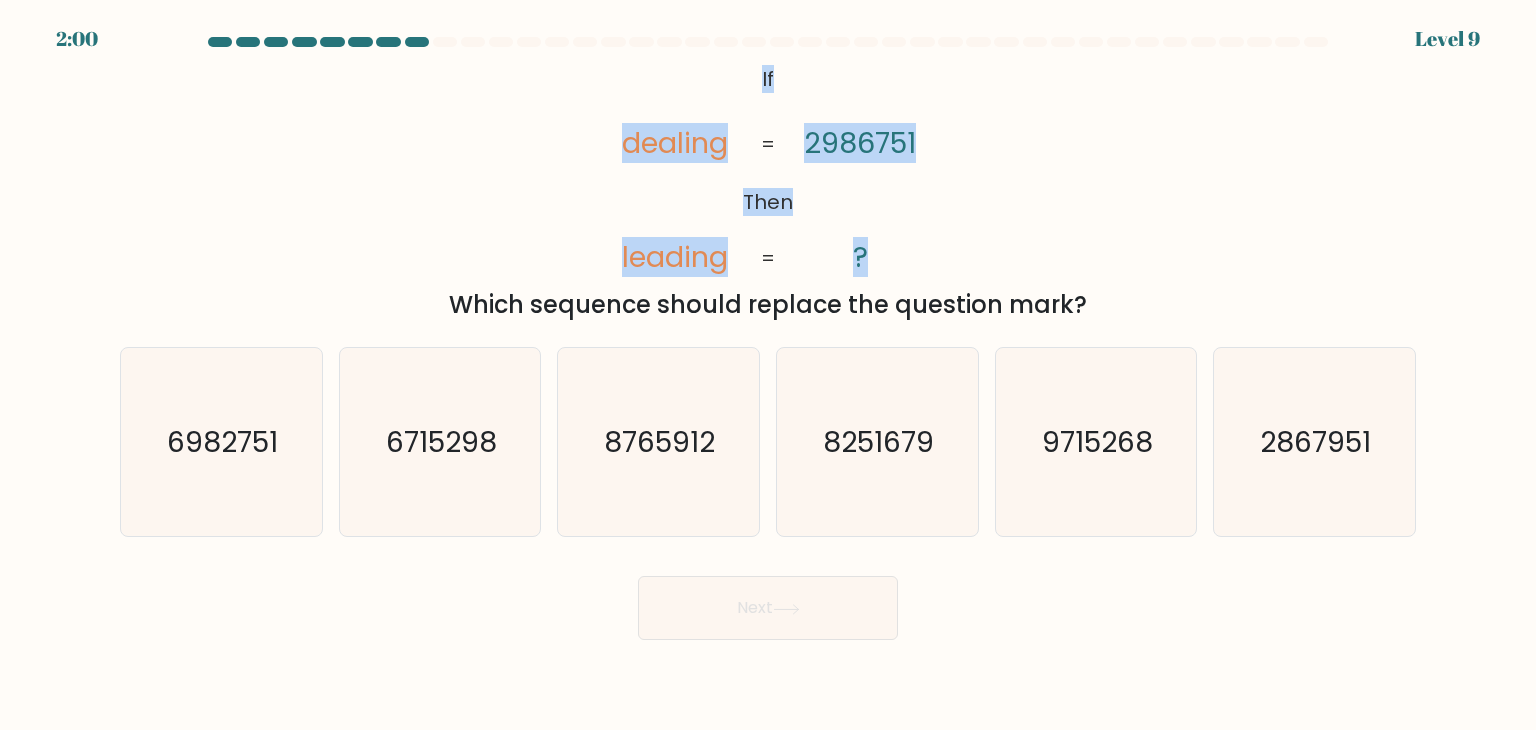 copy on "If       Then       dealing       leading       2986751       ?" 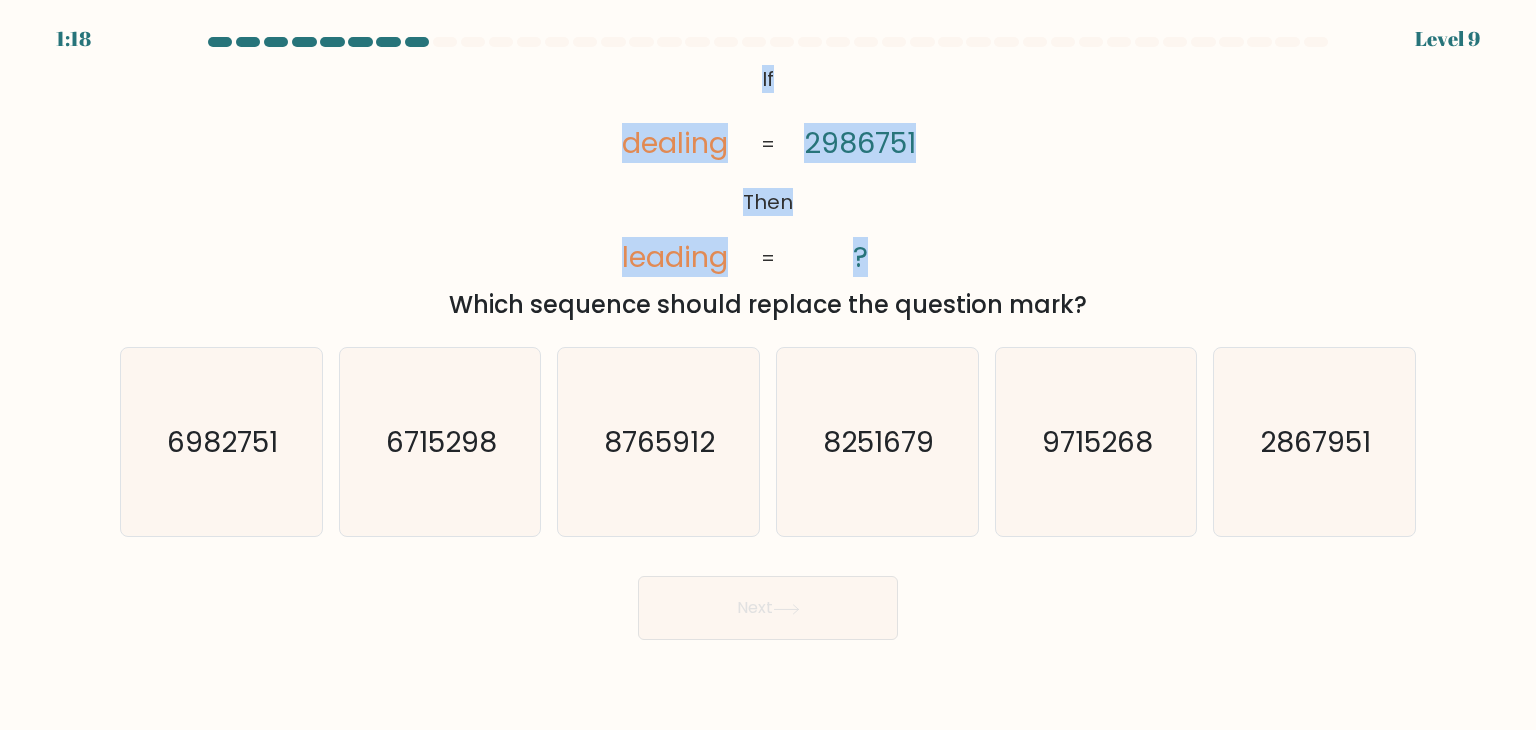 click on "@import url('https://fonts.googleapis.com/css?family=Abril+Fatface:400,100,100italic,300,300italic,400italic,500,500italic,700,700italic,900,900italic');           If       Then       dealing       leading       2986751       ?       =       =" 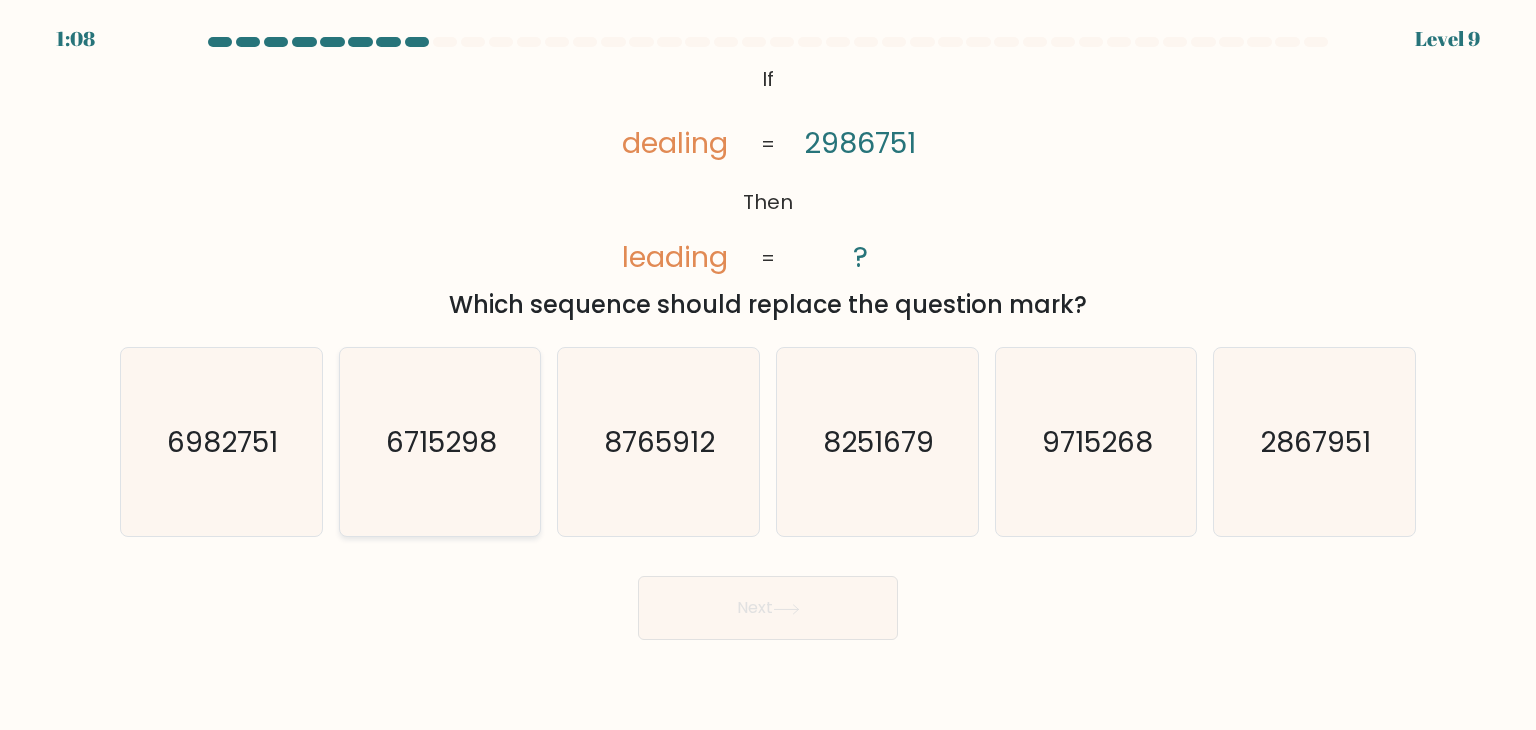 click on "6715298" at bounding box center [440, 442] 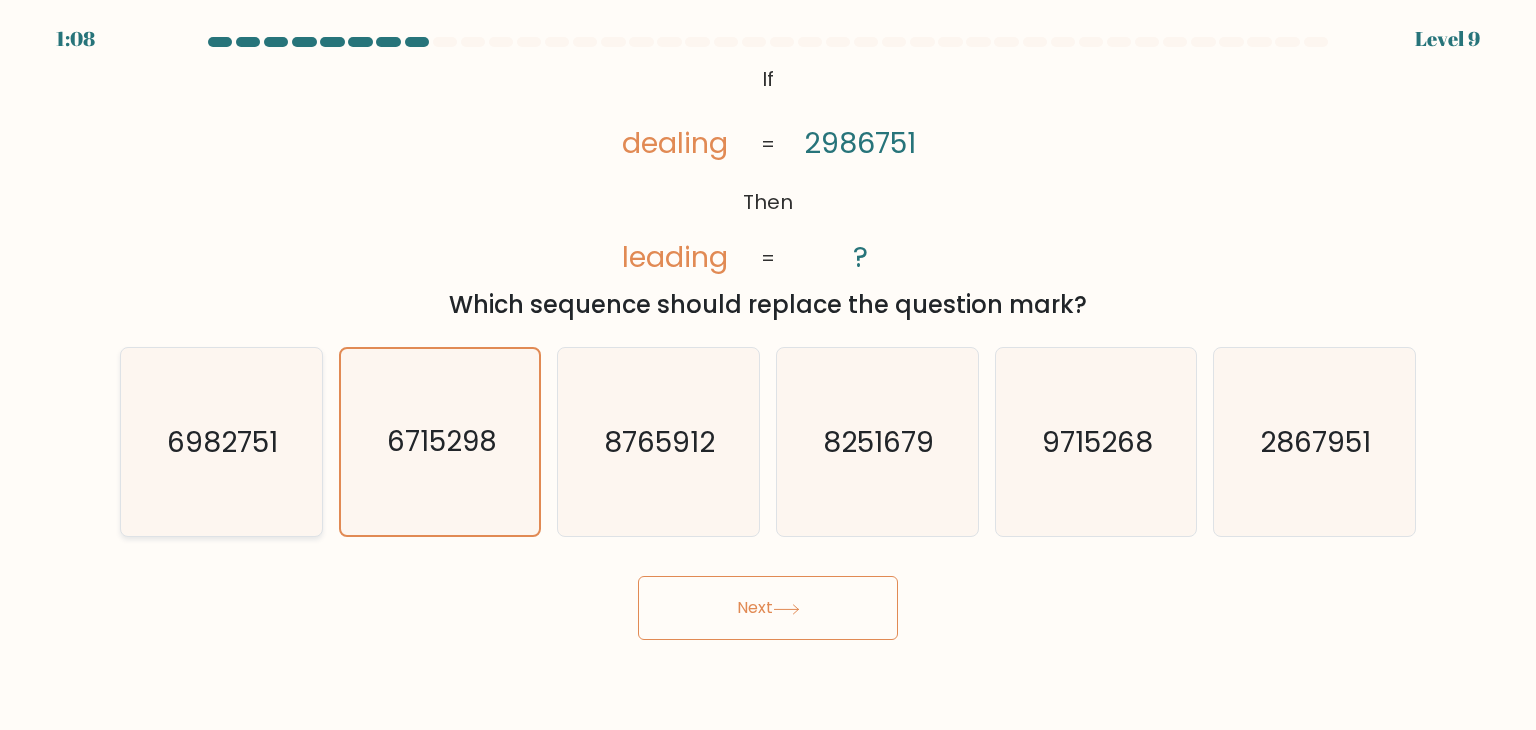 click on "6982751" 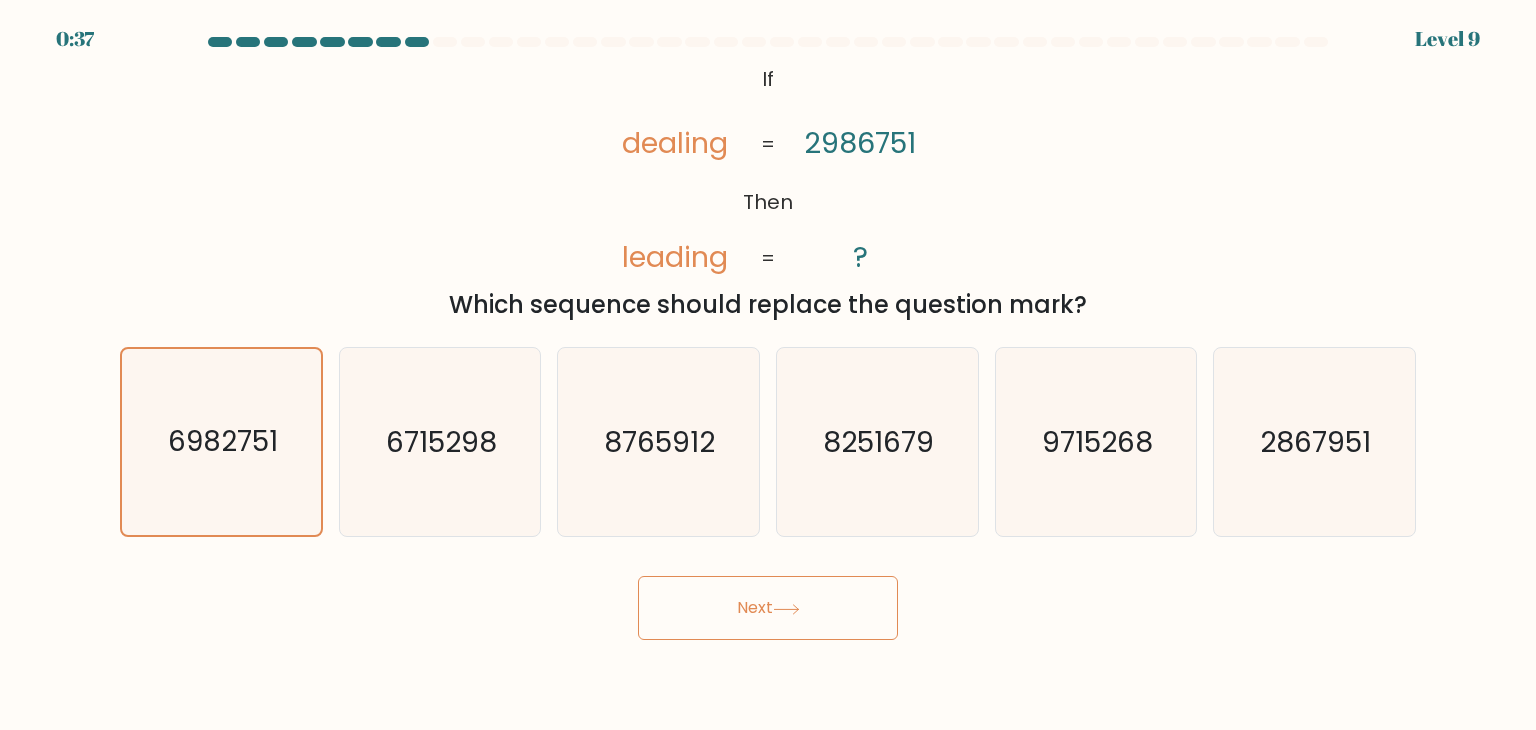 click on "Next" at bounding box center [768, 608] 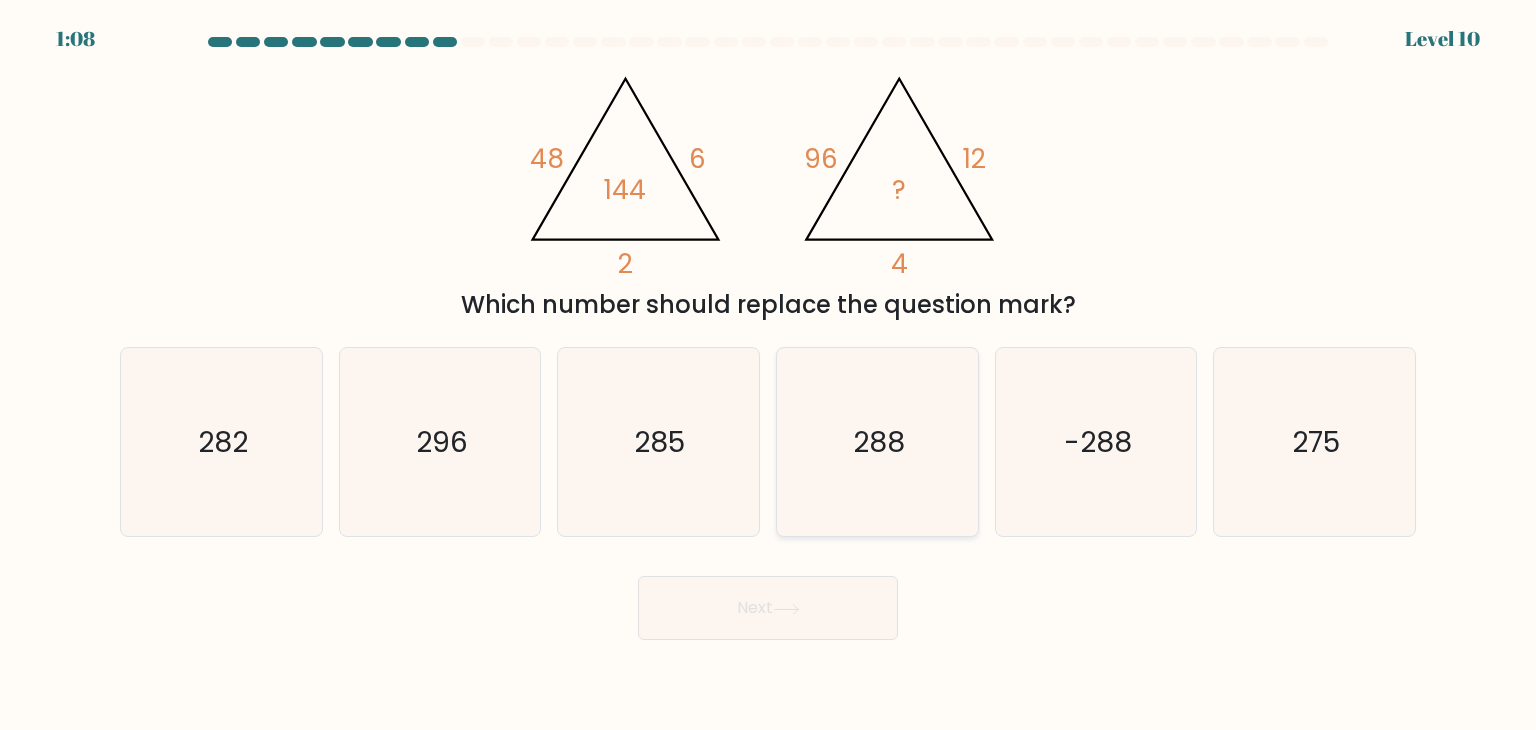 click on "288" 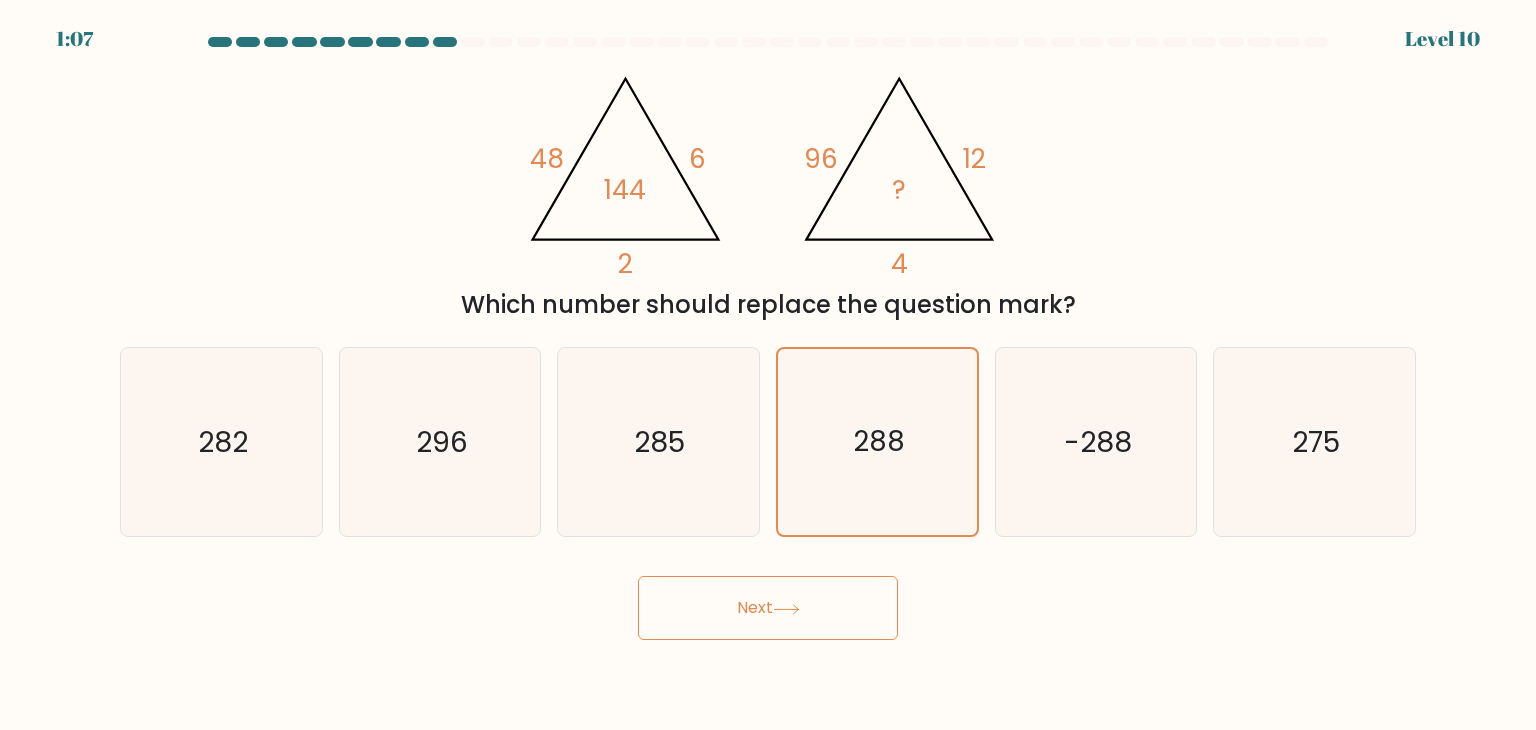 click on "Next" at bounding box center (768, 608) 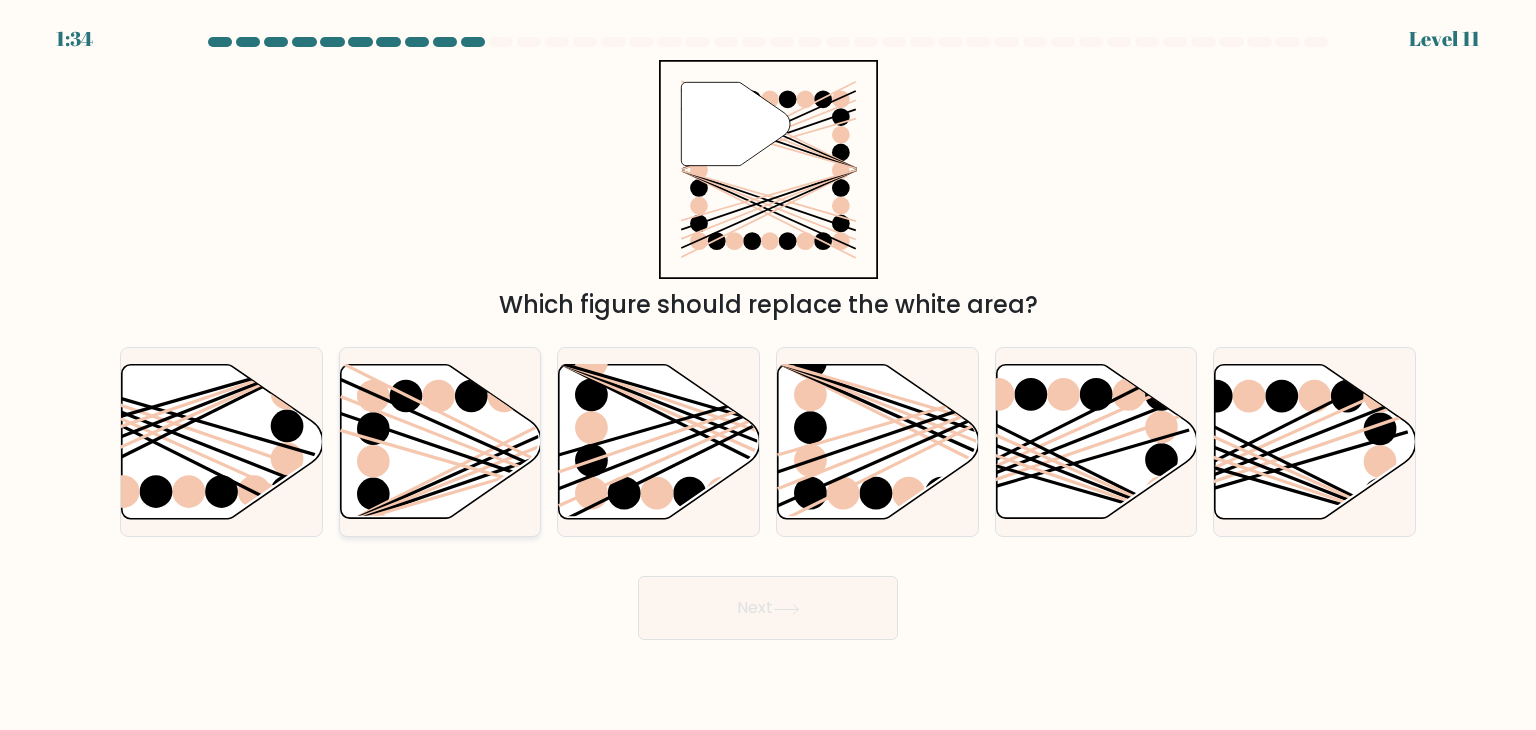 click 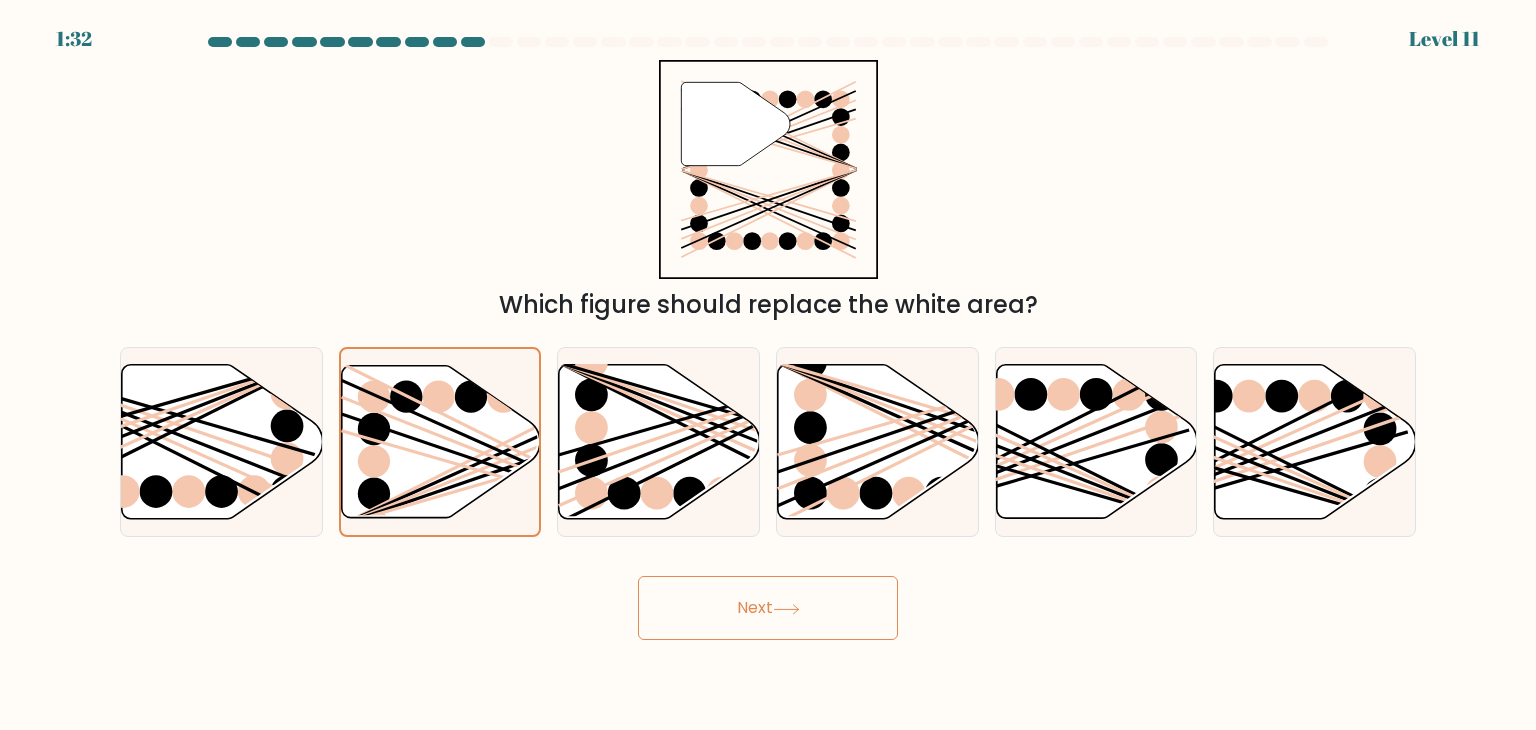 click on "Next" at bounding box center (768, 608) 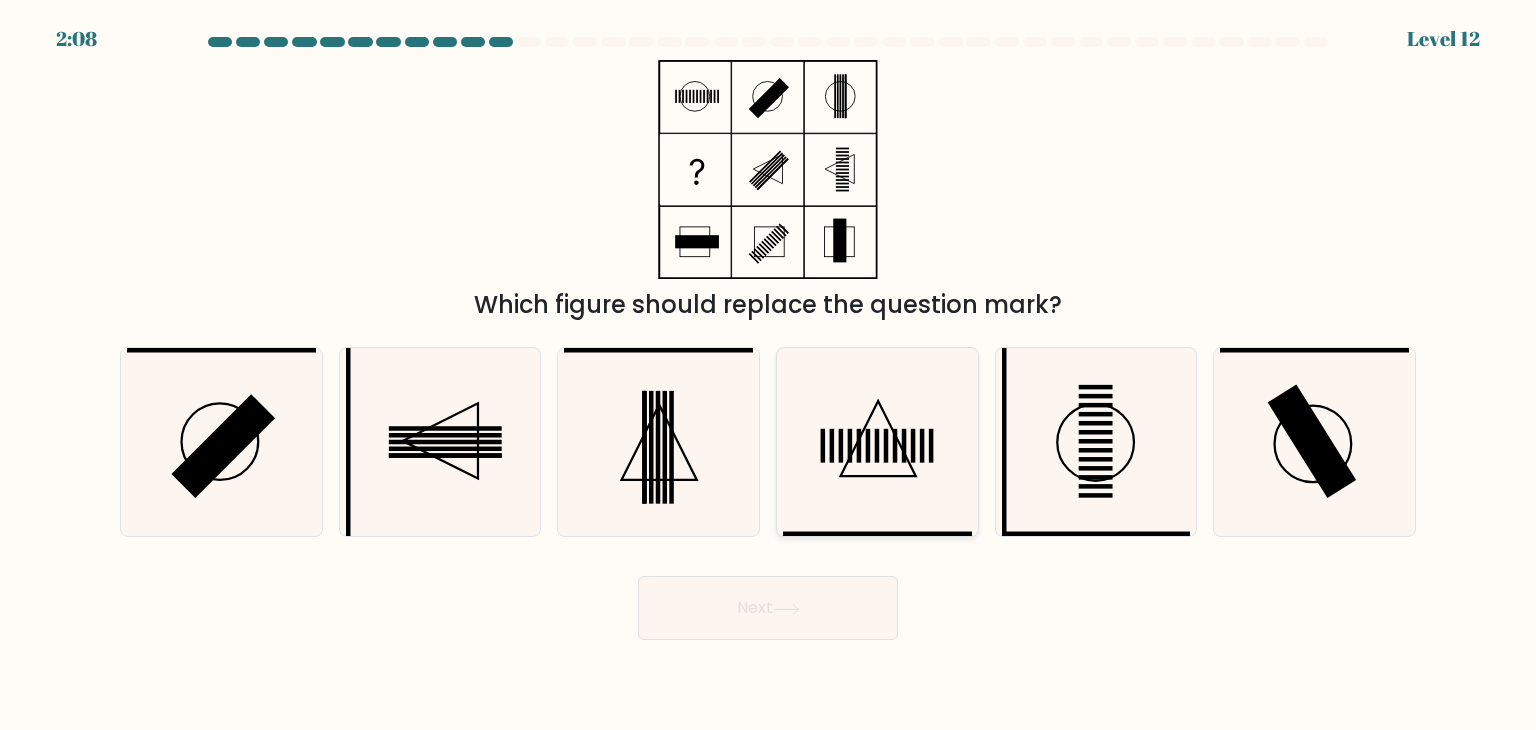 click 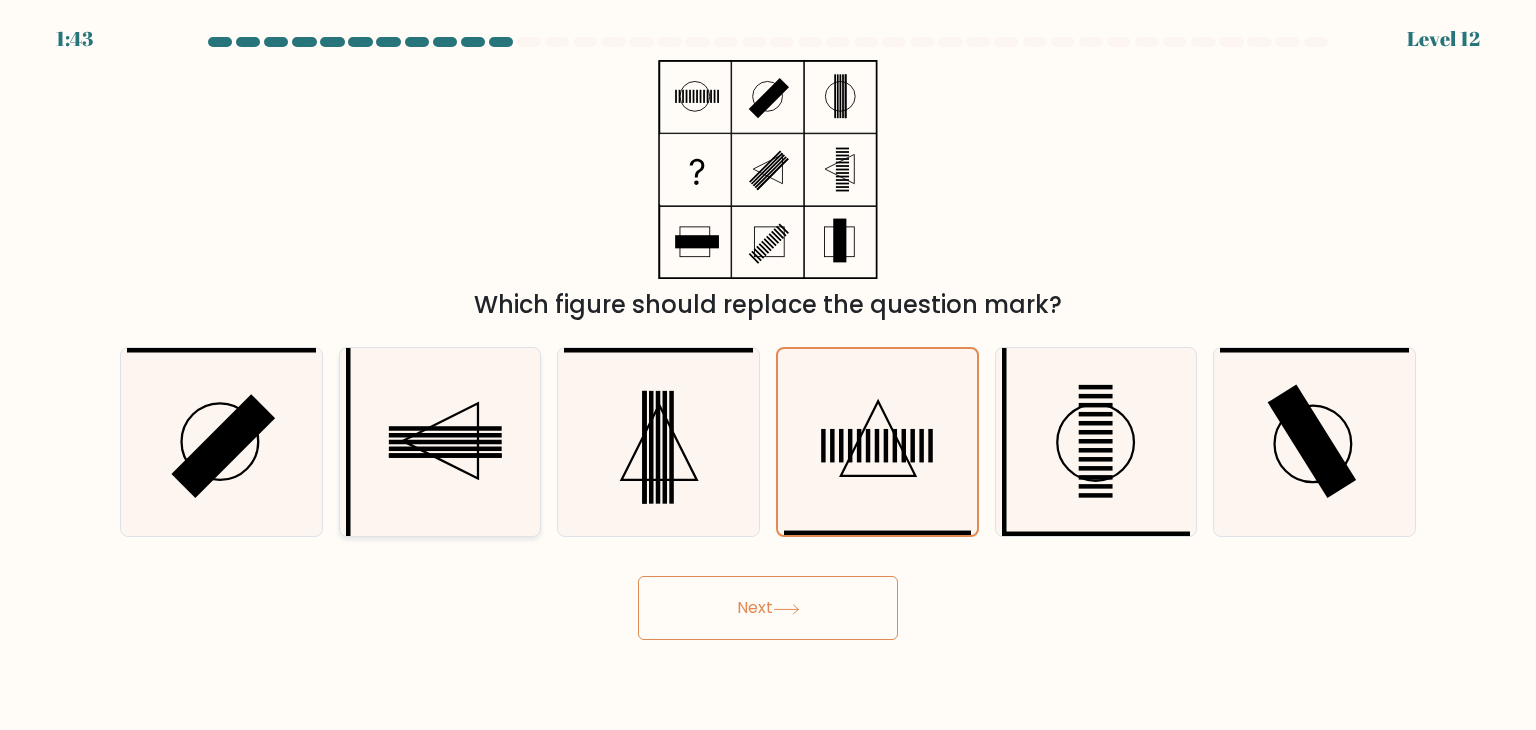 click 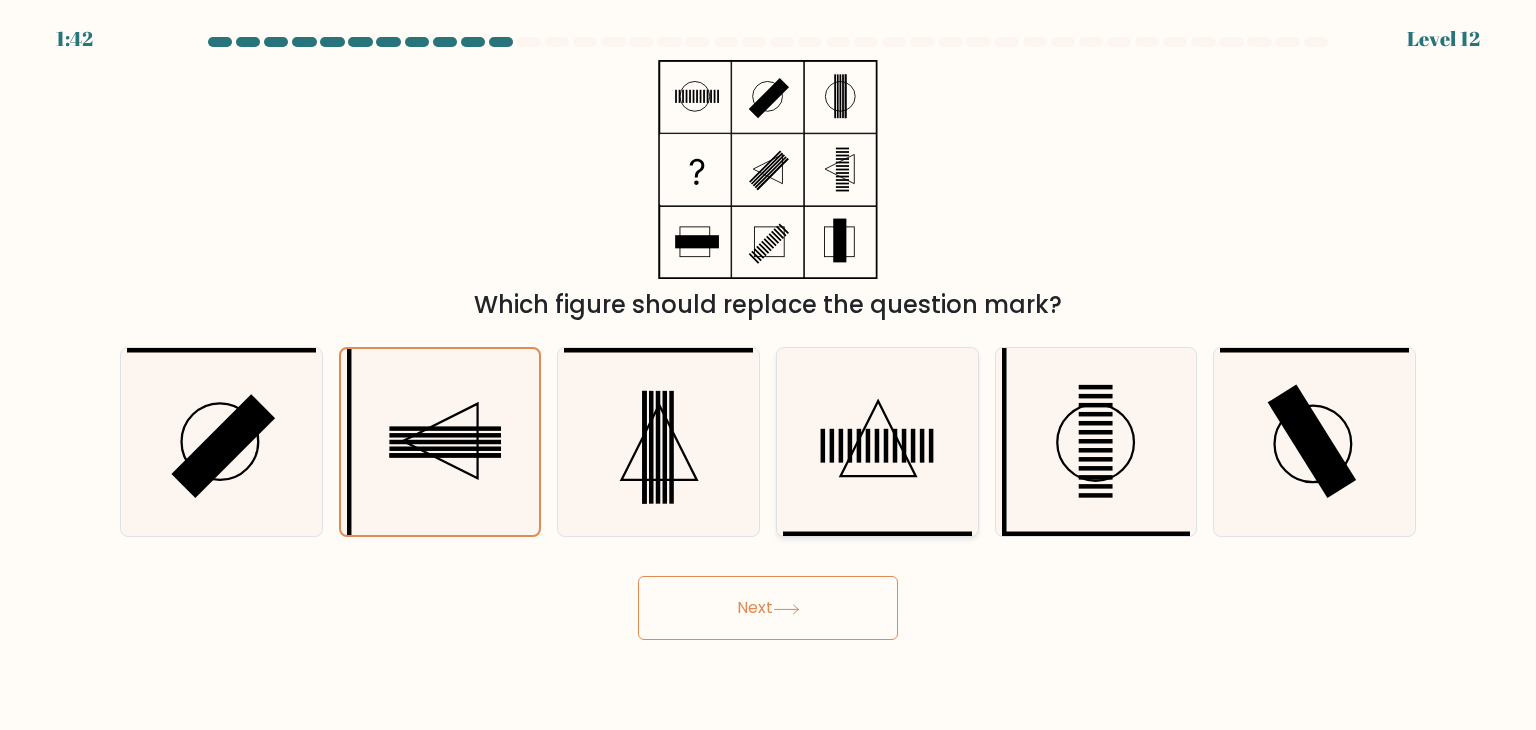 click 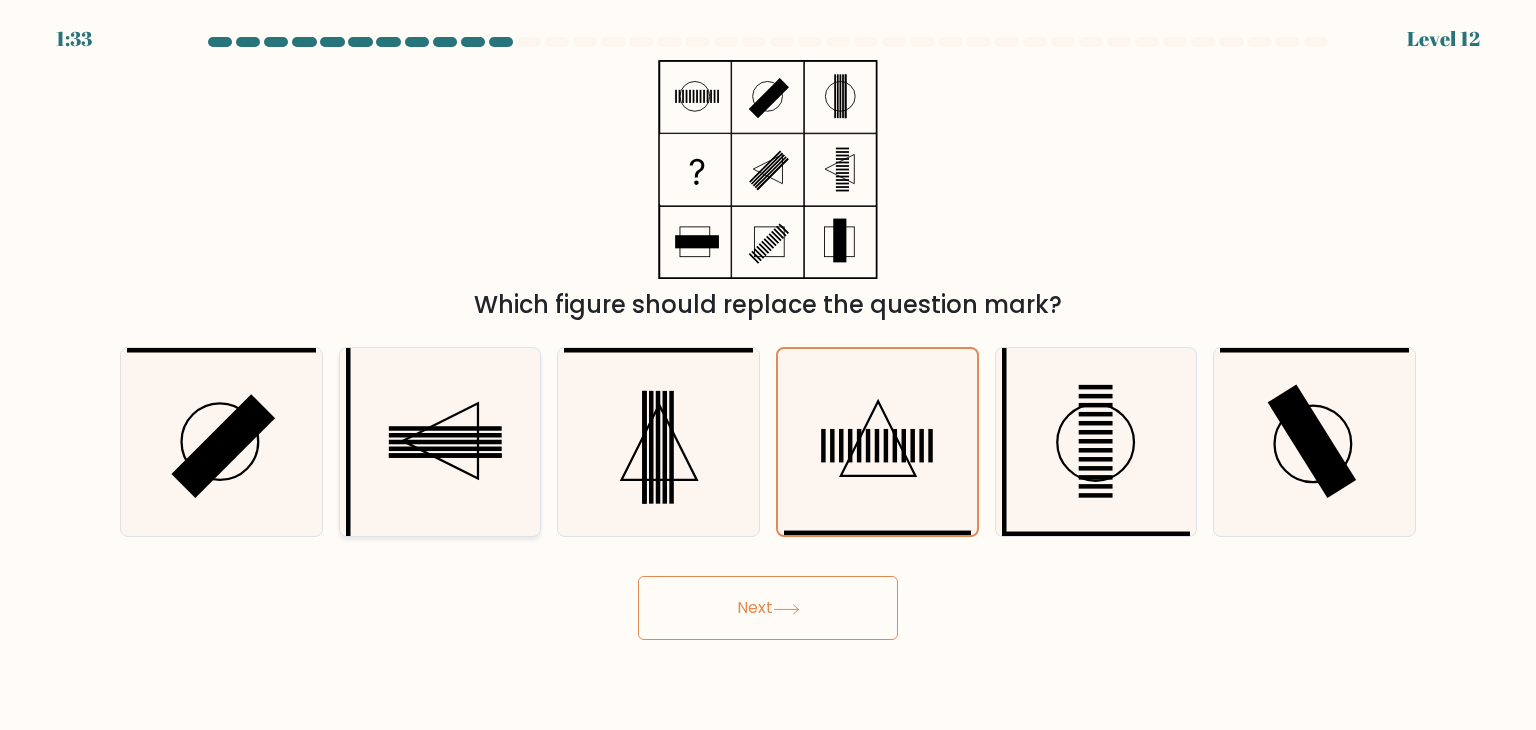 click 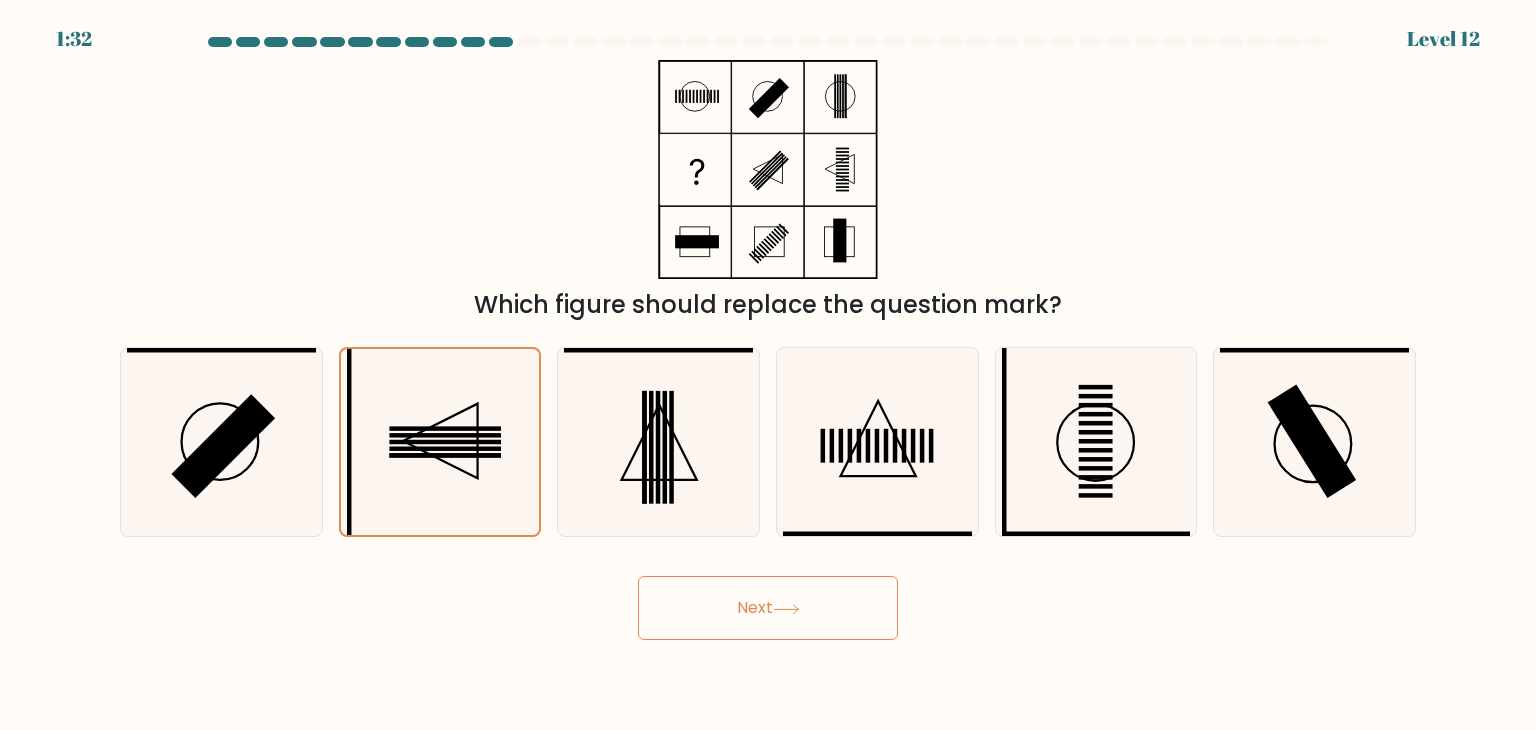 click on "Next" at bounding box center (768, 608) 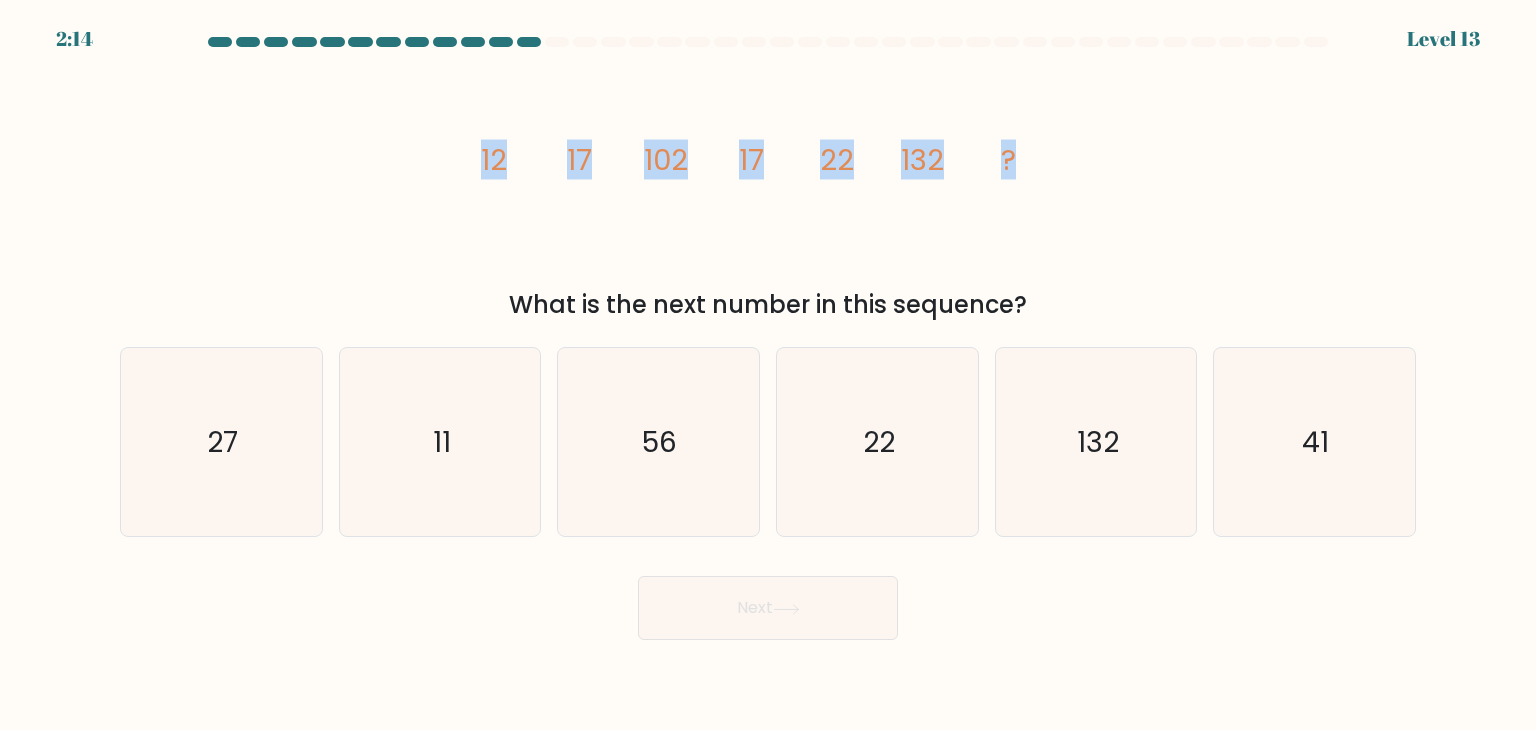 drag, startPoint x: 428, startPoint y: 138, endPoint x: 1052, endPoint y: 190, distance: 626.1629 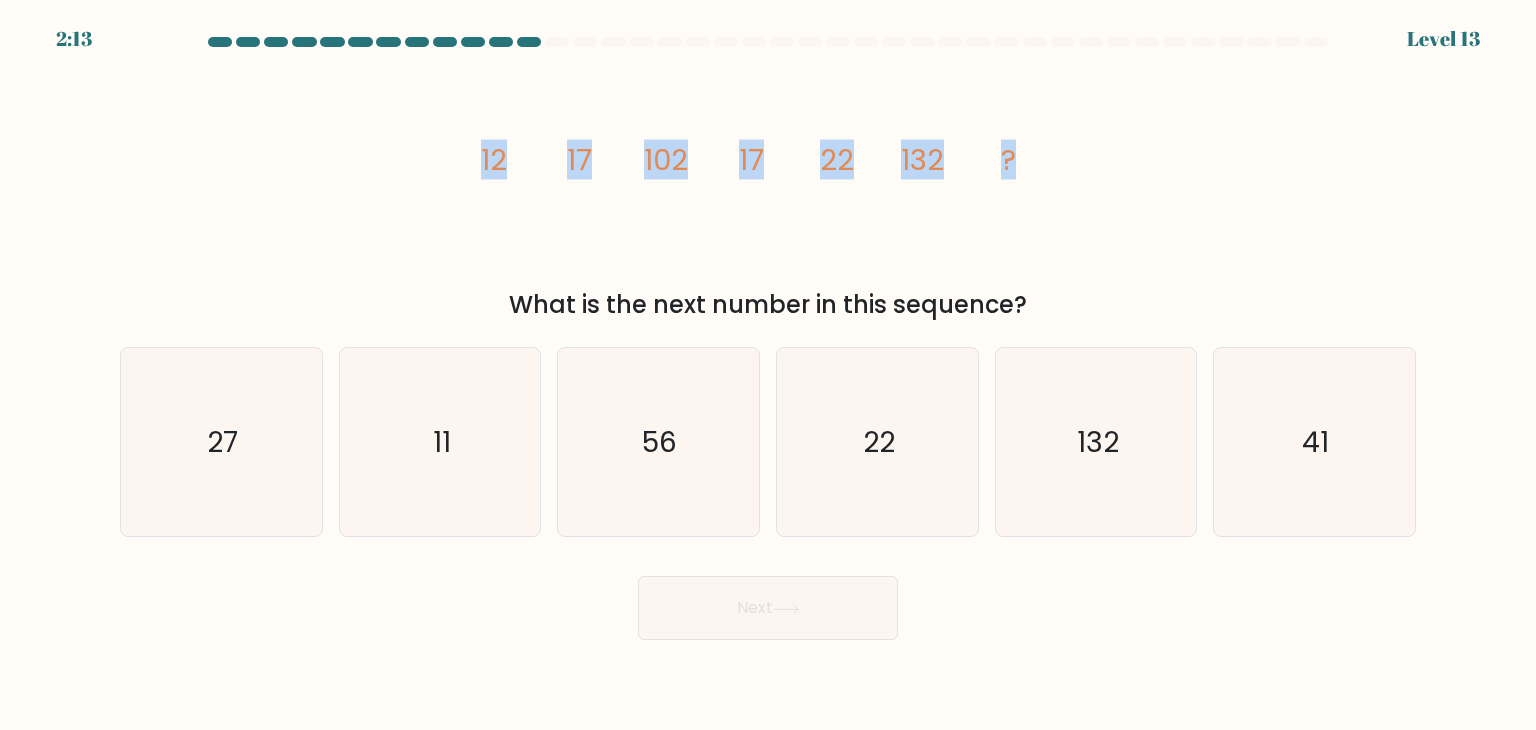 copy on "12
17
102
17
22
132
?" 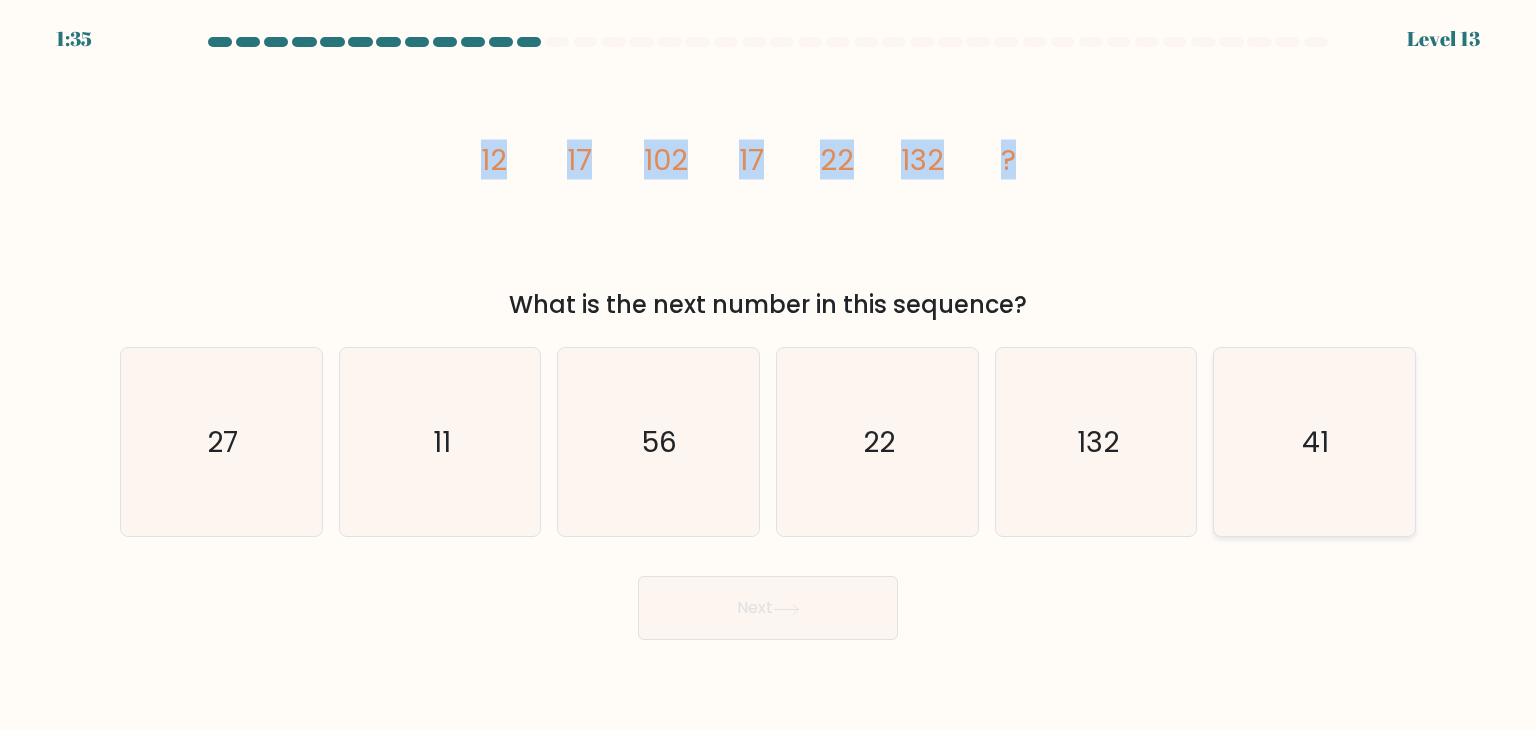 drag, startPoint x: 1481, startPoint y: 321, endPoint x: 1374, endPoint y: 414, distance: 141.76741 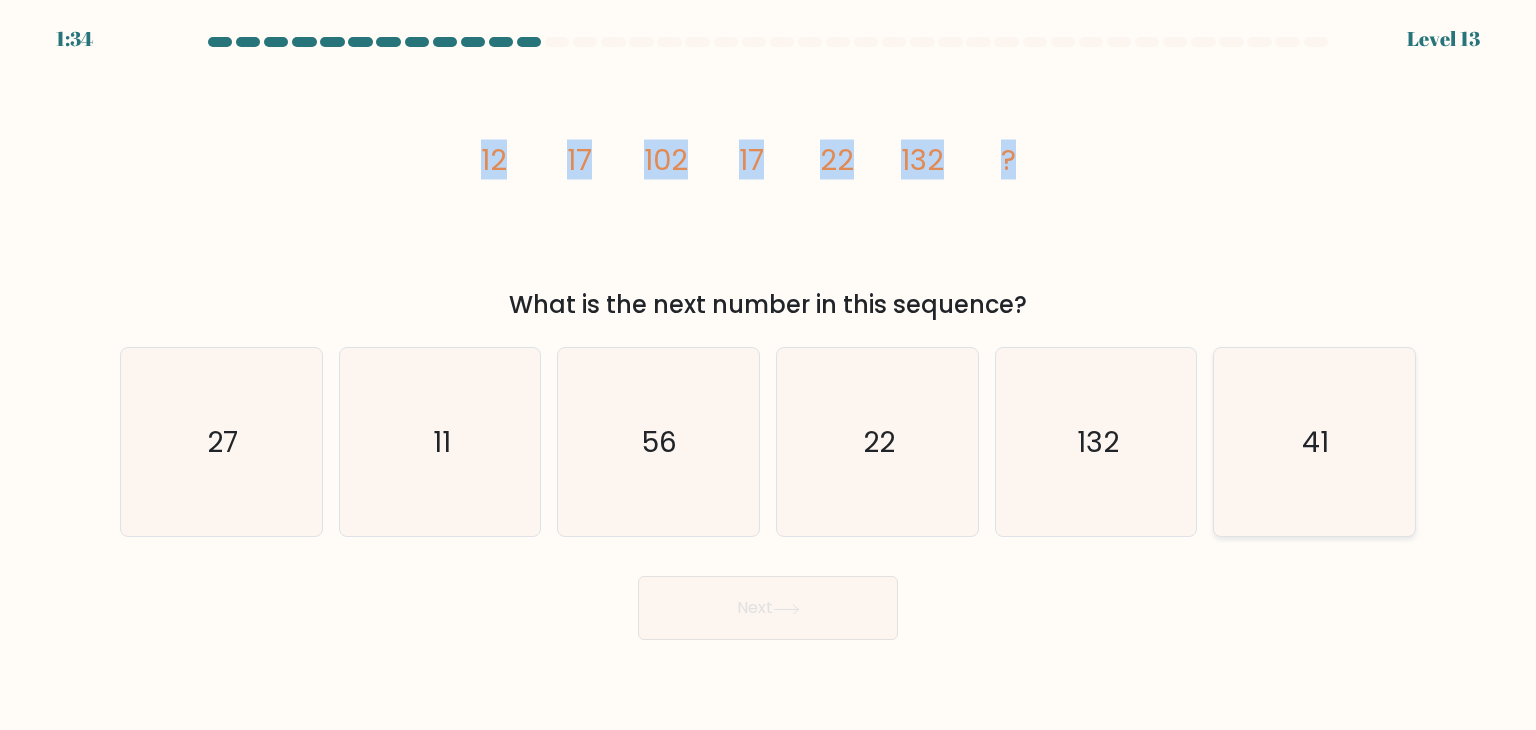 copy on "a.
27
b.
11
c.
56
d.
22
e.
132
f.
41" 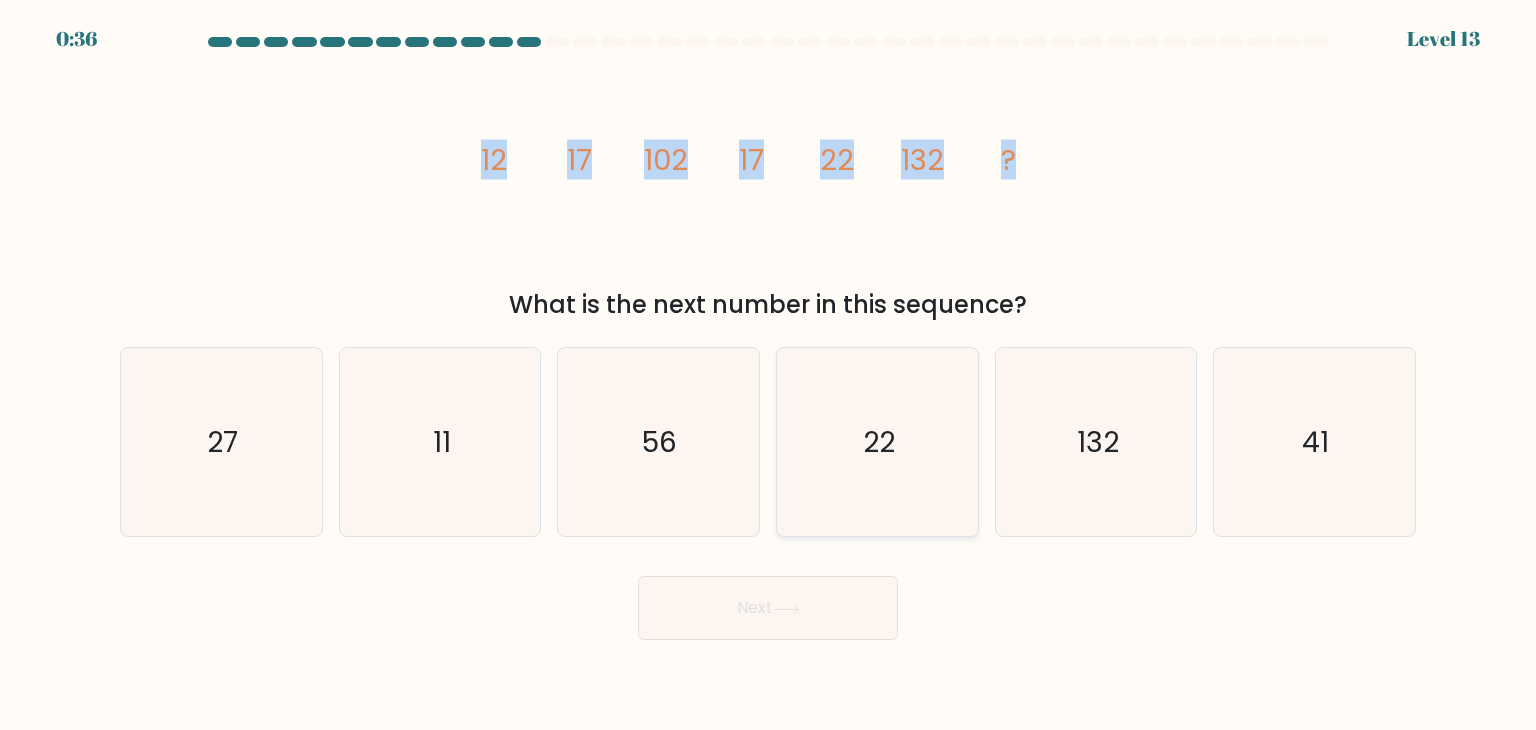 click on "22" 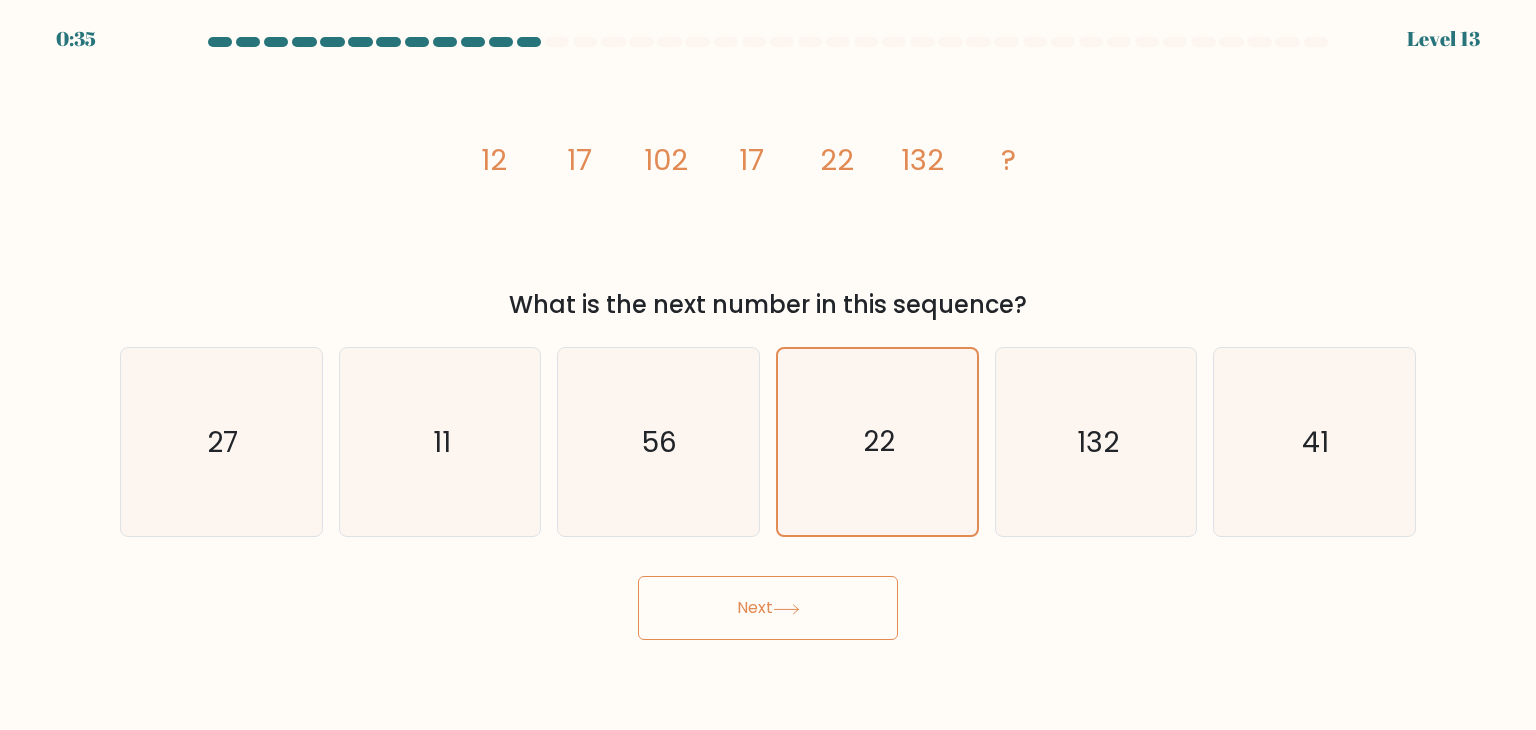 click on "Next" at bounding box center [768, 608] 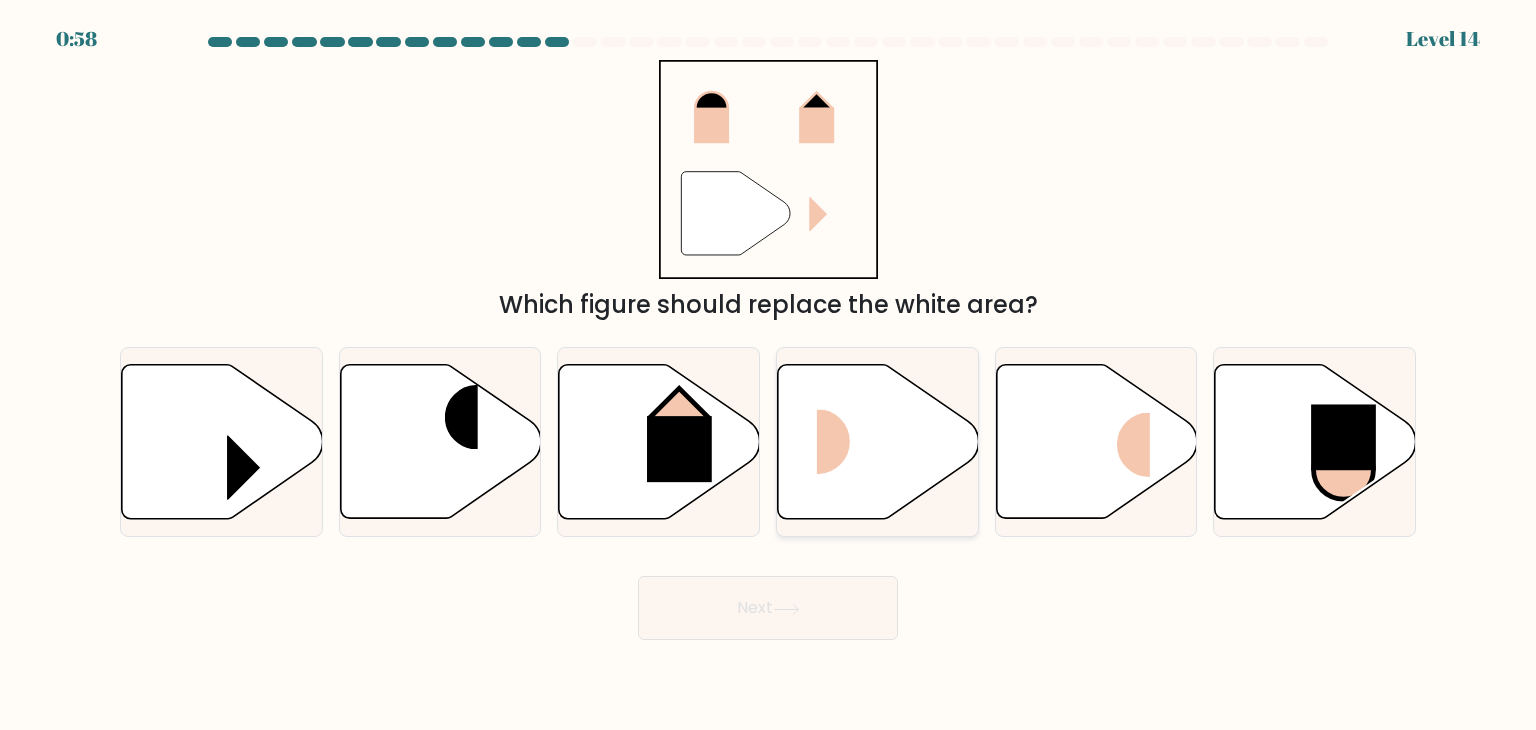 click 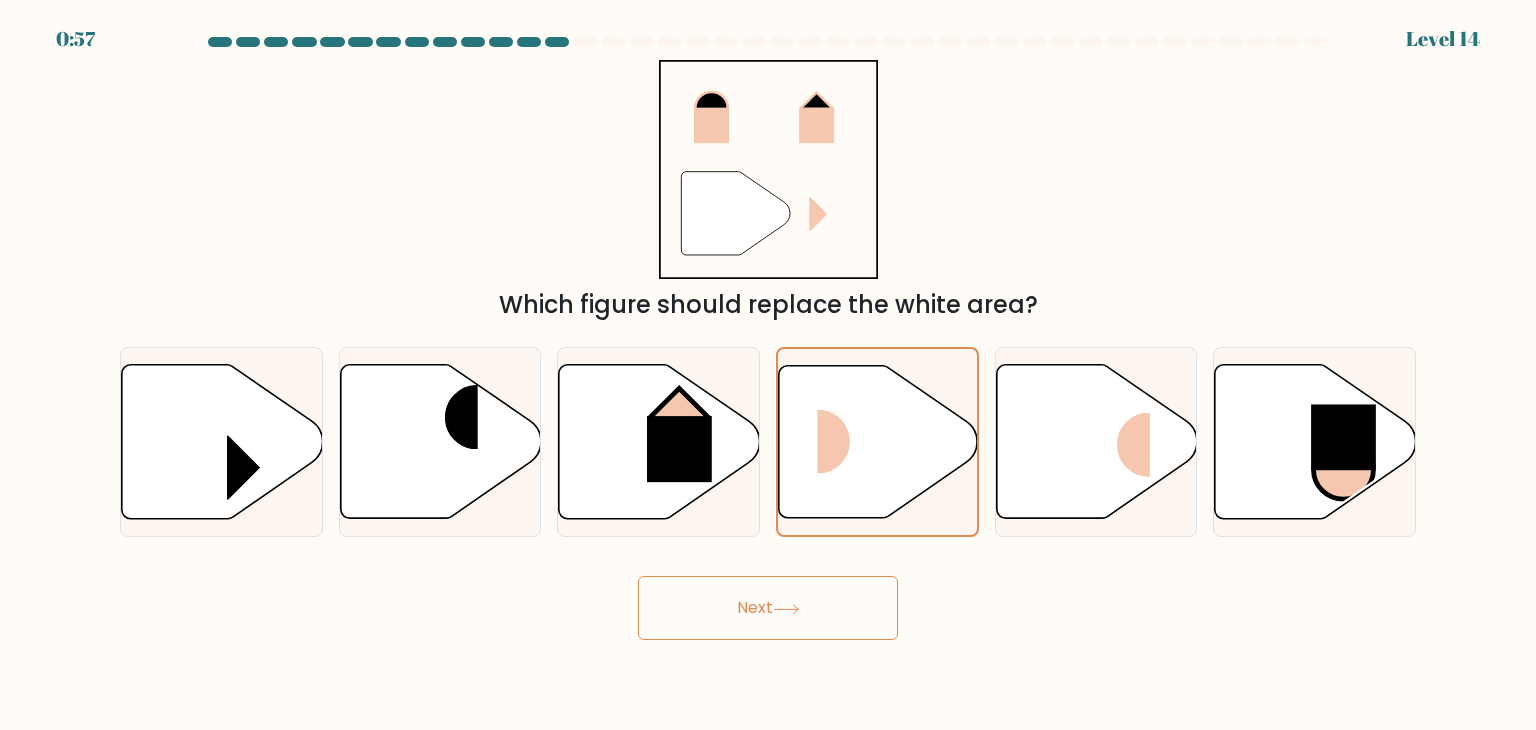 click on "Next" at bounding box center [768, 608] 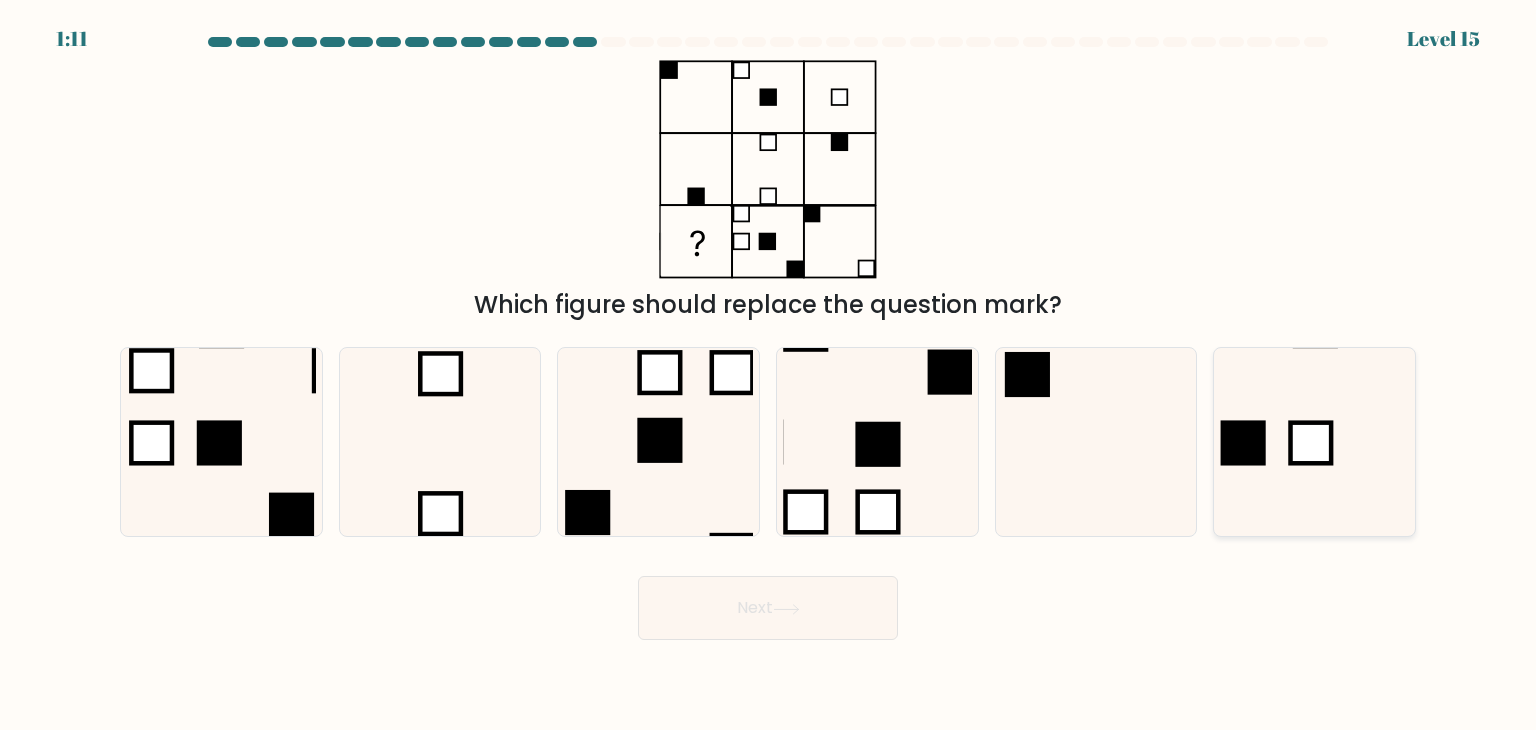 click 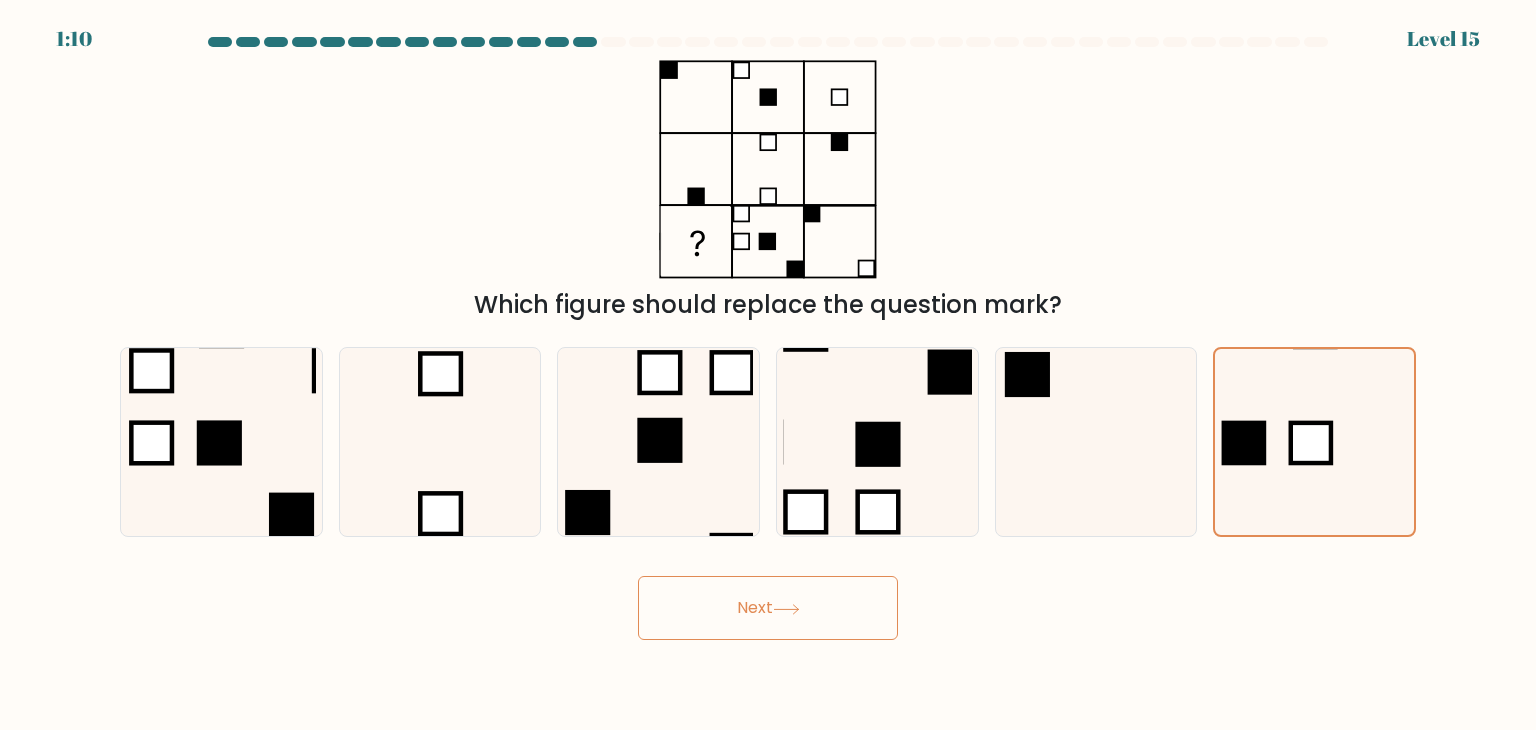 click on "Next" at bounding box center (768, 608) 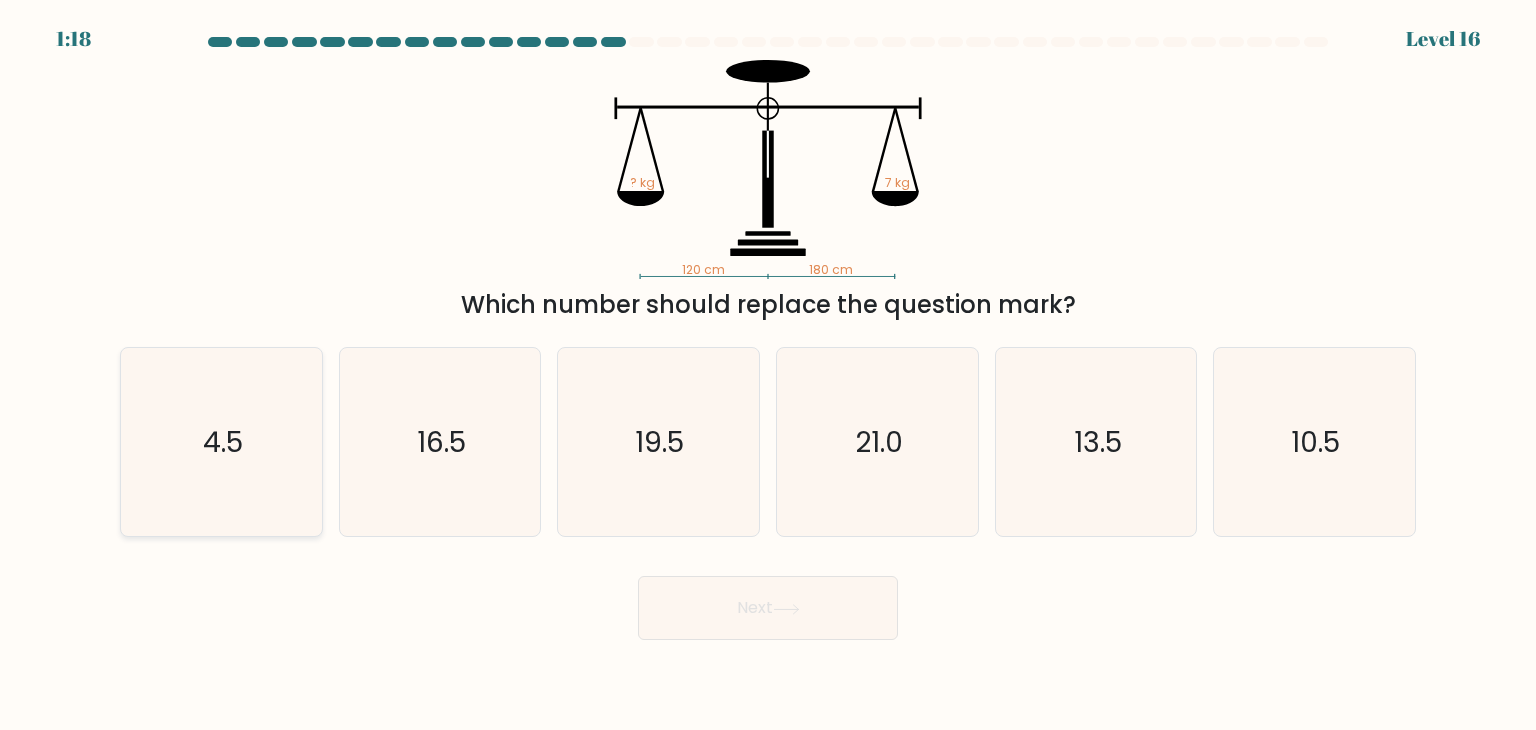 click on "4.5" 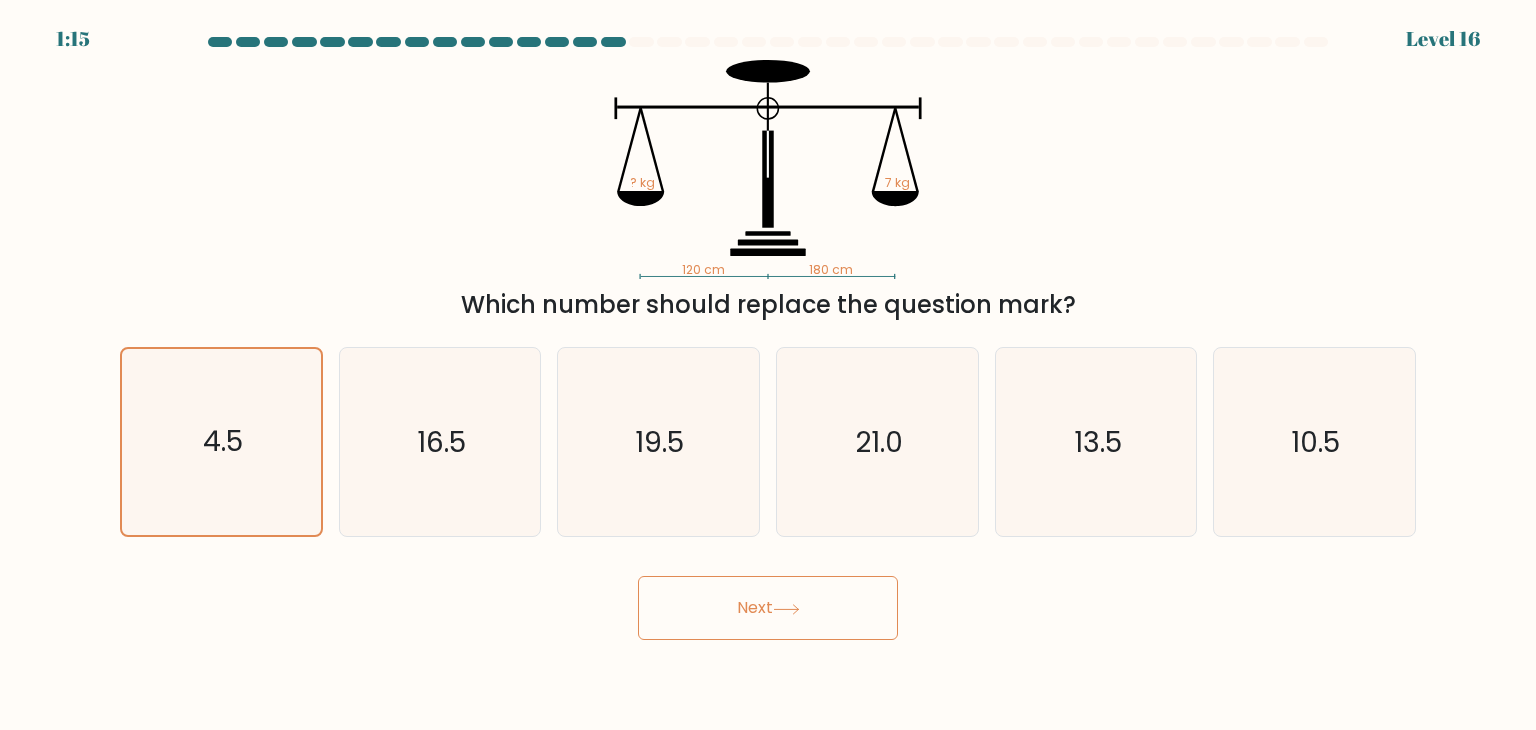 click on "Next" at bounding box center (768, 608) 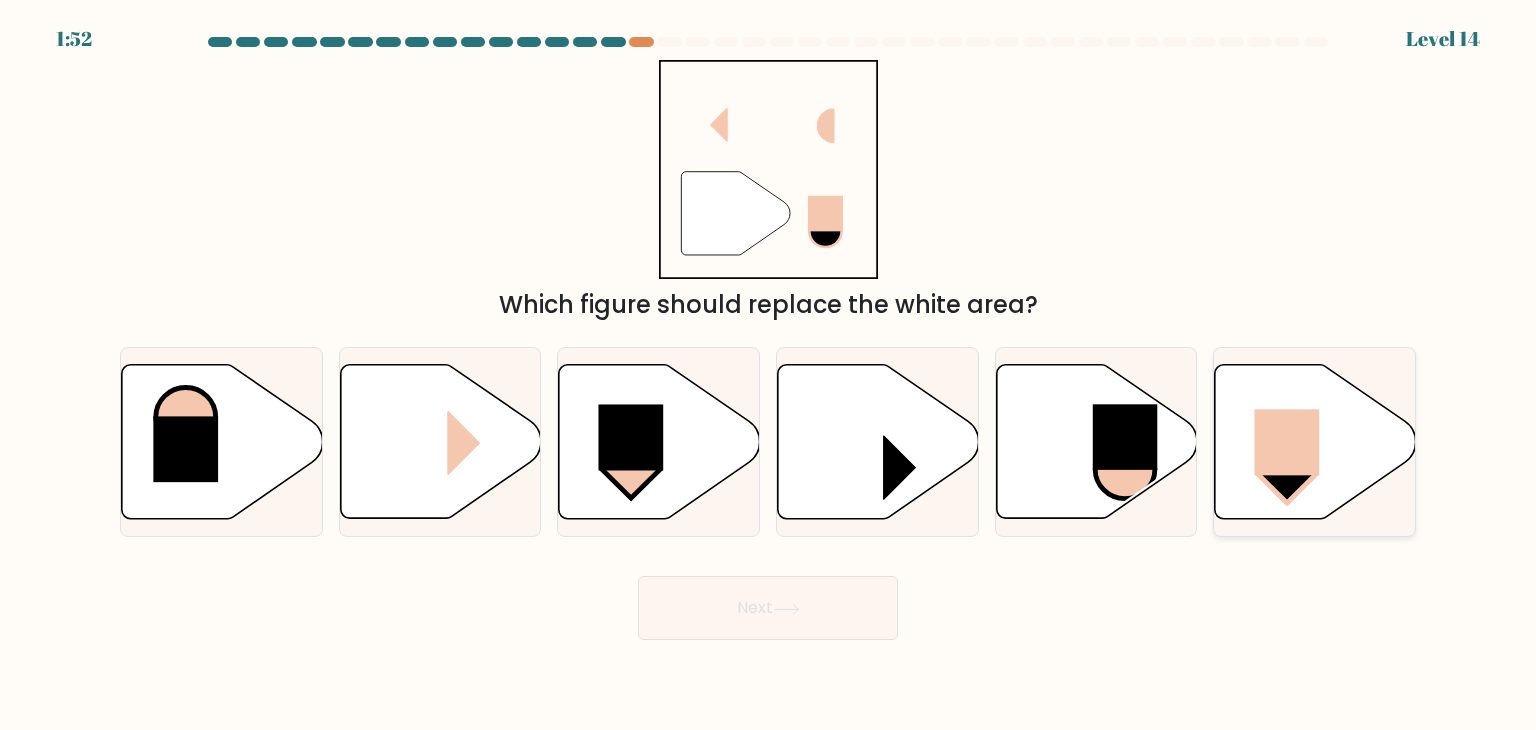 click 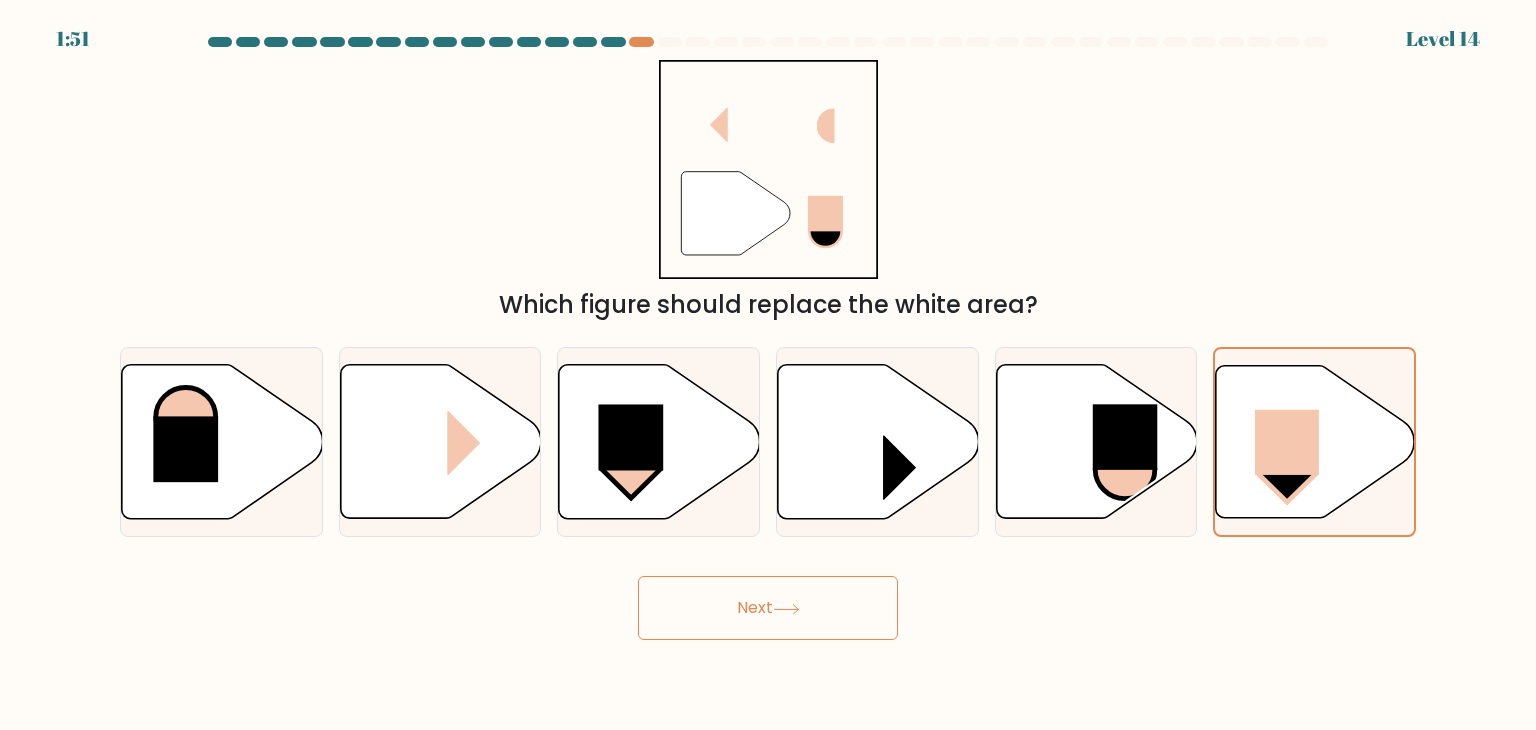 click on "Next" at bounding box center [768, 608] 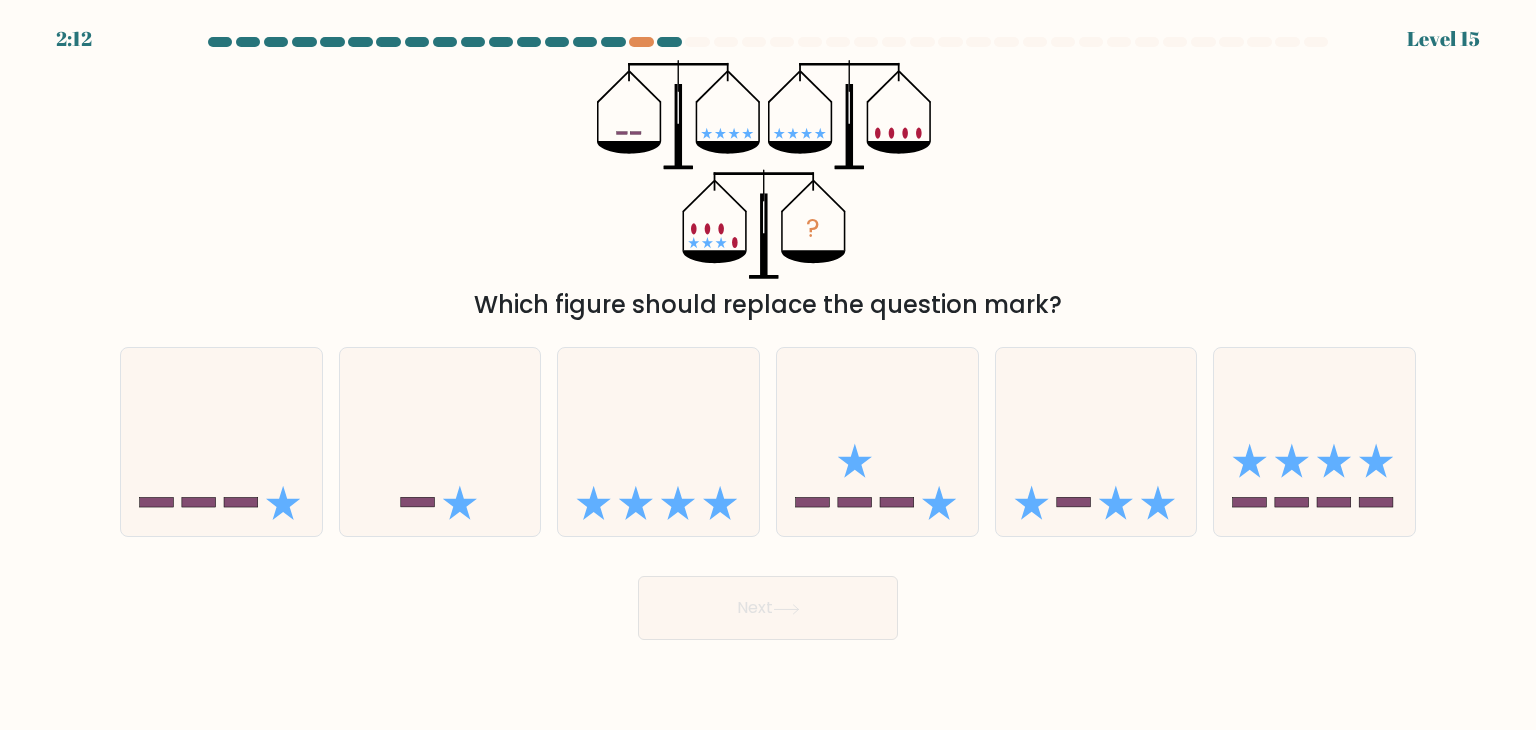 click on "?
Which figure should replace the question mark?" at bounding box center (768, 191) 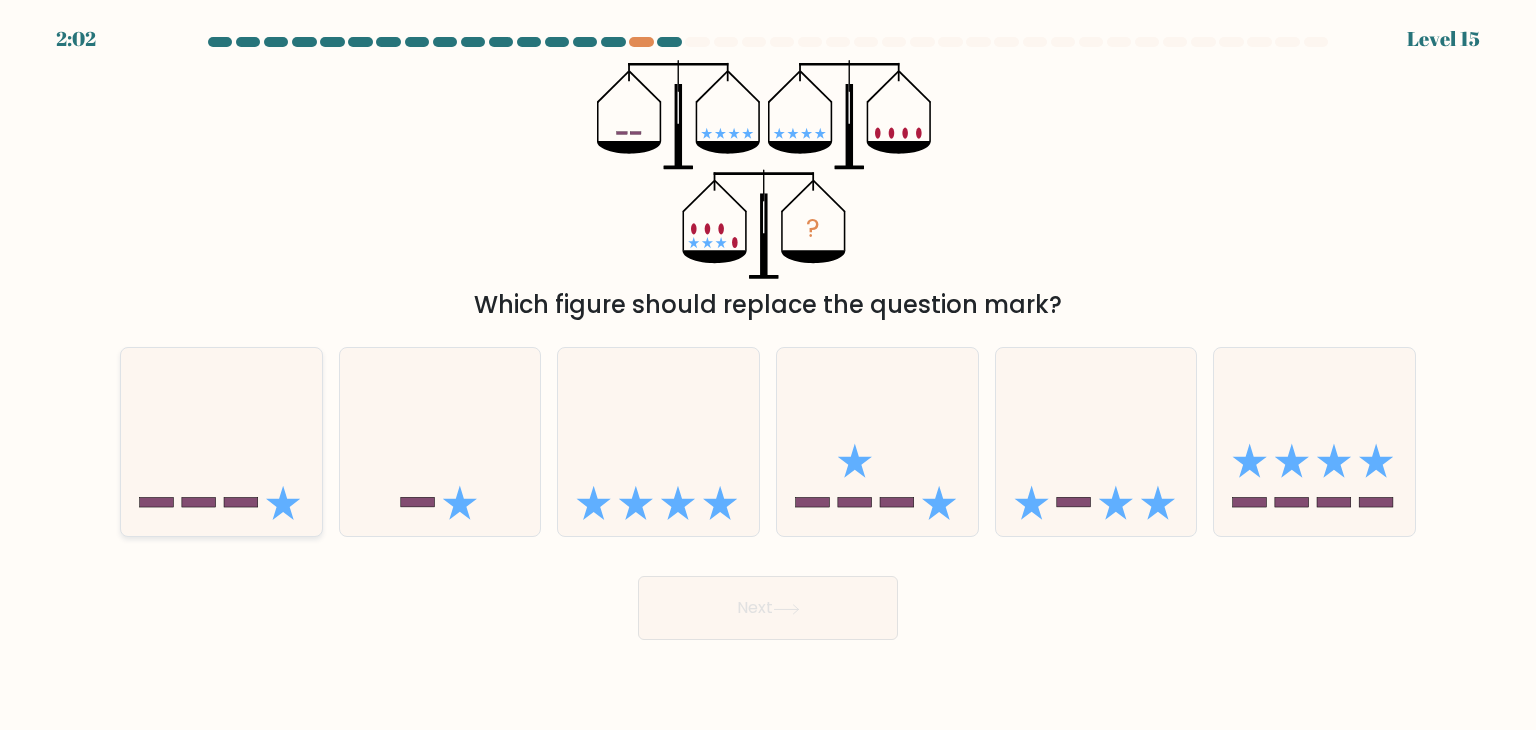 click 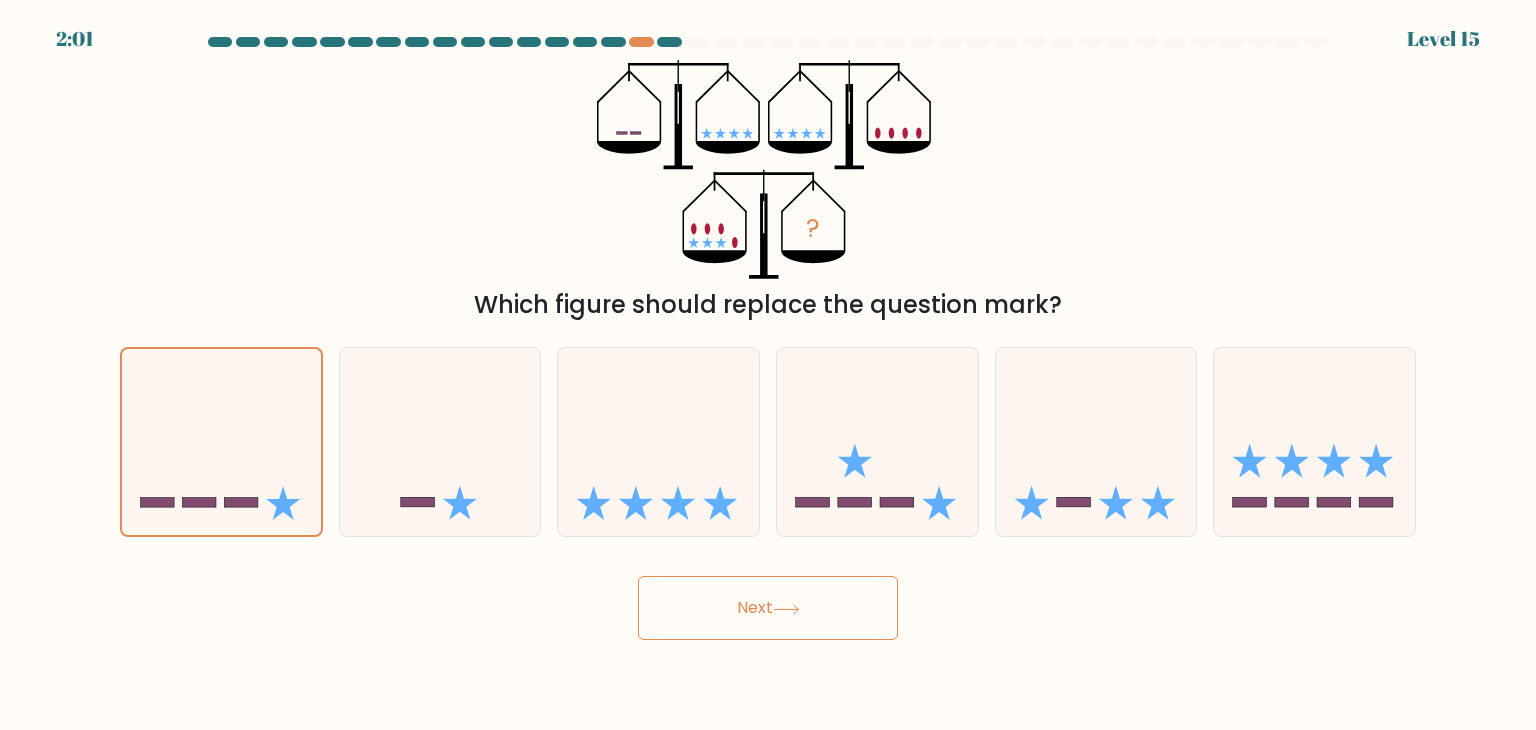 click on "Next" at bounding box center [768, 608] 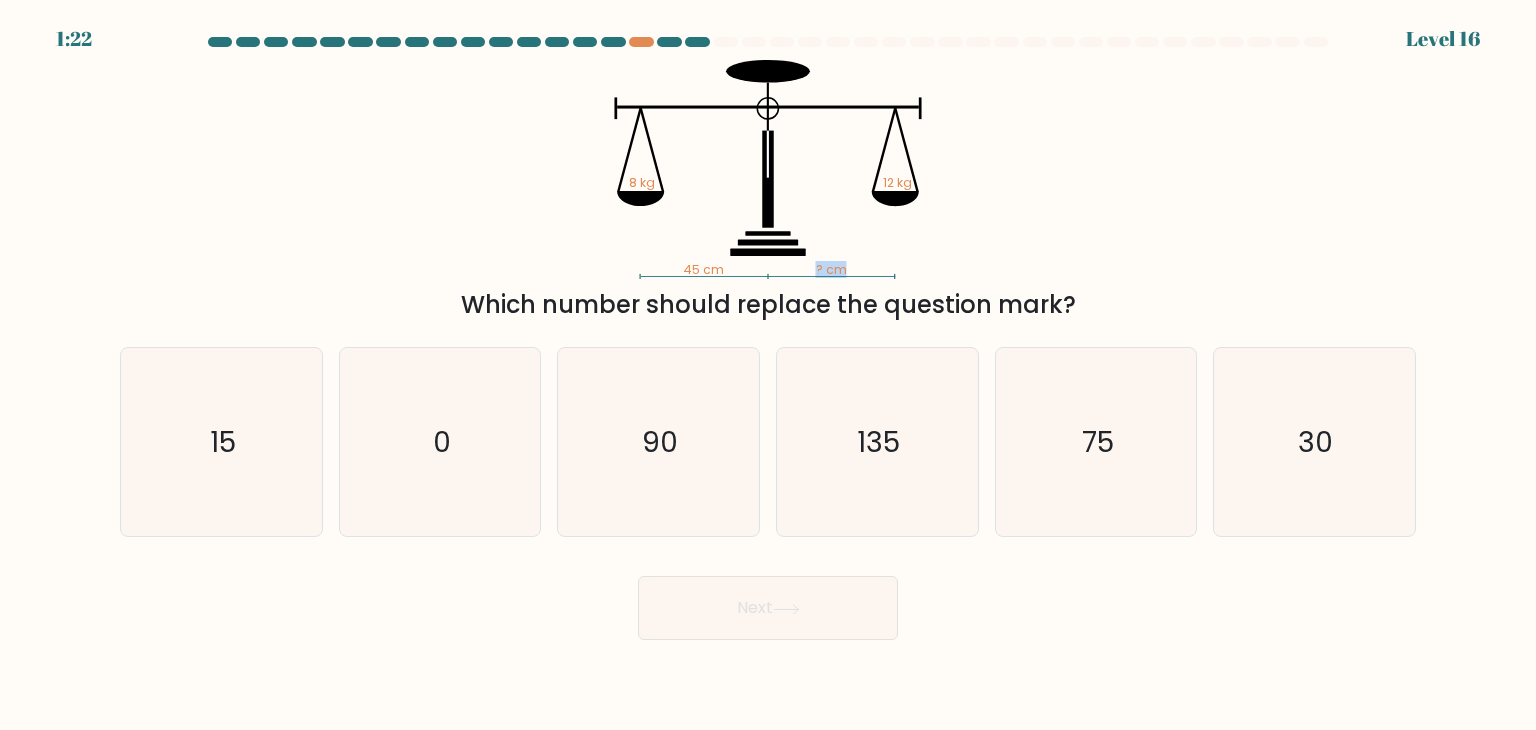 drag, startPoint x: 775, startPoint y: 262, endPoint x: 896, endPoint y: 261, distance: 121.004135 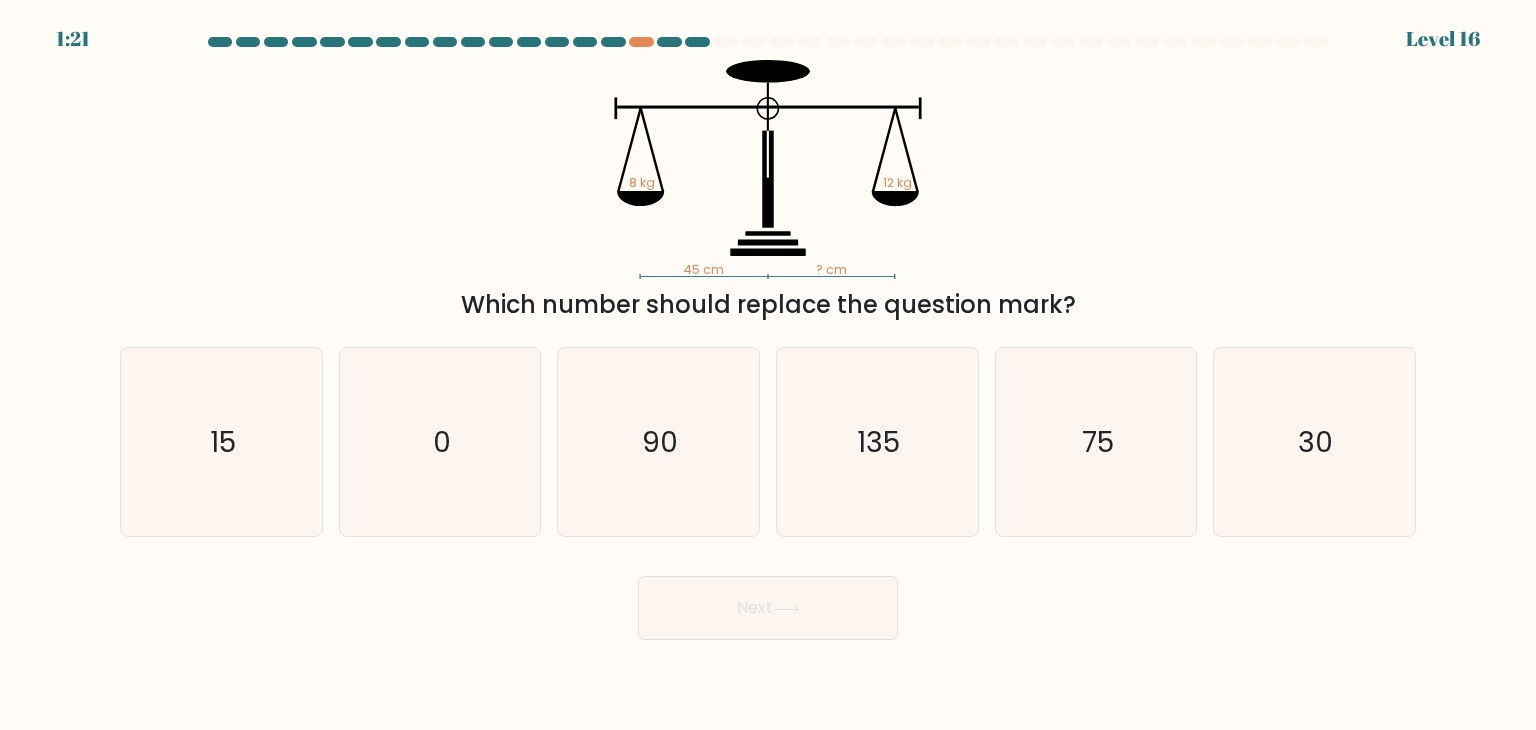 click on "12 kg" 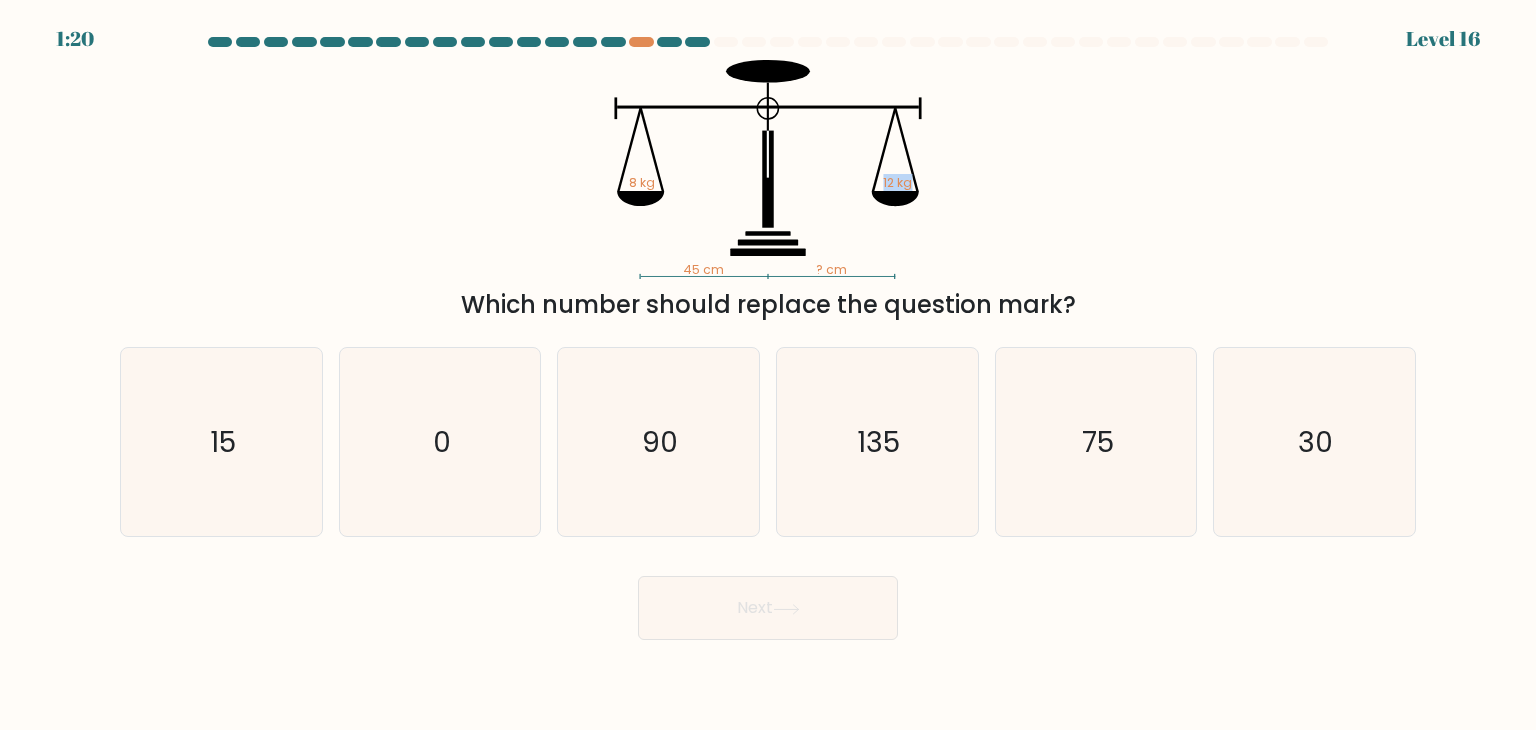 drag, startPoint x: 909, startPoint y: 184, endPoint x: 843, endPoint y: 181, distance: 66.068146 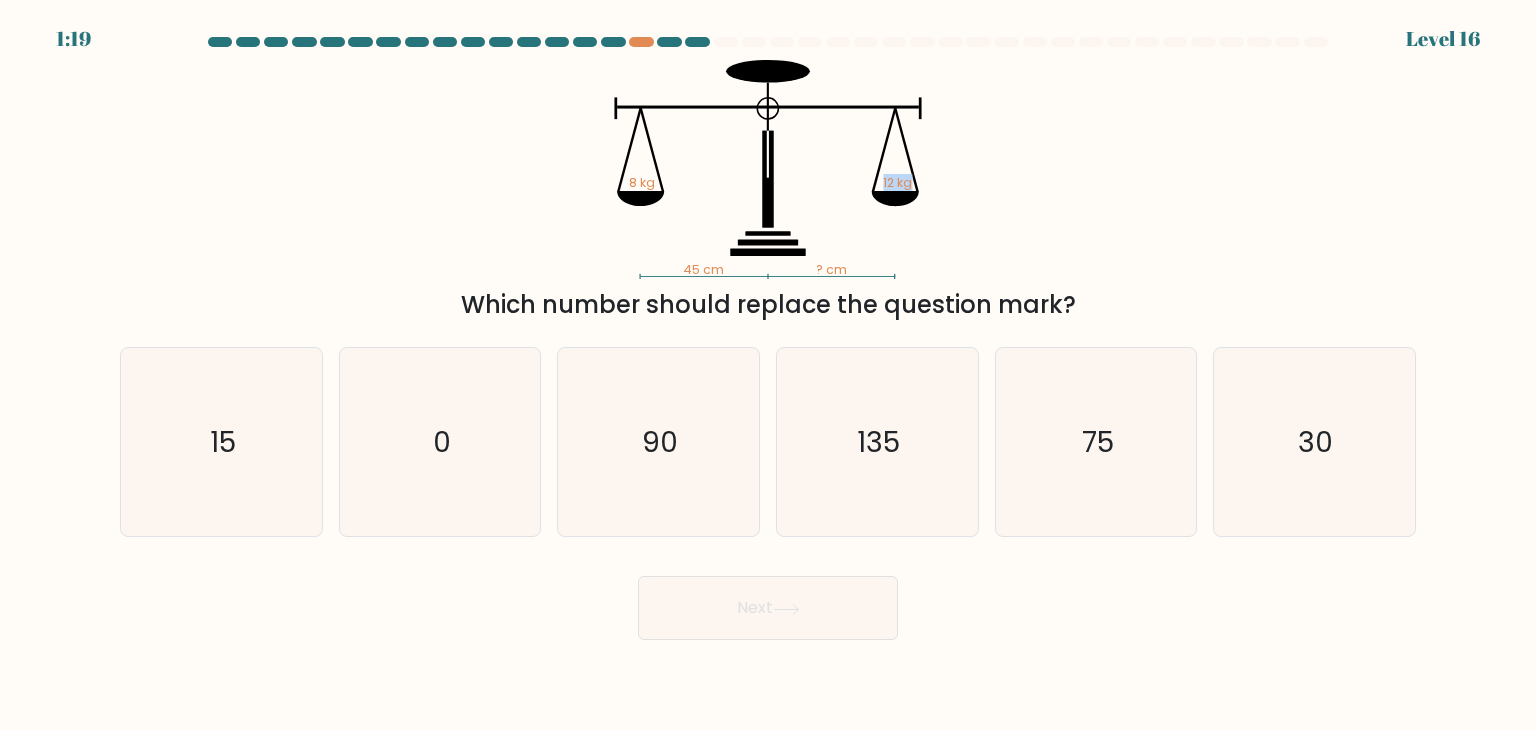 click on "45 cm   ? cm   8 kg   12 kg" 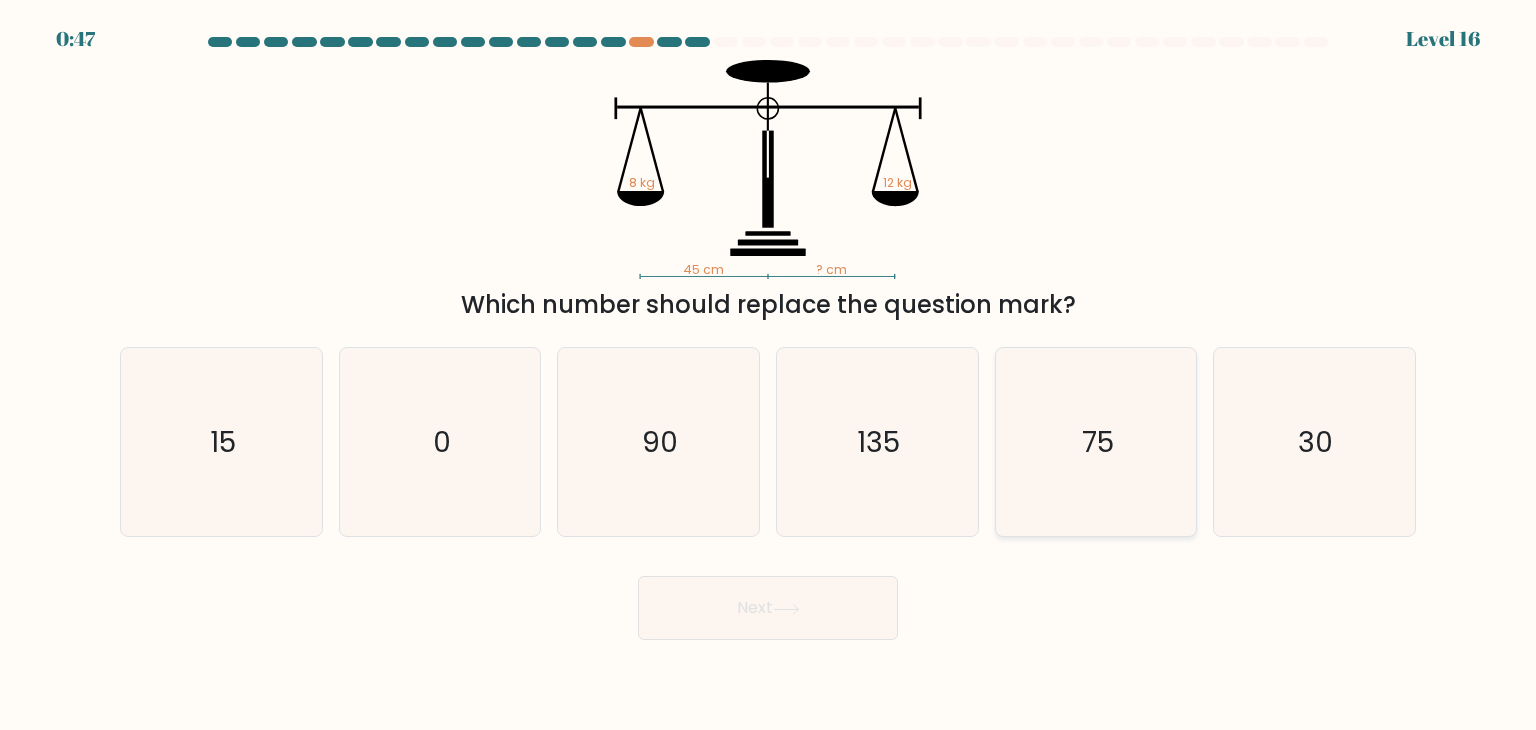 click on "75" 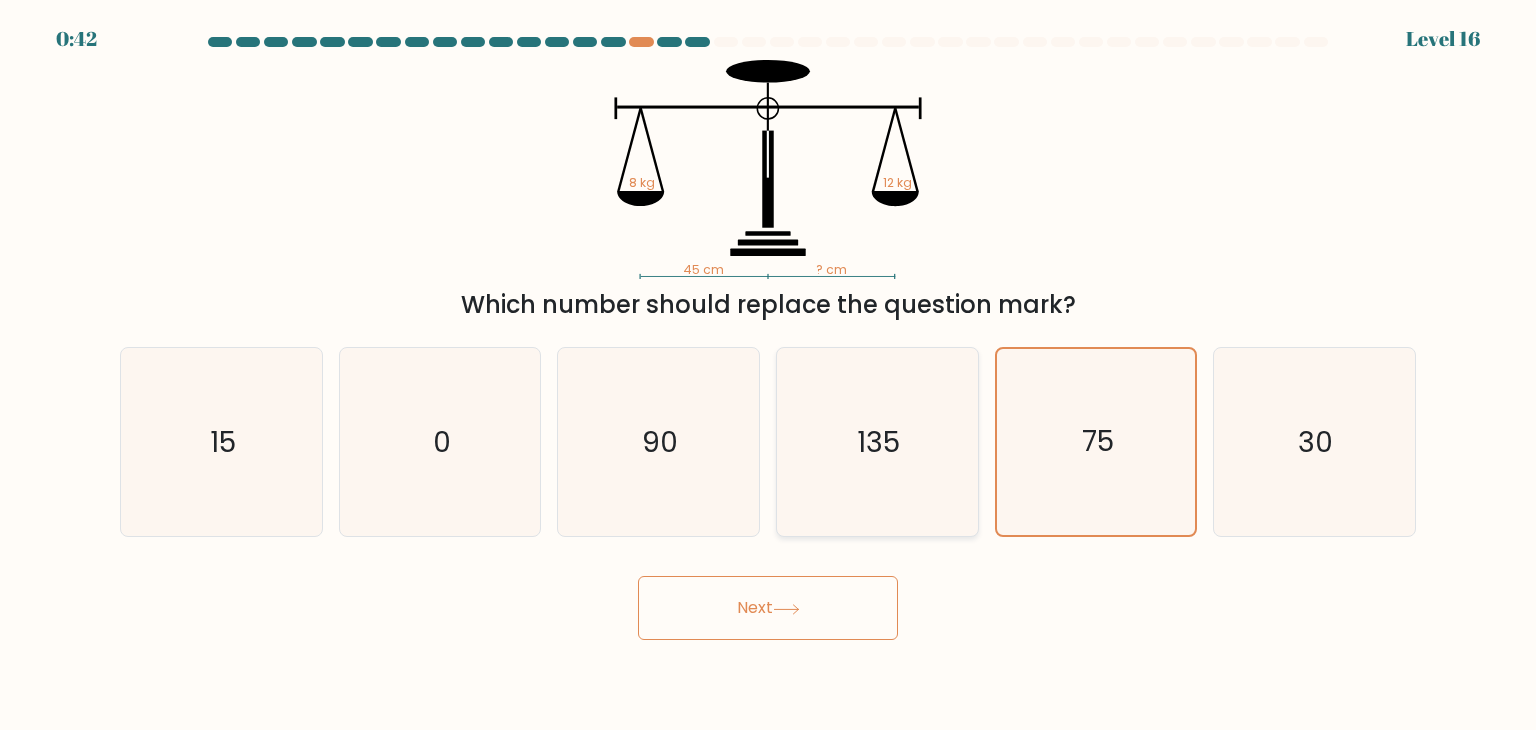 click on "135" 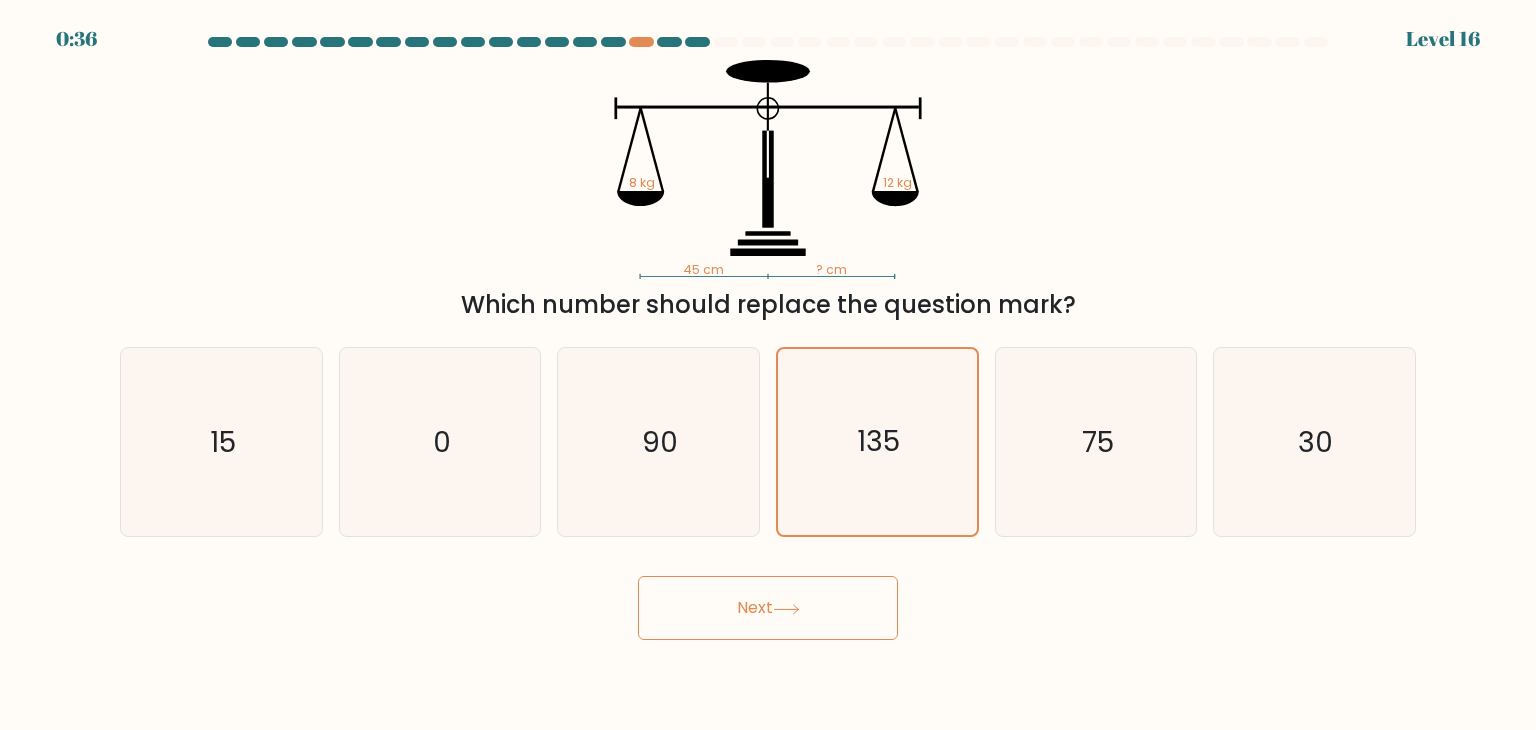 click on "Next" at bounding box center (768, 608) 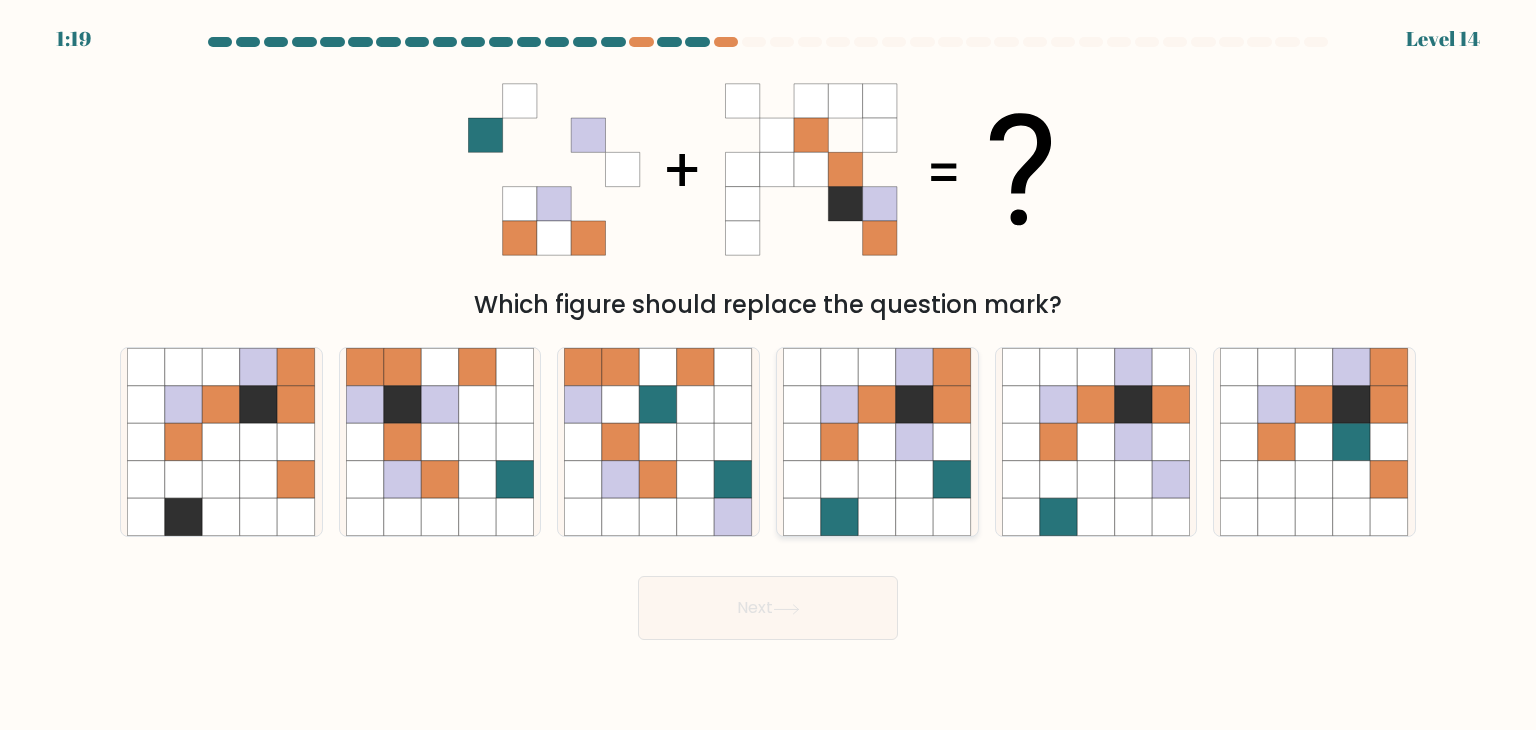 drag, startPoint x: 757, startPoint y: 610, endPoint x: 862, endPoint y: 359, distance: 272.0772 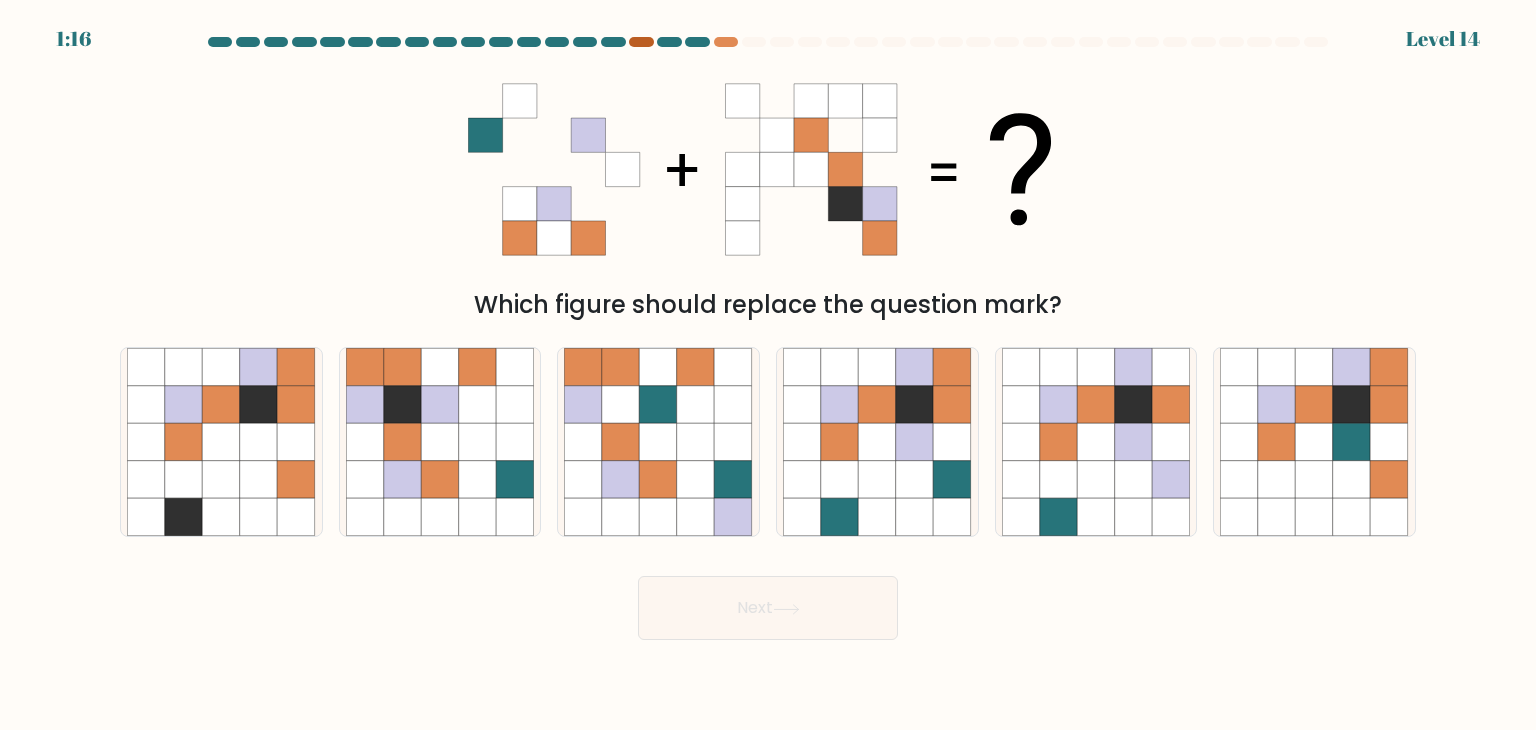 click at bounding box center [641, 42] 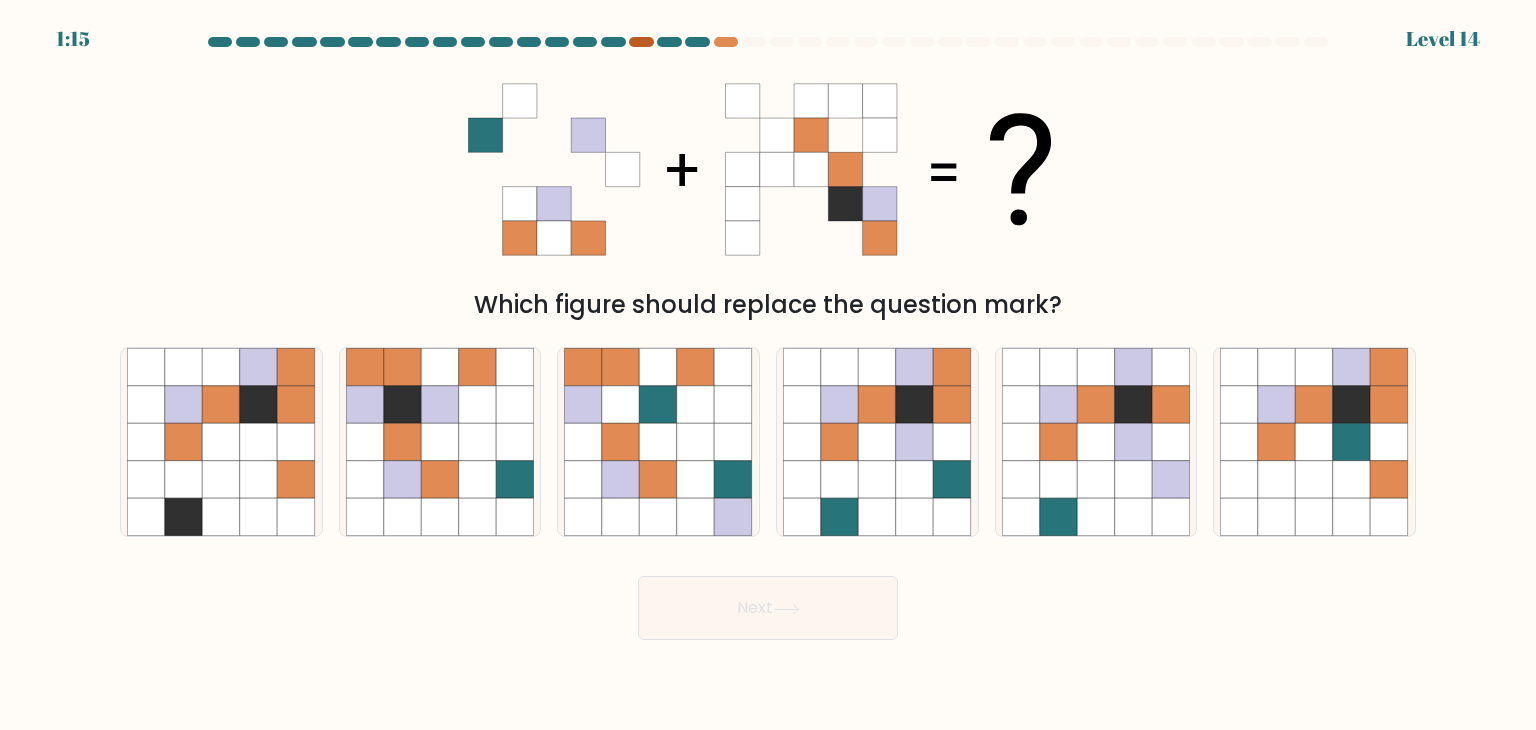 click at bounding box center (641, 42) 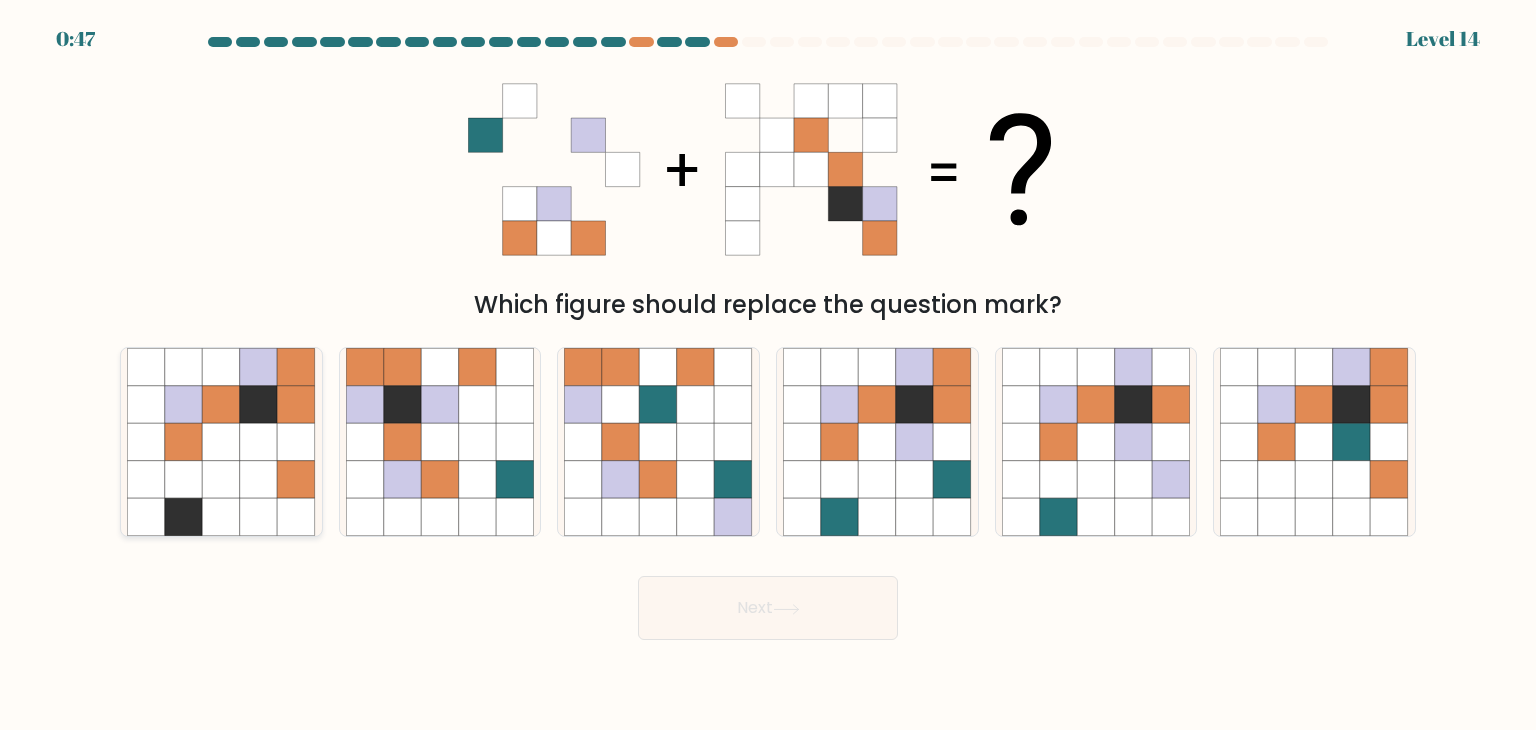 click 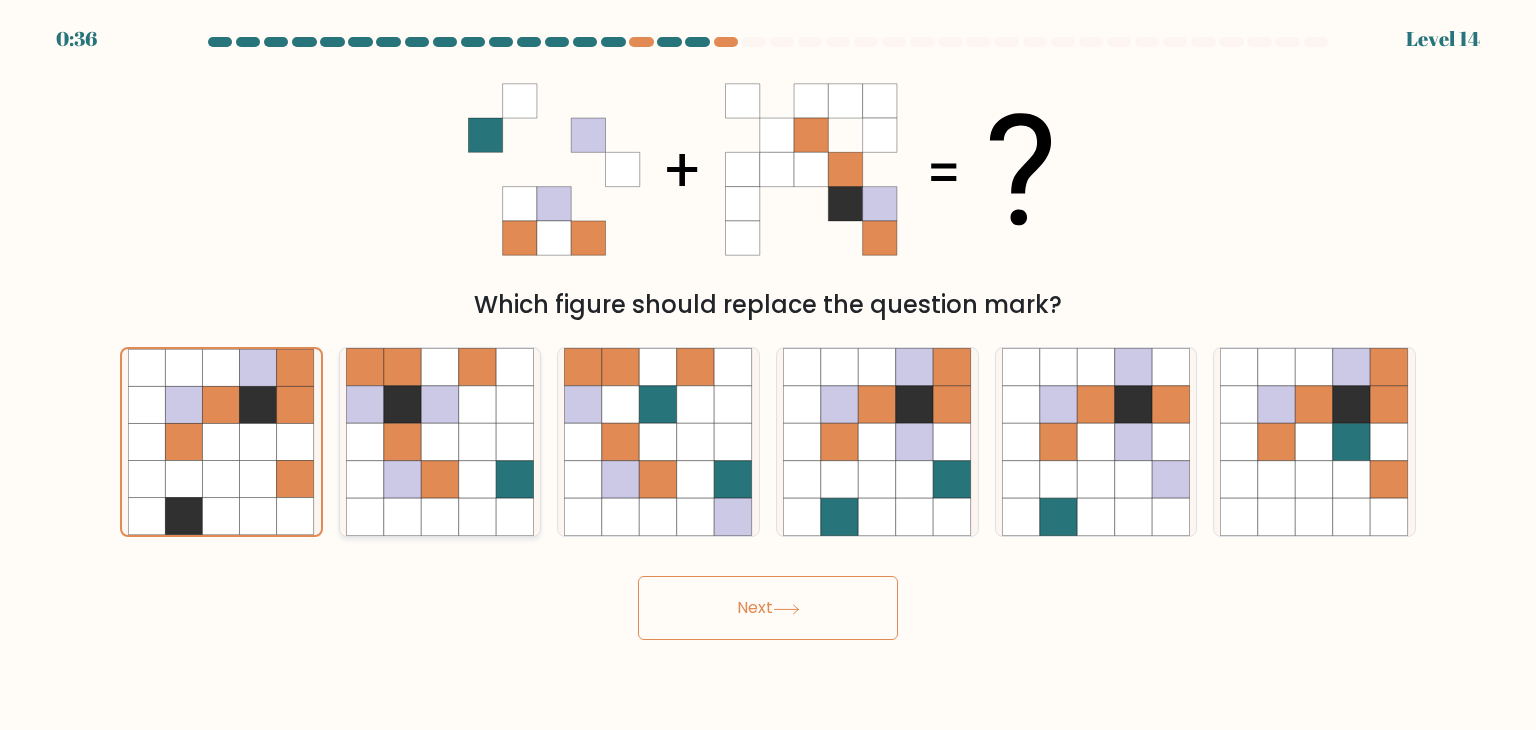 click 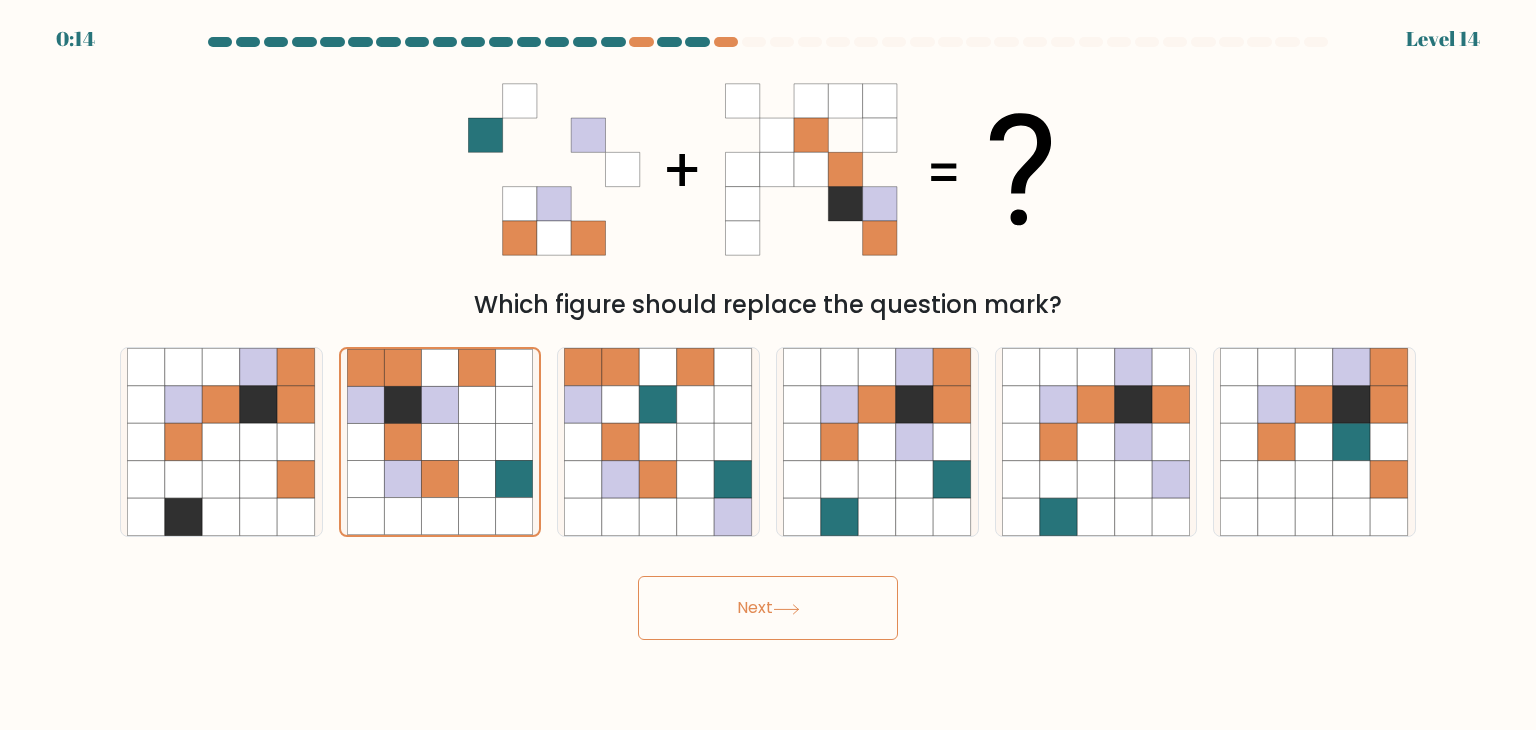 click on "Next" at bounding box center [768, 608] 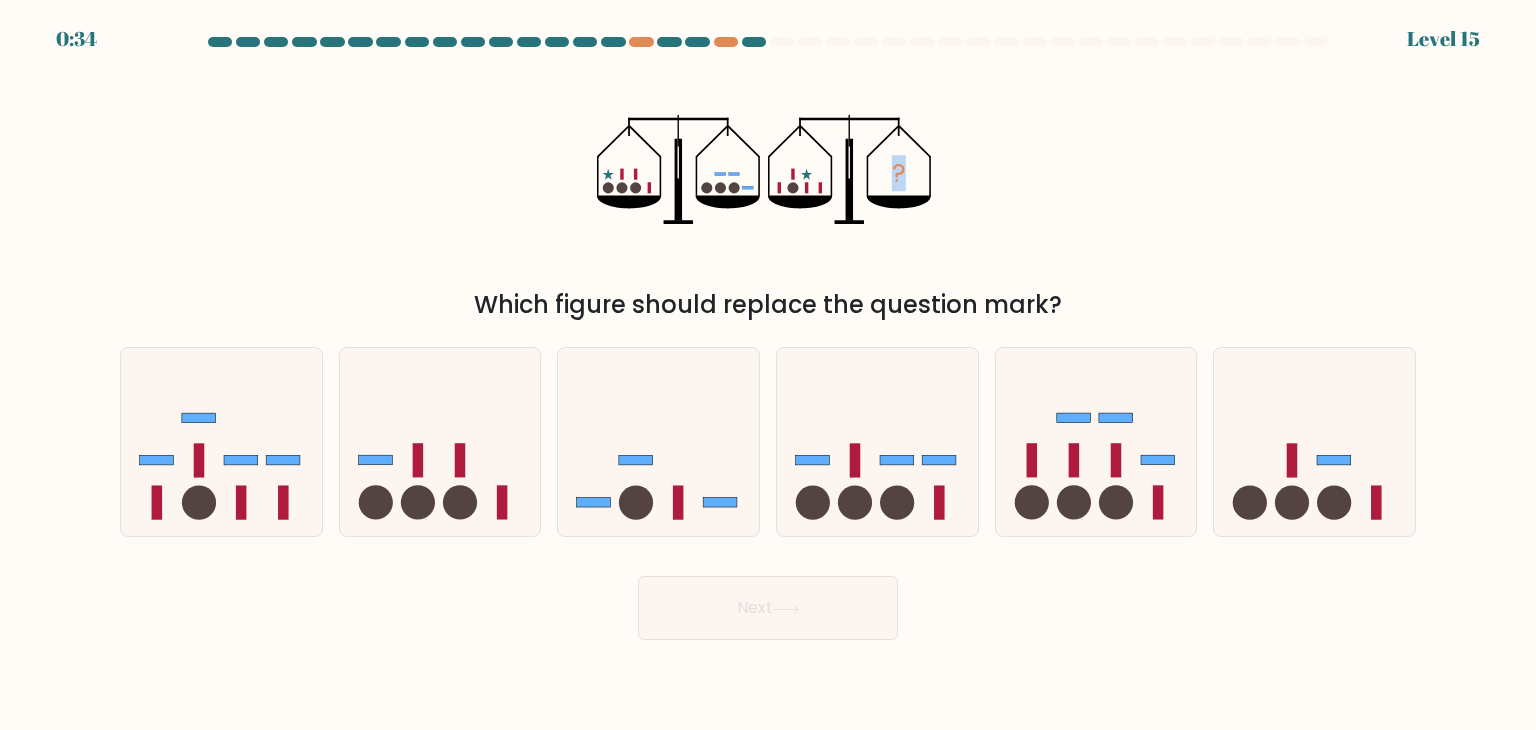 drag, startPoint x: 913, startPoint y: 211, endPoint x: 571, endPoint y: 139, distance: 349.4968 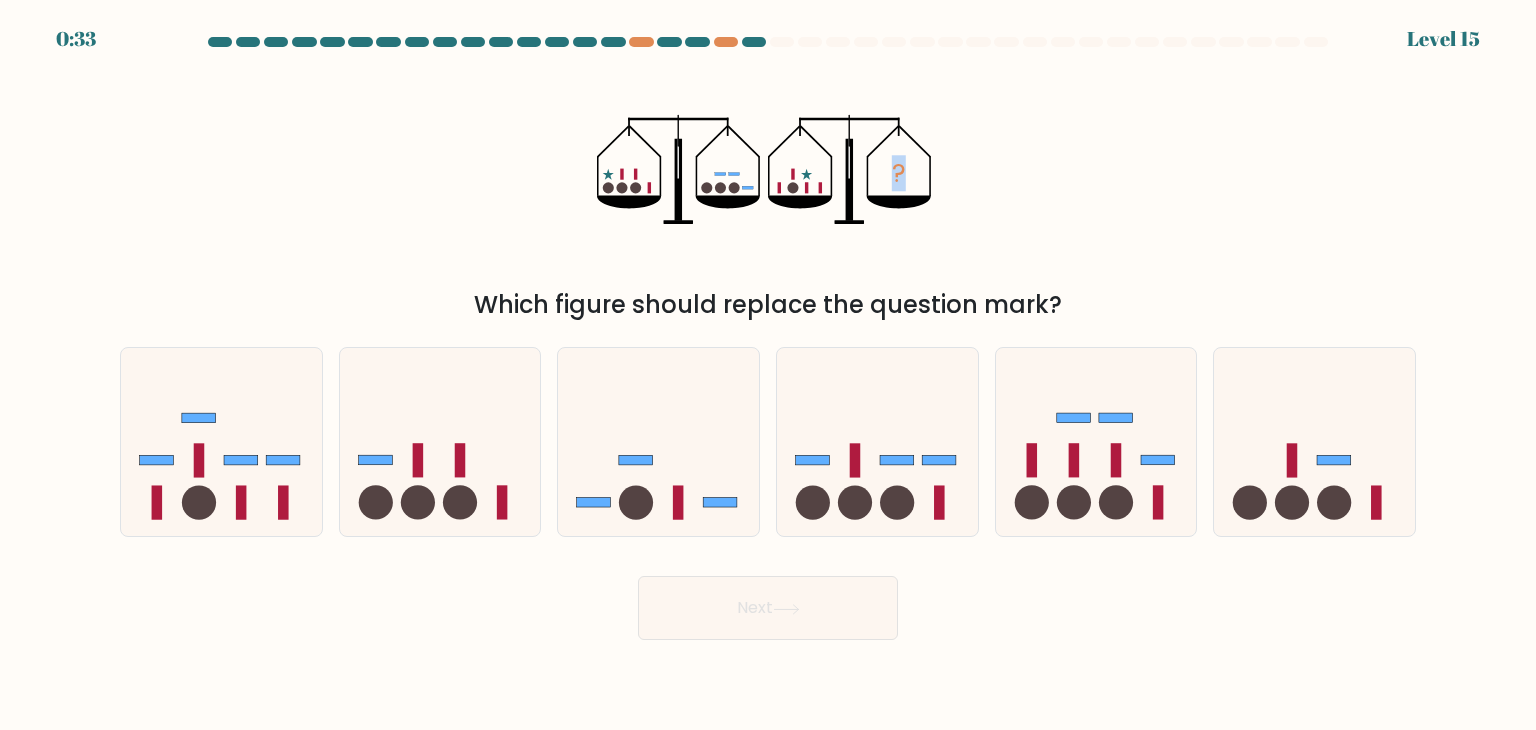 click on "?" 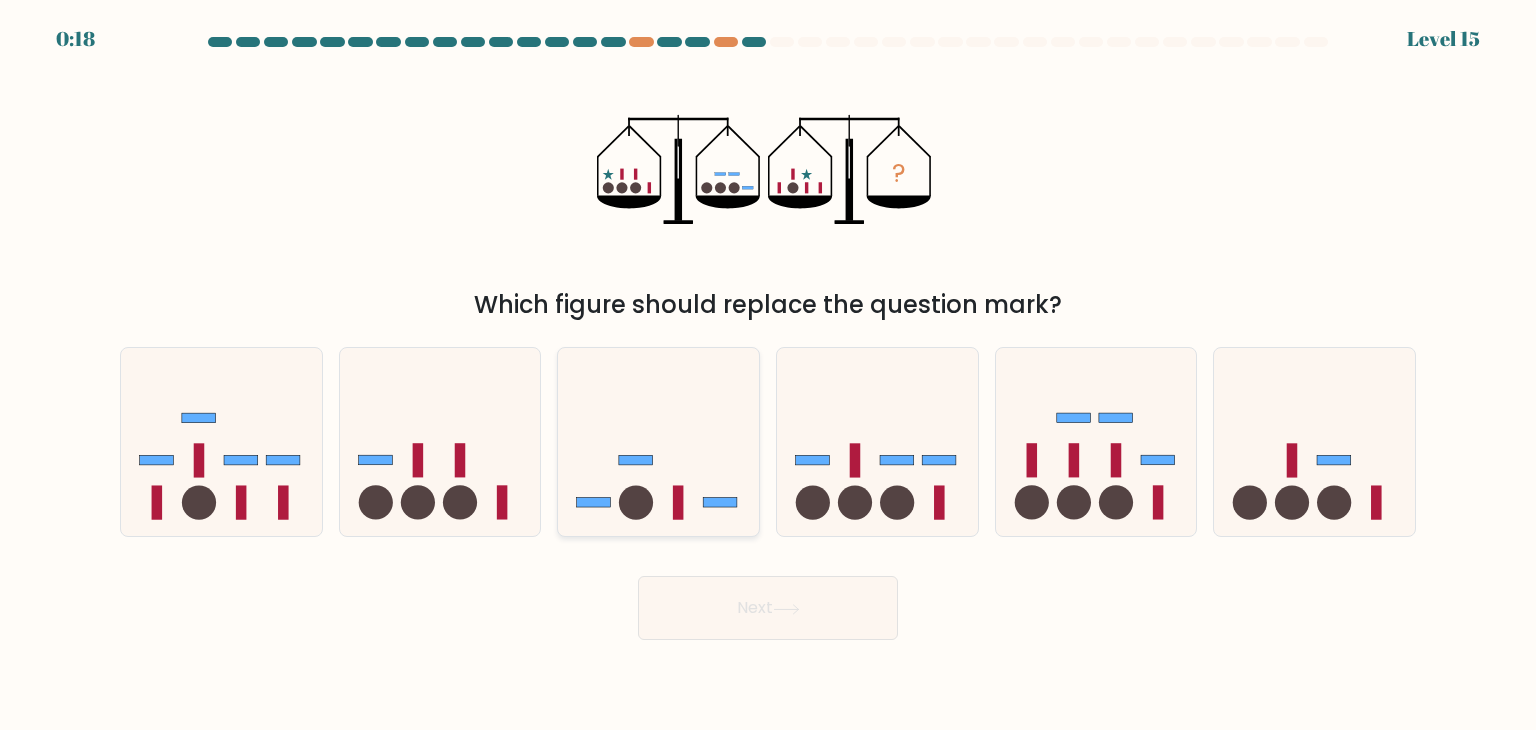 click 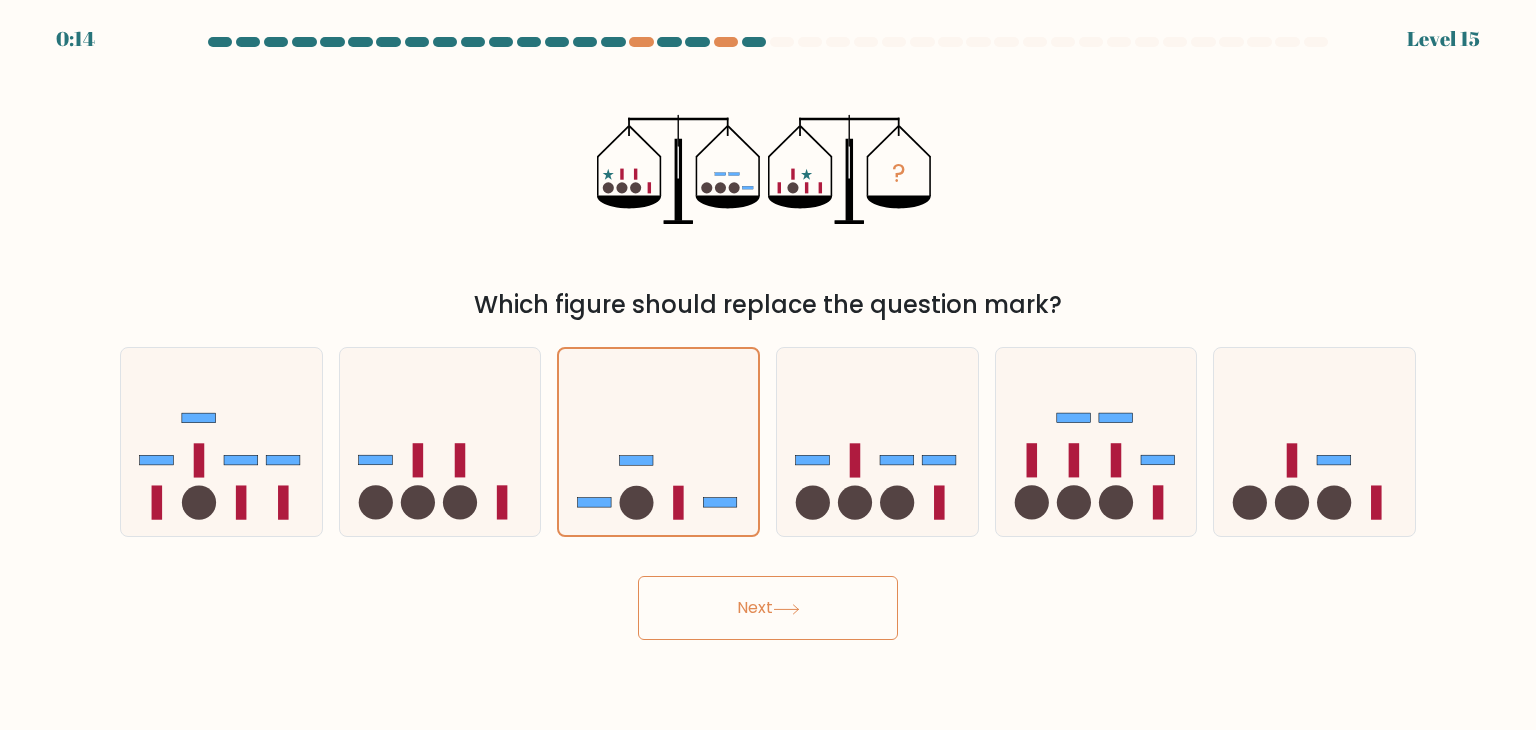 click on "Next" at bounding box center (768, 608) 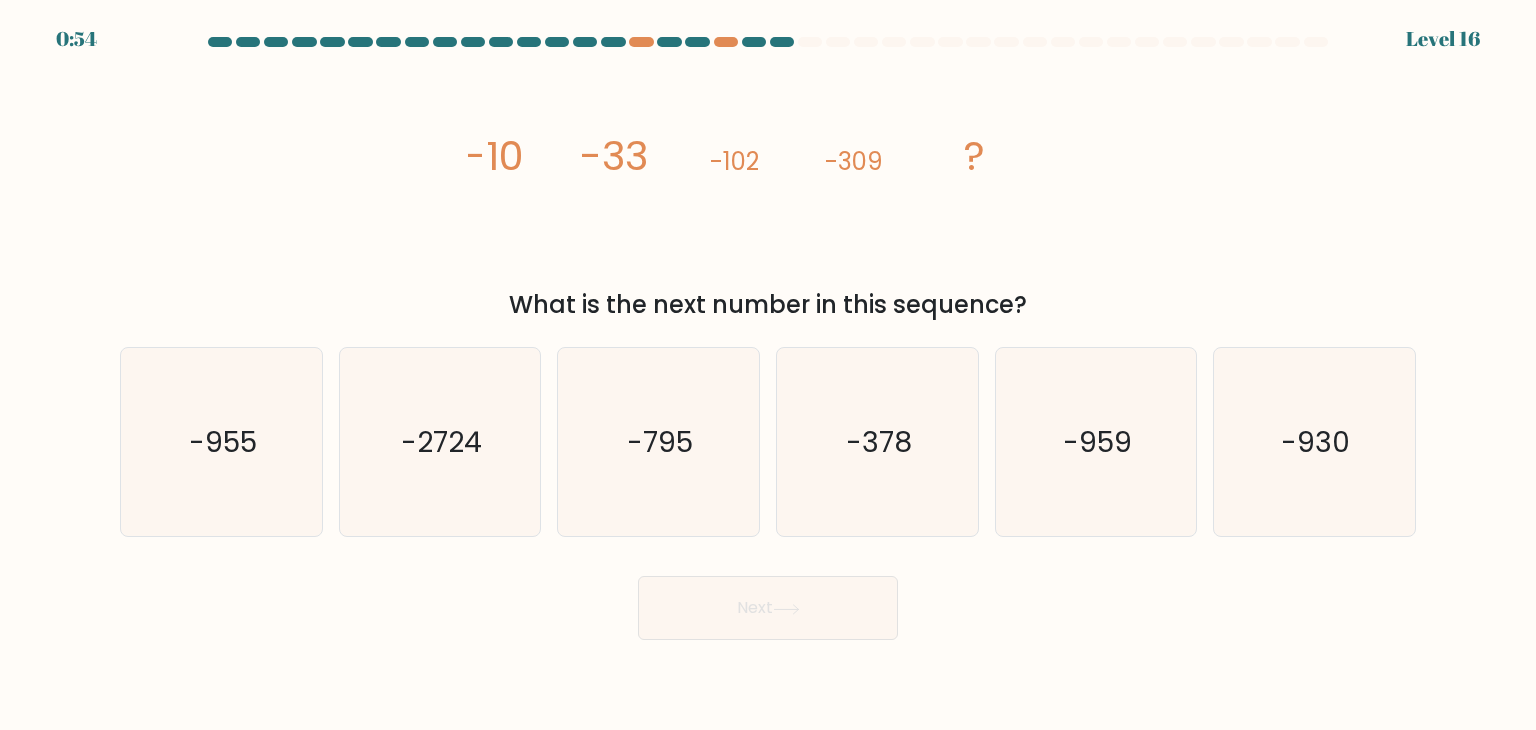 drag, startPoint x: 424, startPoint y: 109, endPoint x: 1041, endPoint y: 300, distance: 645.88696 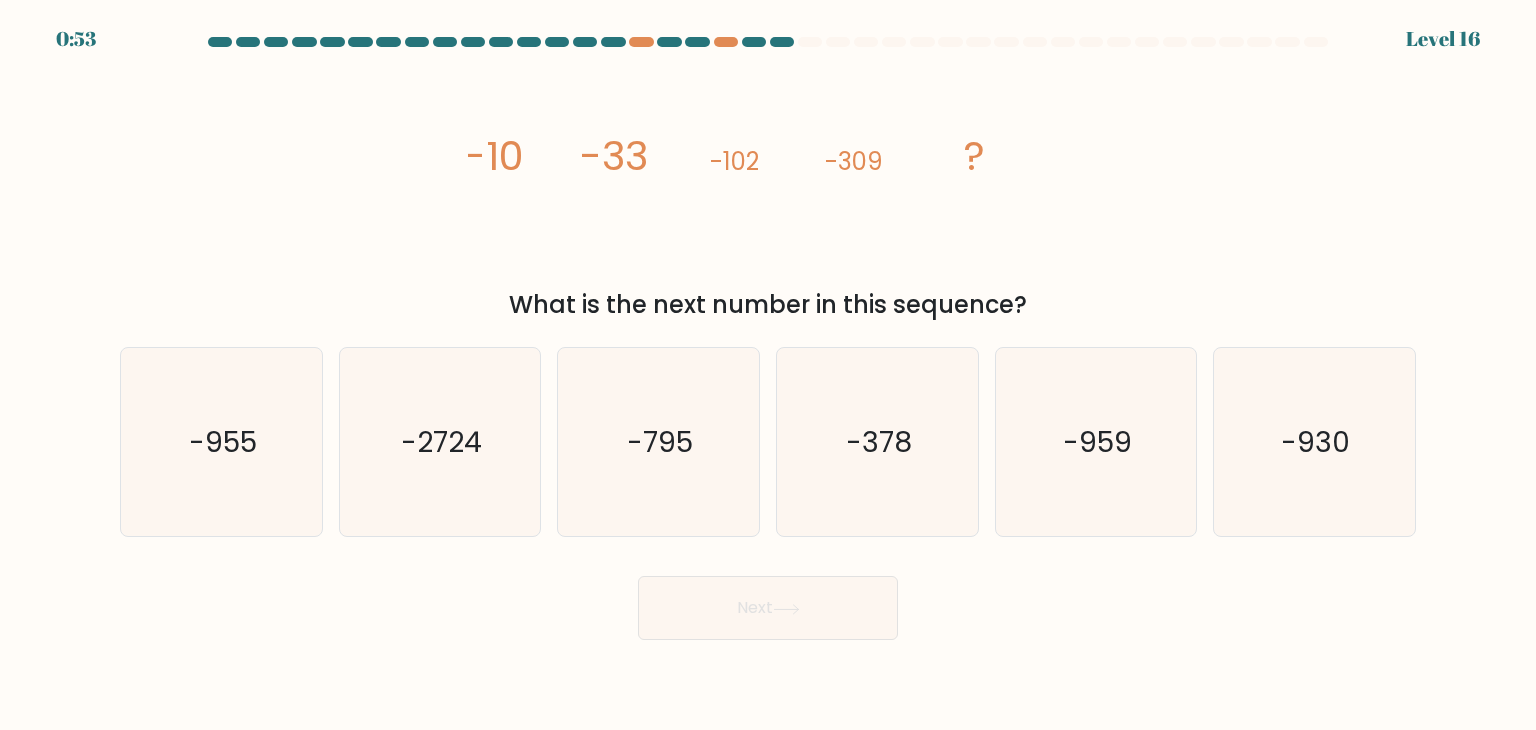 copy on "-10
-33
-102
-309
?
What is the next number in this sequence?" 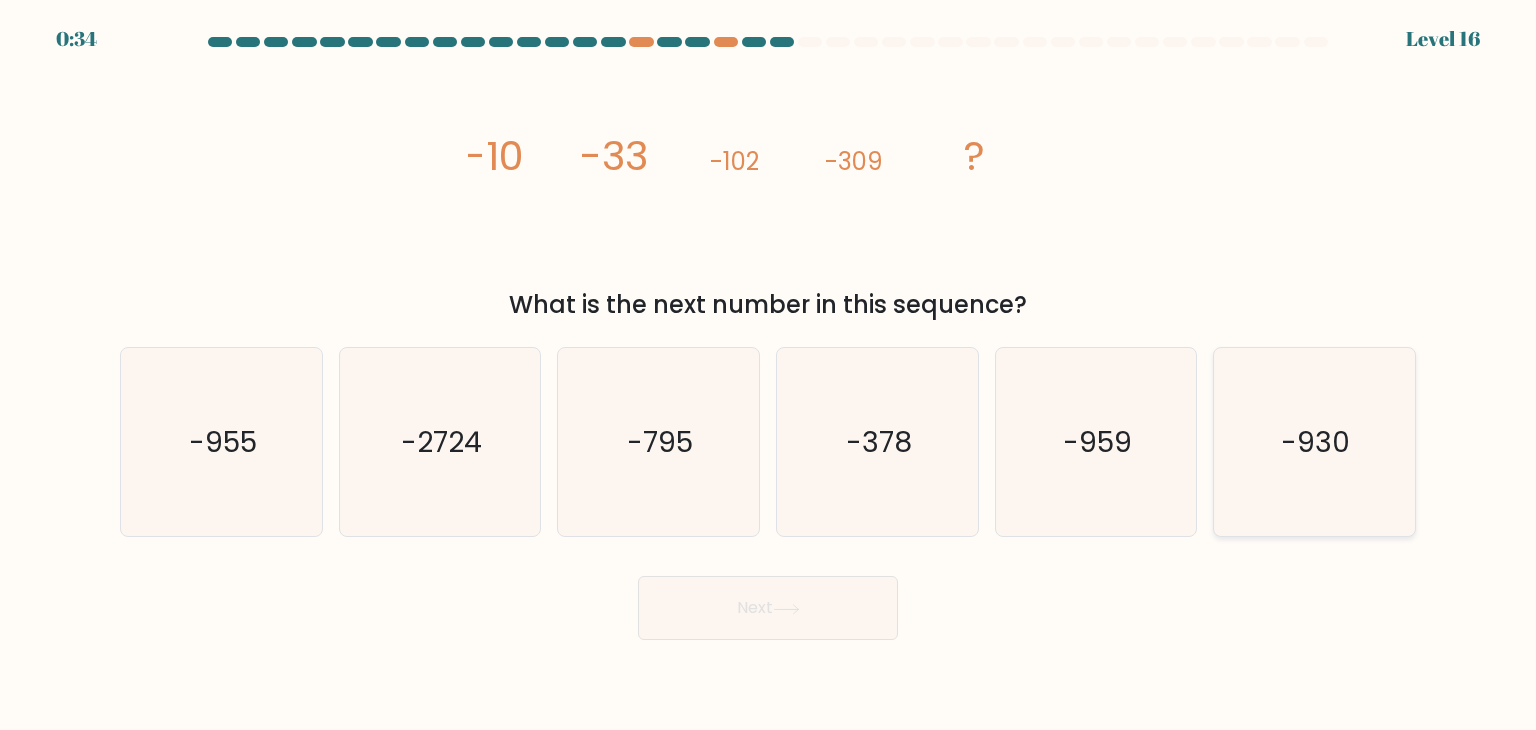 click on "-930" 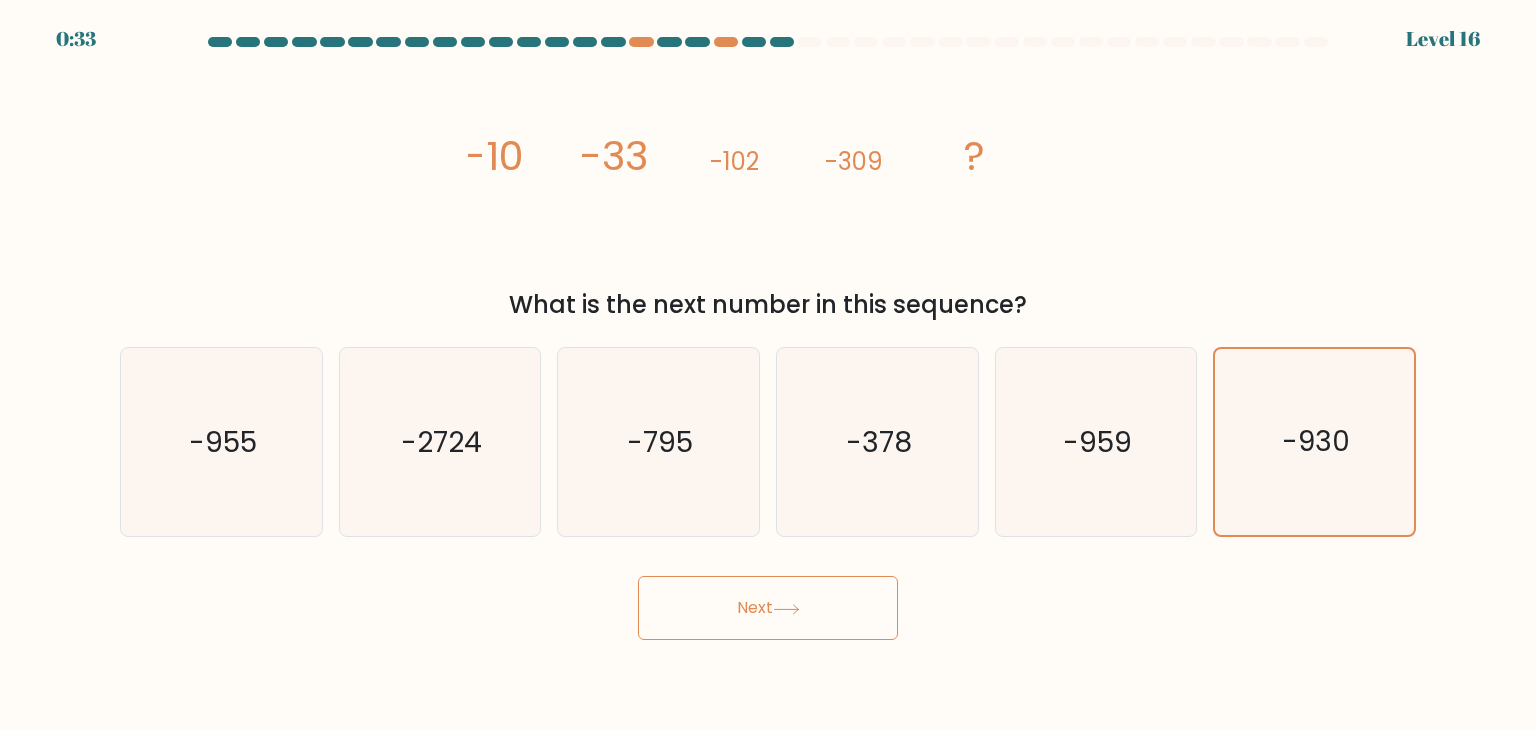 click on "Next" at bounding box center [768, 608] 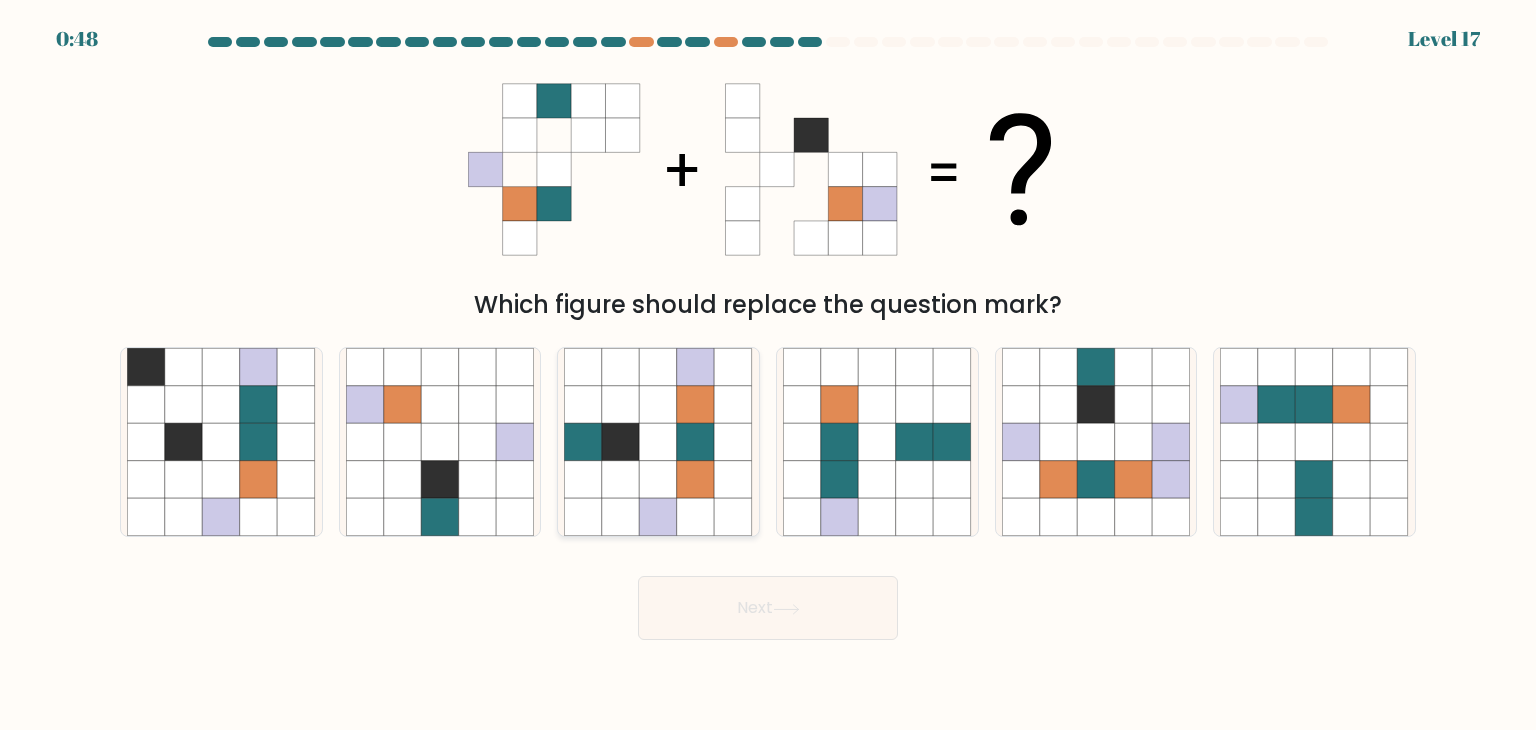 click 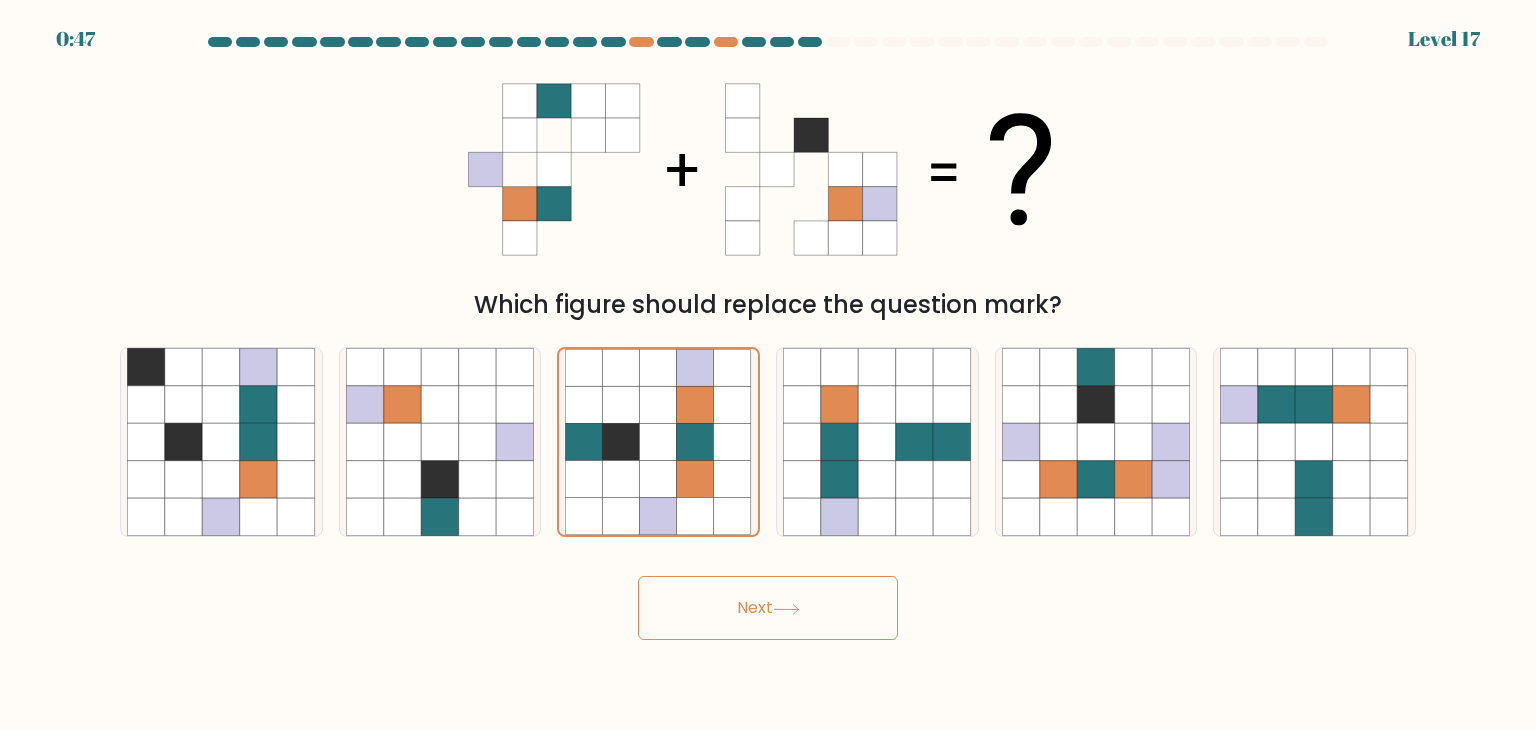 click on "Next" at bounding box center (768, 608) 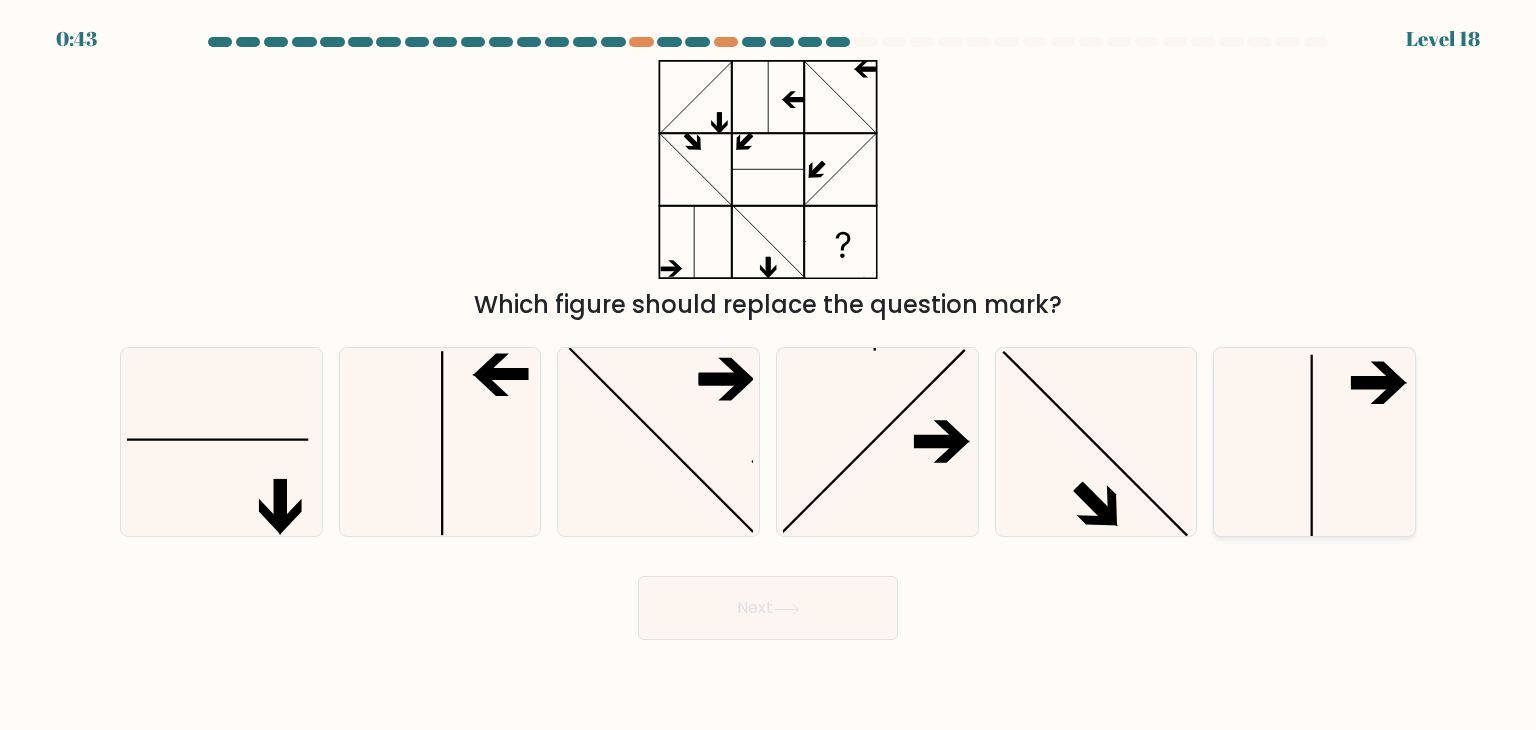 click 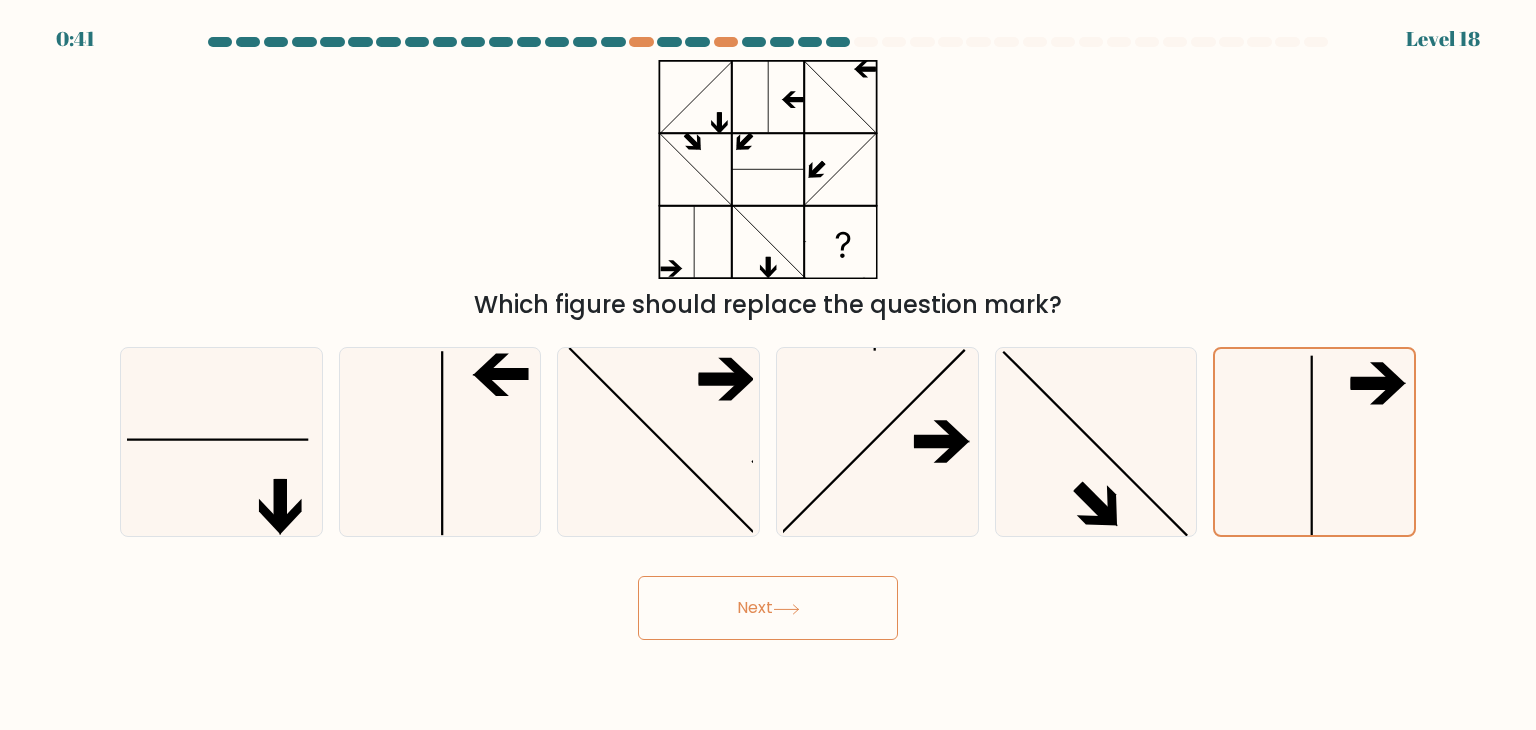 click on "Next" at bounding box center (768, 608) 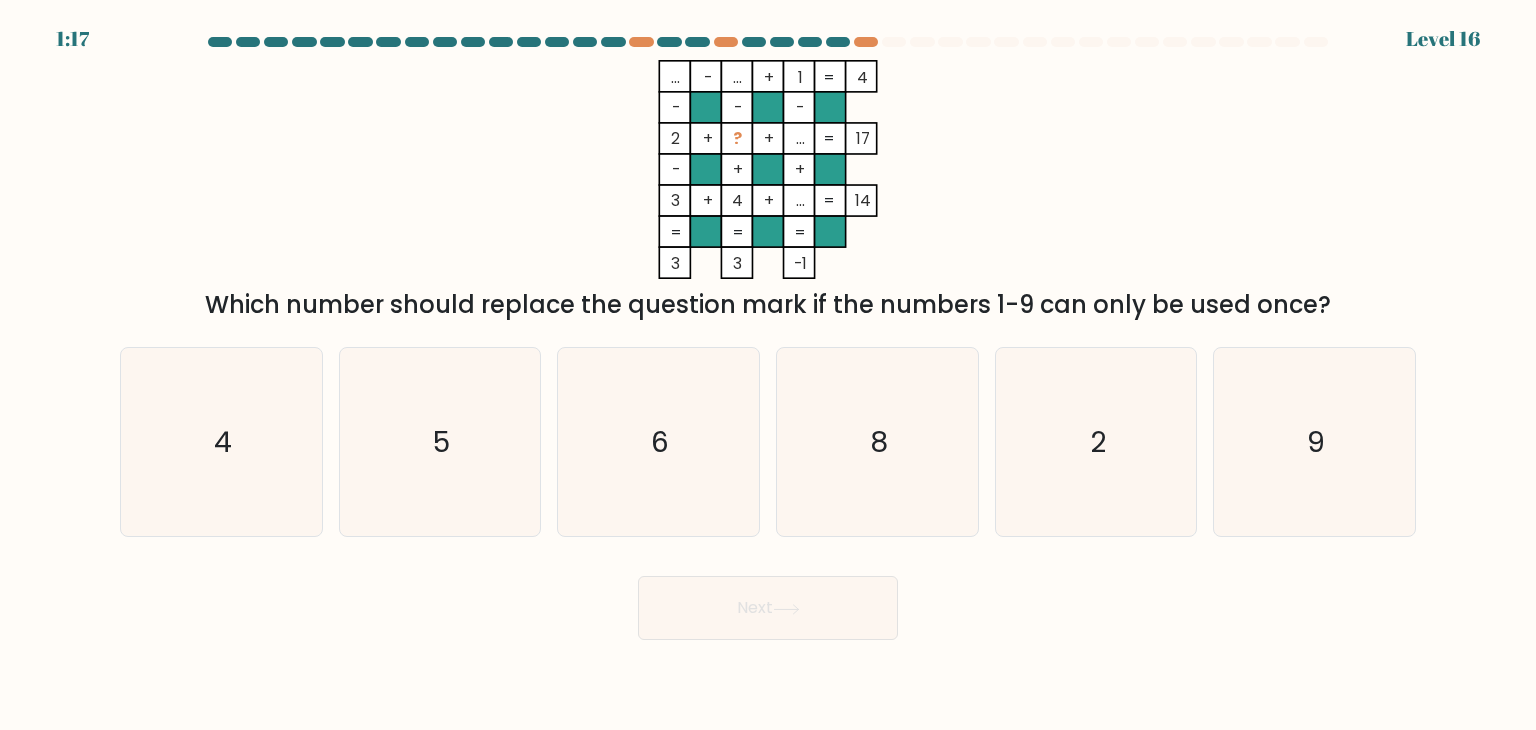 drag, startPoint x: 646, startPoint y: 63, endPoint x: 1413, endPoint y: 309, distance: 805.4843 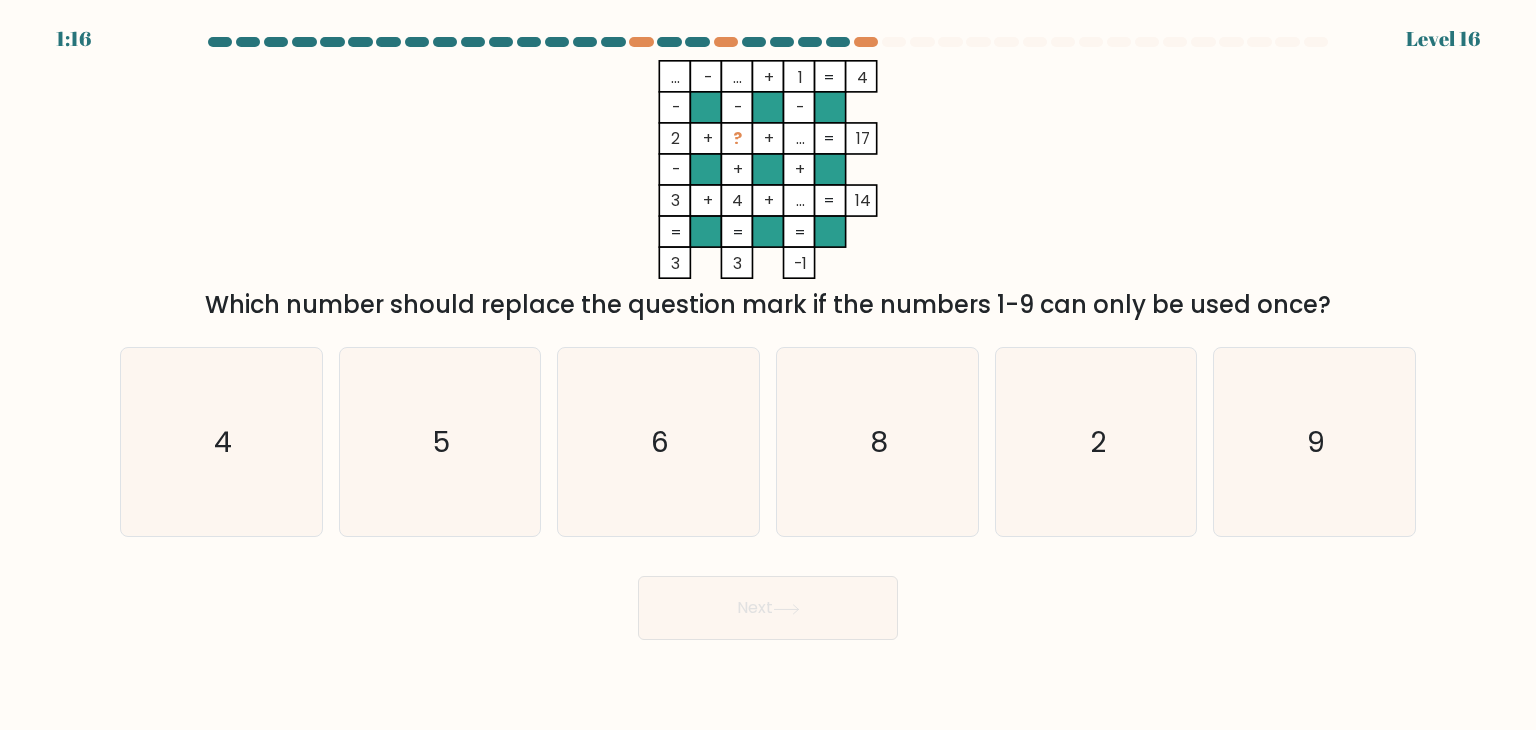 copy on "...    -    ...    +    1    4    -    -    -    2    +    ?    +    ...    17    -    +    +    3    +    4    +    ...    =   14    =   =   =   =   3    3    -1    =
Which number should replace the question mark if the numbers 1-9 can only be used once?" 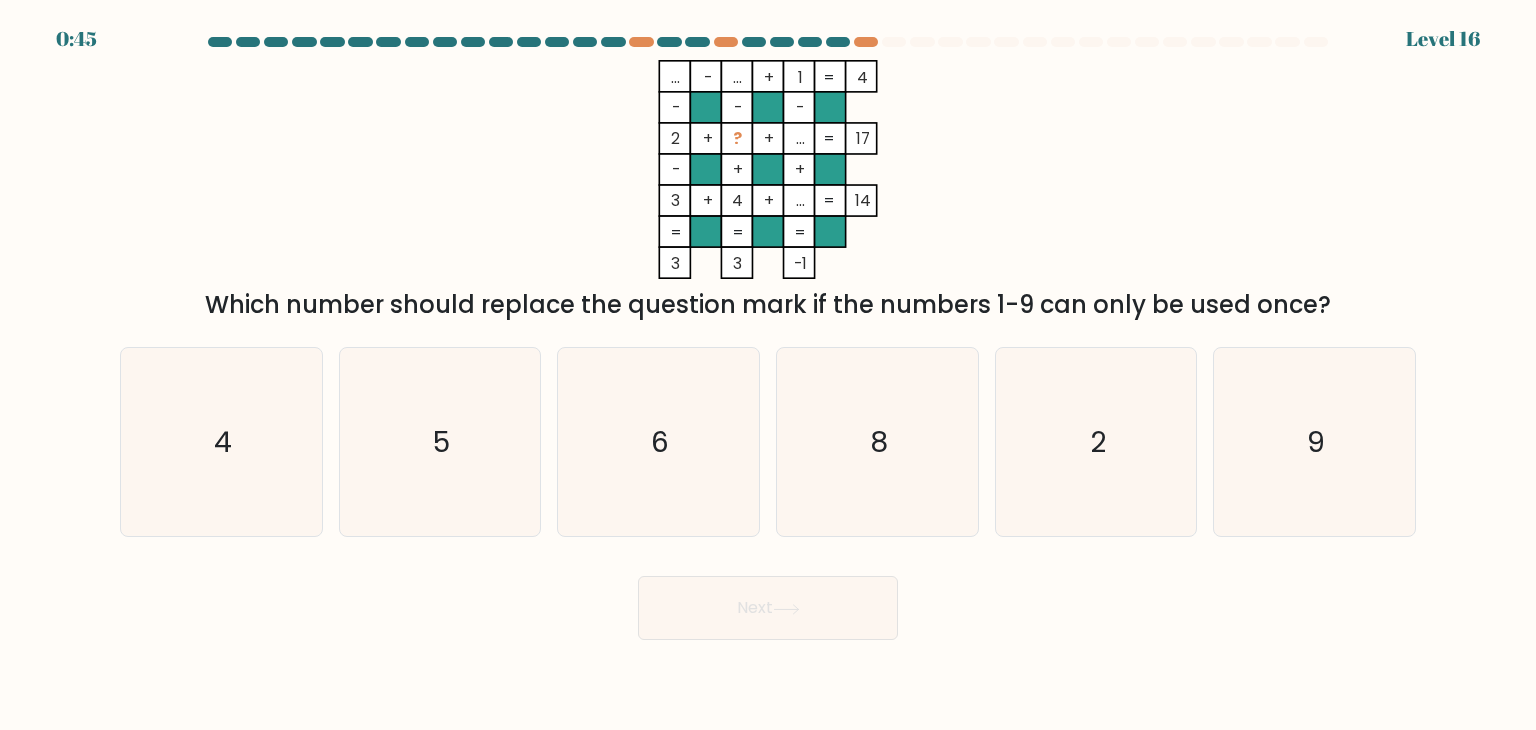 click on "...    -    ...    +    1    4    -    -    -    2    +    ?    +    ...    17    -    +    +    3    +    4    +    ...    =   14    =   =   =   =   3    3    -1    =" 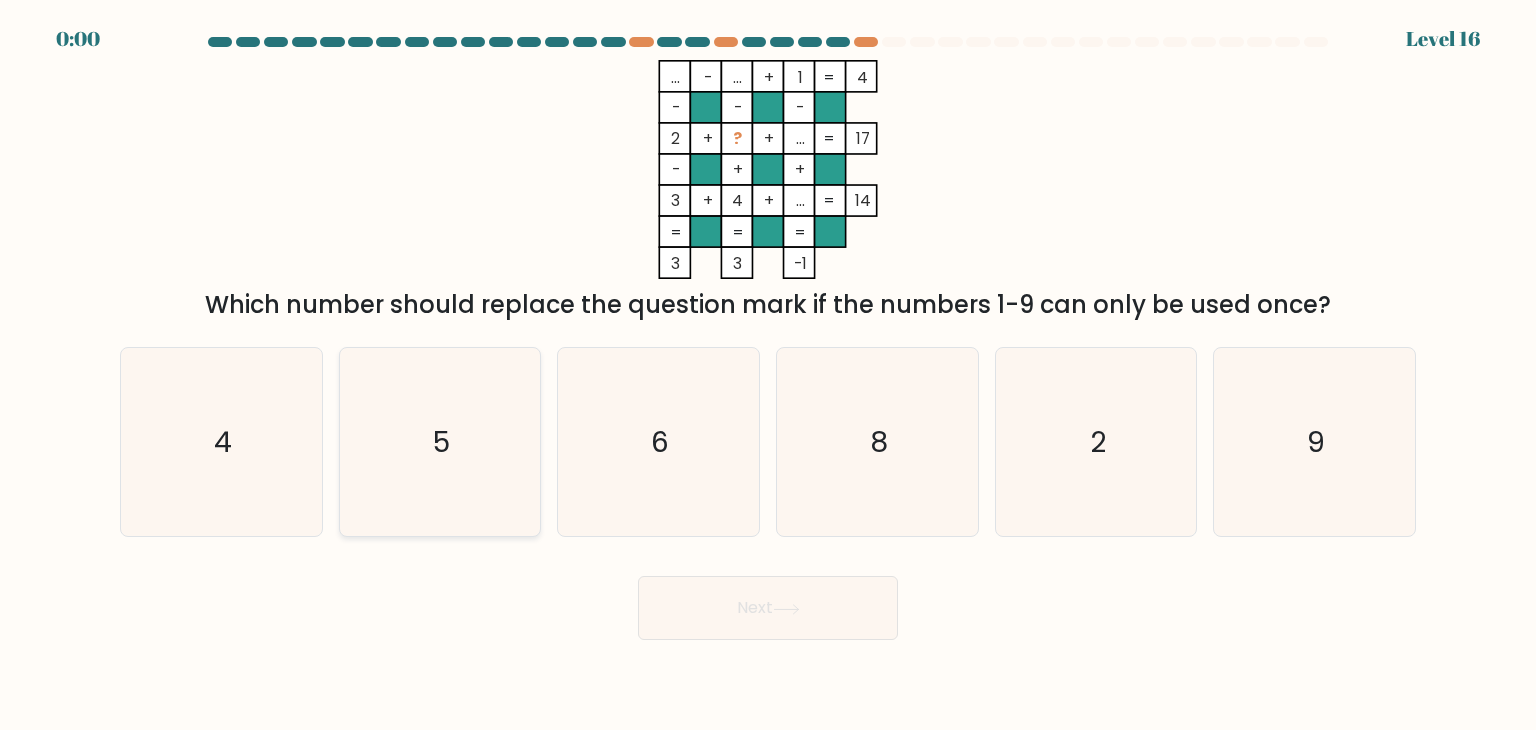 click on "5" 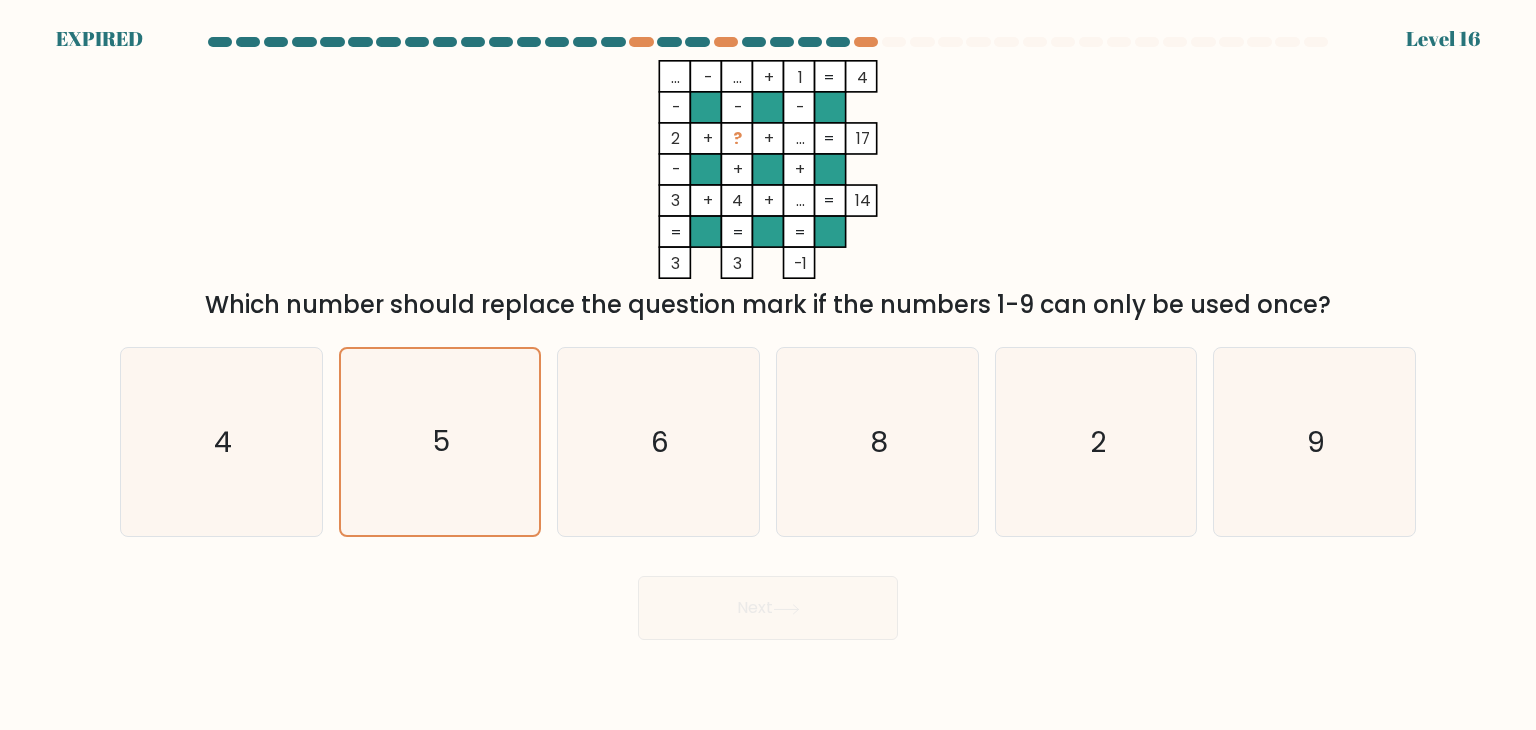 click on "Next" at bounding box center (768, 600) 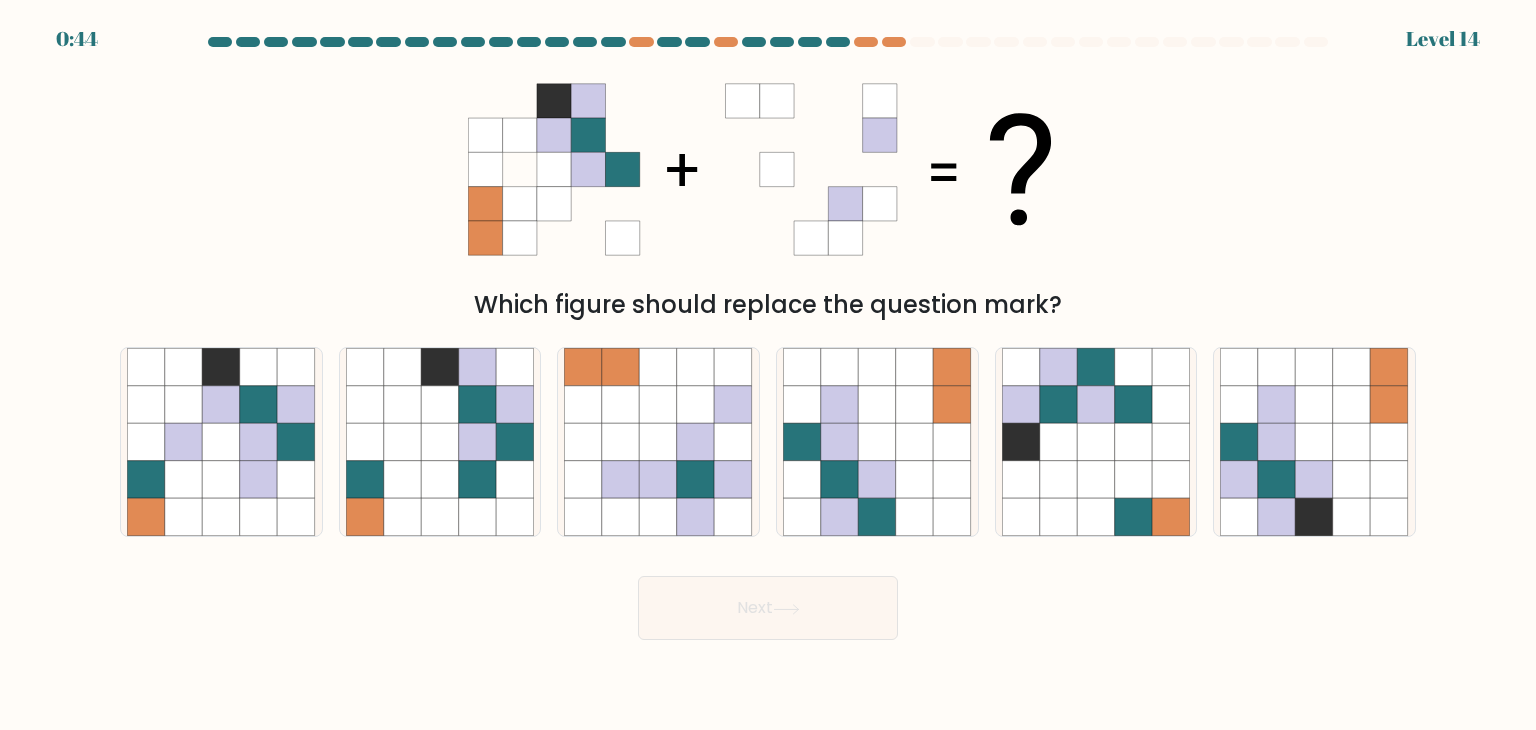 scroll, scrollTop: 0, scrollLeft: 0, axis: both 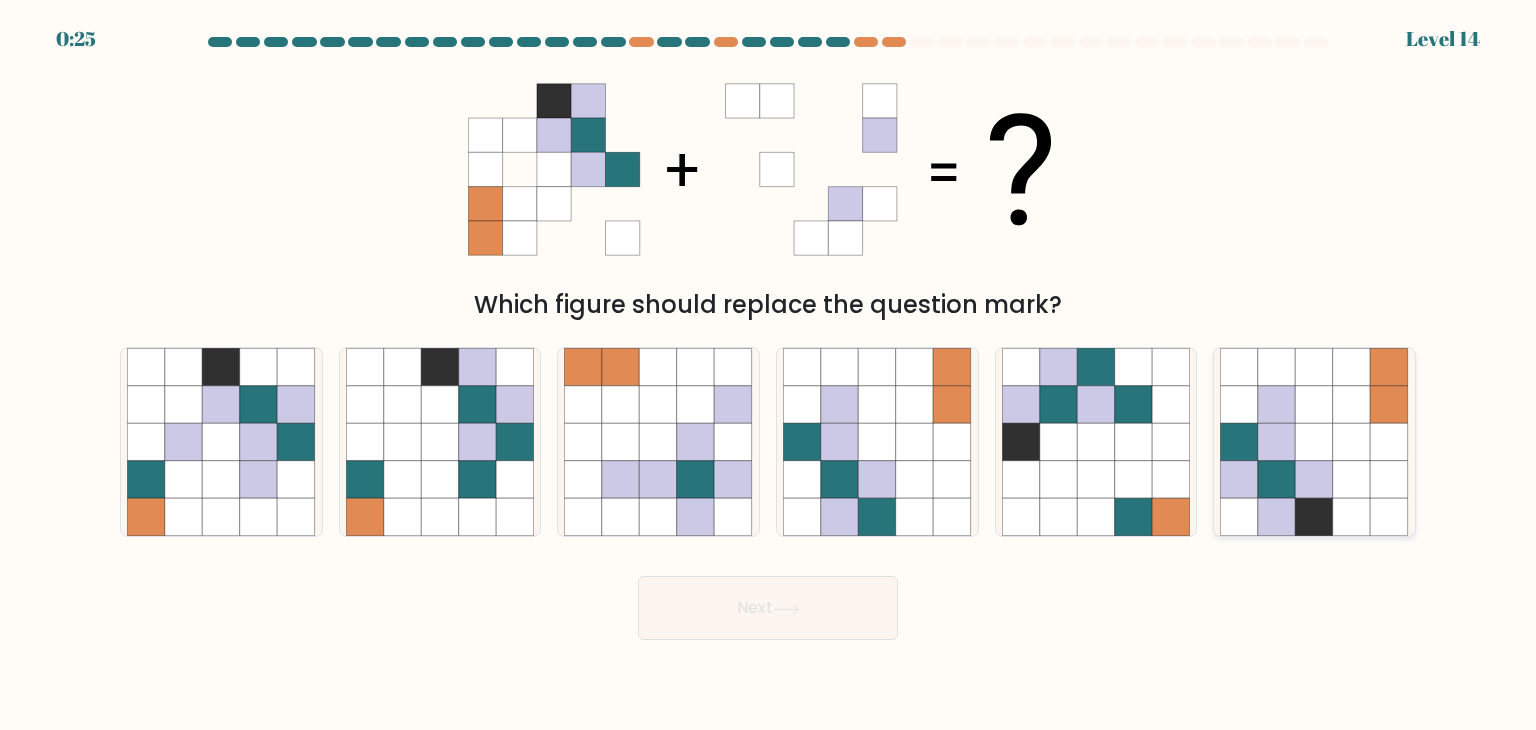 click 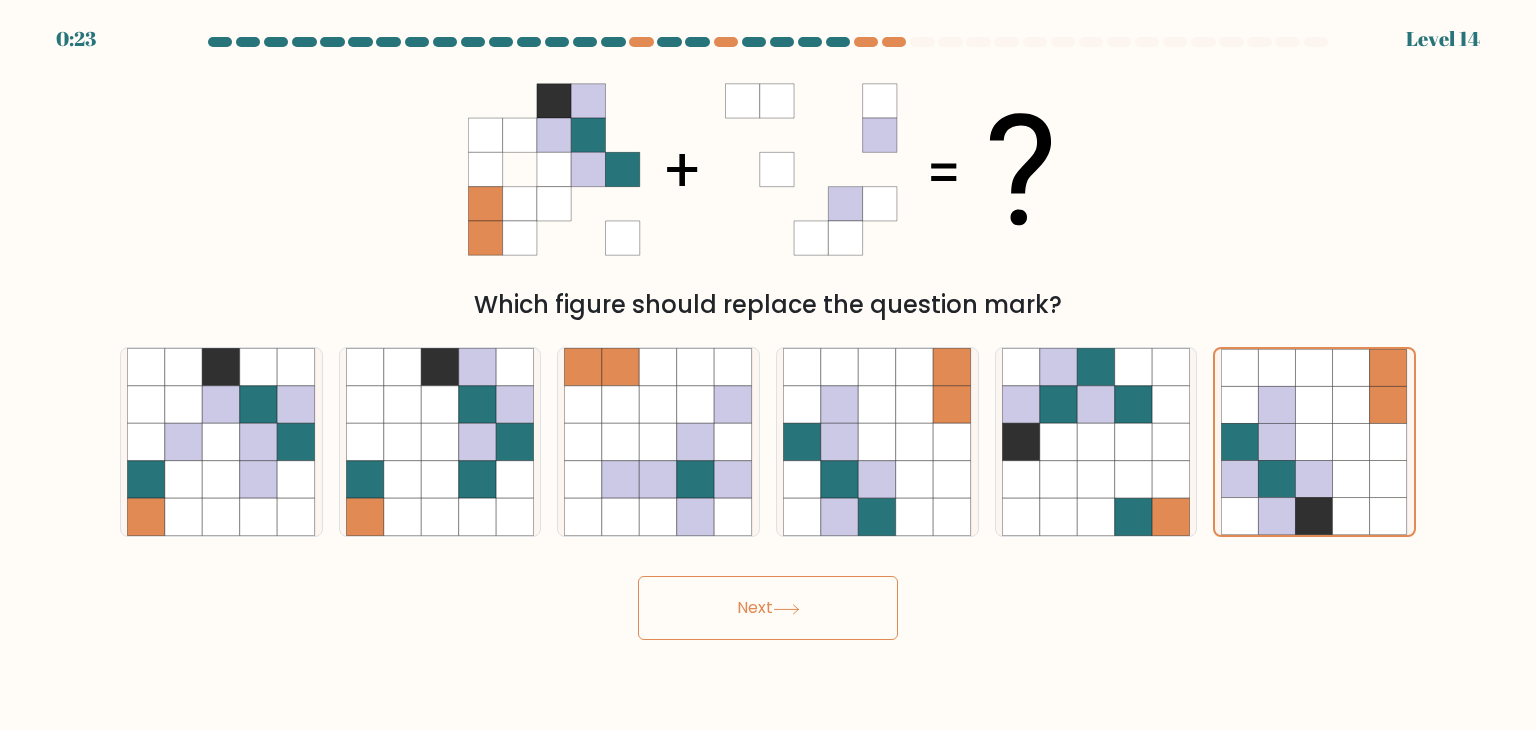 click on "Next" at bounding box center (768, 608) 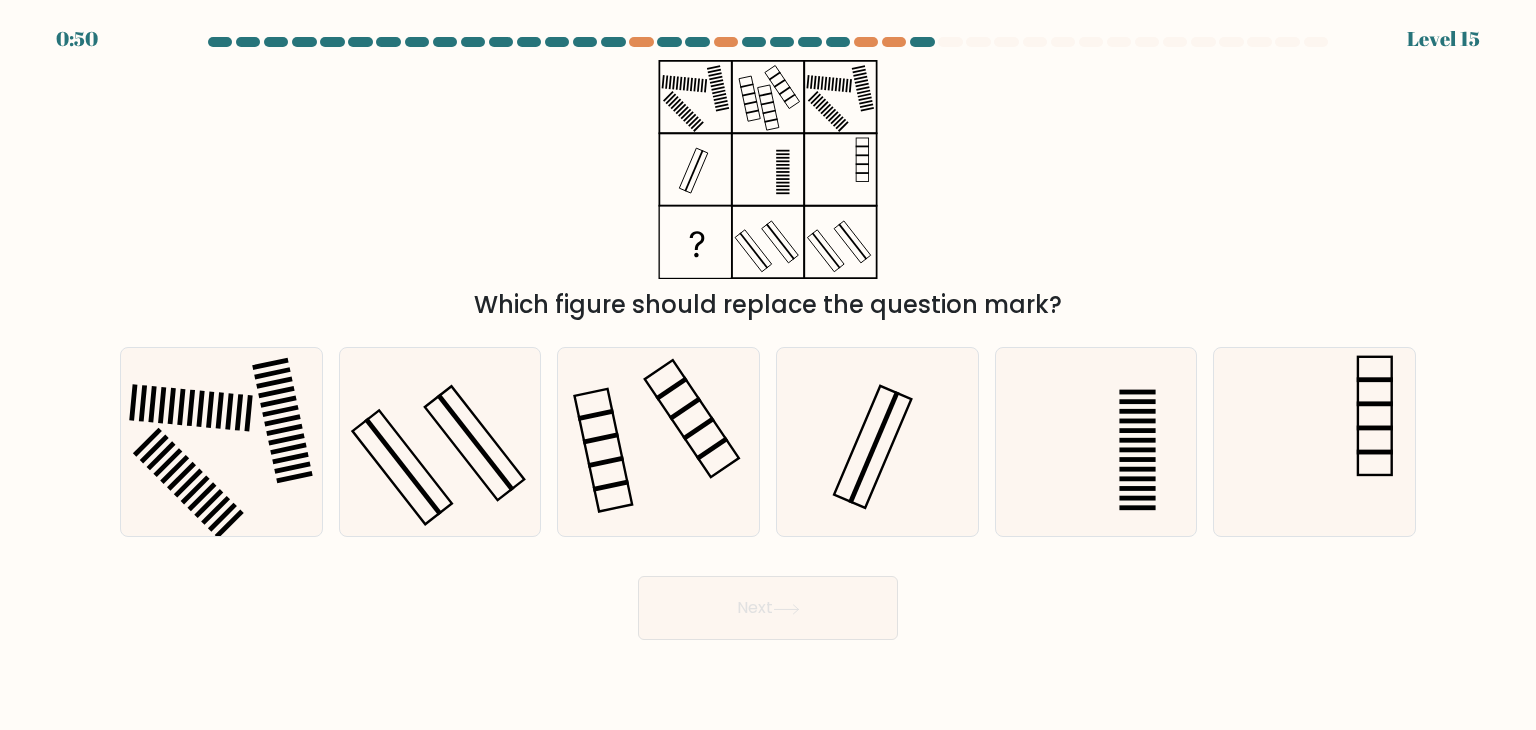 click on "Which figure should replace the question mark?" at bounding box center (768, 191) 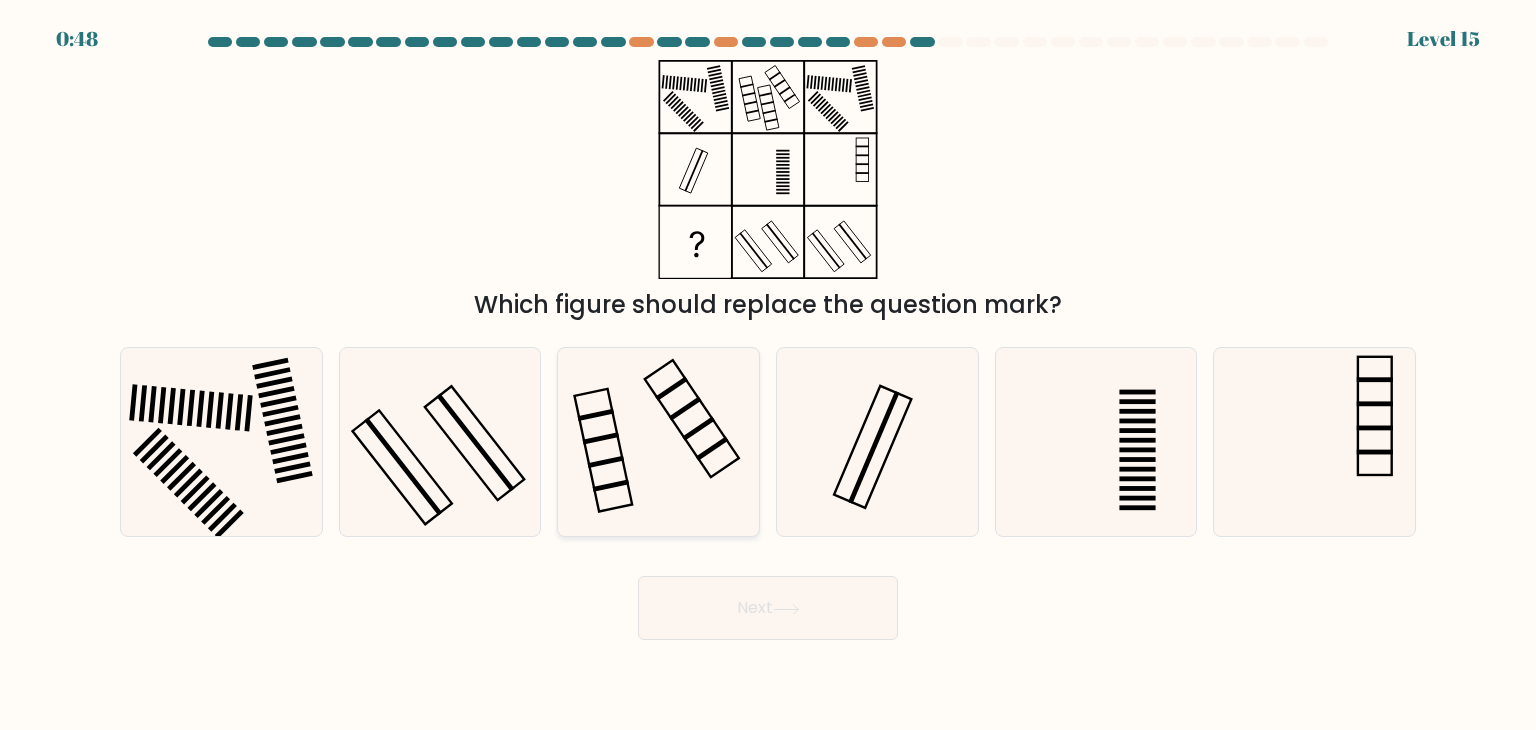 click 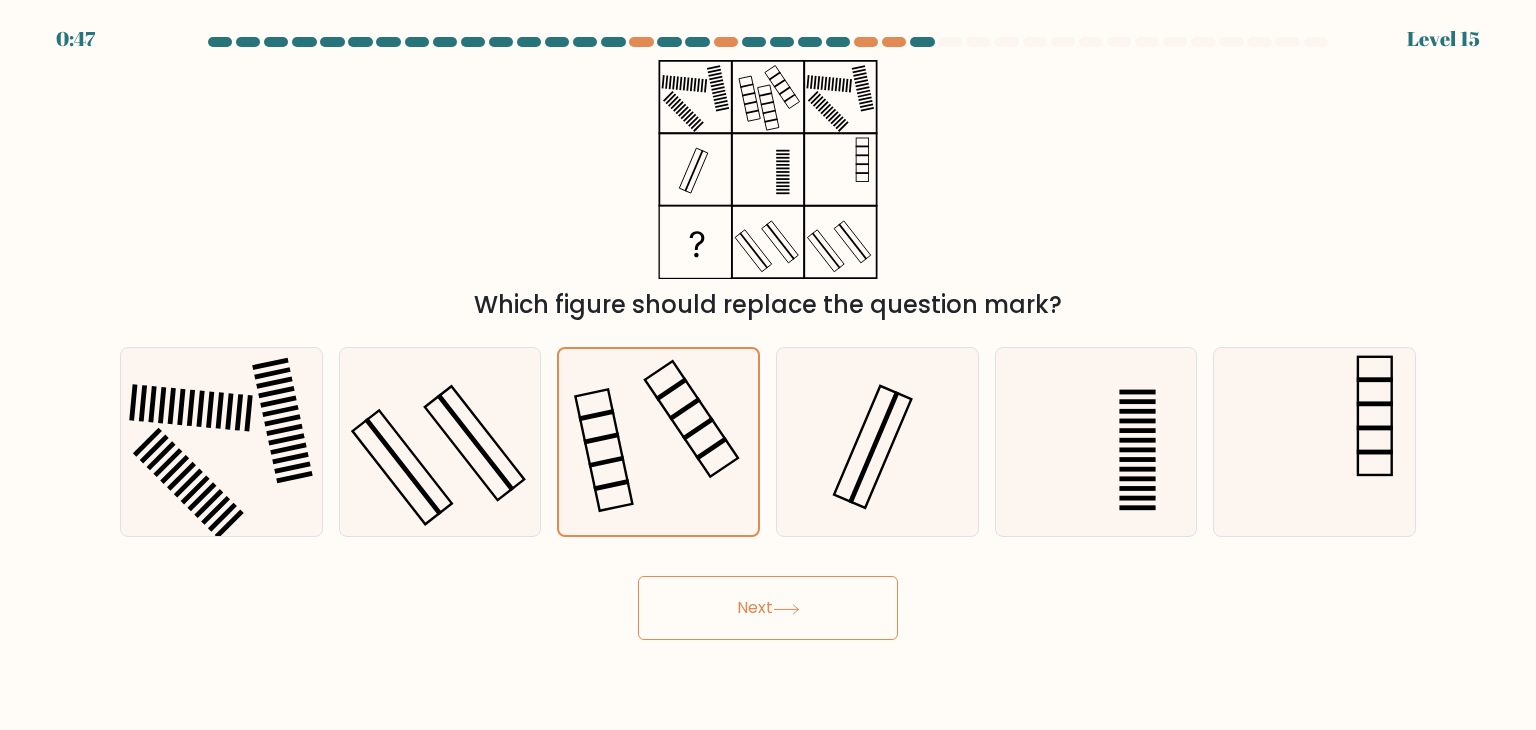 click on "Next" at bounding box center (768, 608) 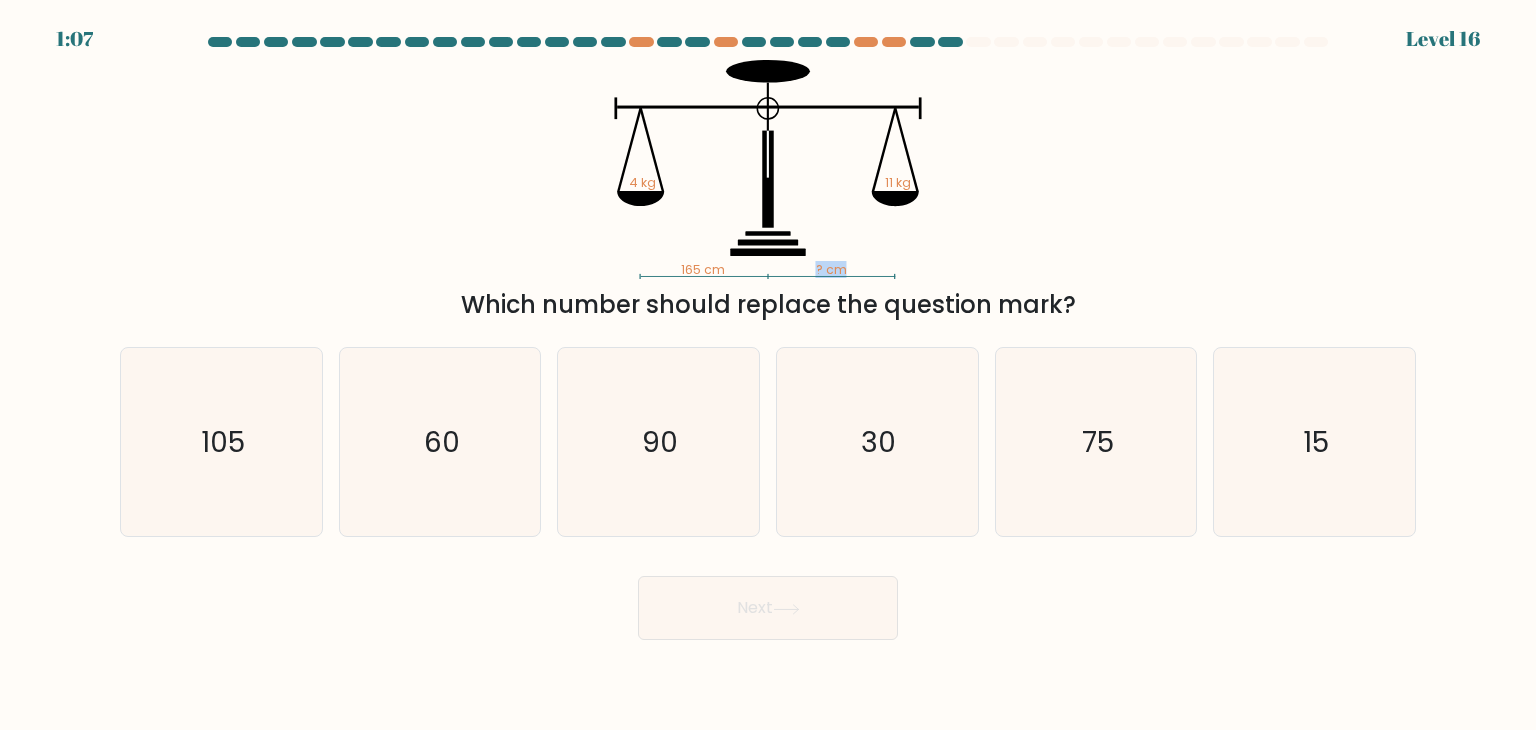 drag, startPoint x: 602, startPoint y: 148, endPoint x: 814, endPoint y: 256, distance: 237.92436 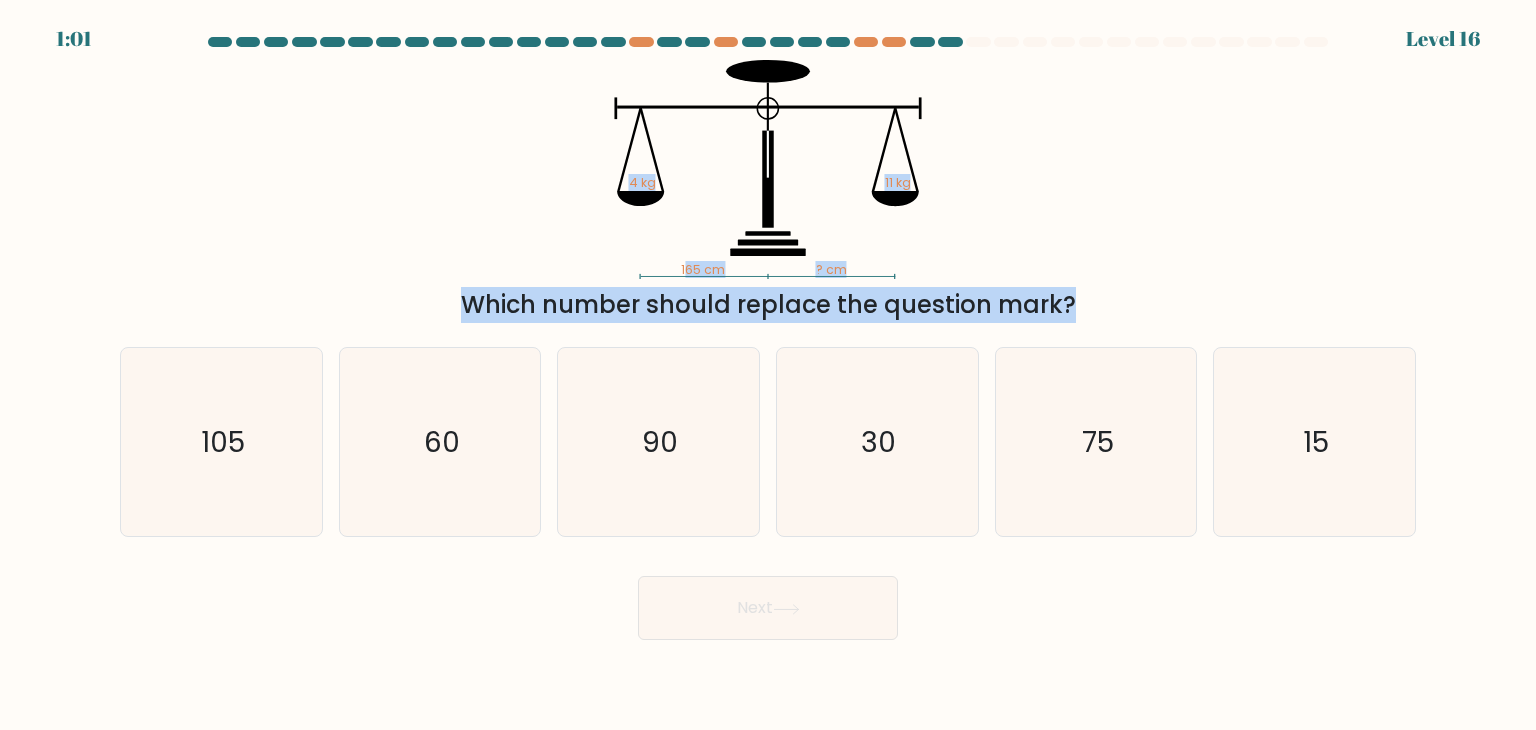 drag, startPoint x: 883, startPoint y: 293, endPoint x: 688, endPoint y: 261, distance: 197.6082 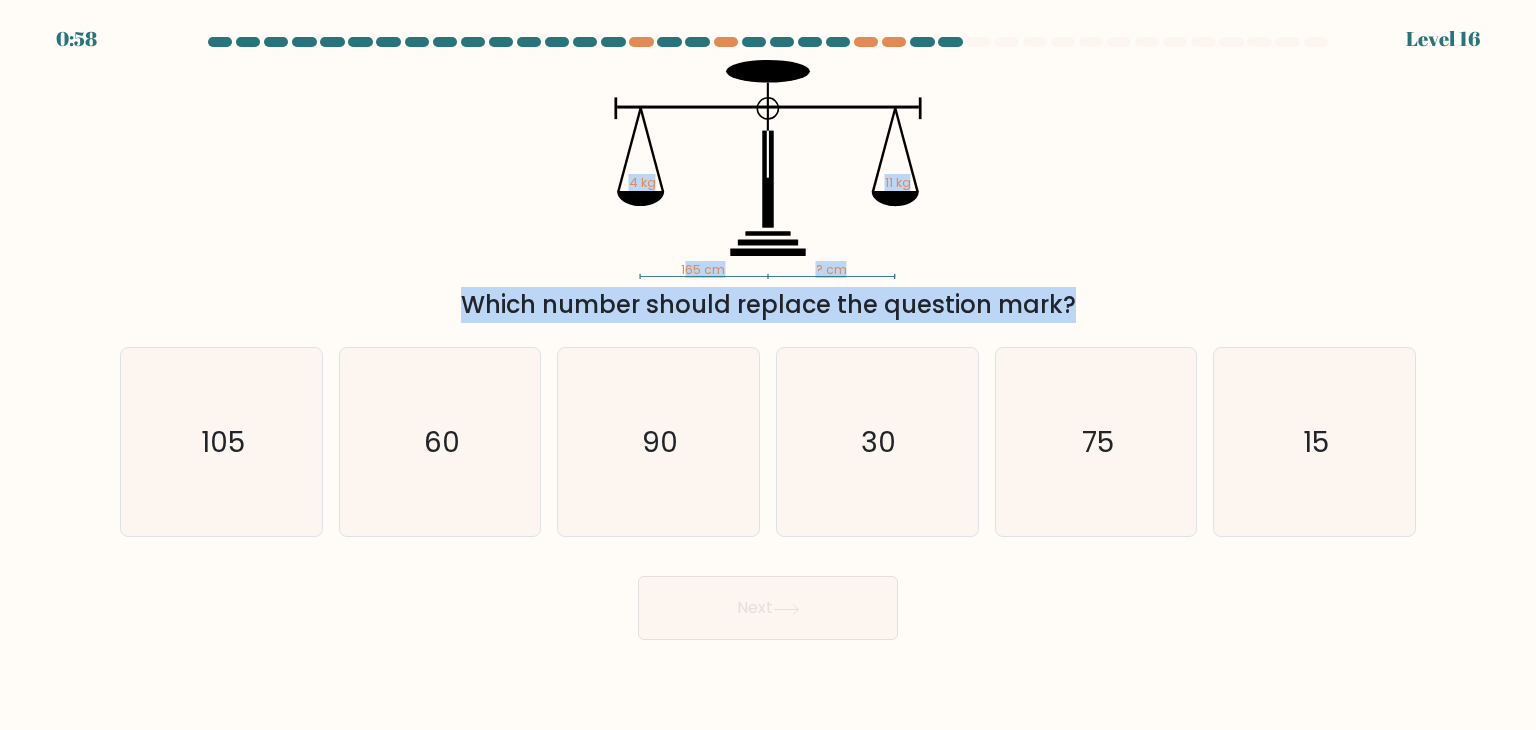 drag, startPoint x: 1180, startPoint y: 292, endPoint x: 645, endPoint y: 199, distance: 543.023 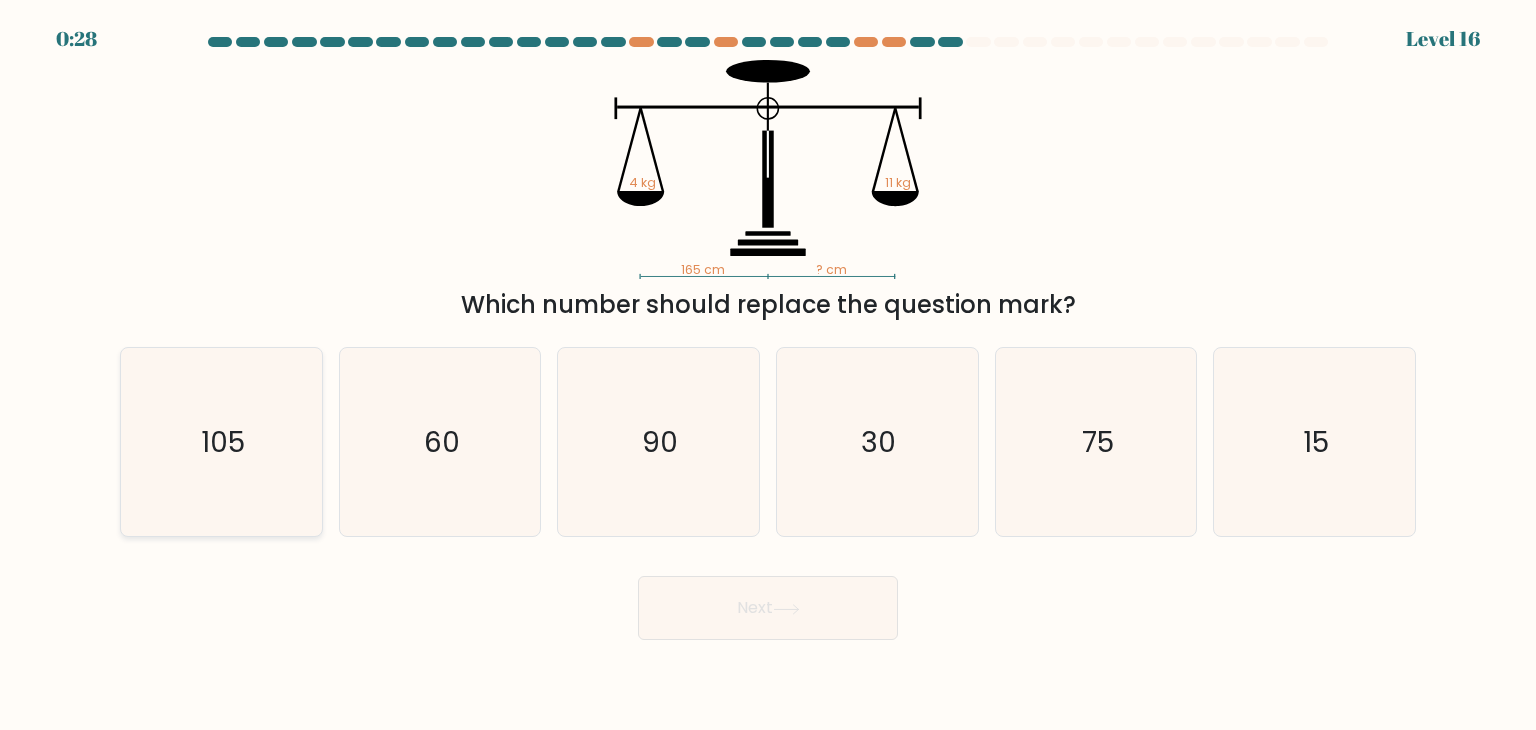 click on "105" 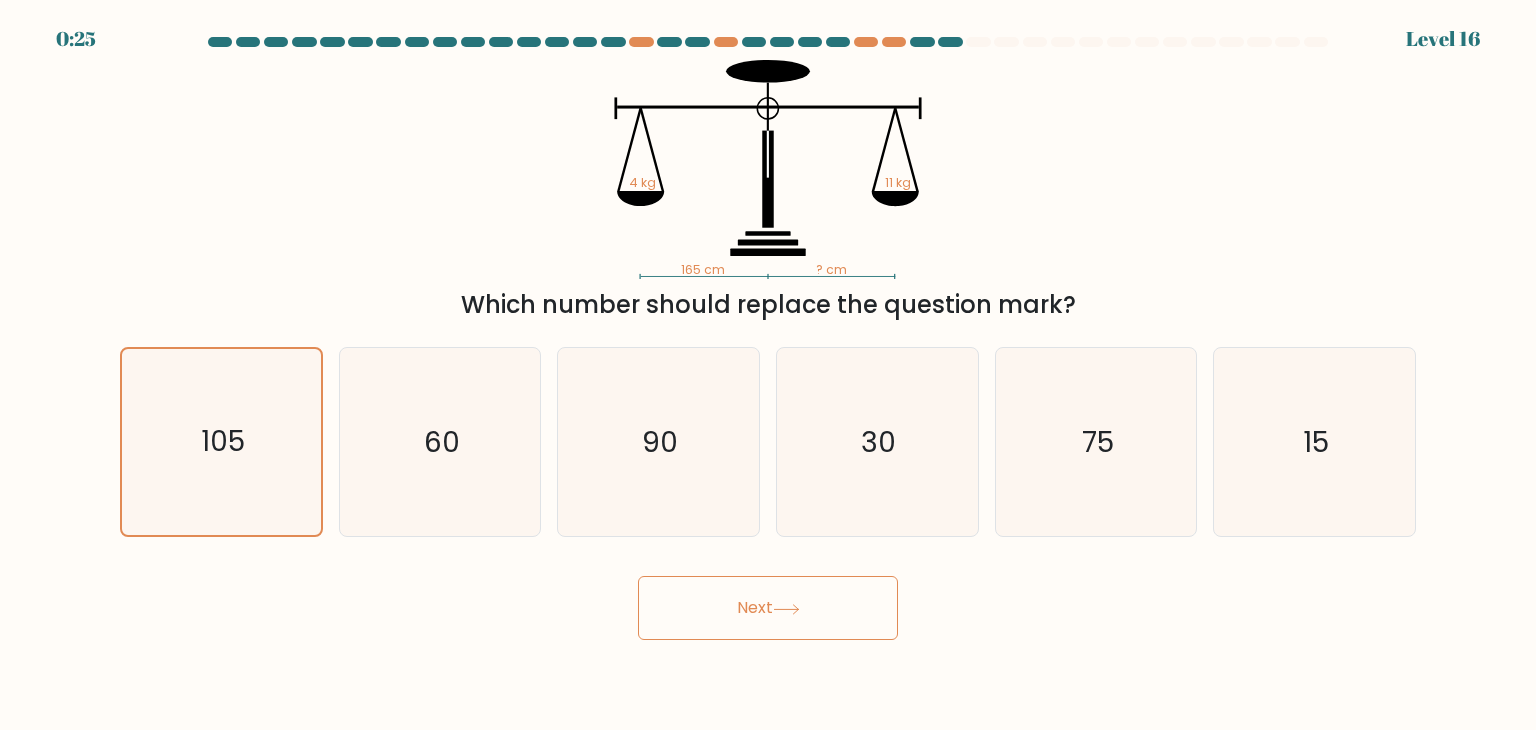 click on "Next" at bounding box center [768, 608] 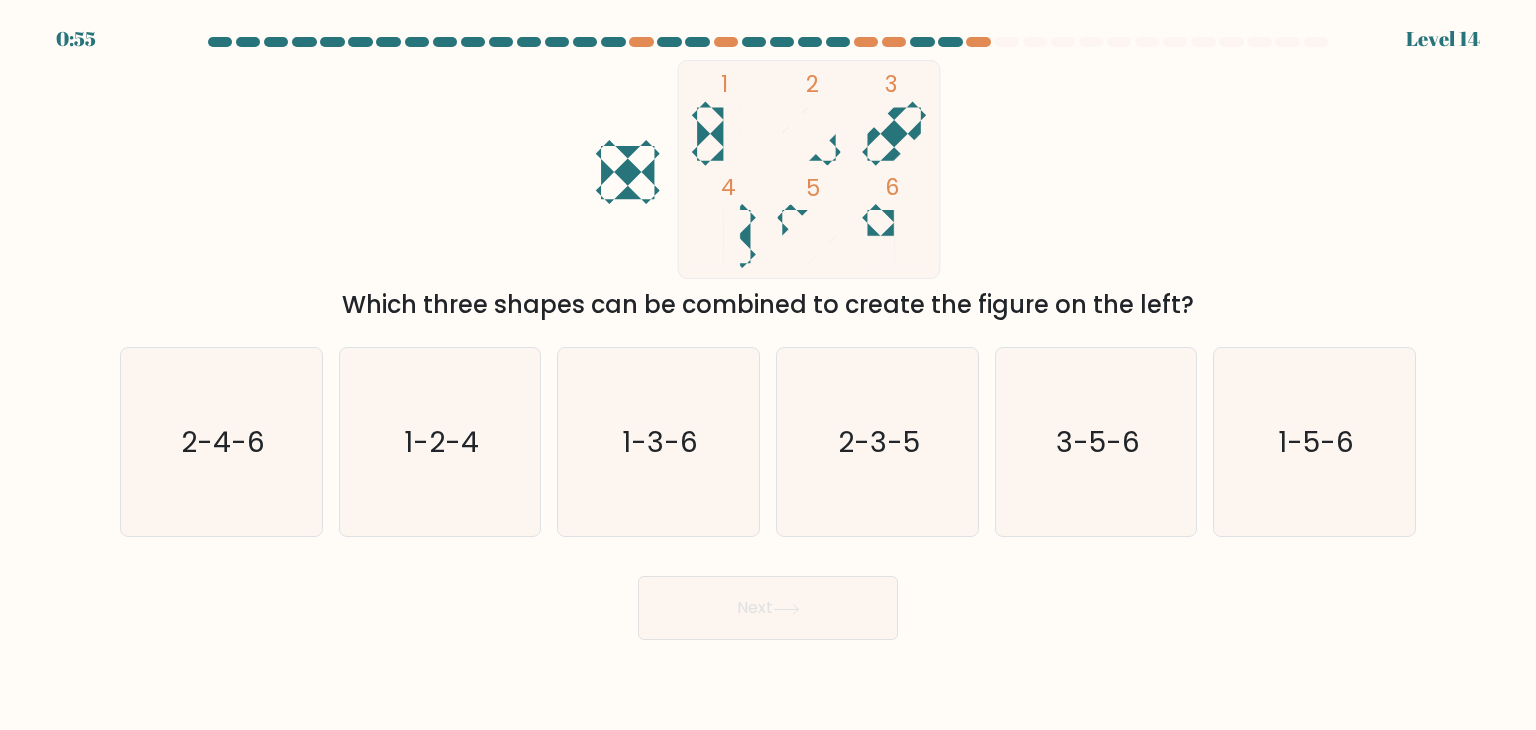 click 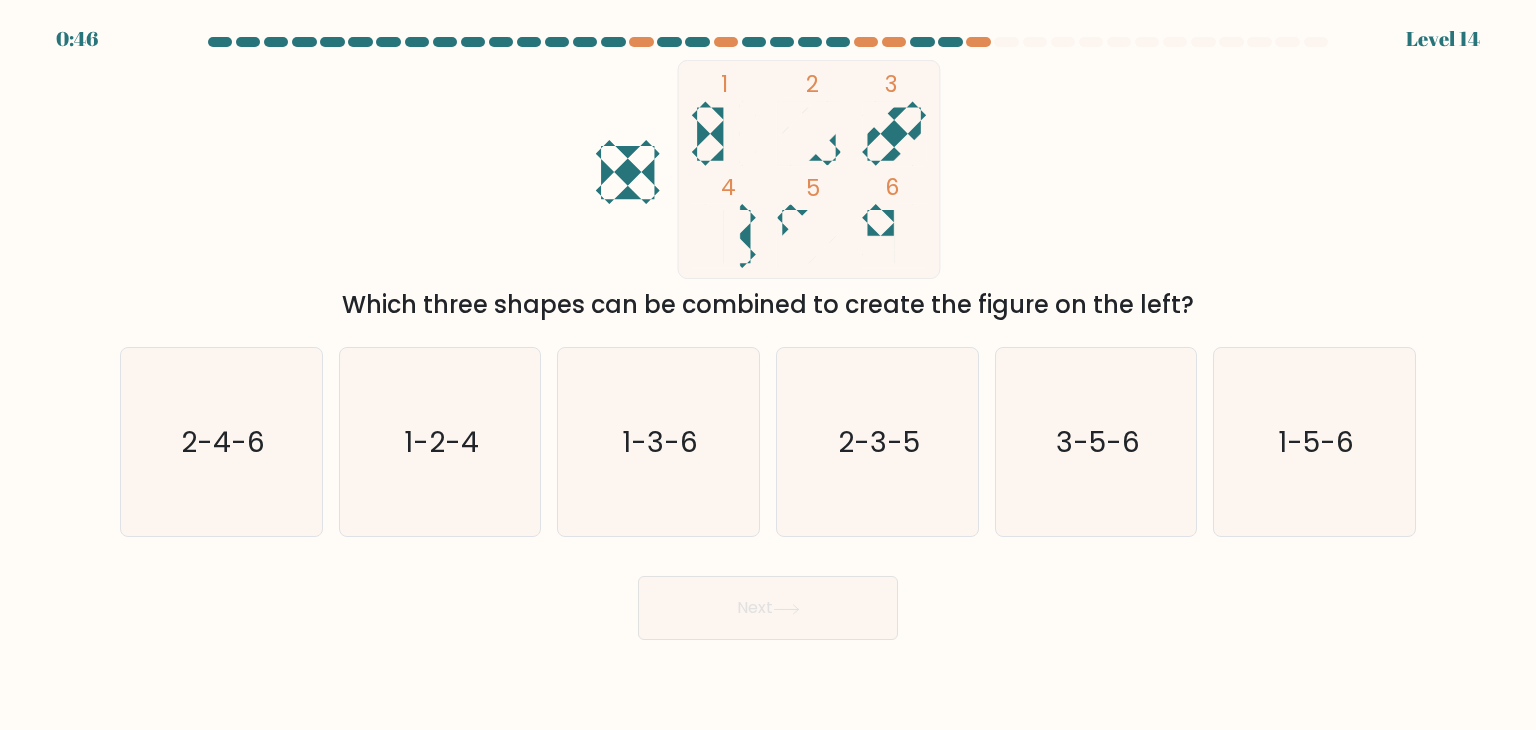 click 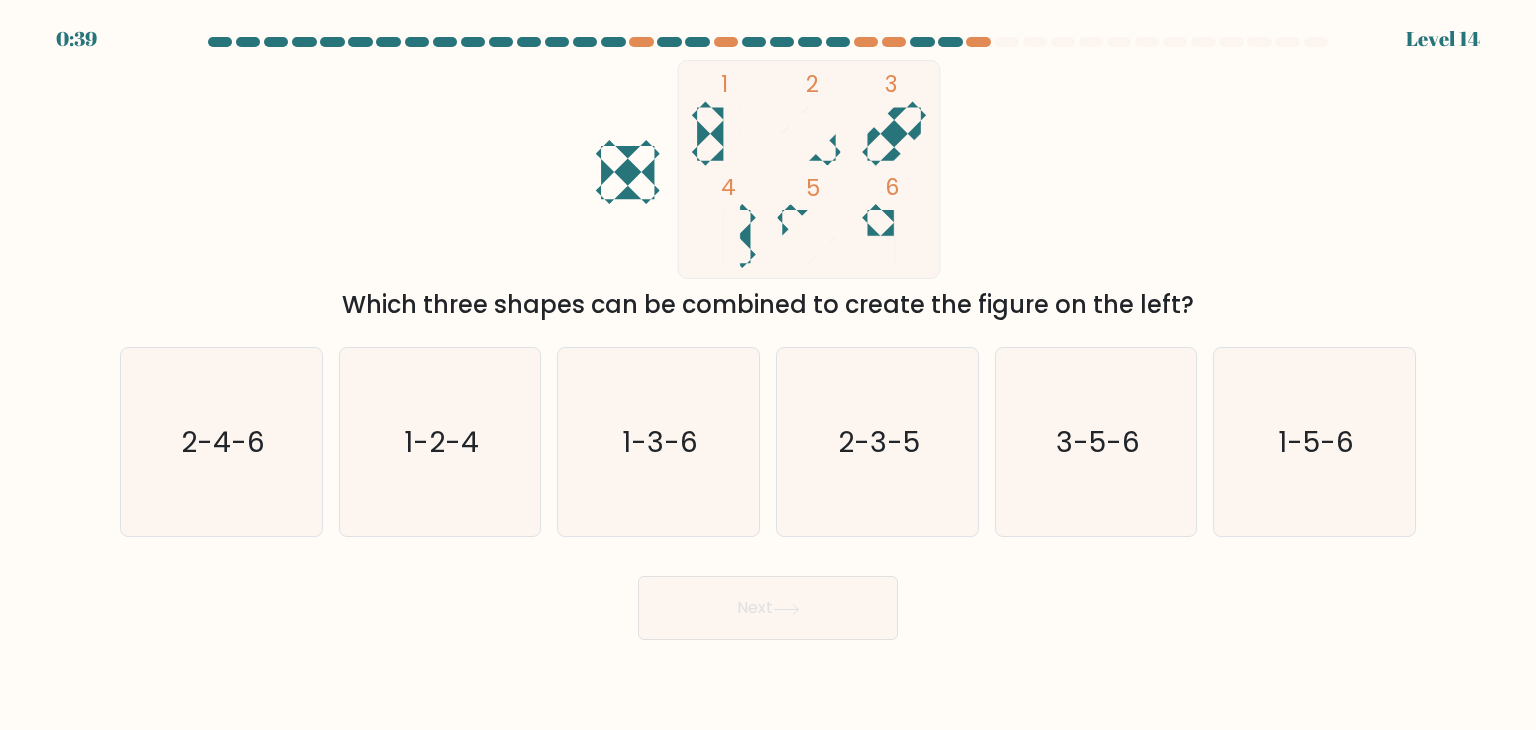 click 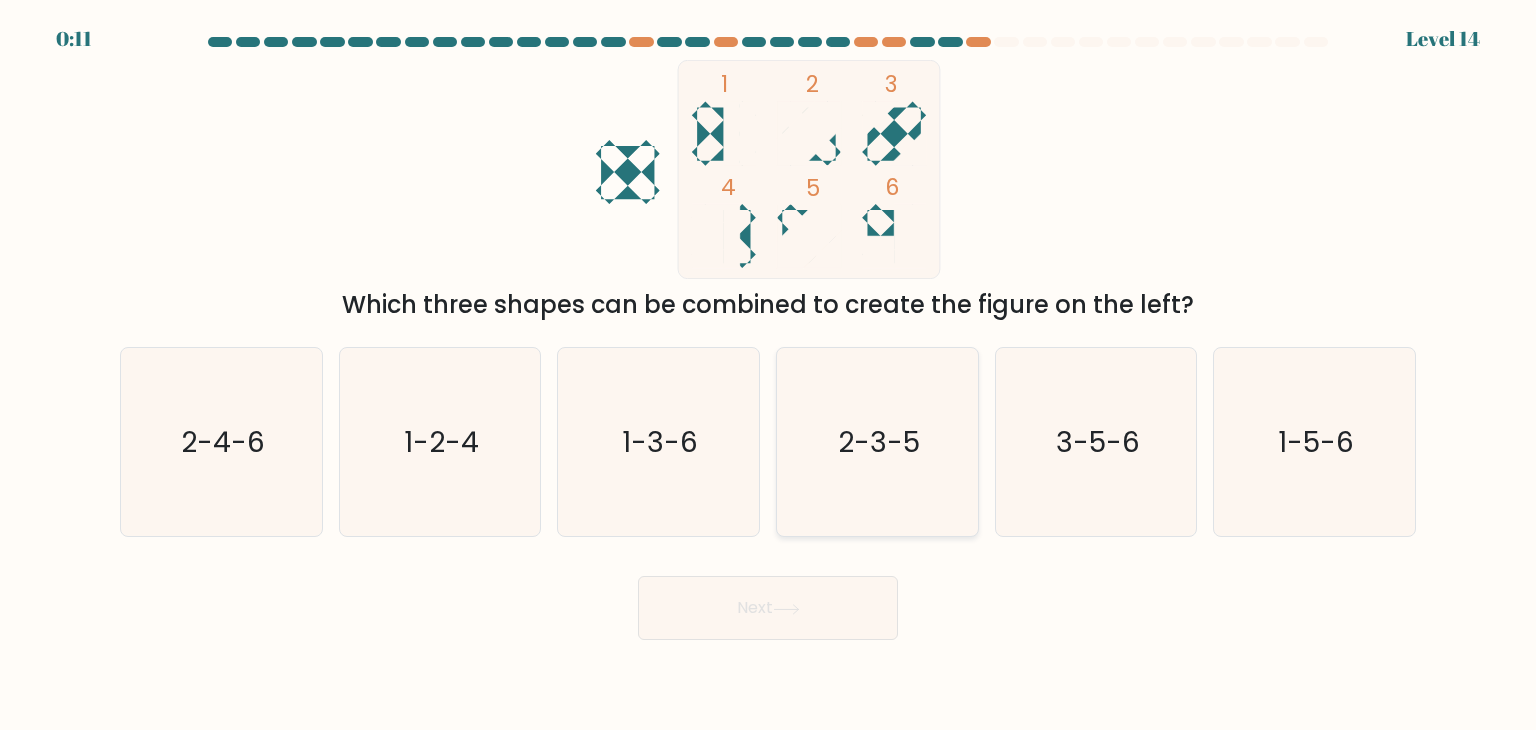 click on "2-3-5" 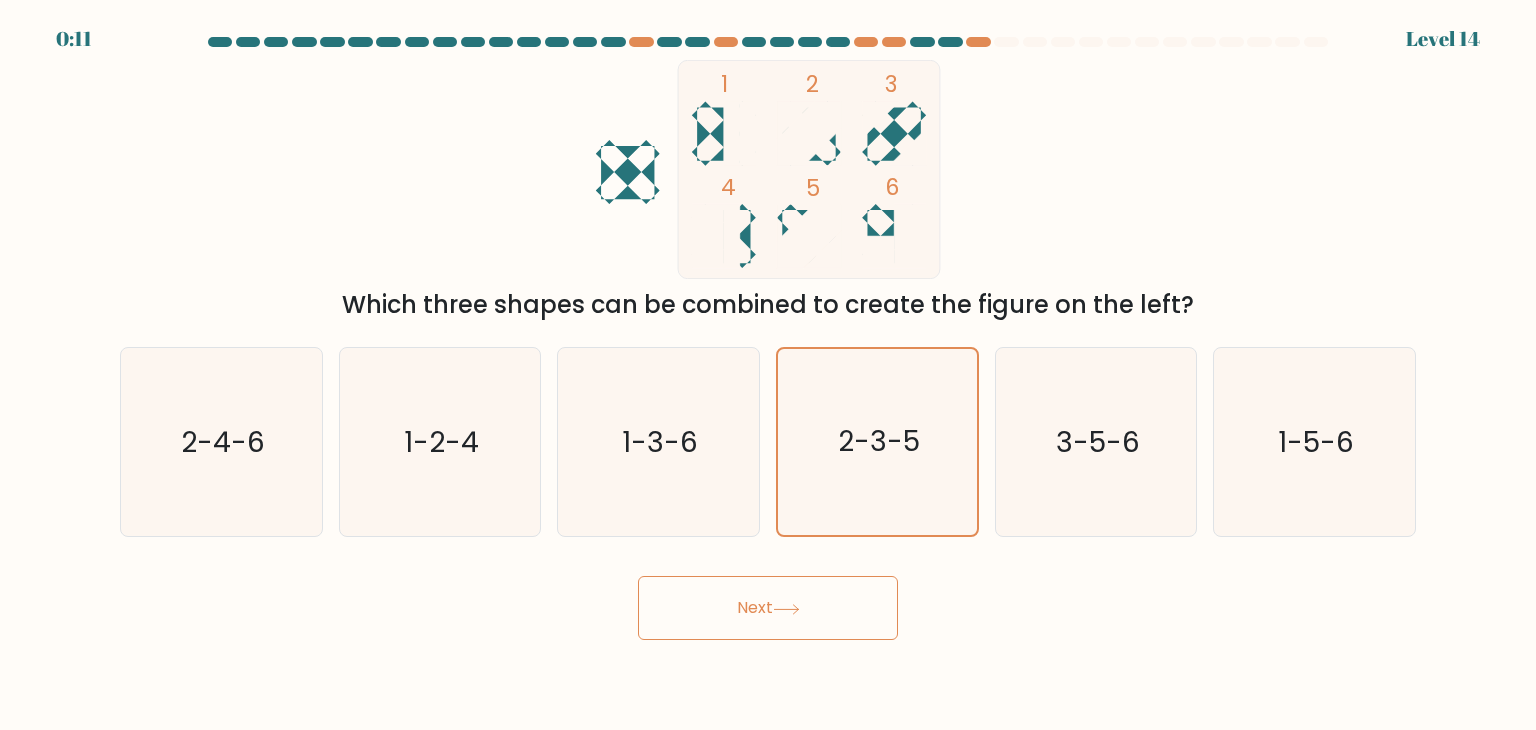 click on "Next" at bounding box center (768, 608) 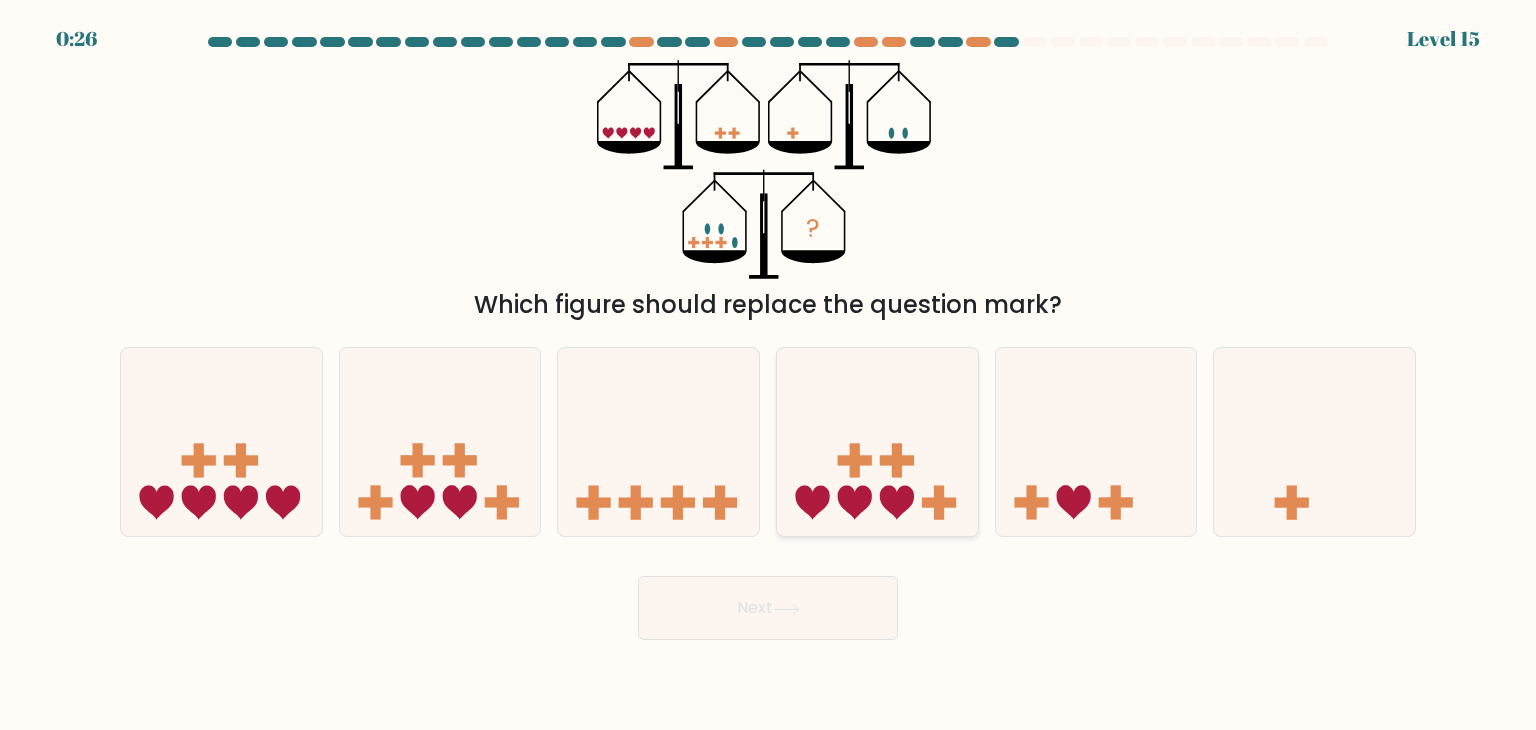 click 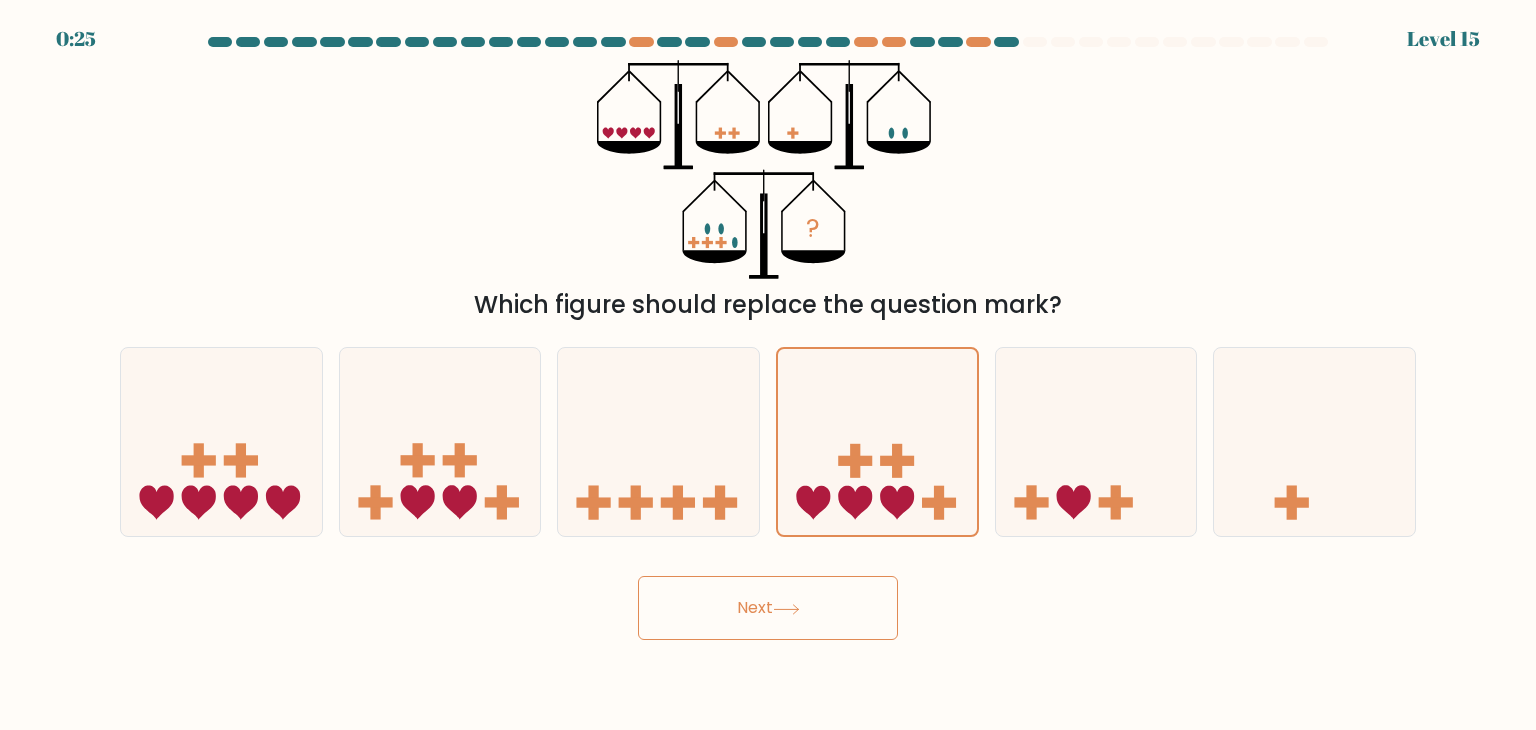 click on "Next" at bounding box center (768, 608) 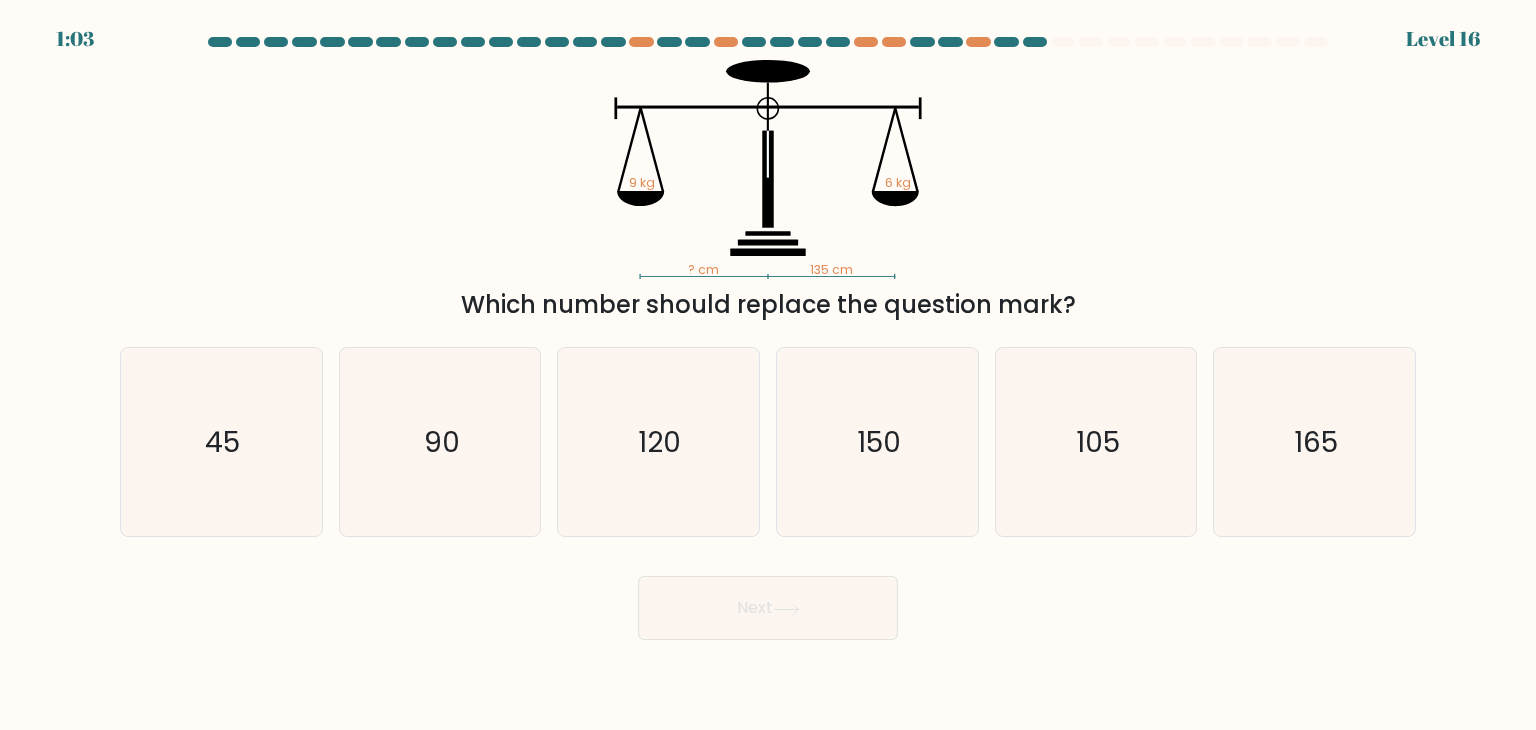 drag, startPoint x: 914, startPoint y: 281, endPoint x: 948, endPoint y: 231, distance: 60.464867 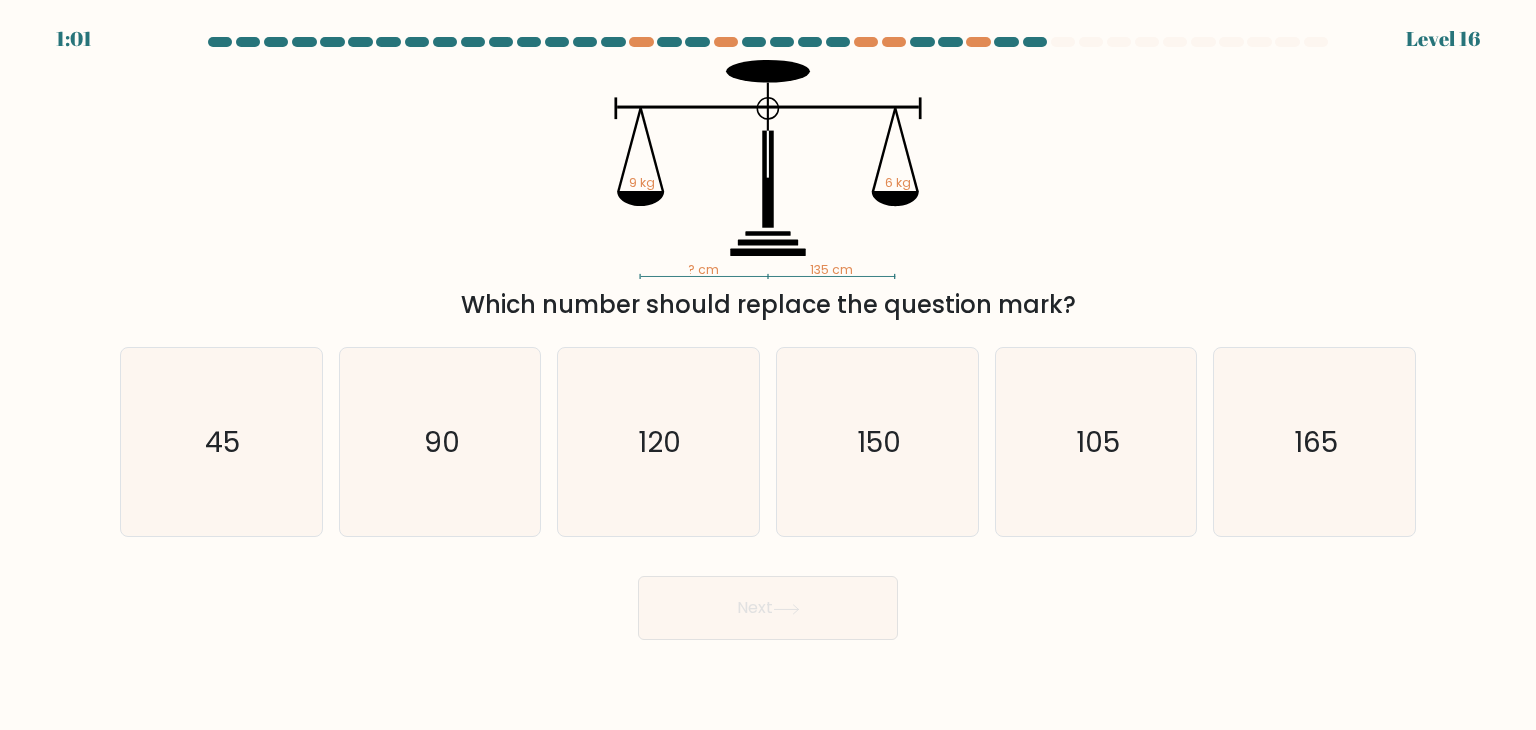 drag, startPoint x: 1092, startPoint y: 309, endPoint x: 626, endPoint y: 201, distance: 478.35135 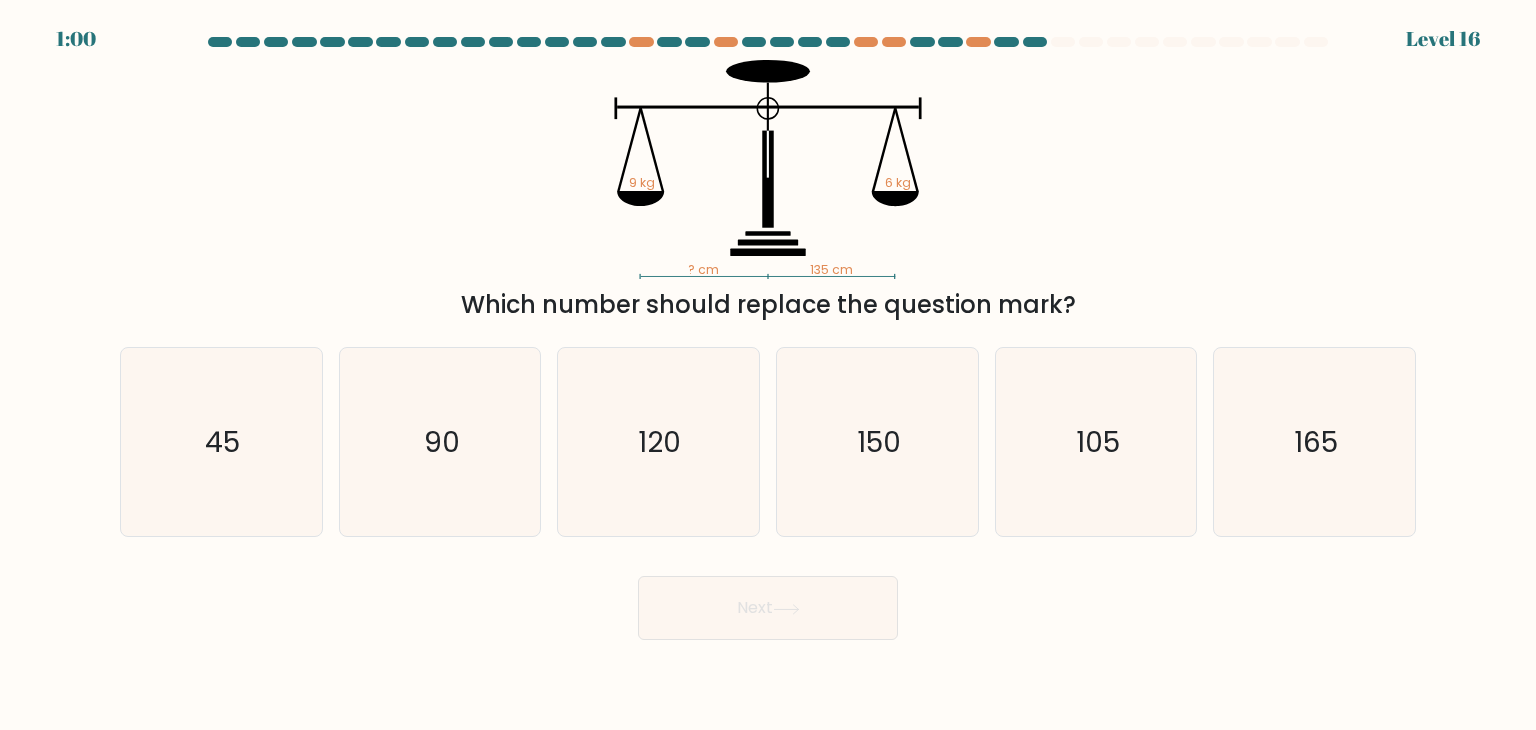 copy on "? cm   135 cm   9 kg   6 kg
Which number should replace the question mark?" 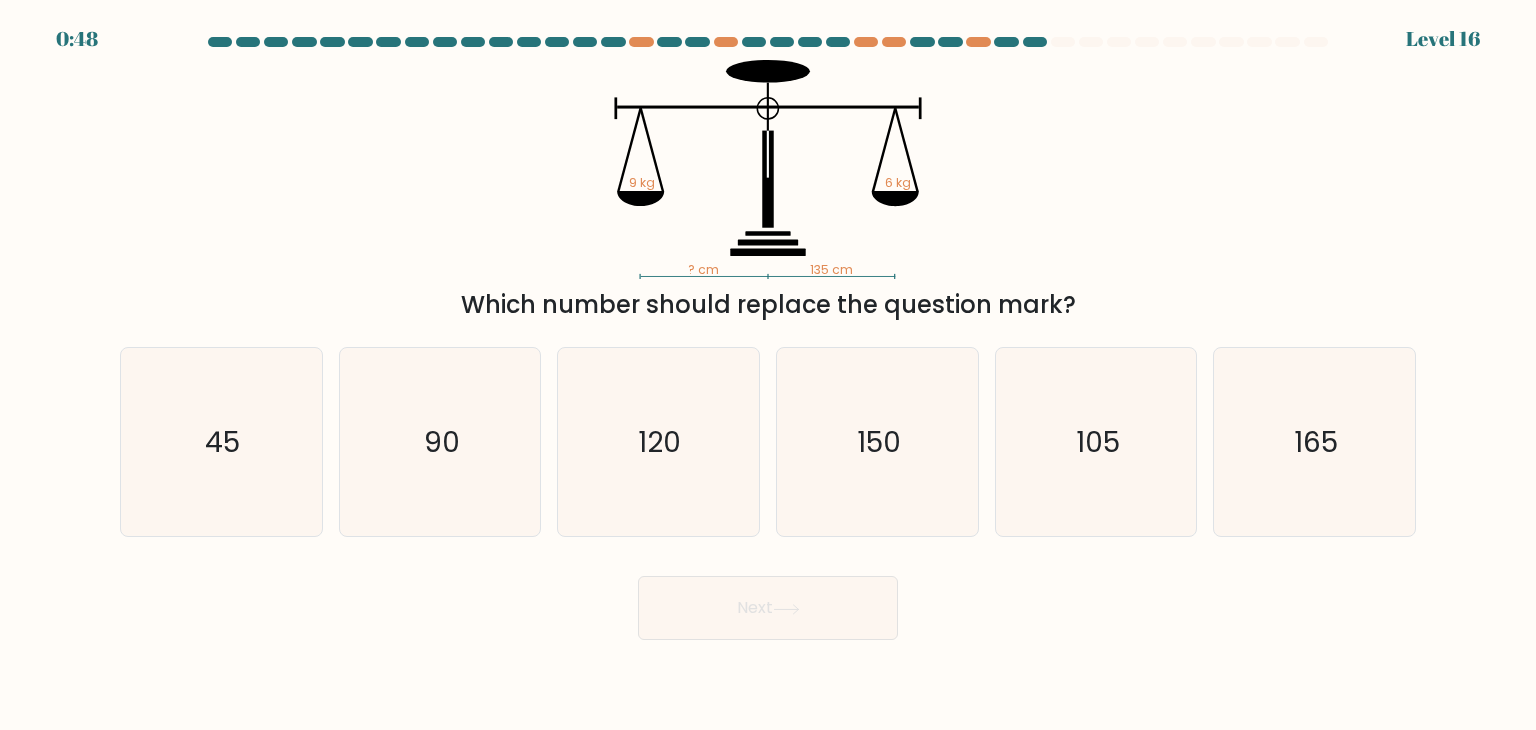 click on "? cm   135 cm   9 kg   6 kg" 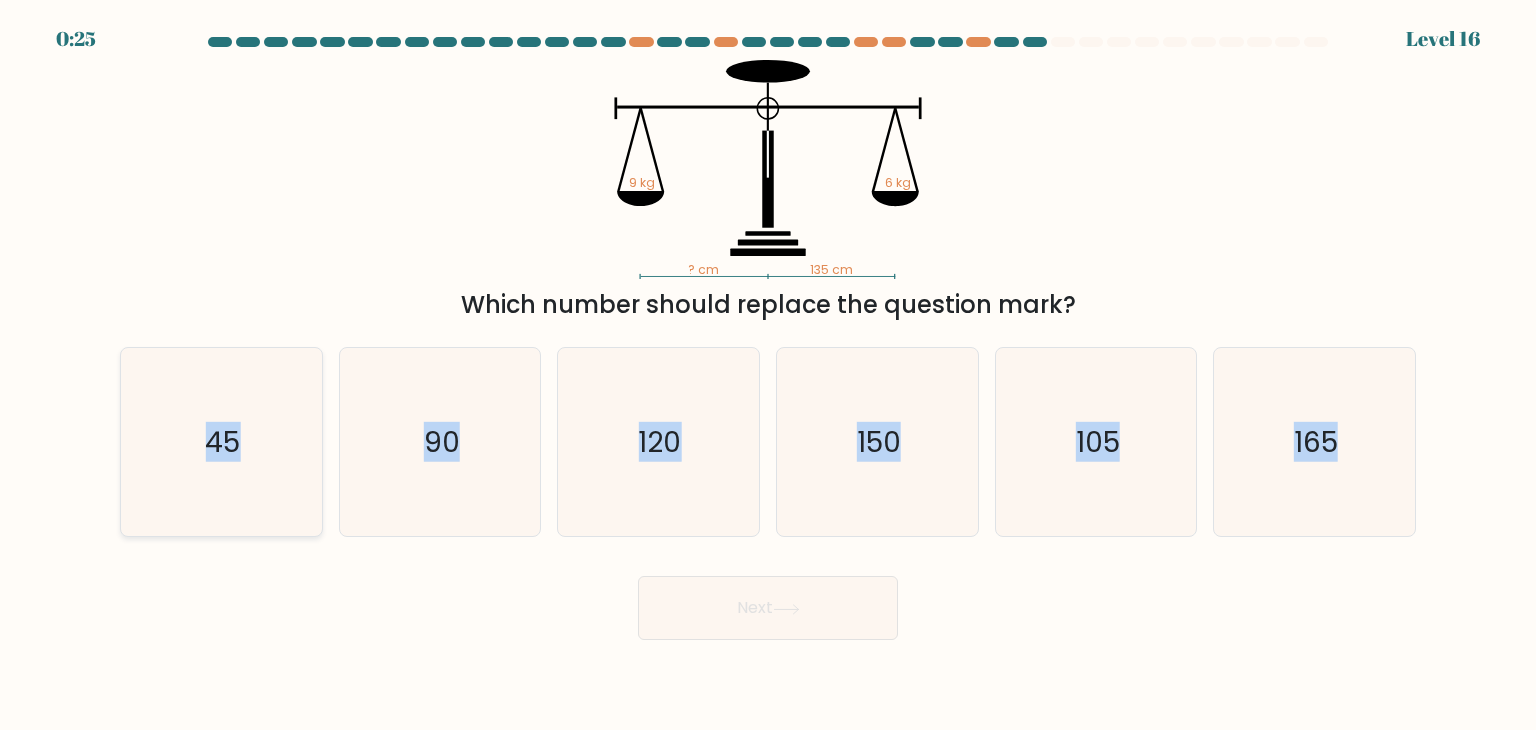 drag, startPoint x: 1358, startPoint y: 551, endPoint x: 176, endPoint y: 492, distance: 1183.4716 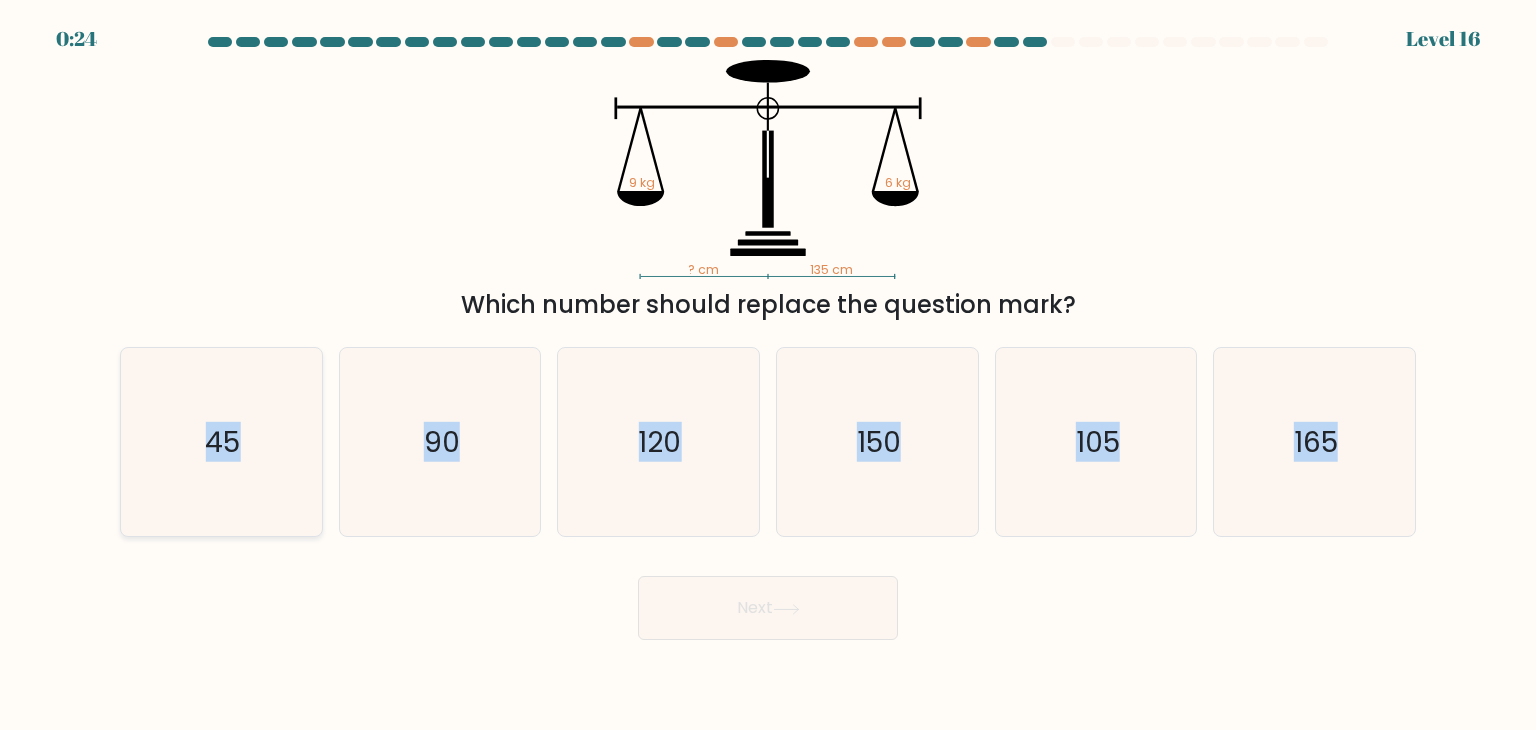 copy on "45
b.
90
c.
120
d.
150
e.
105
f.
165" 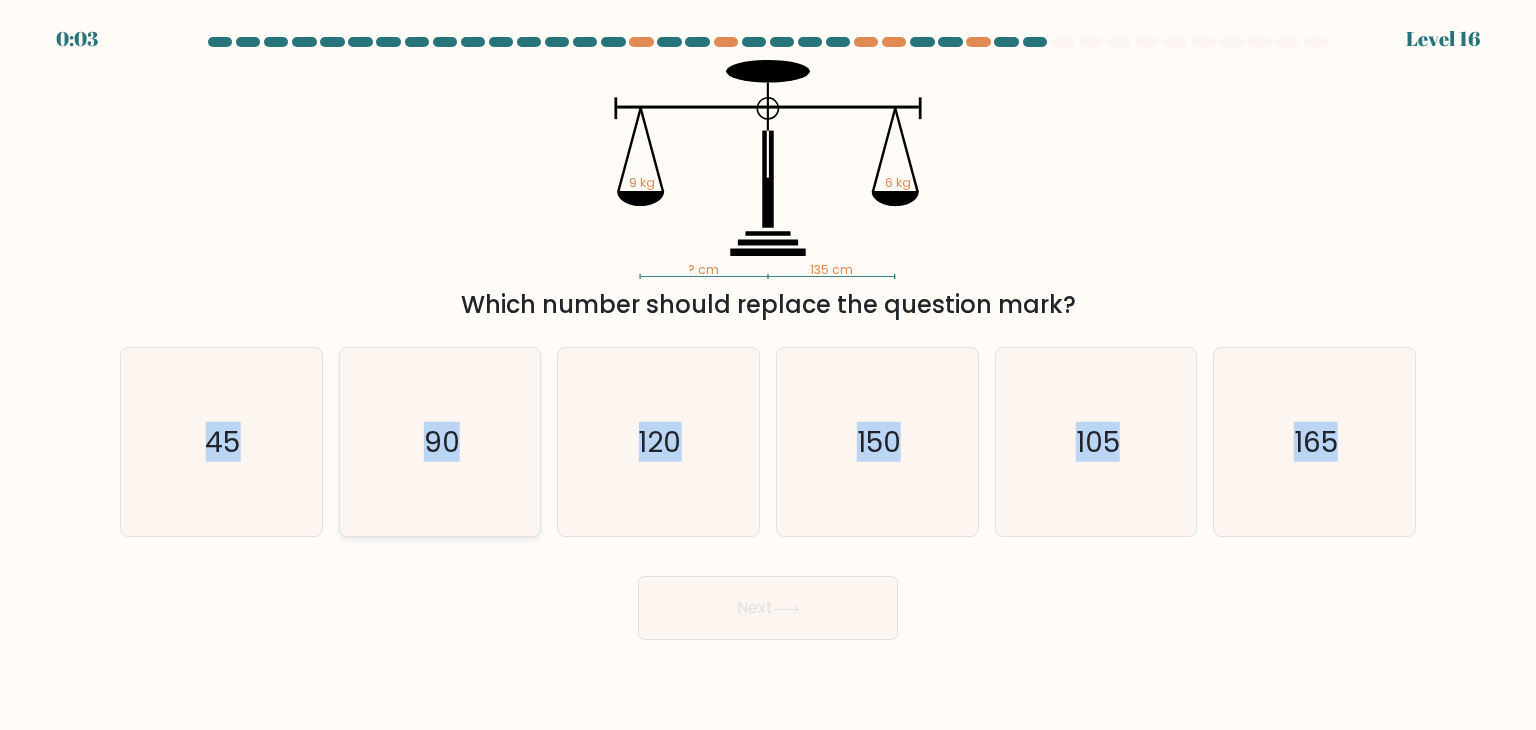 click on "90" 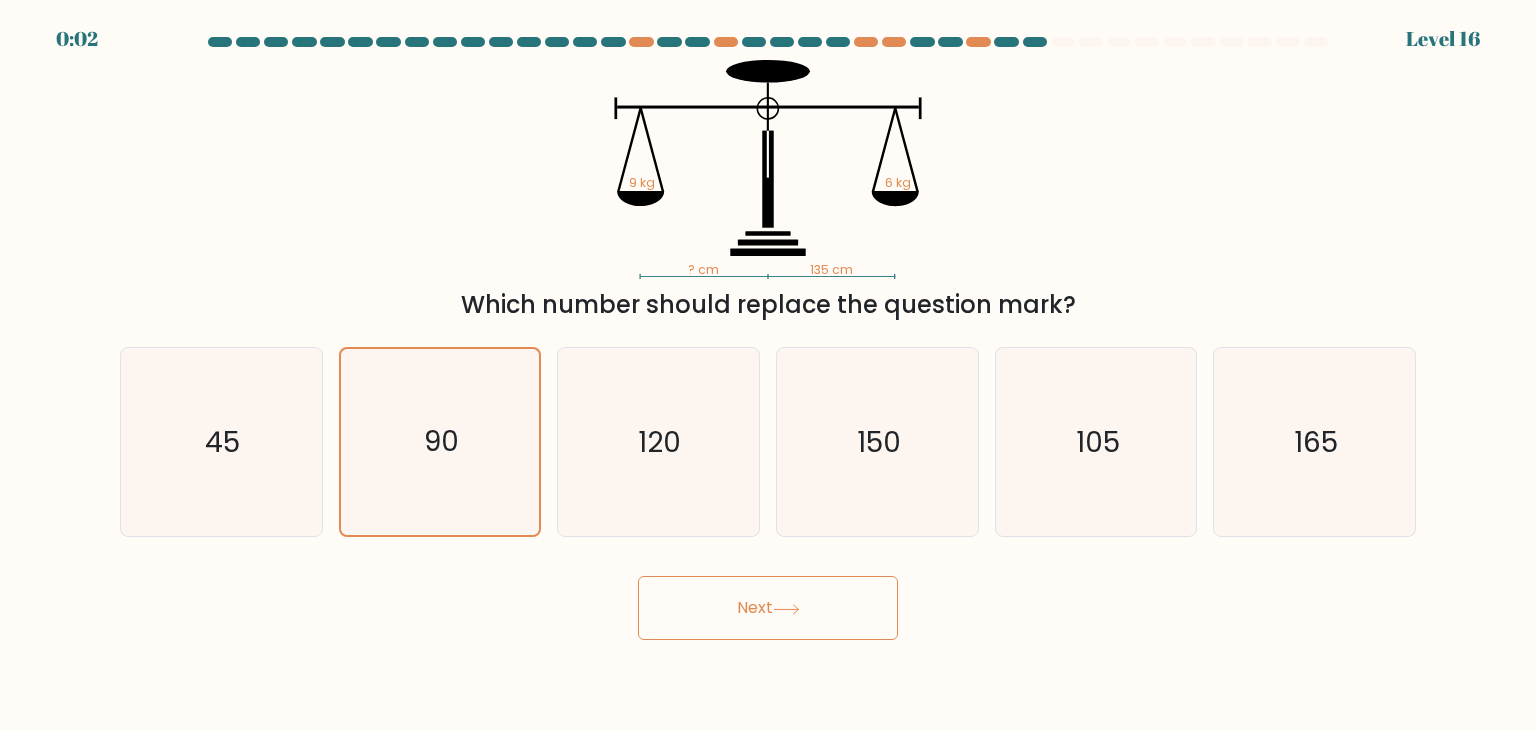 click on "Next" at bounding box center (768, 608) 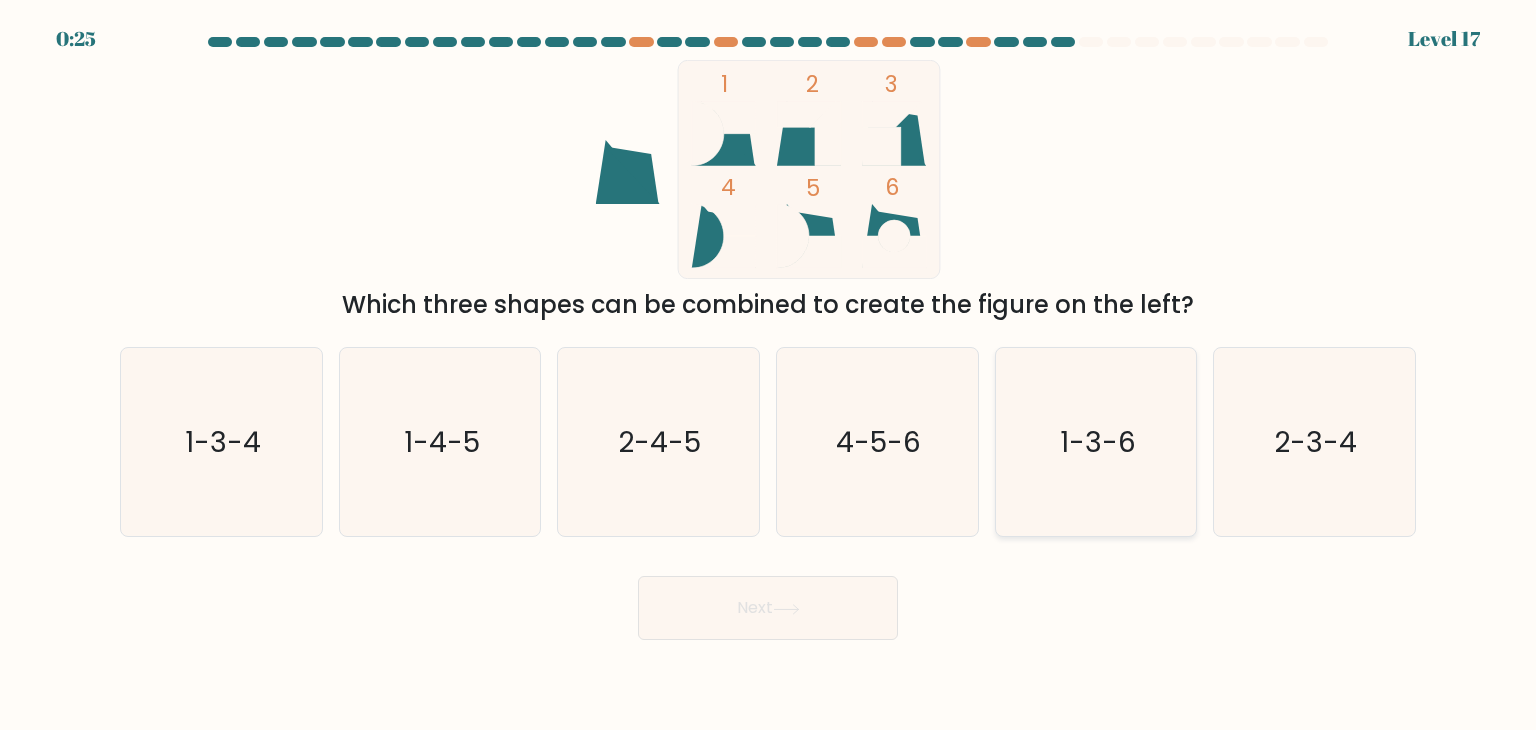 click on "1-3-6" 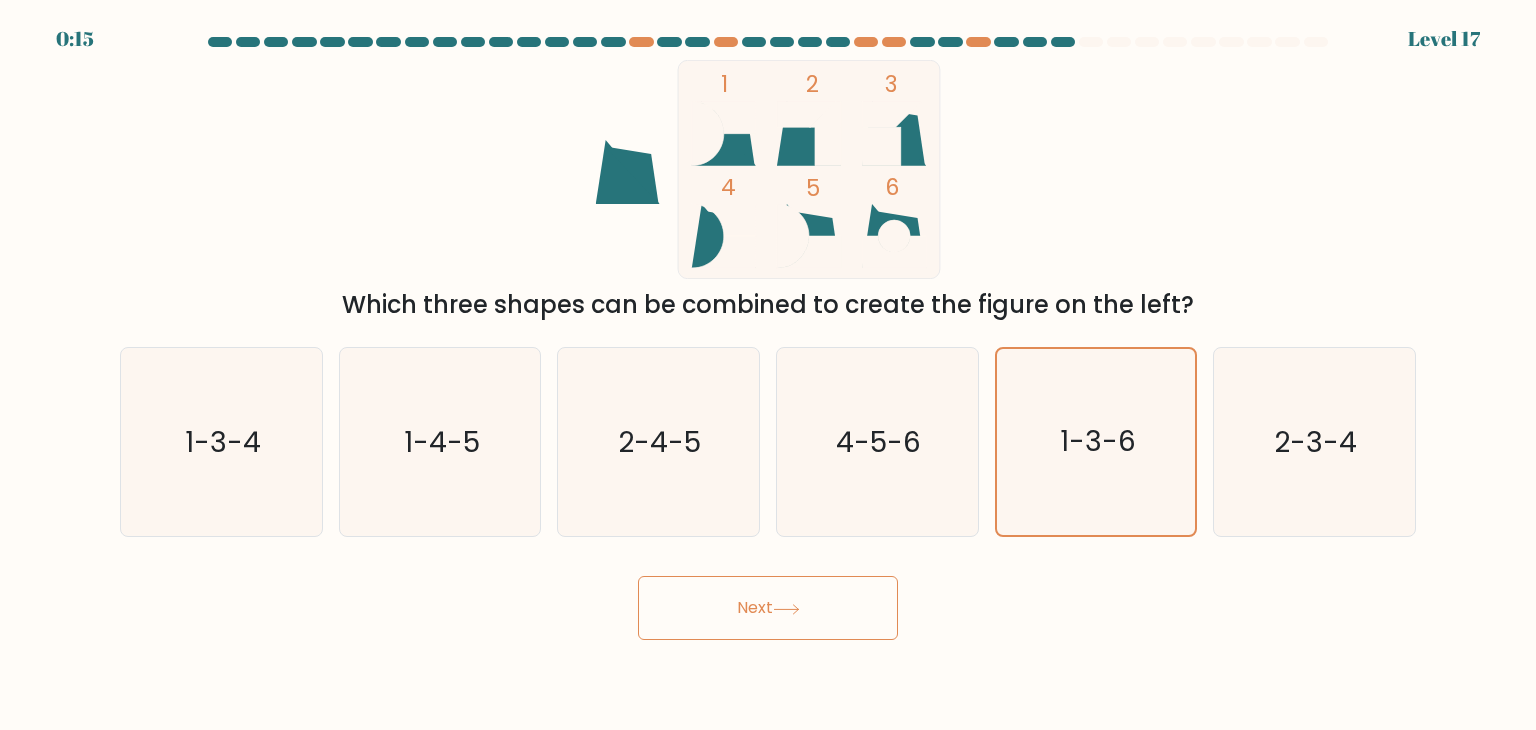 click on "Next" at bounding box center [768, 608] 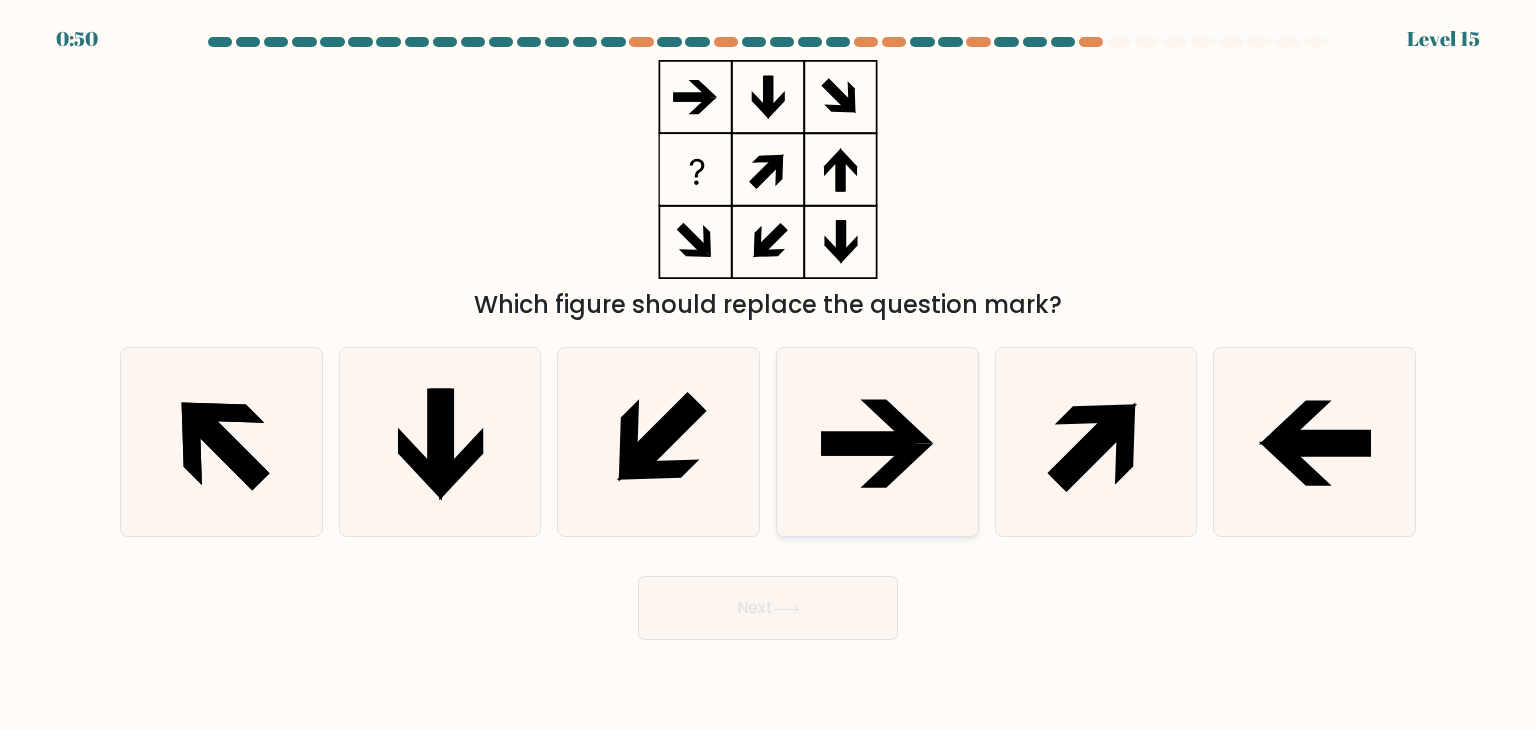 click 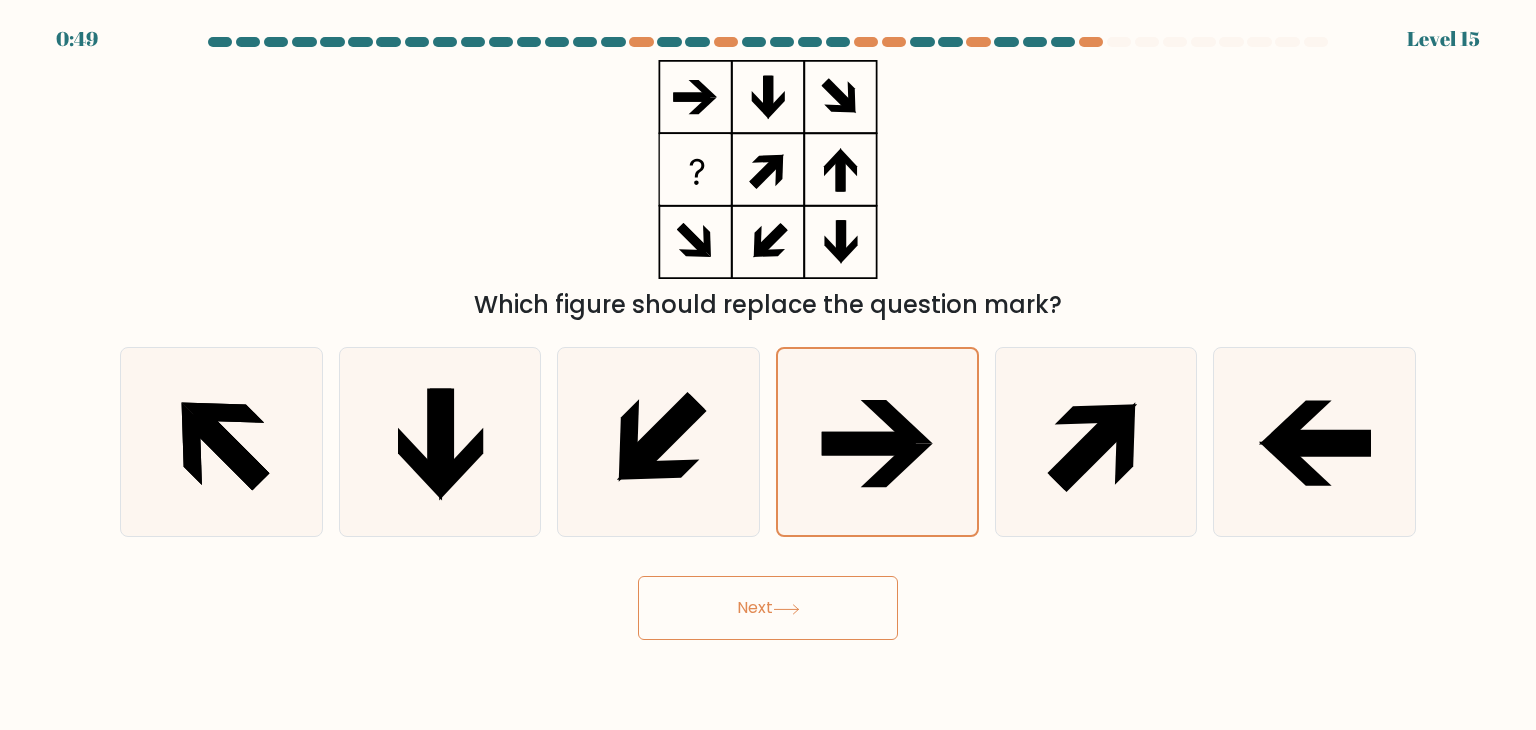 click on "0:49
Level 15" at bounding box center [768, 365] 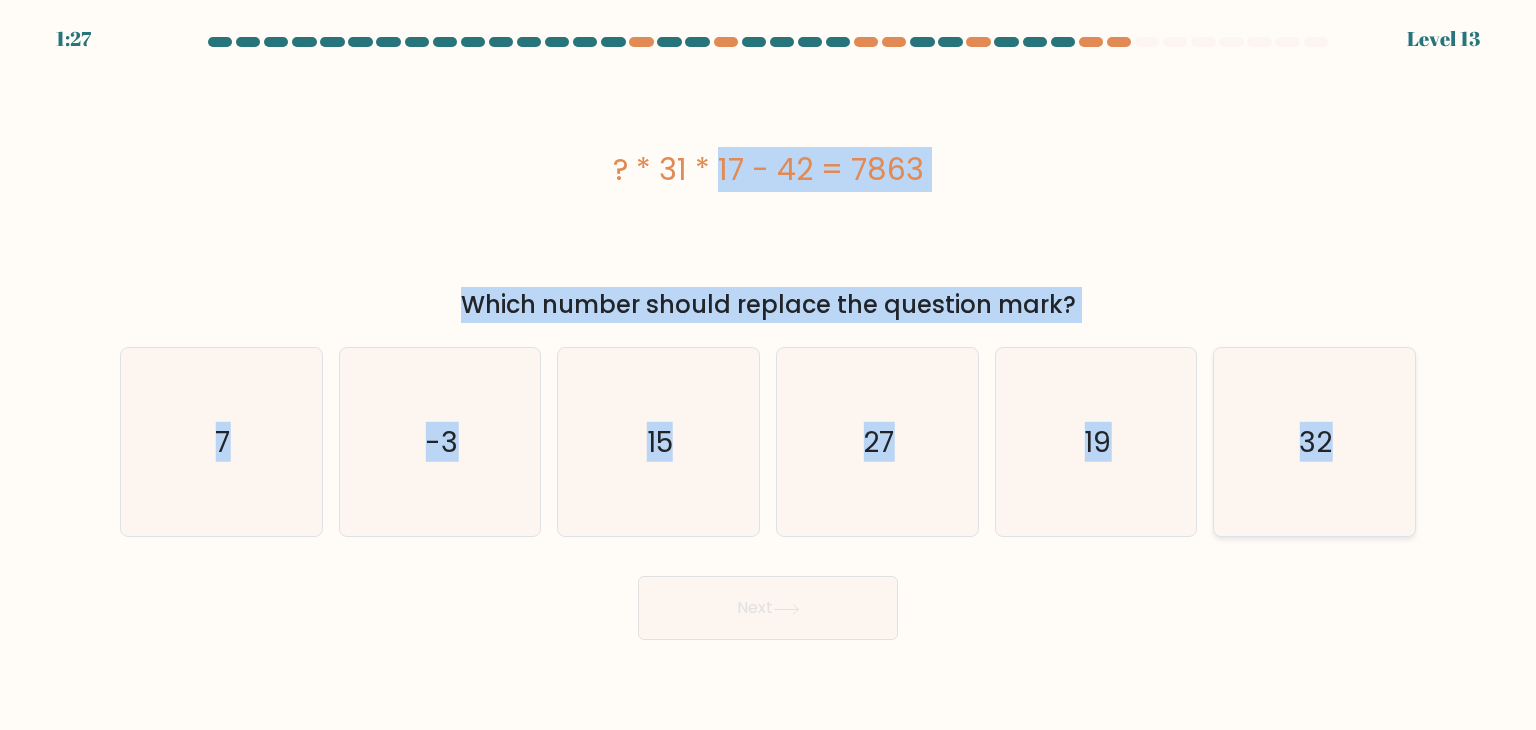 drag, startPoint x: 575, startPoint y: 144, endPoint x: 1356, endPoint y: 440, distance: 835.21075 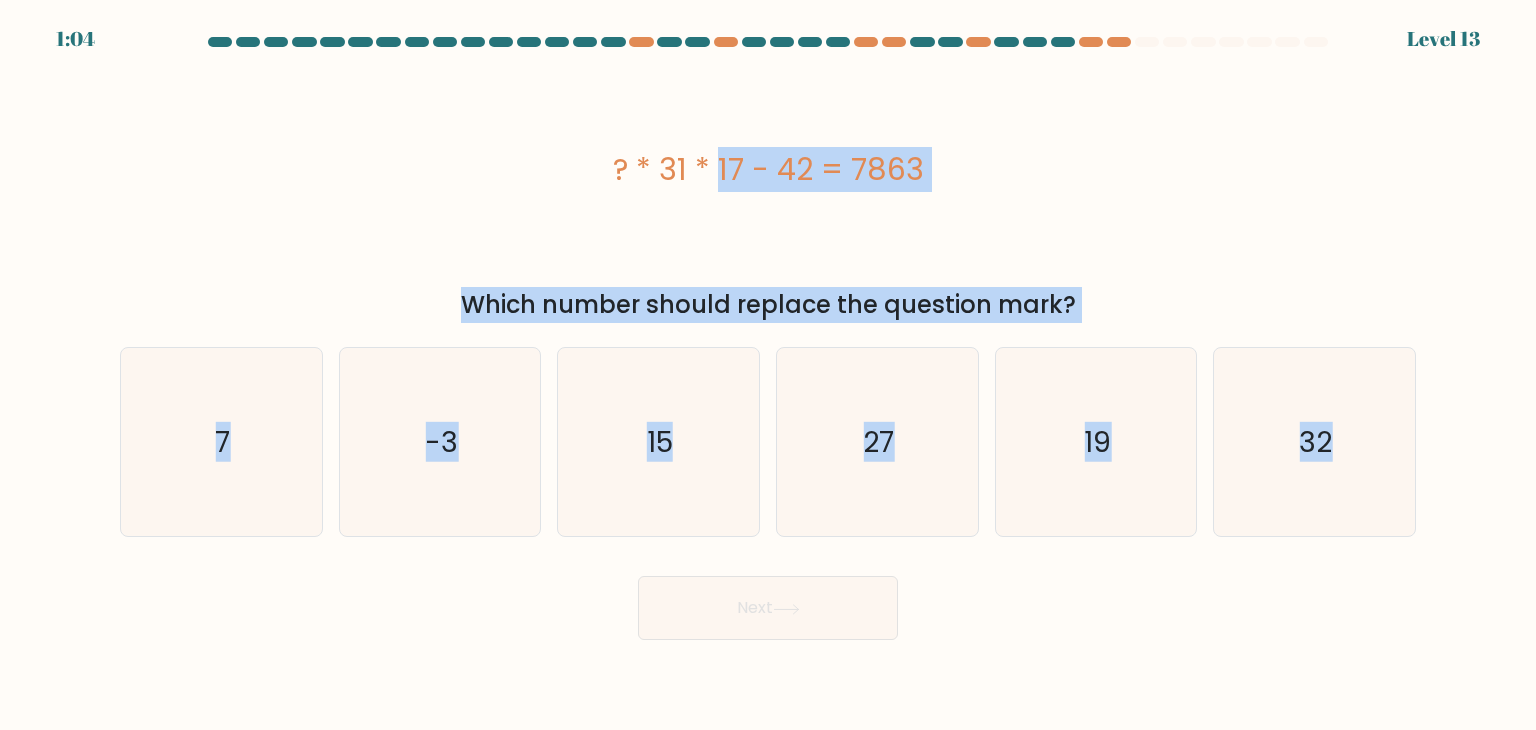 click on "? * 31 * 17 - 42 = 7863" at bounding box center [768, 169] 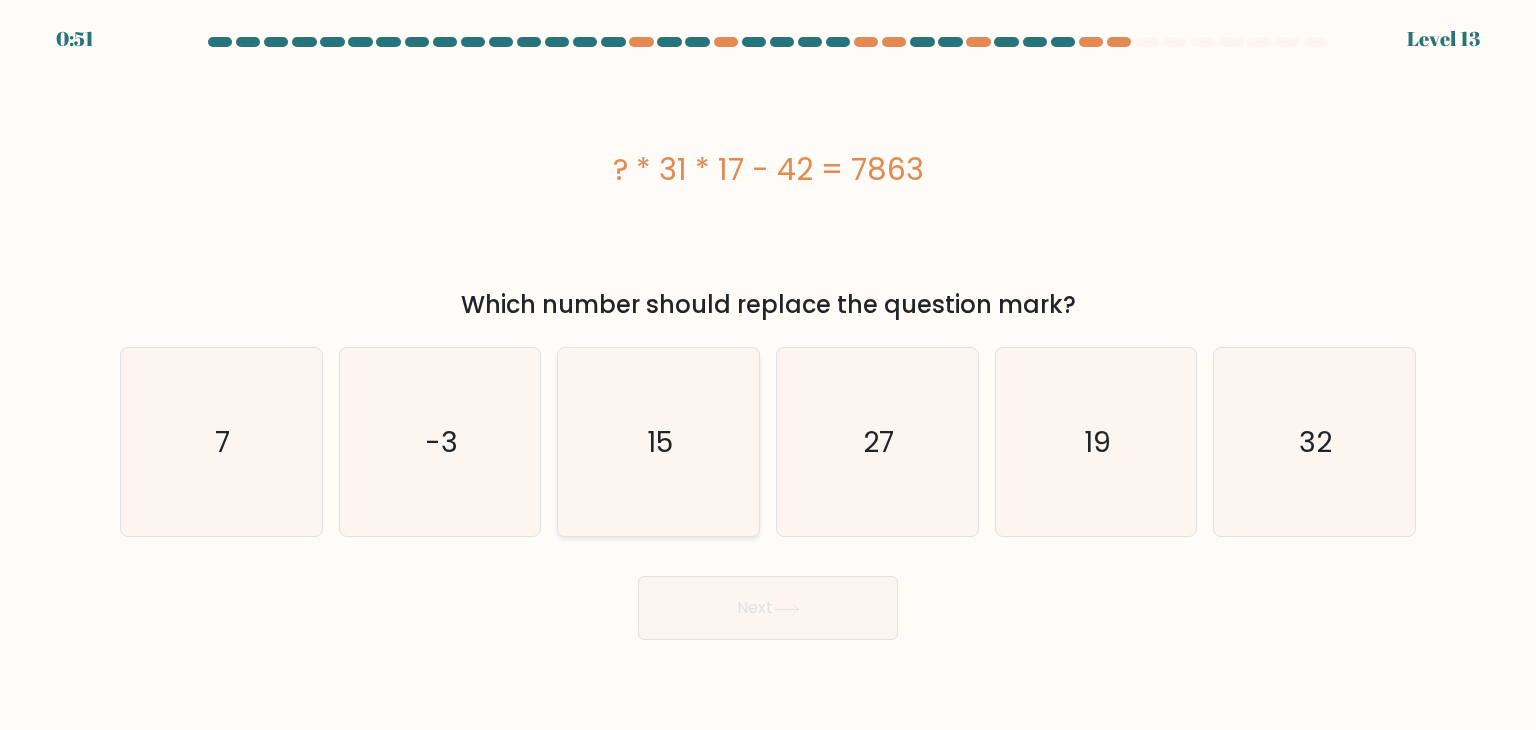 click on "15" 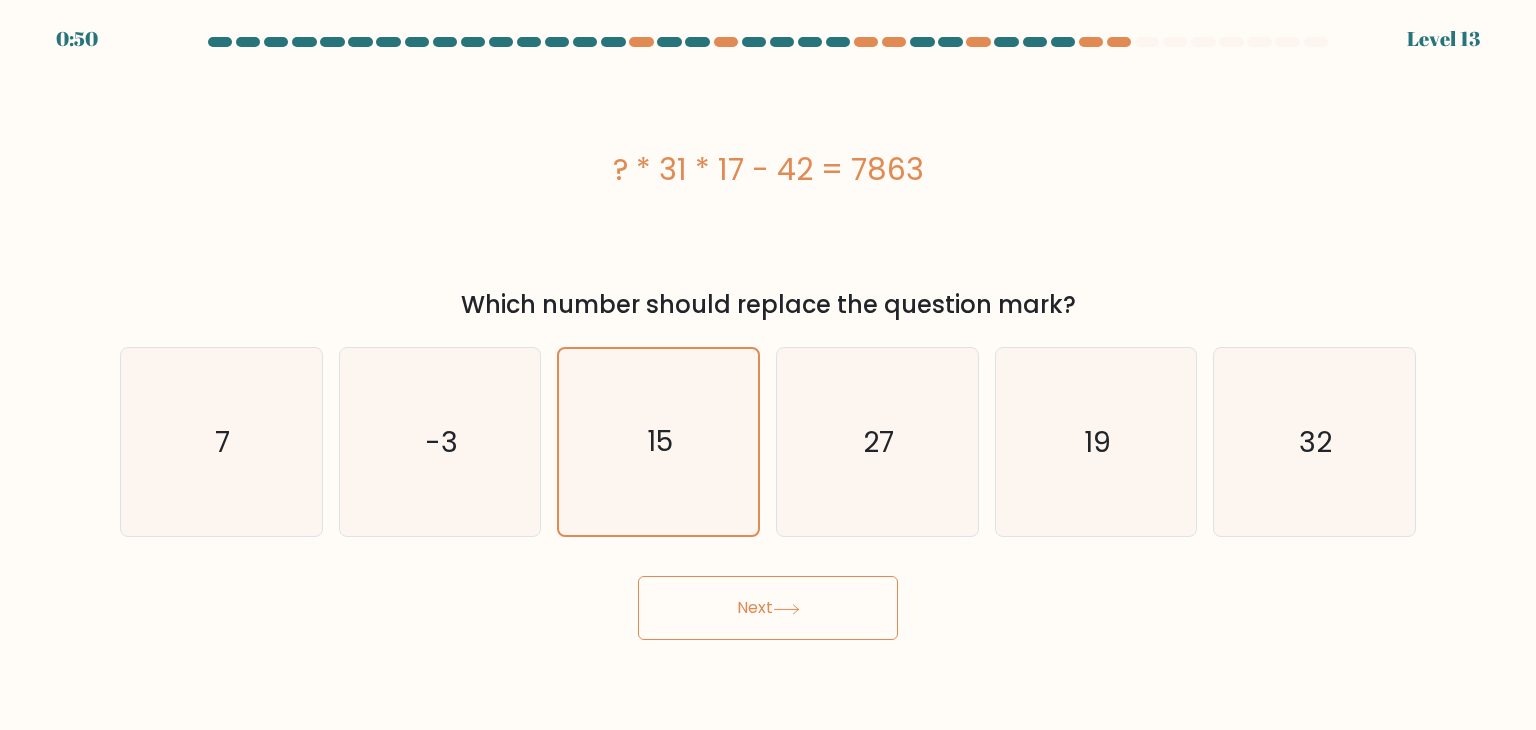 click on "Next" at bounding box center [768, 608] 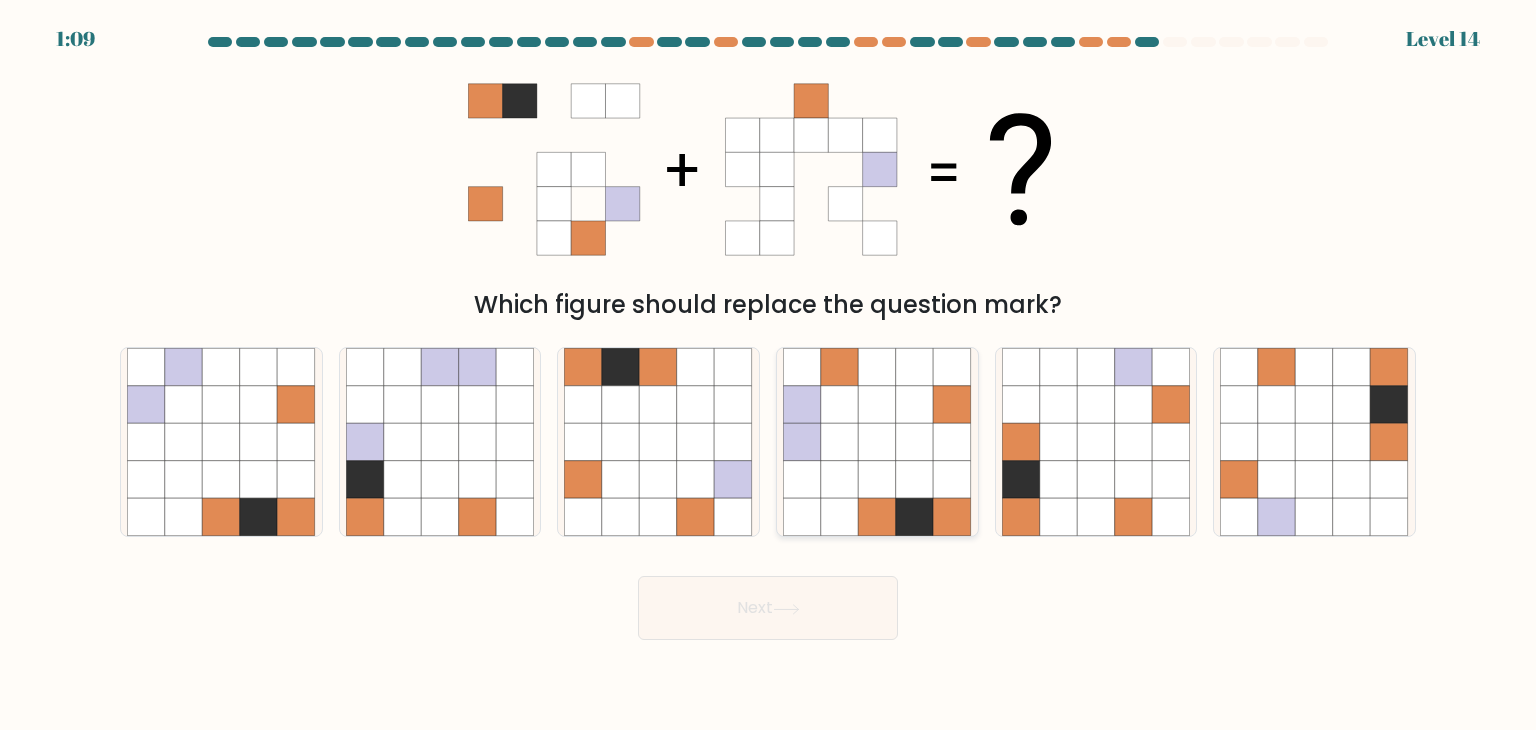 click 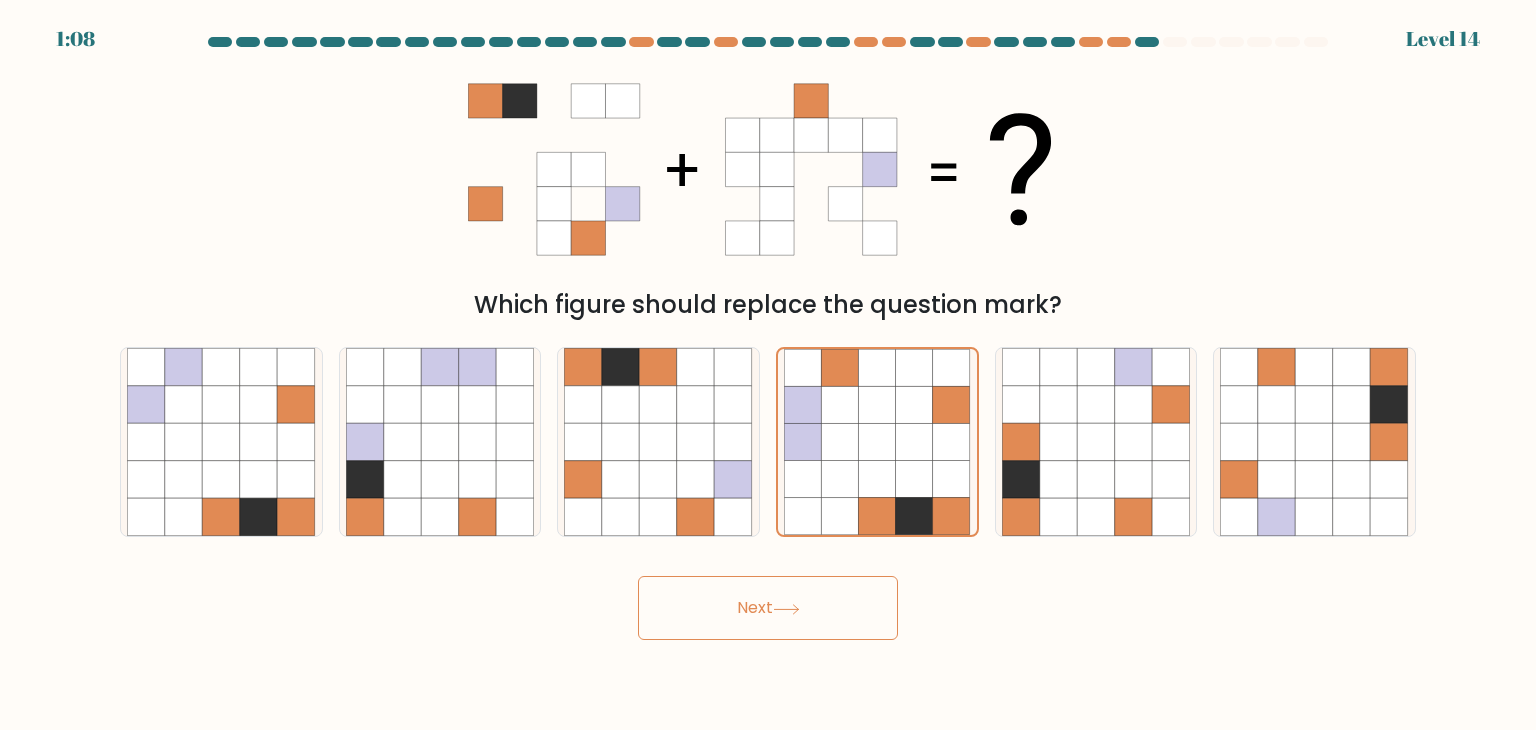 click on "Next" at bounding box center [768, 608] 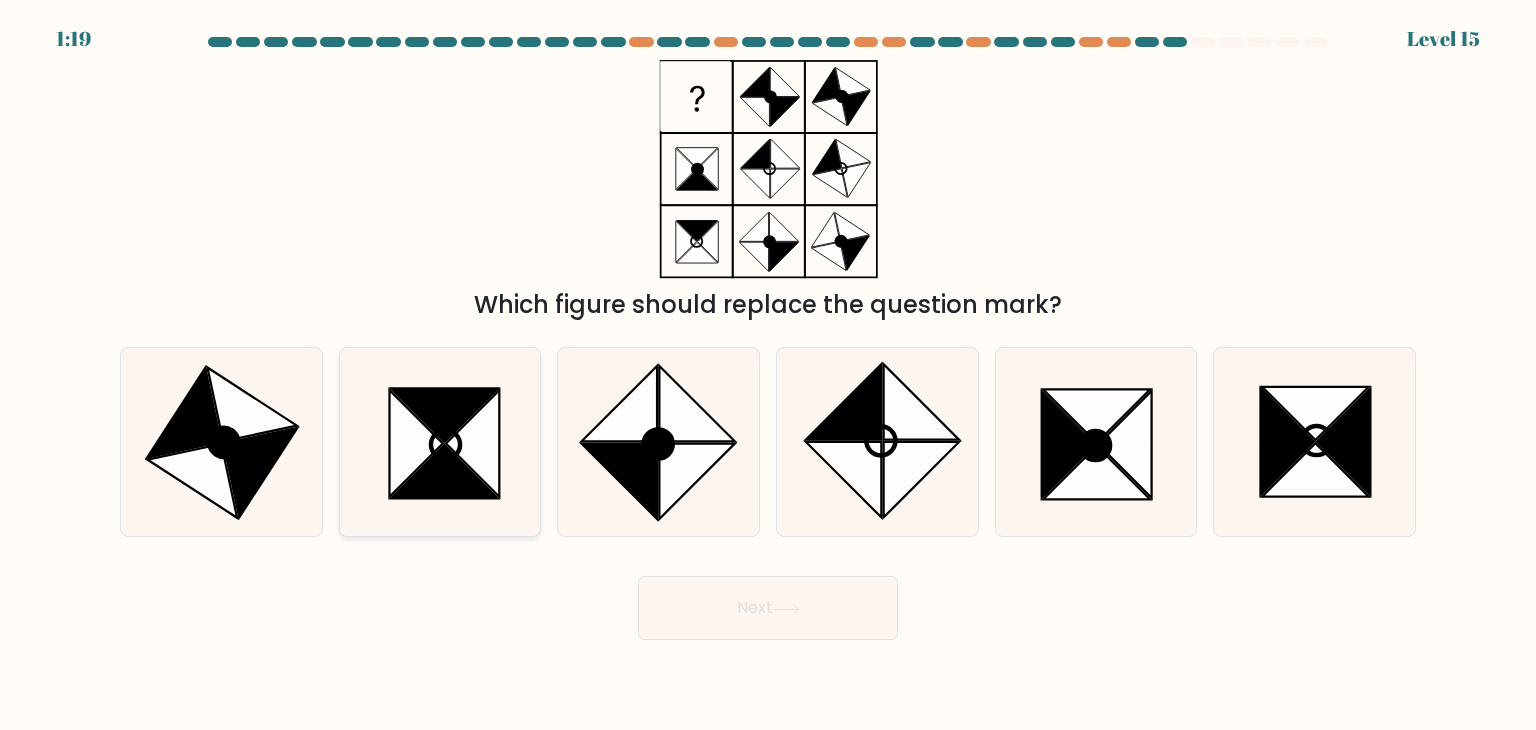 click 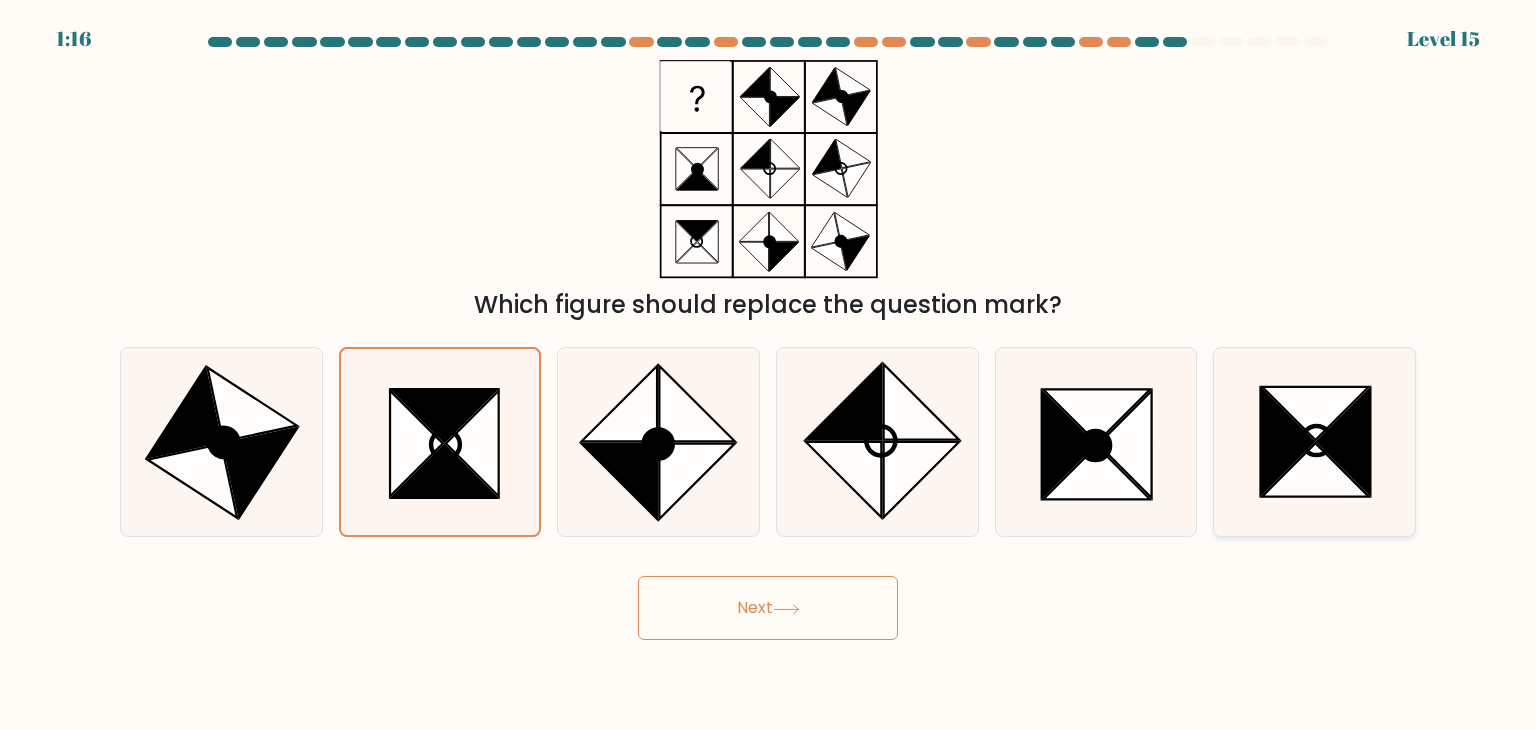 click 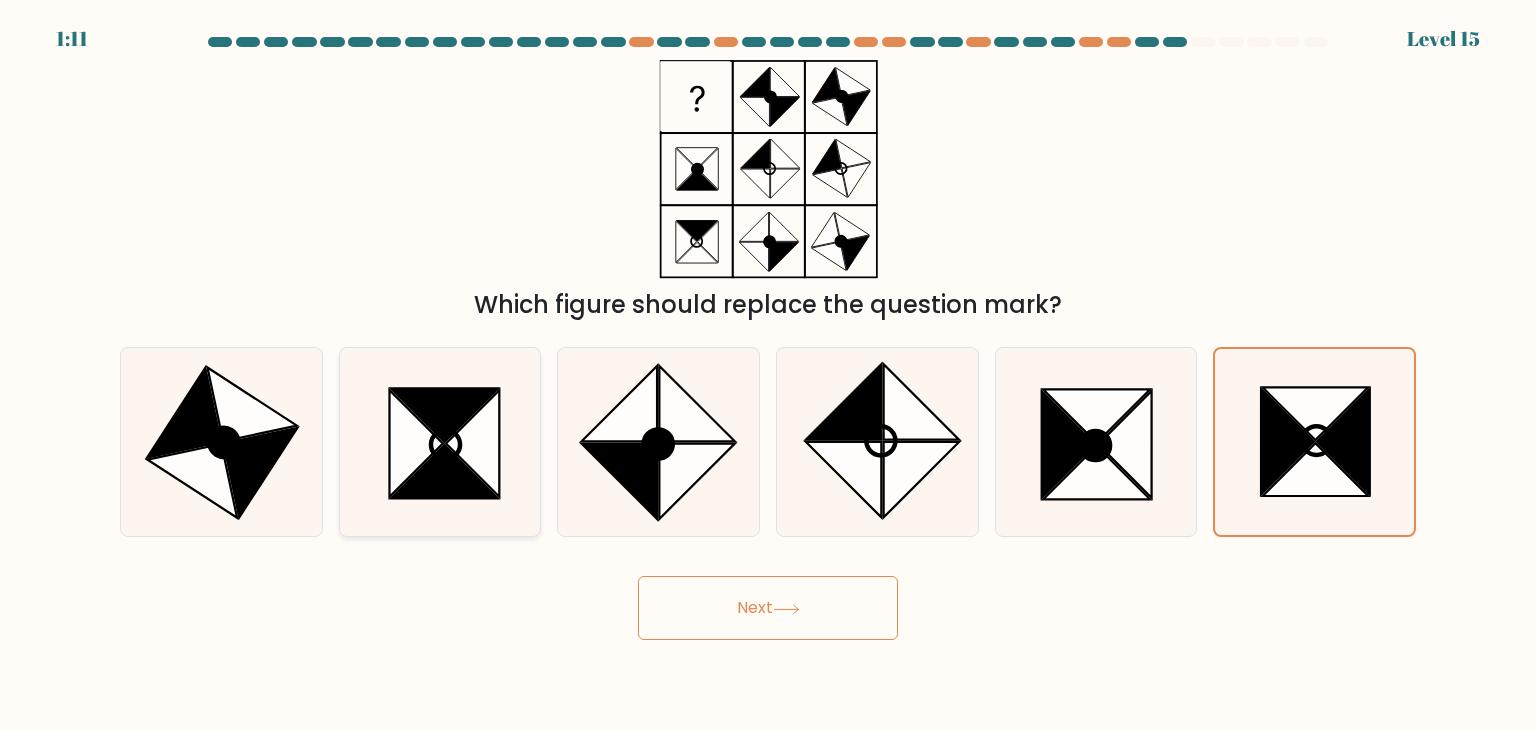 click 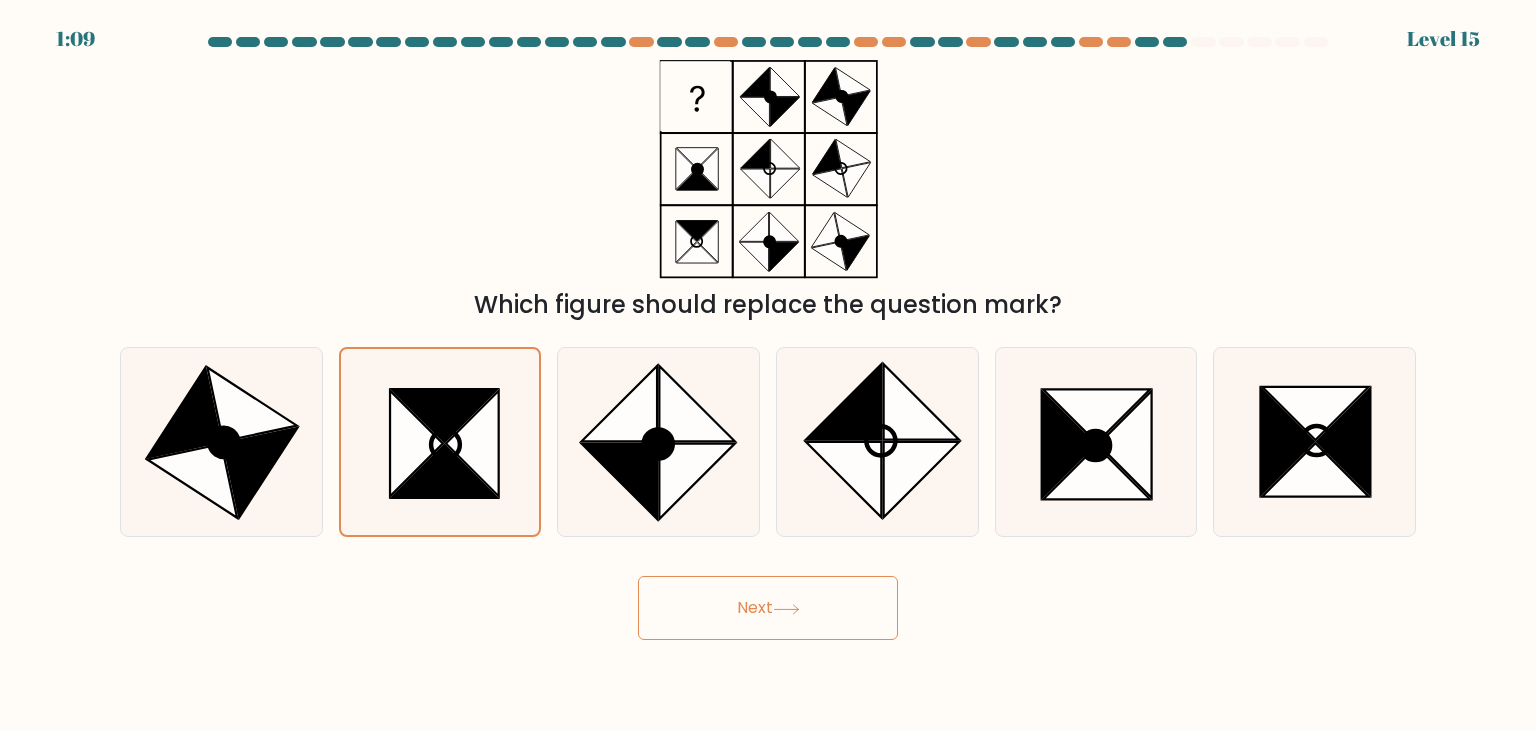 click on "Next" at bounding box center (768, 608) 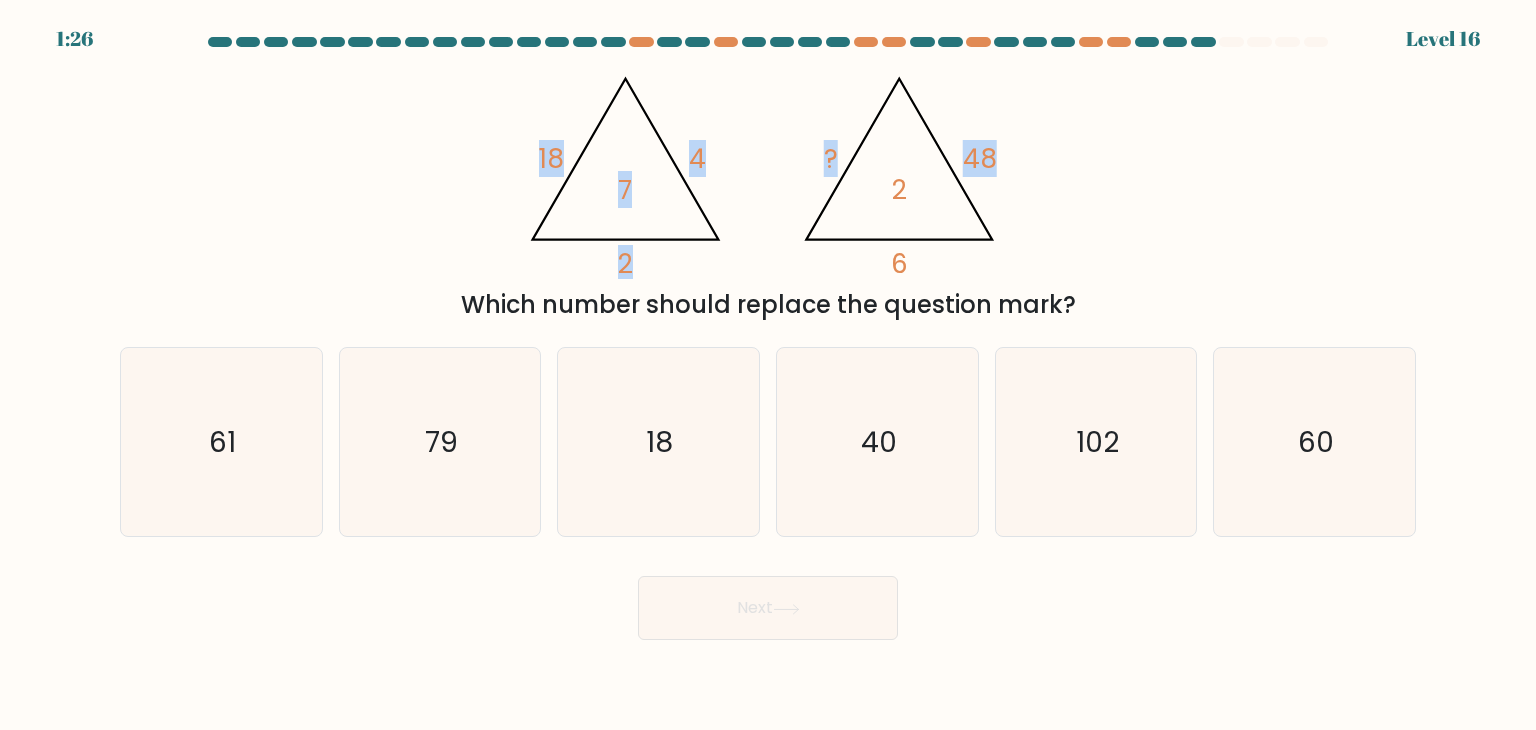 drag, startPoint x: 1132, startPoint y: 120, endPoint x: 540, endPoint y: 168, distance: 593.94275 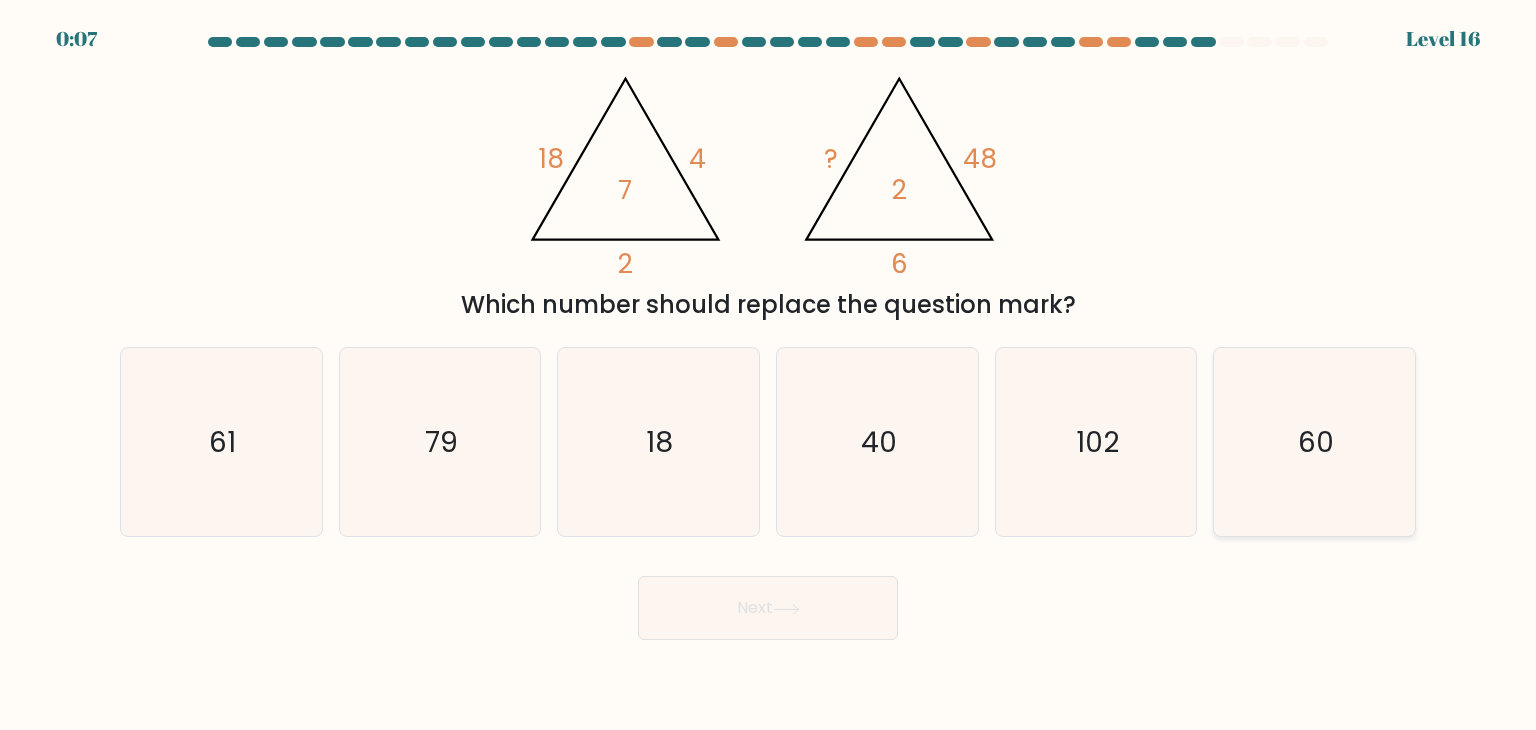 click on "60" 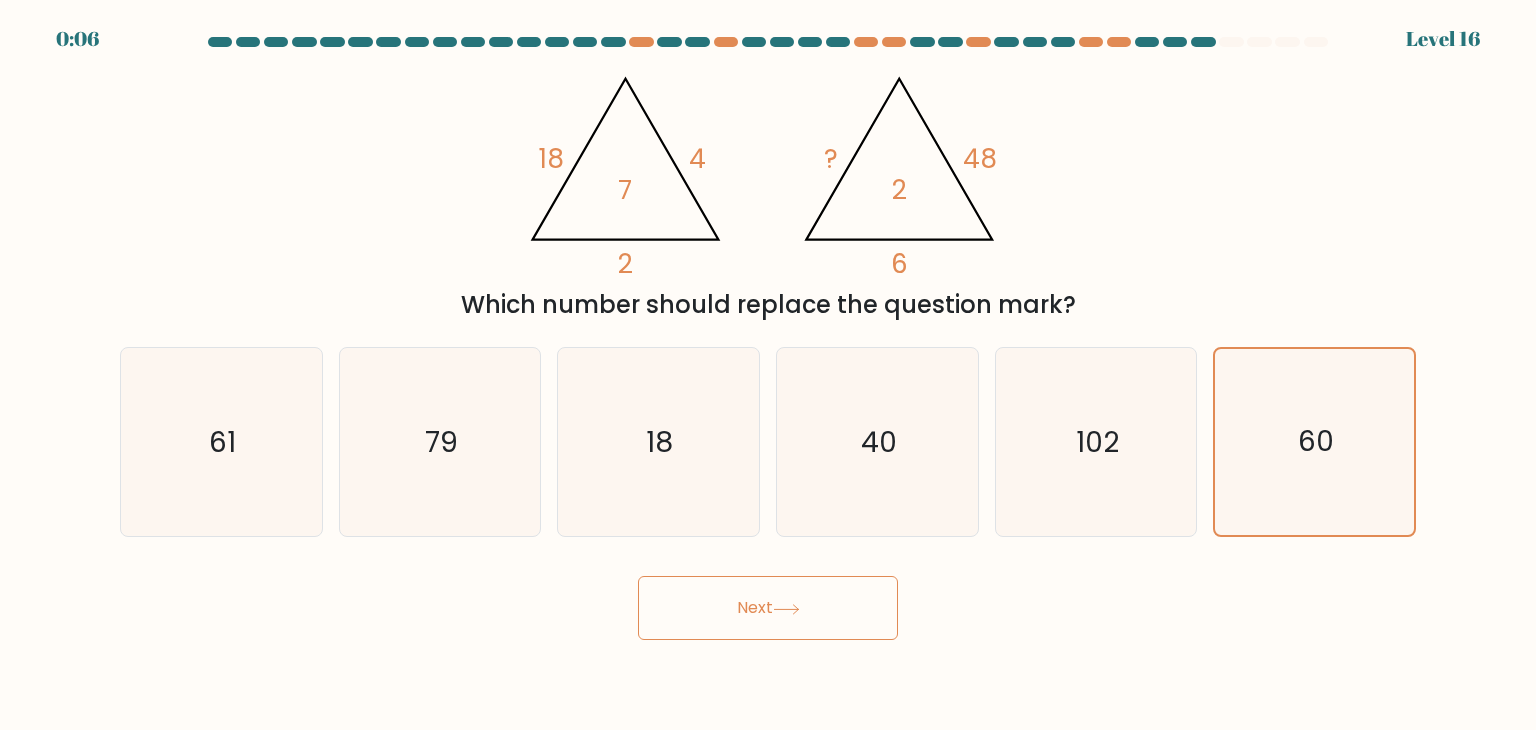 click on "Next" at bounding box center [768, 608] 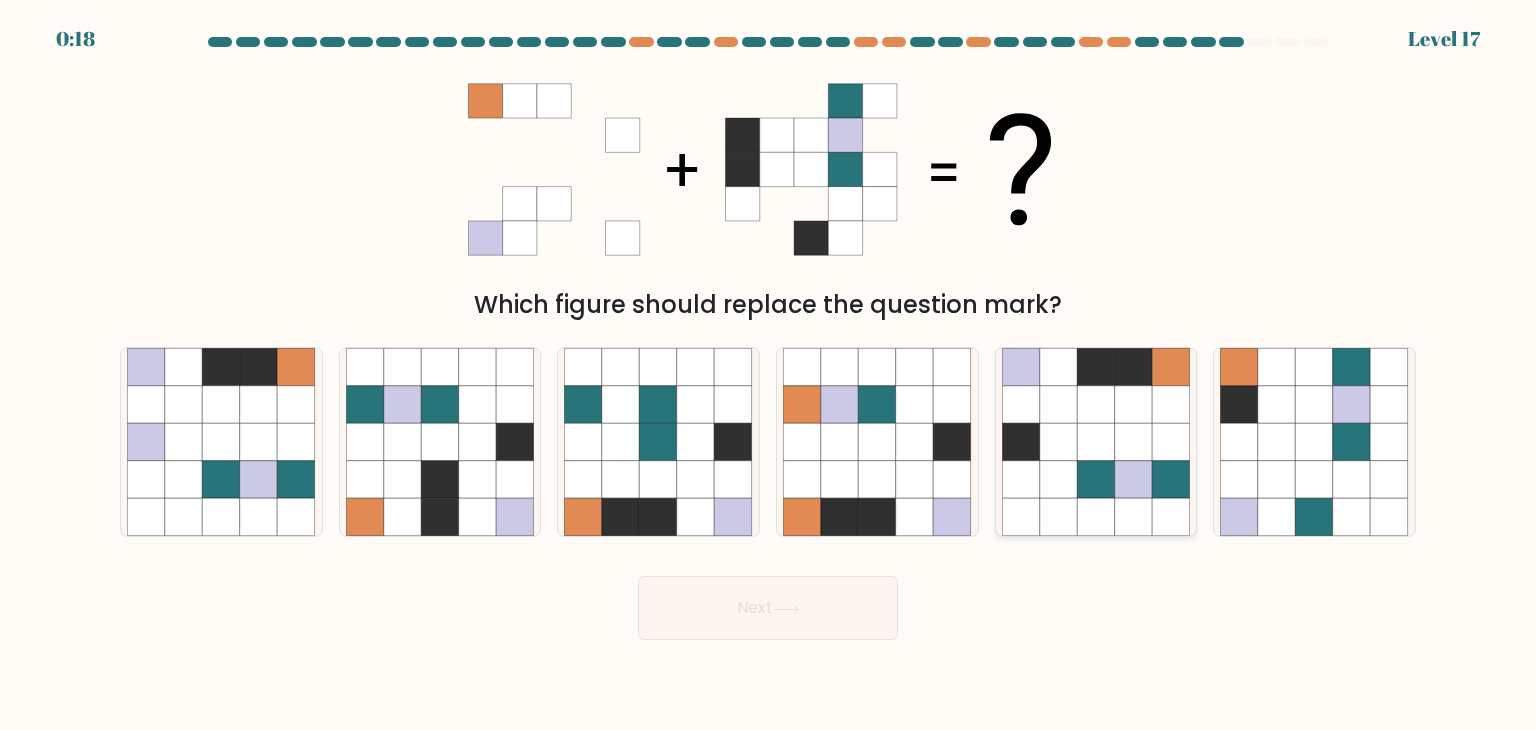 click 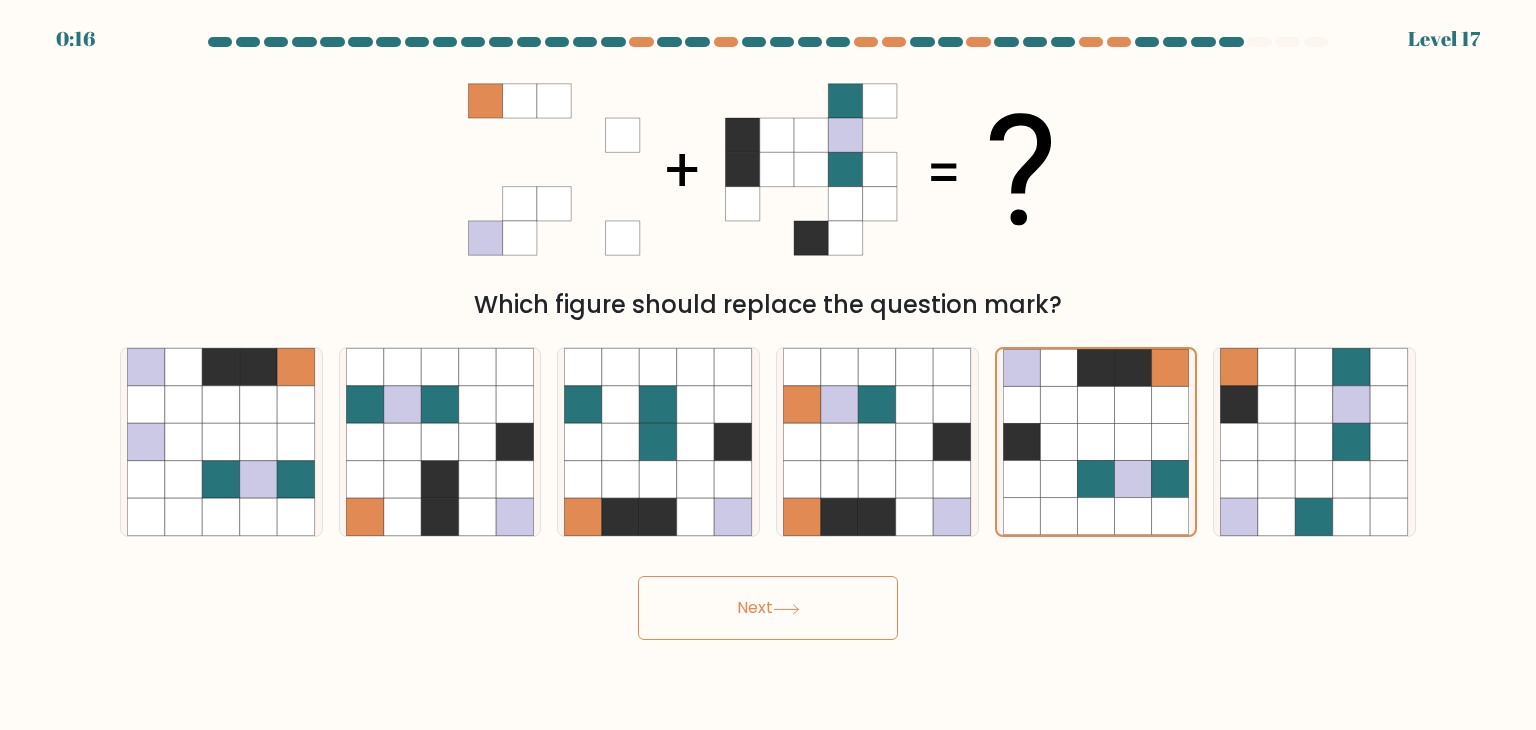 click on "Next" at bounding box center (768, 608) 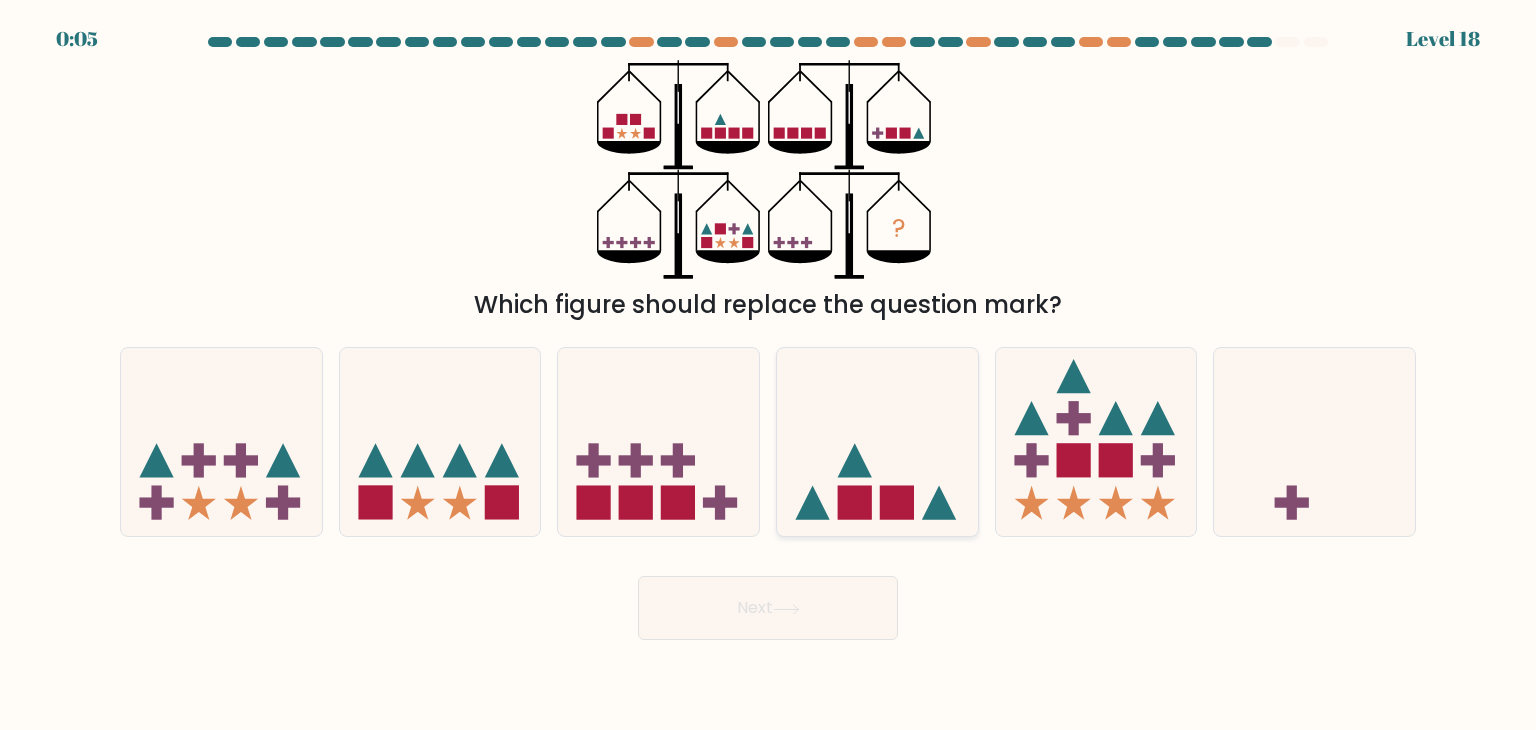 click 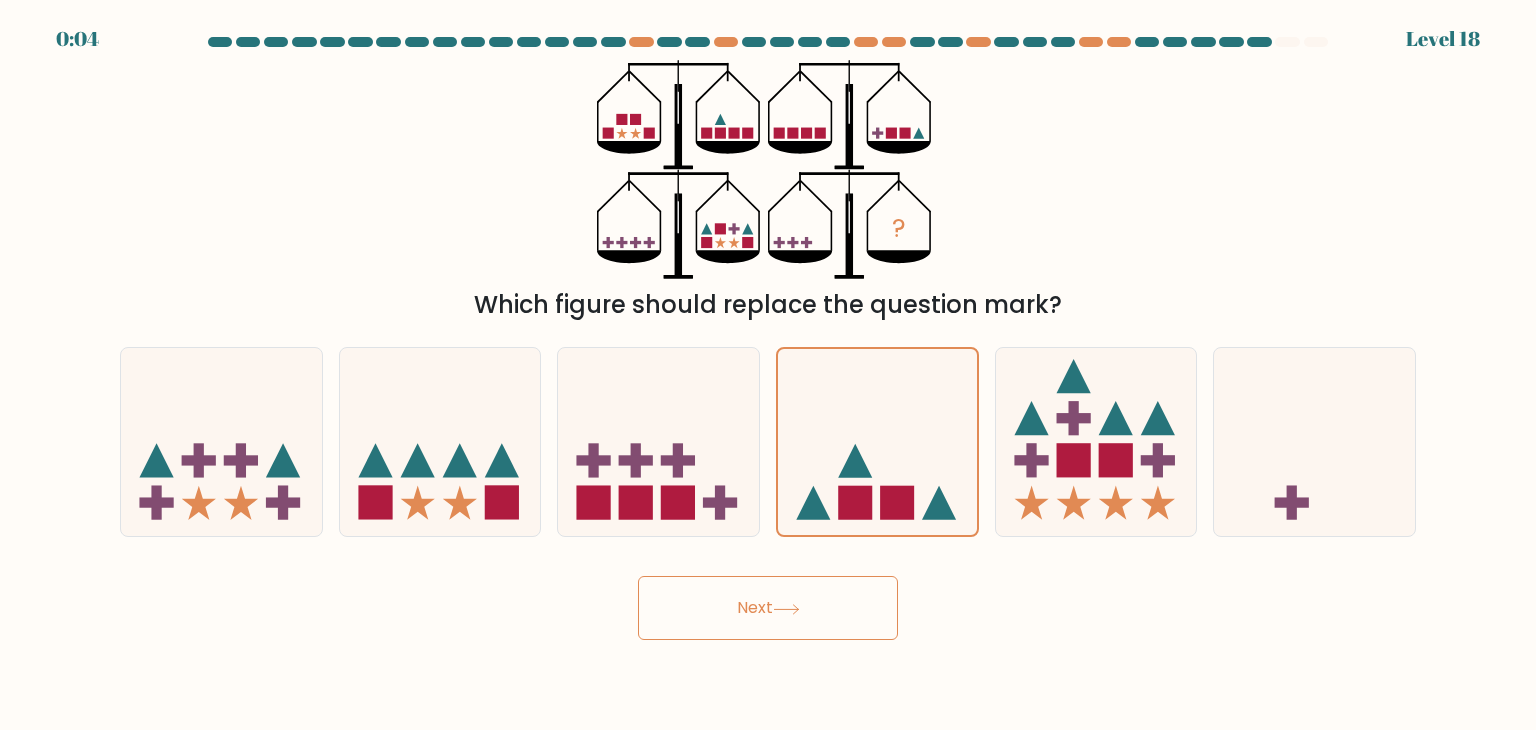 click on "Next" at bounding box center (768, 608) 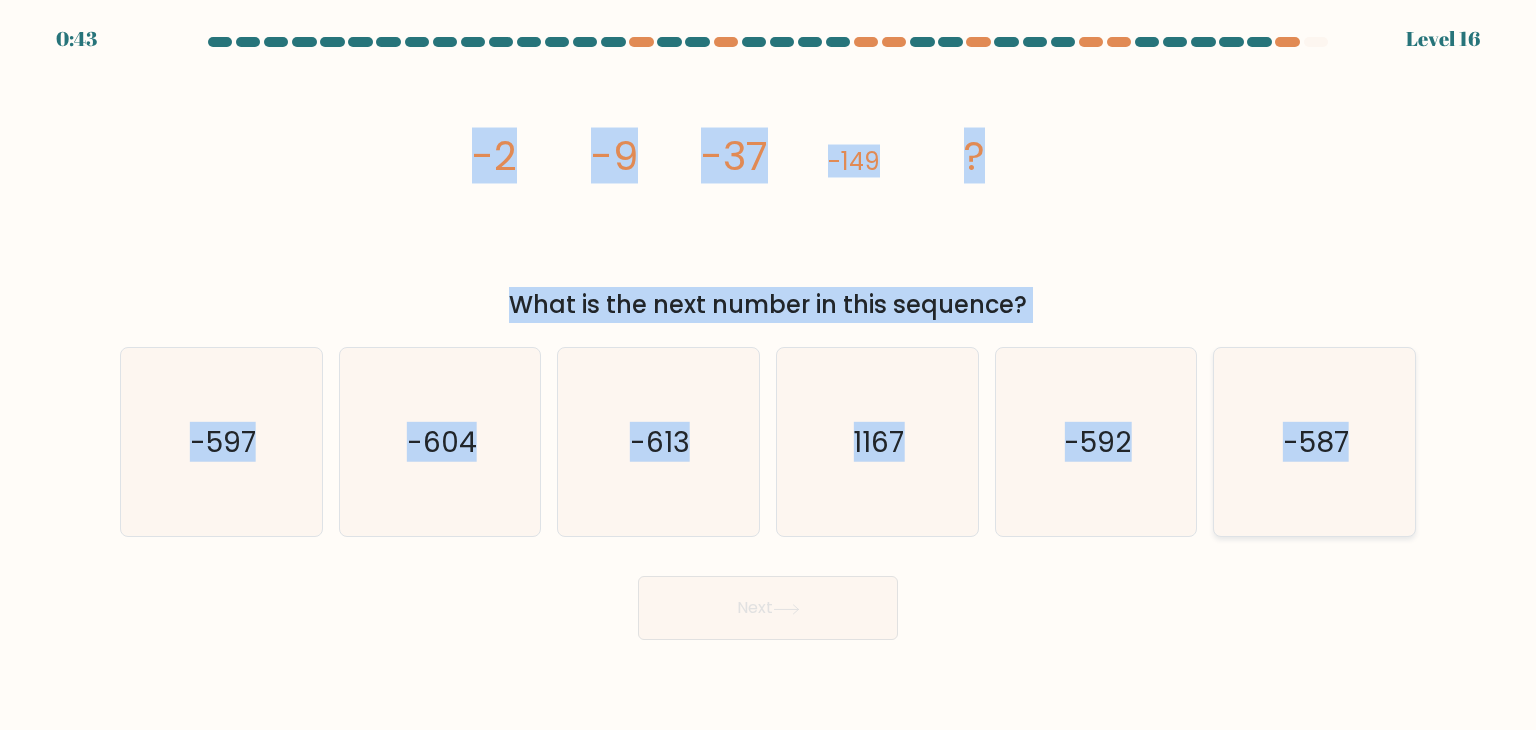 drag, startPoint x: 455, startPoint y: 128, endPoint x: 1392, endPoint y: 437, distance: 986.6357 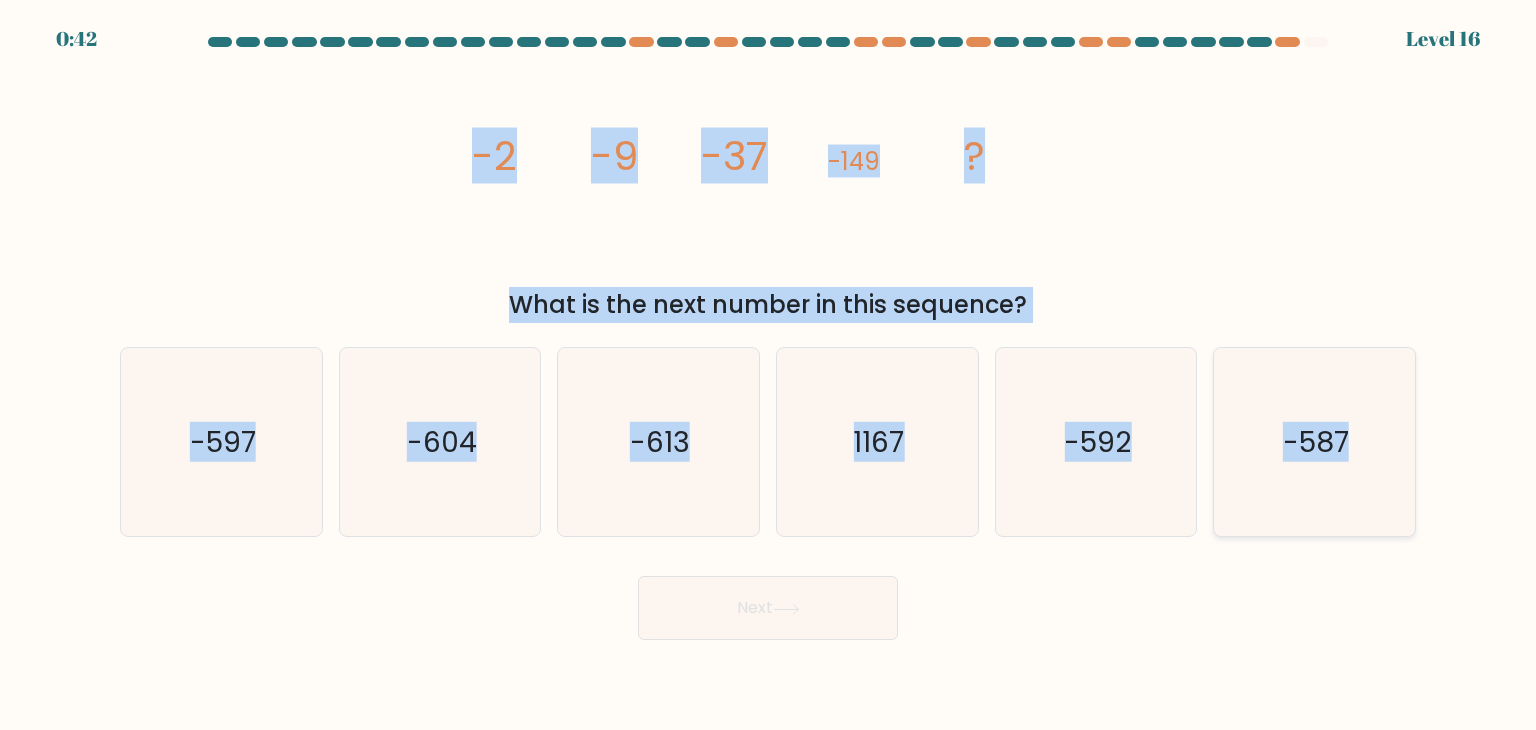 copy on "-2
-9
-37
-149
?
What is the next number in this sequence?
a.
-597
b.
-604
c.
-613
d.
1167
e.
-592
f.
-587" 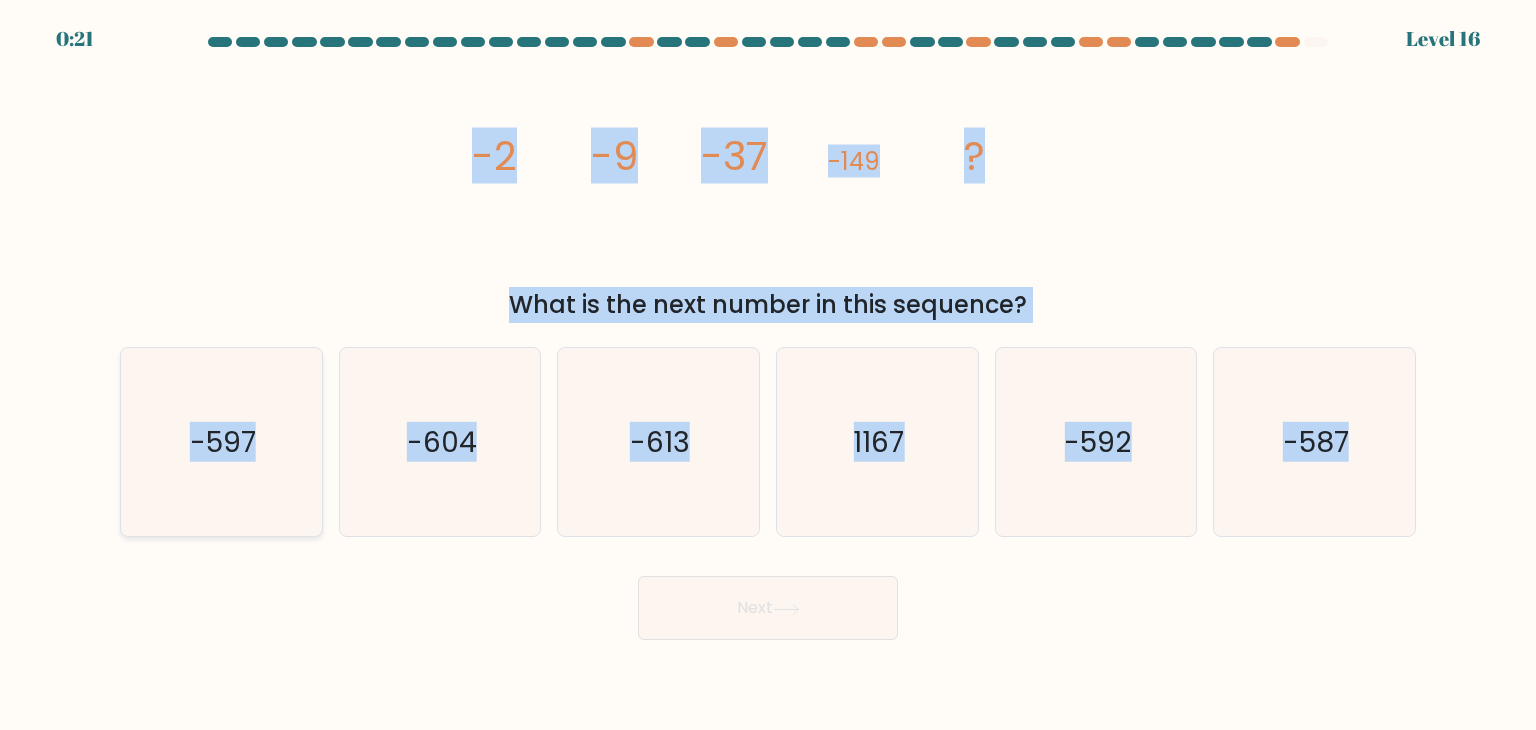 click on "-597" 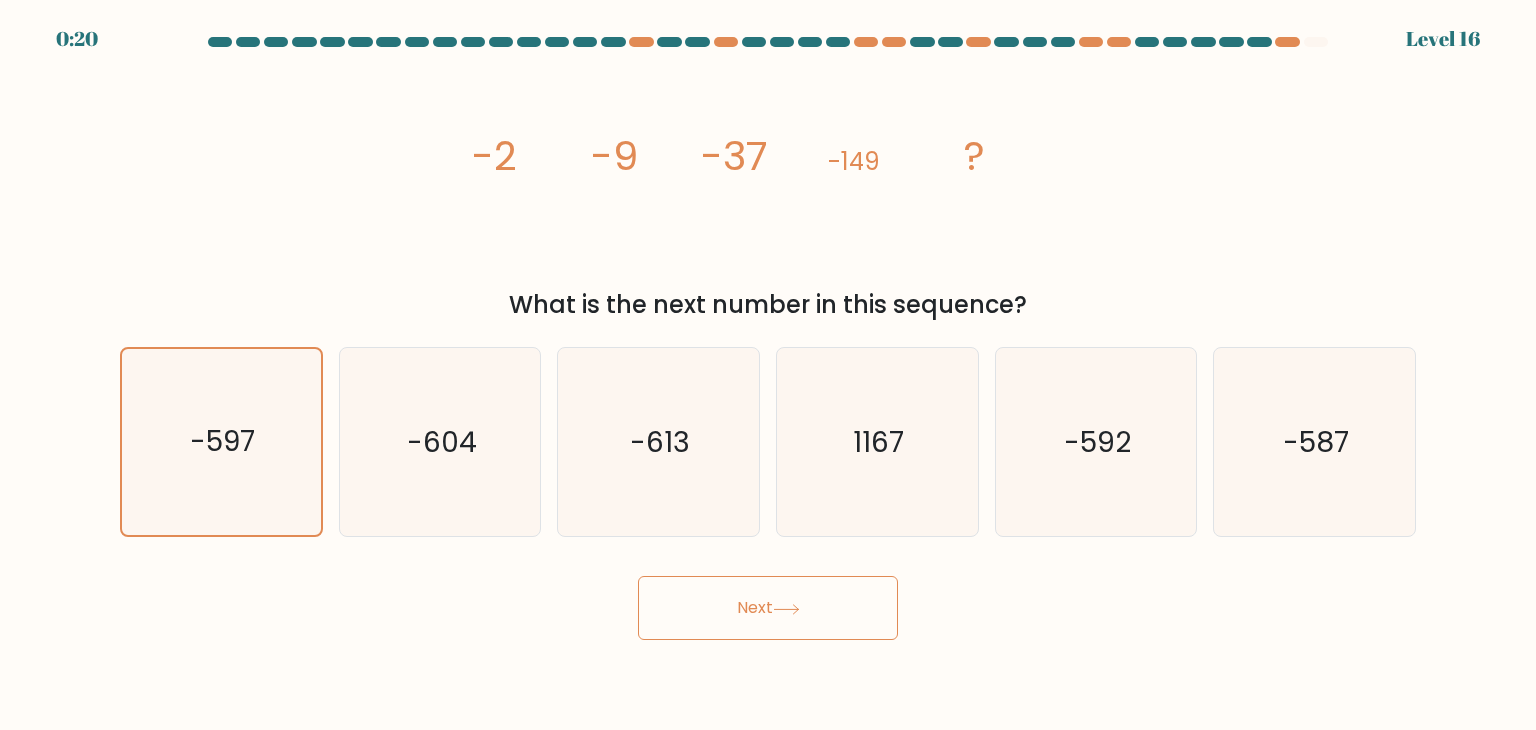 click on "Next" at bounding box center [768, 608] 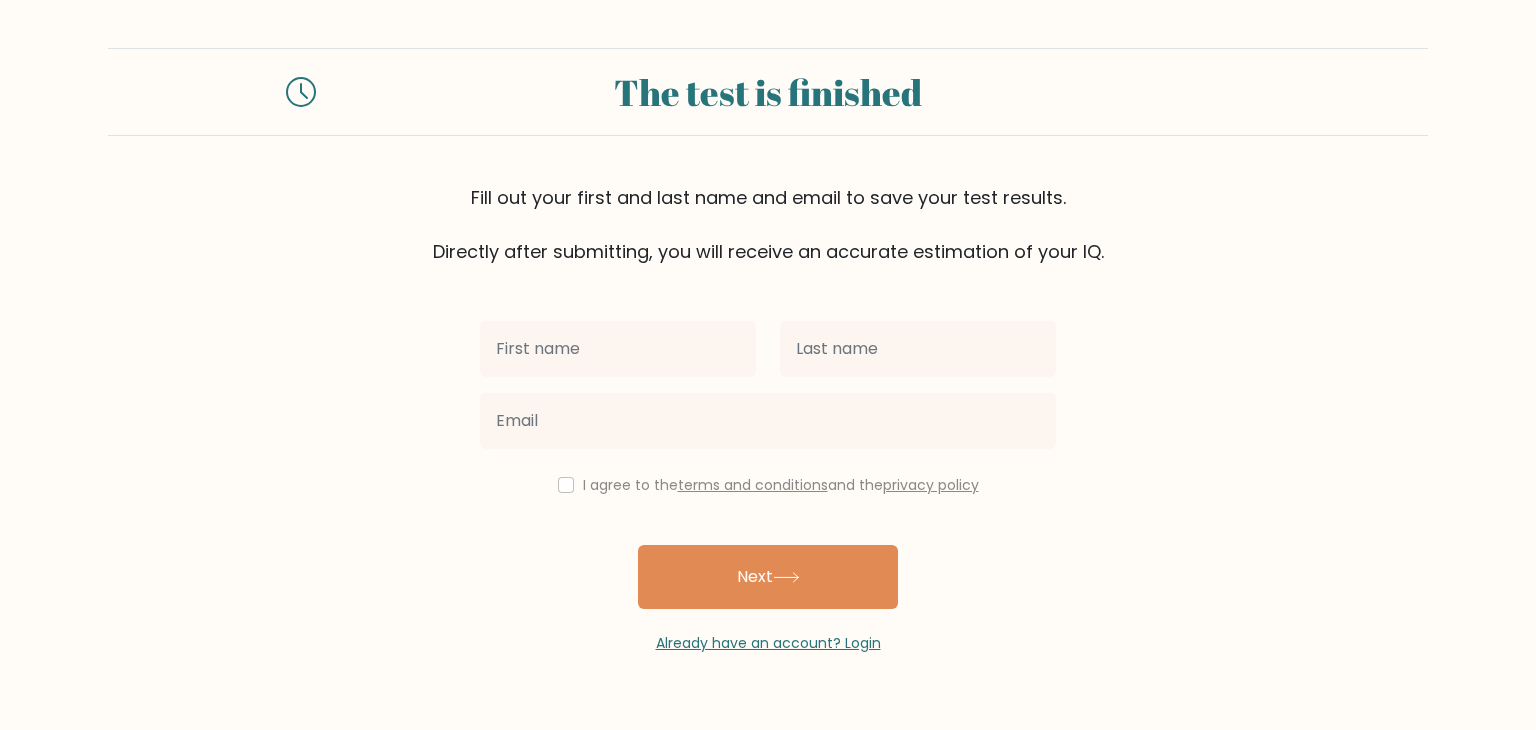 scroll, scrollTop: 0, scrollLeft: 0, axis: both 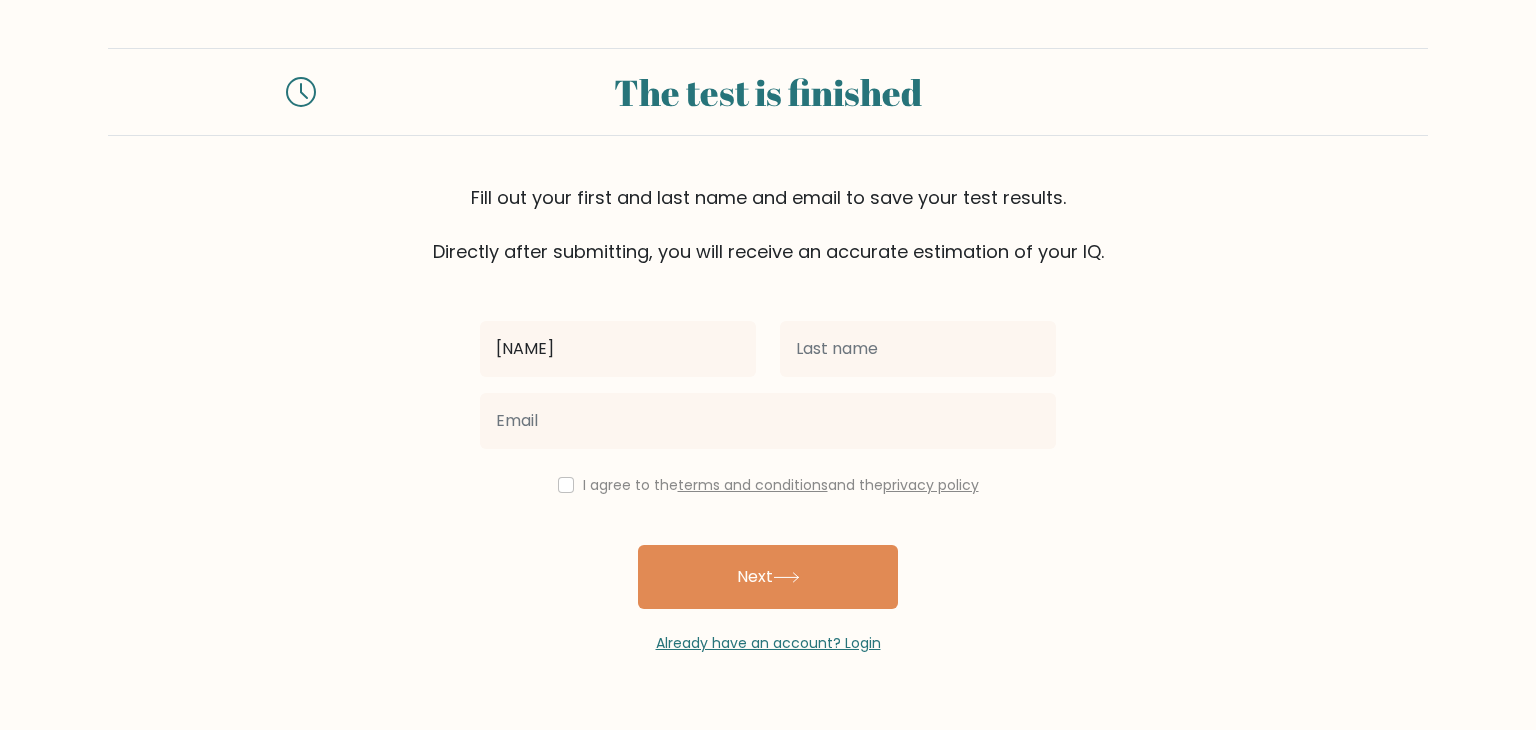 type on "[NAME]" 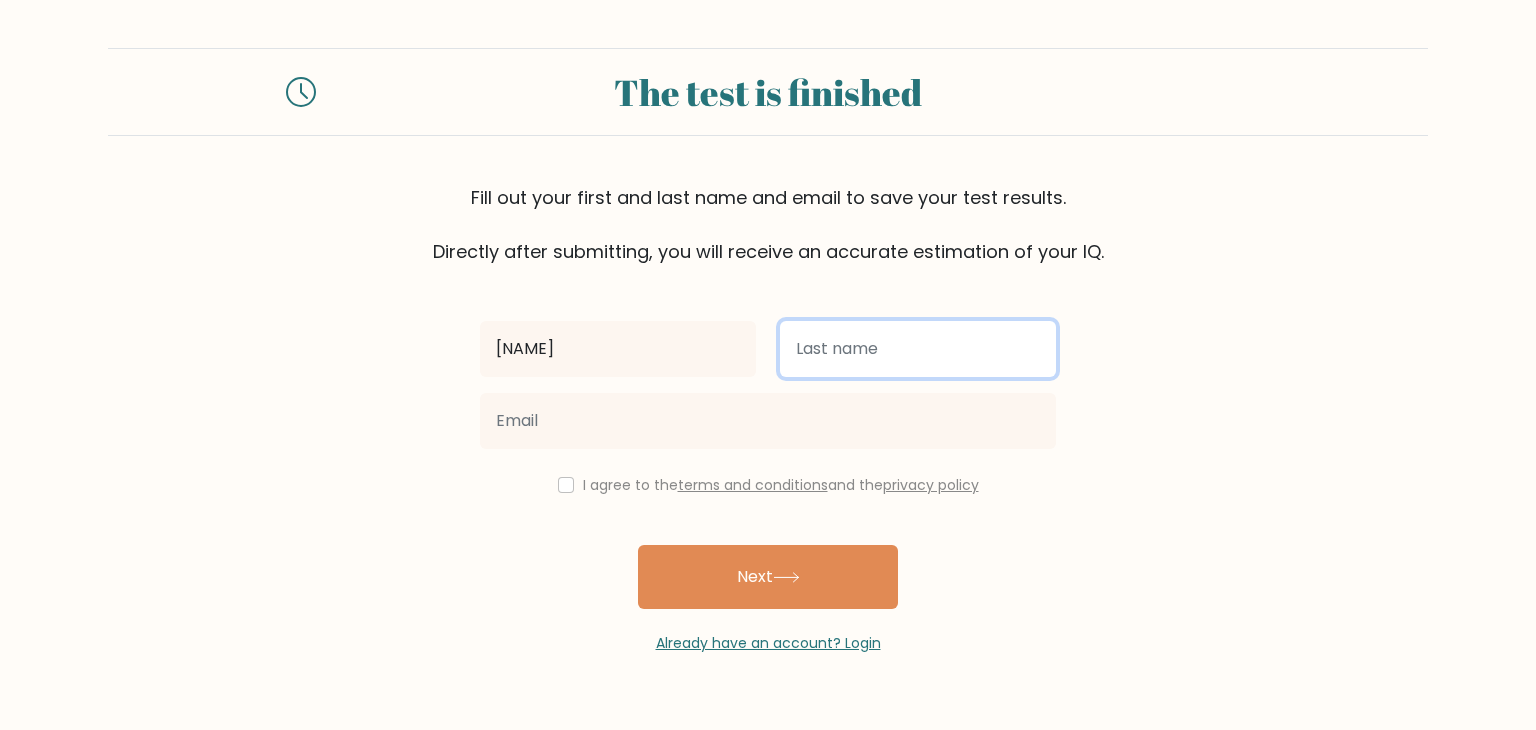 click at bounding box center (918, 349) 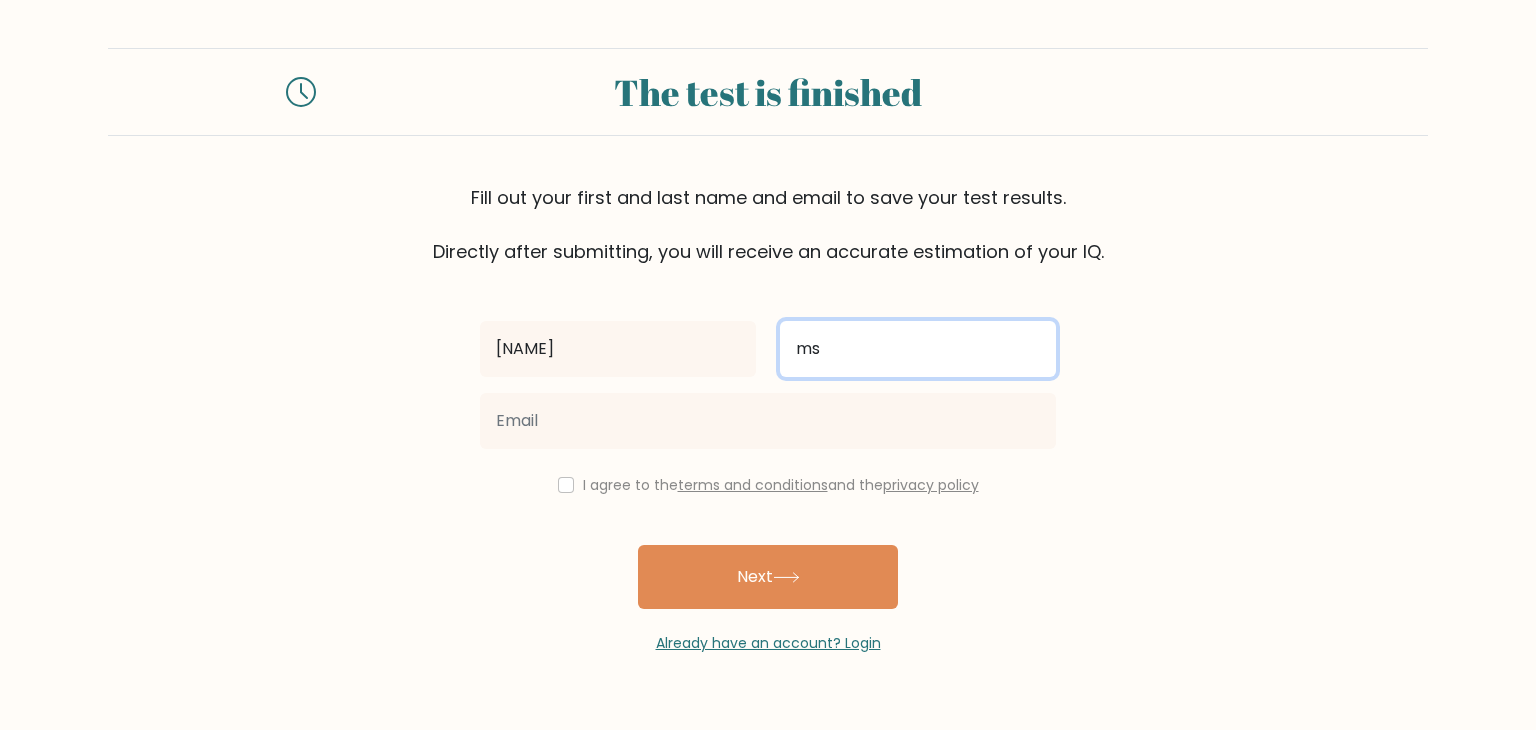 type on "ms" 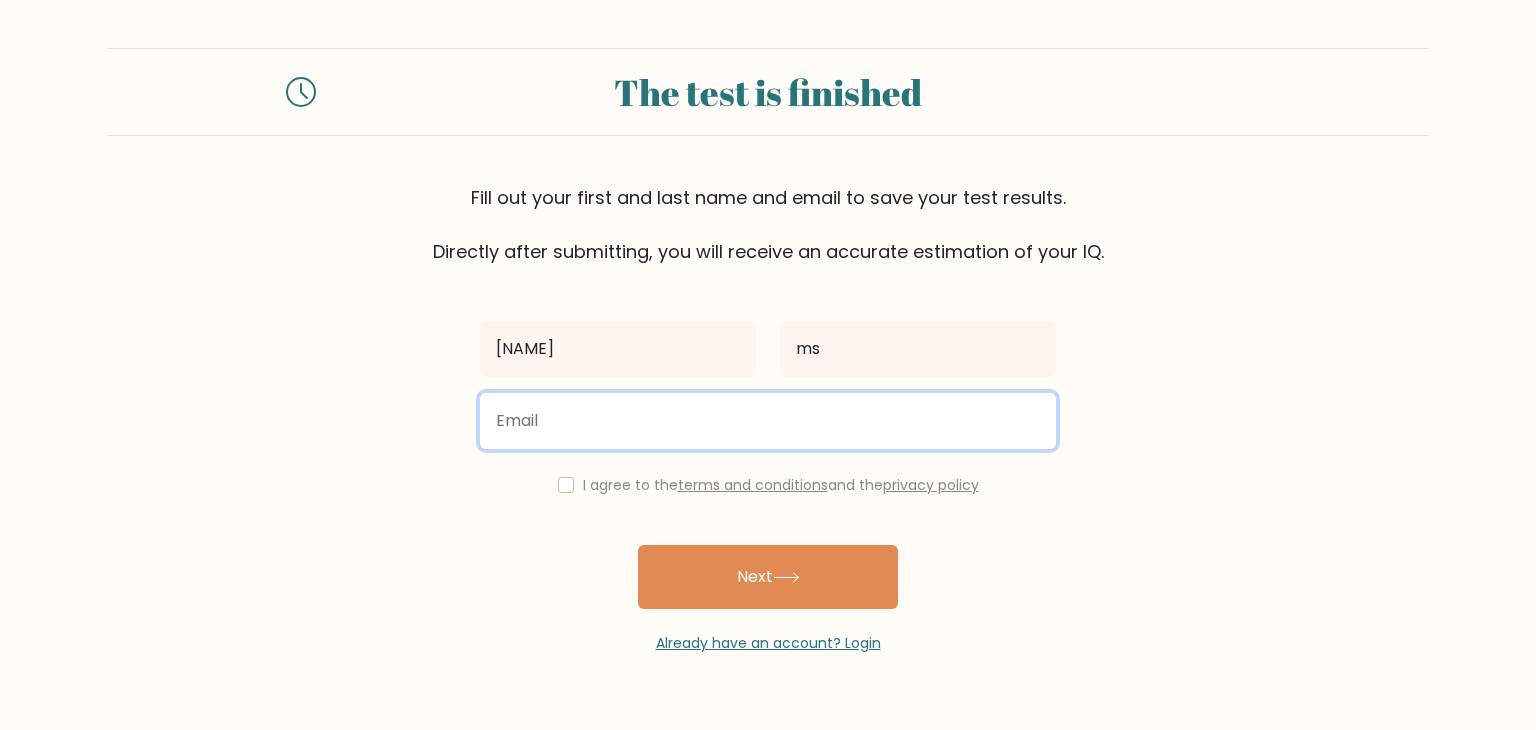 click at bounding box center [768, 421] 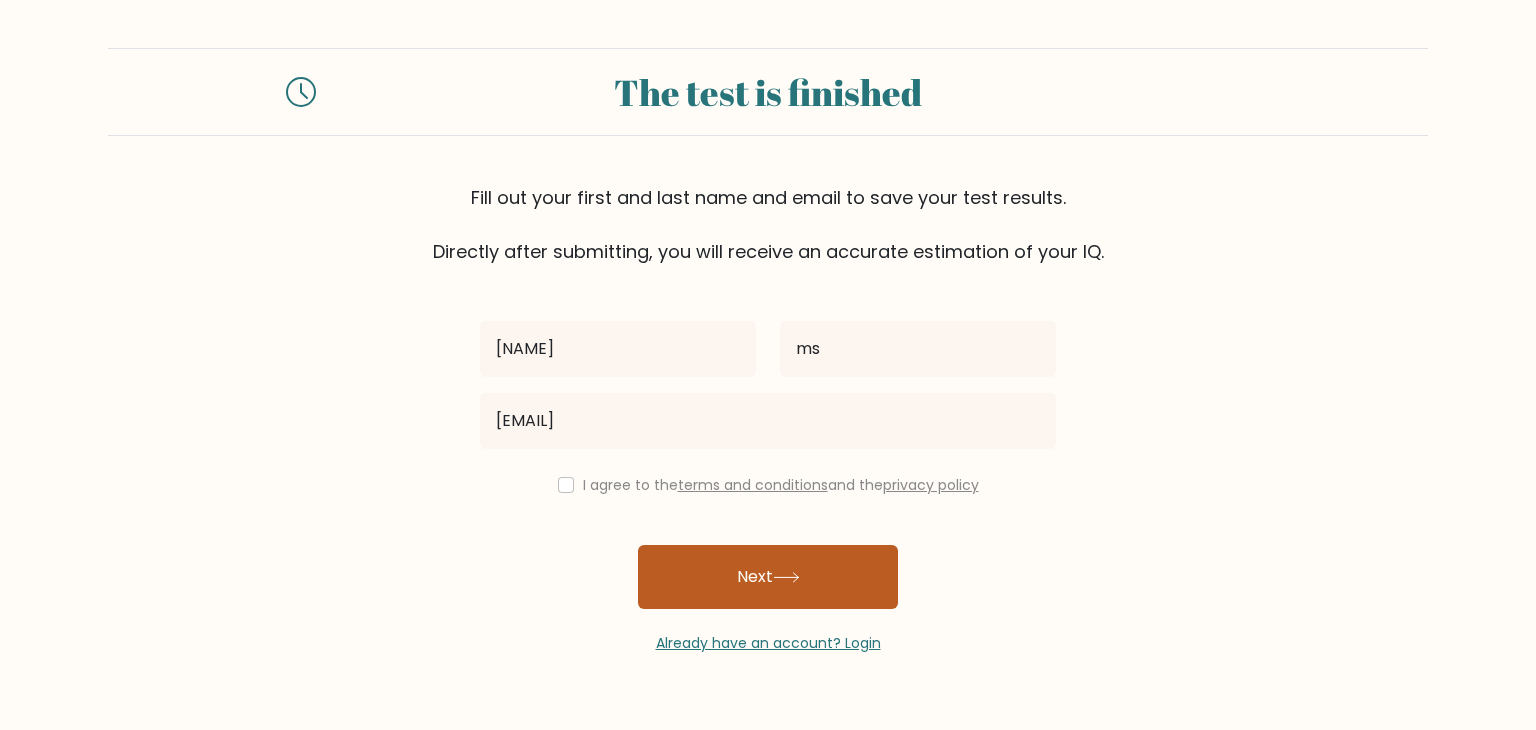 click on "Next" at bounding box center [768, 577] 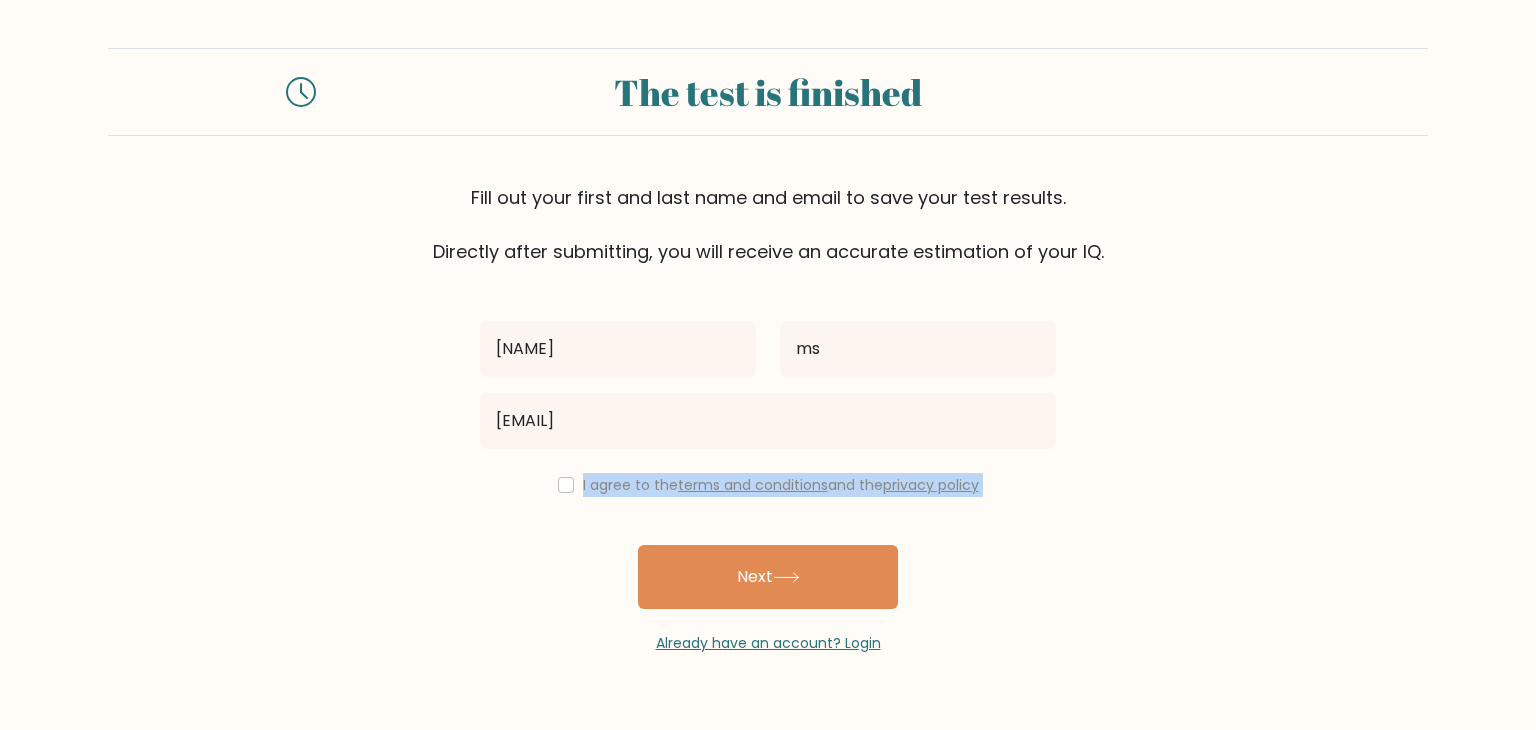 drag, startPoint x: 578, startPoint y: 476, endPoint x: 596, endPoint y: 504, distance: 33.286633 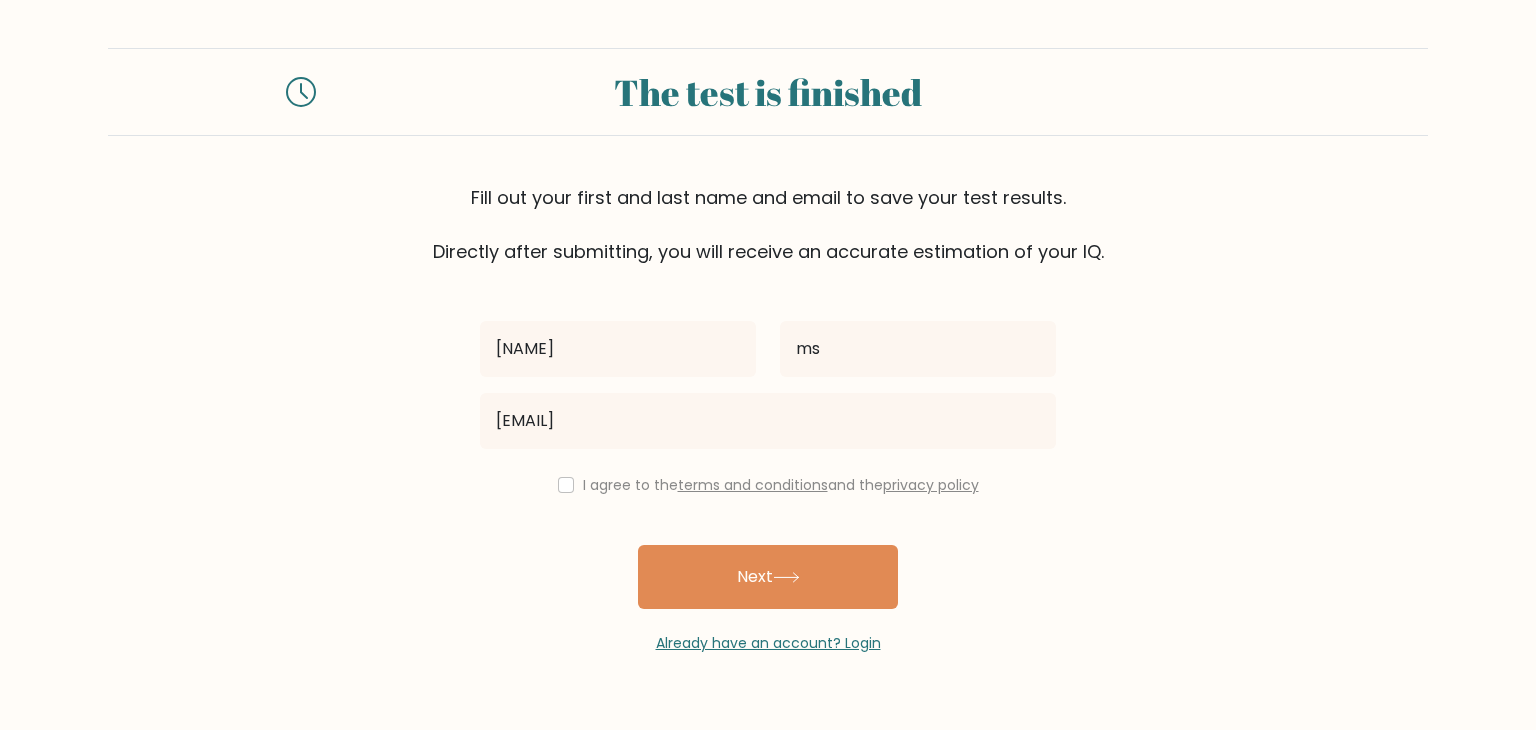 click on "I agree to the  terms and conditions  and the  privacy policy" at bounding box center [768, 485] 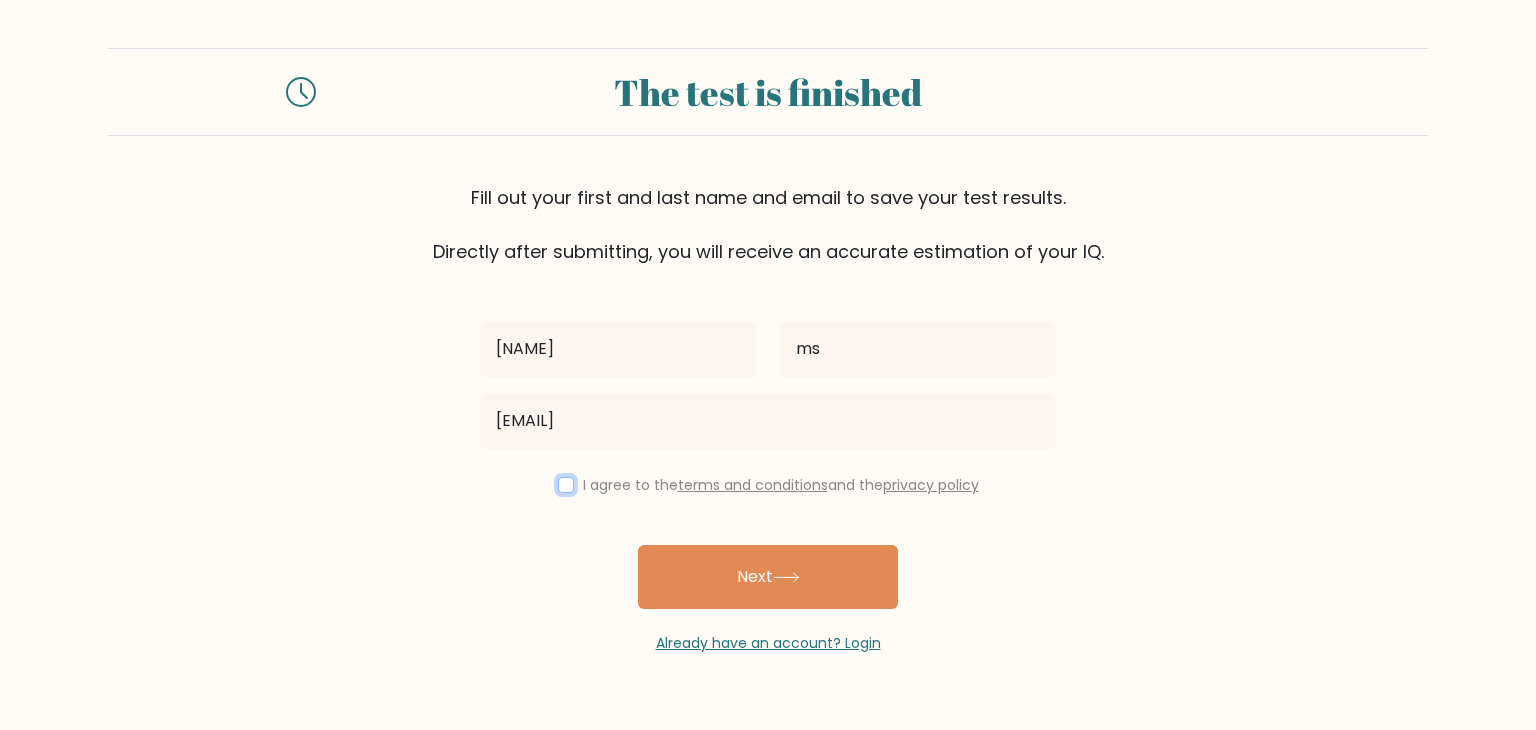 click at bounding box center (566, 485) 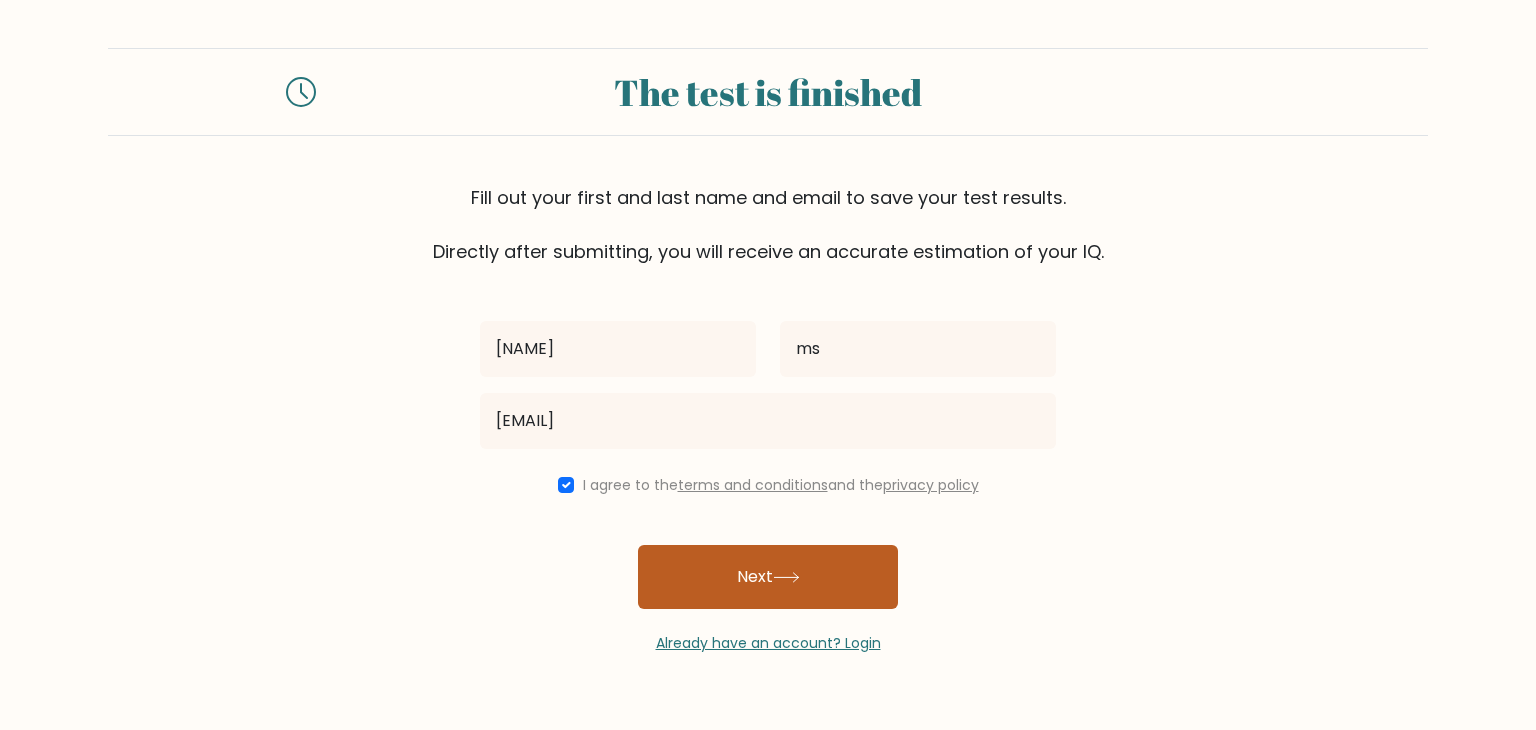 click on "Next" at bounding box center (768, 577) 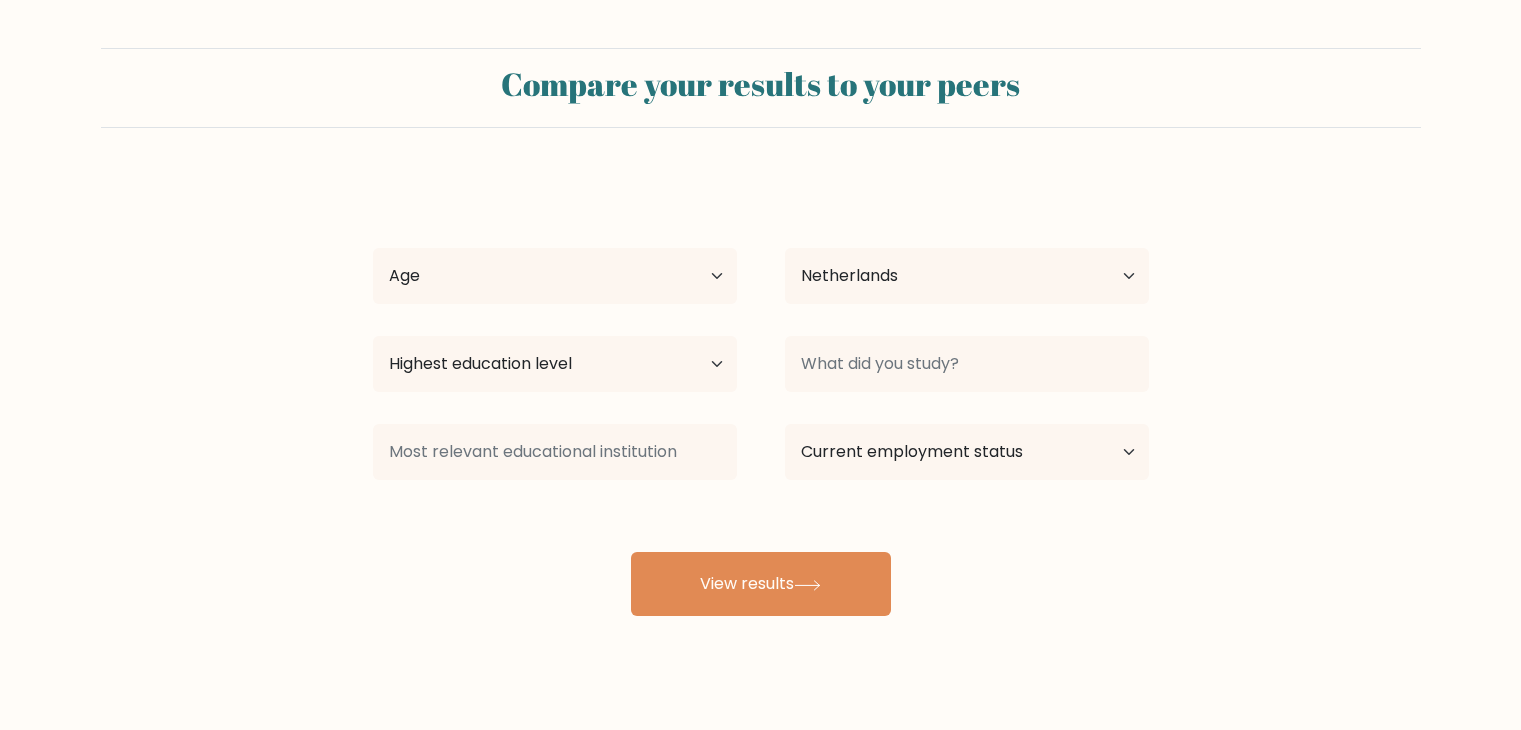 select on "NL" 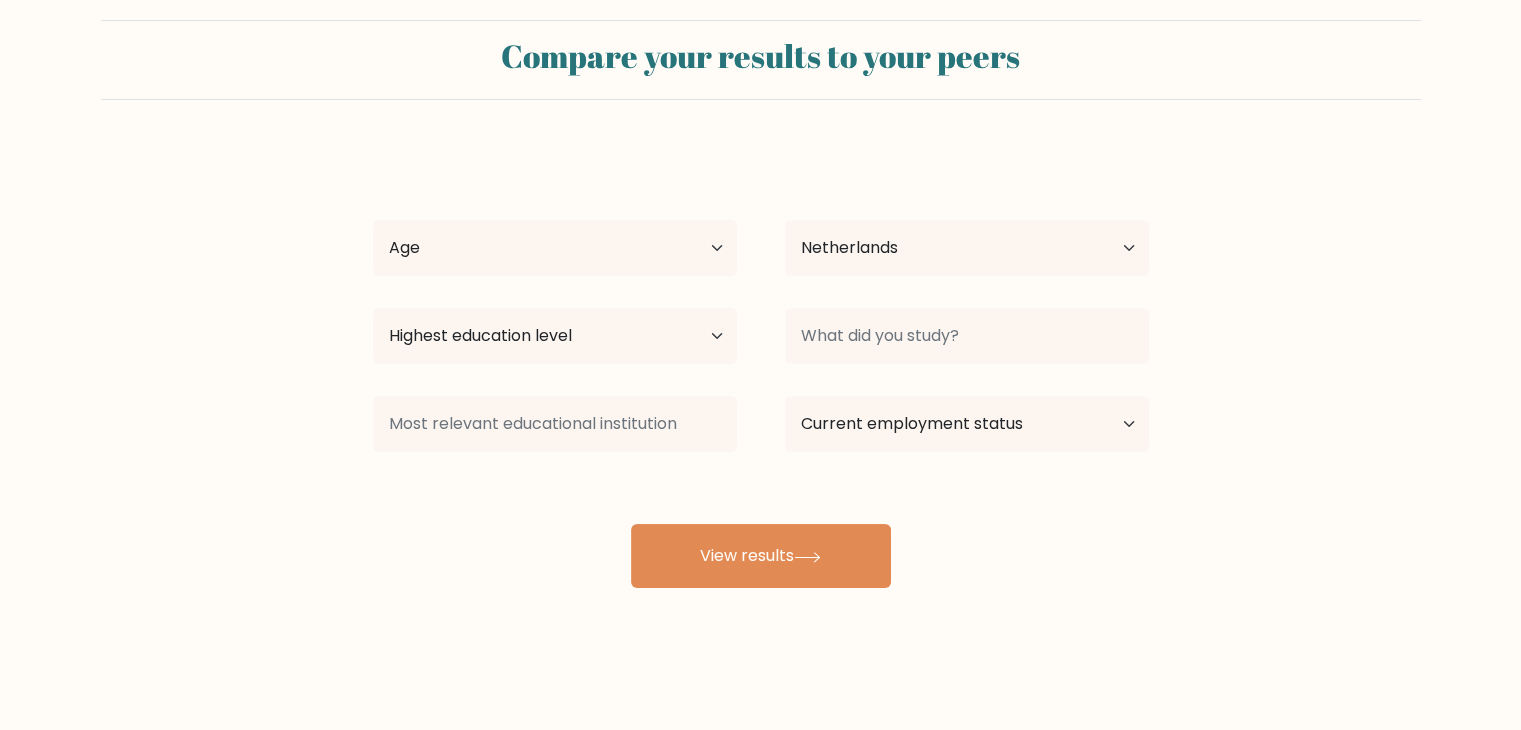 scroll, scrollTop: 0, scrollLeft: 0, axis: both 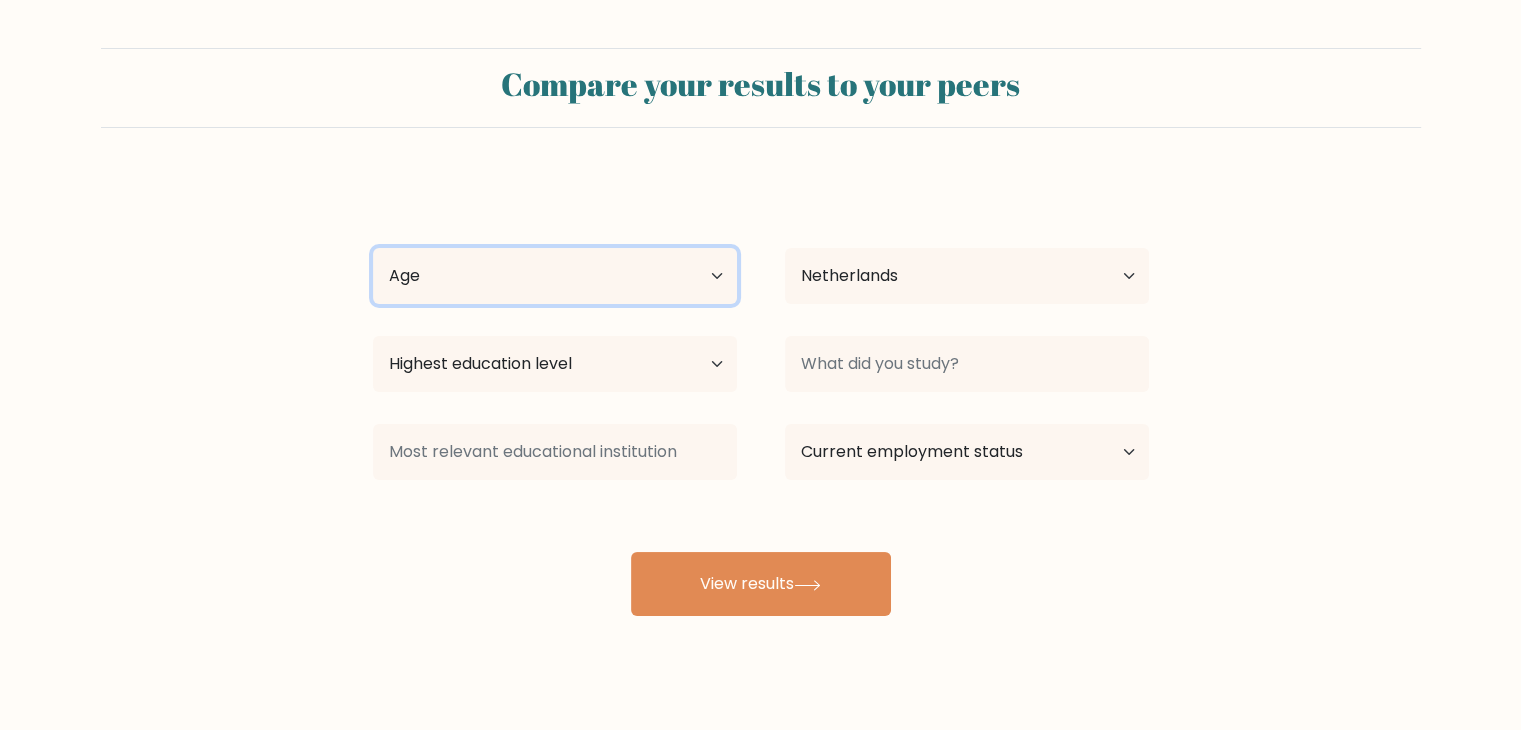 click on "Age
Under 18 years old
18-24 years old
25-34 years old
35-44 years old
45-54 years old
55-64 years old
65 years old and above" at bounding box center [555, 276] 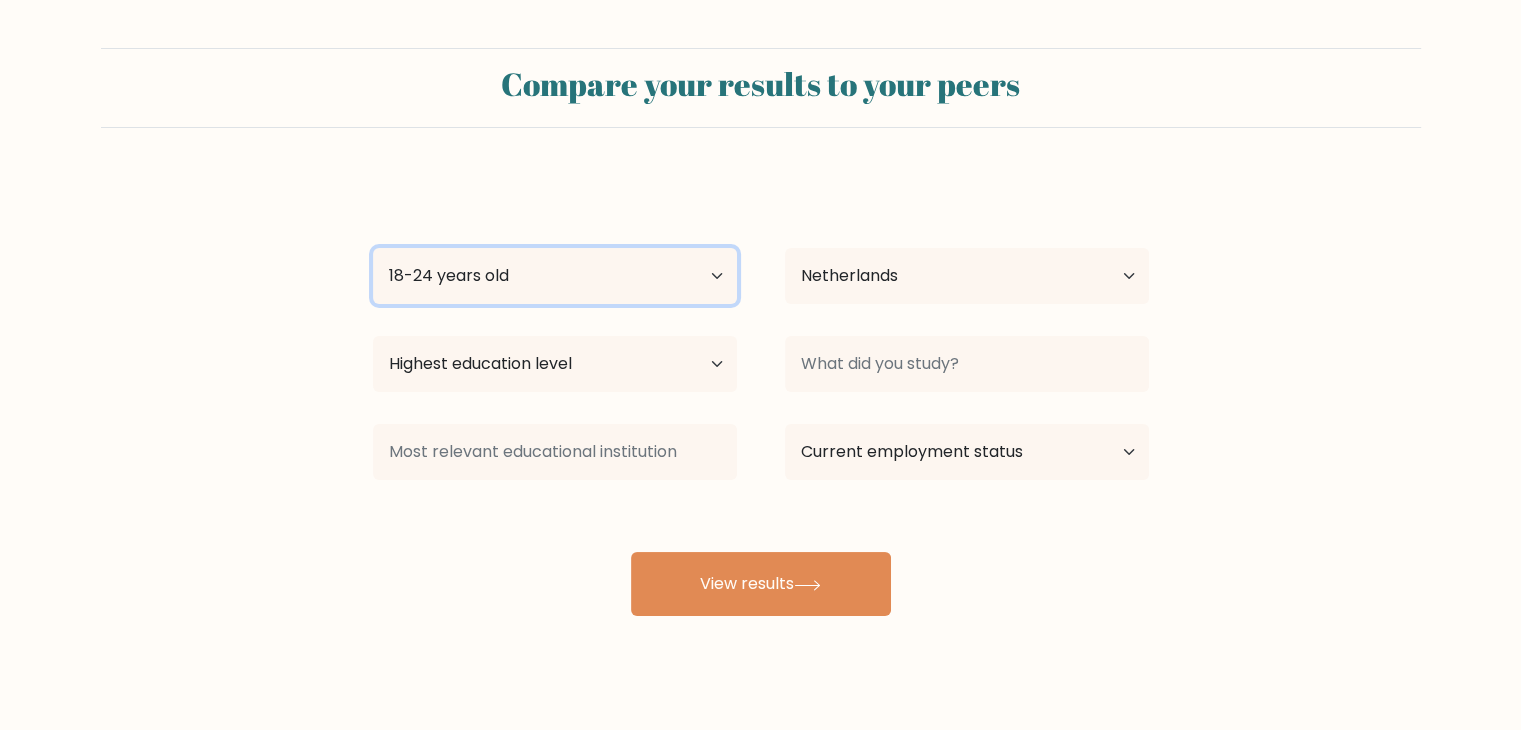 click on "Age
Under 18 years old
18-24 years old
25-34 years old
35-44 years old
45-54 years old
55-64 years old
65 years old and above" at bounding box center [555, 276] 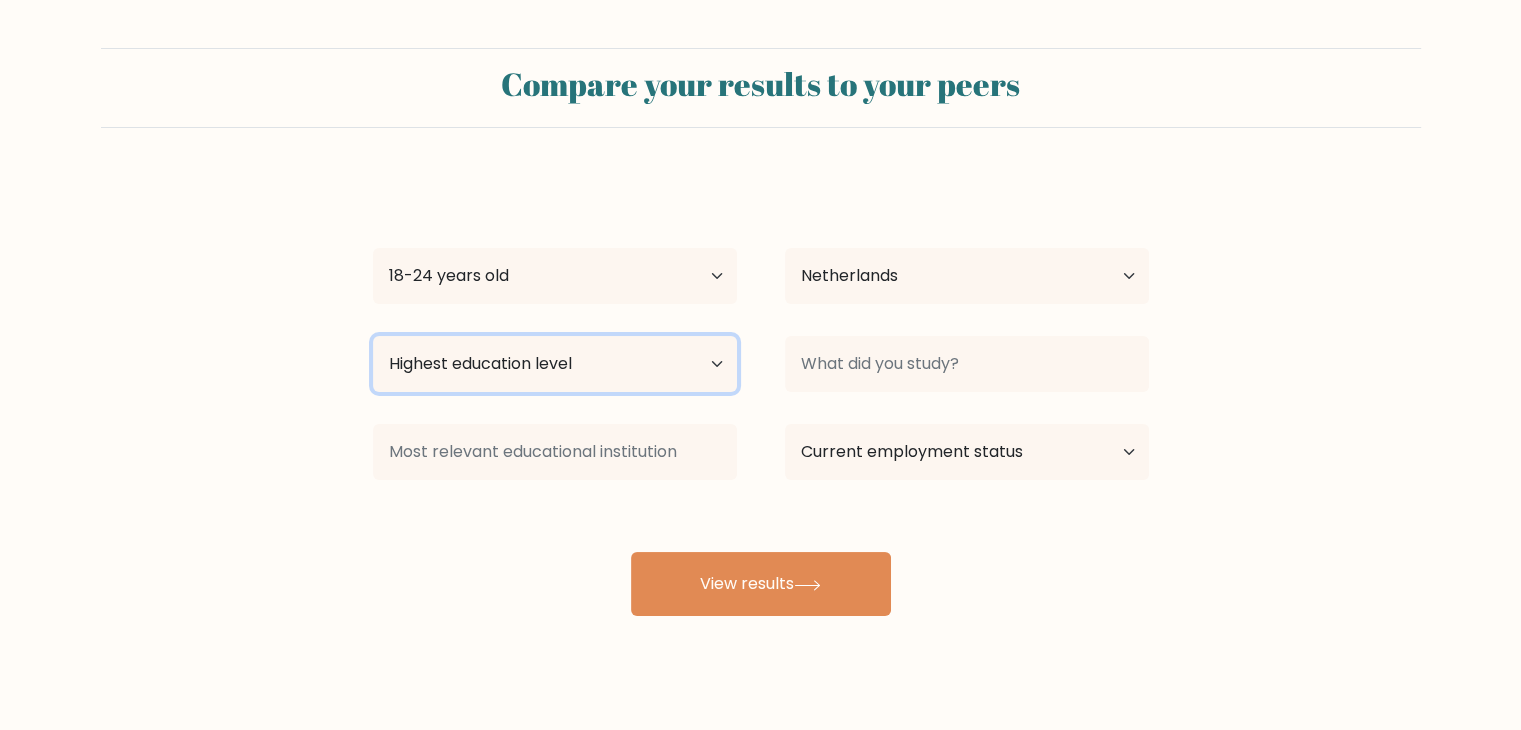 click on "Highest education level
No schooling
Primary
Lower Secondary
Upper Secondary
Occupation Specific
Bachelor's degree
Master's degree
Doctoral degree" at bounding box center (555, 364) 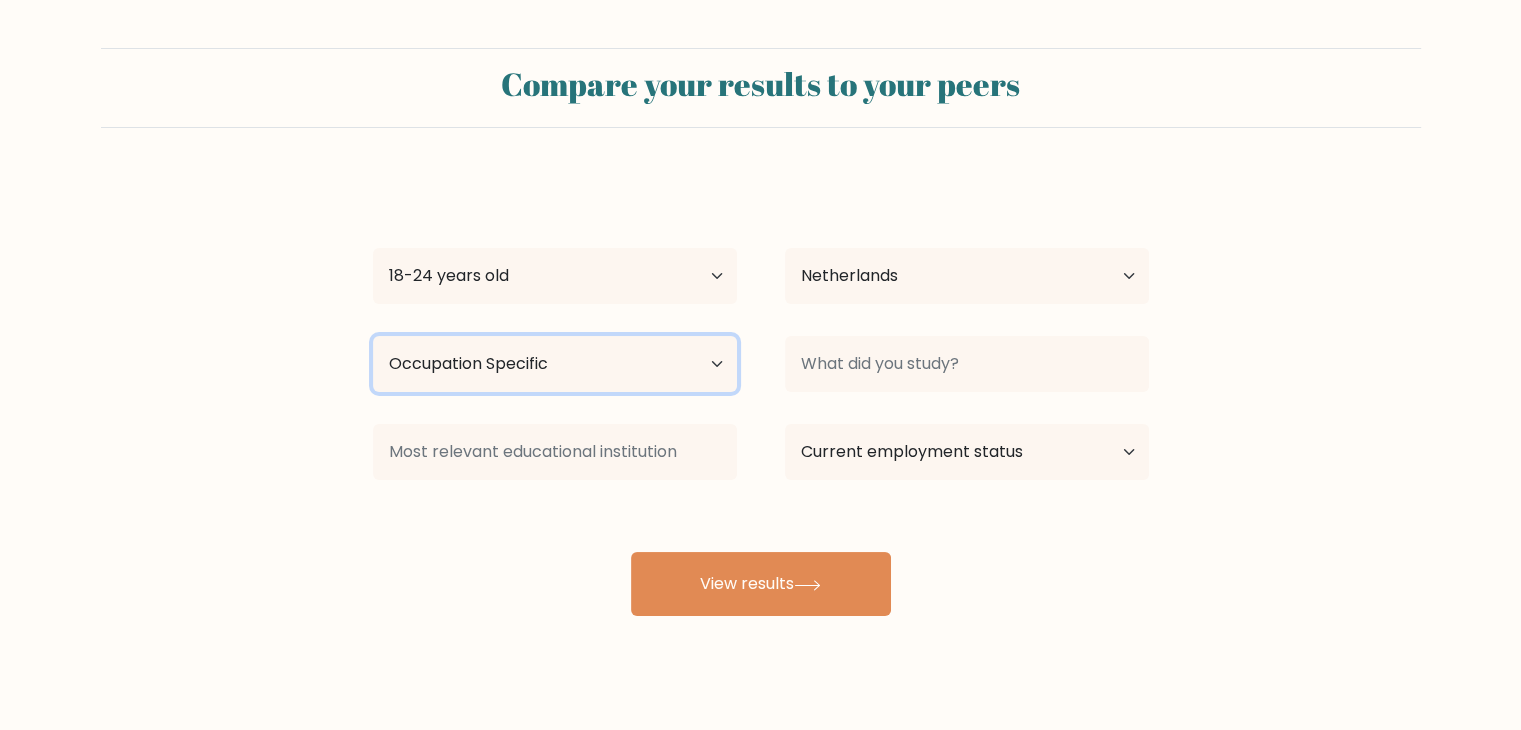 click on "Highest education level
No schooling
Primary
Lower Secondary
Upper Secondary
Occupation Specific
Bachelor's degree
Master's degree
Doctoral degree" at bounding box center [555, 364] 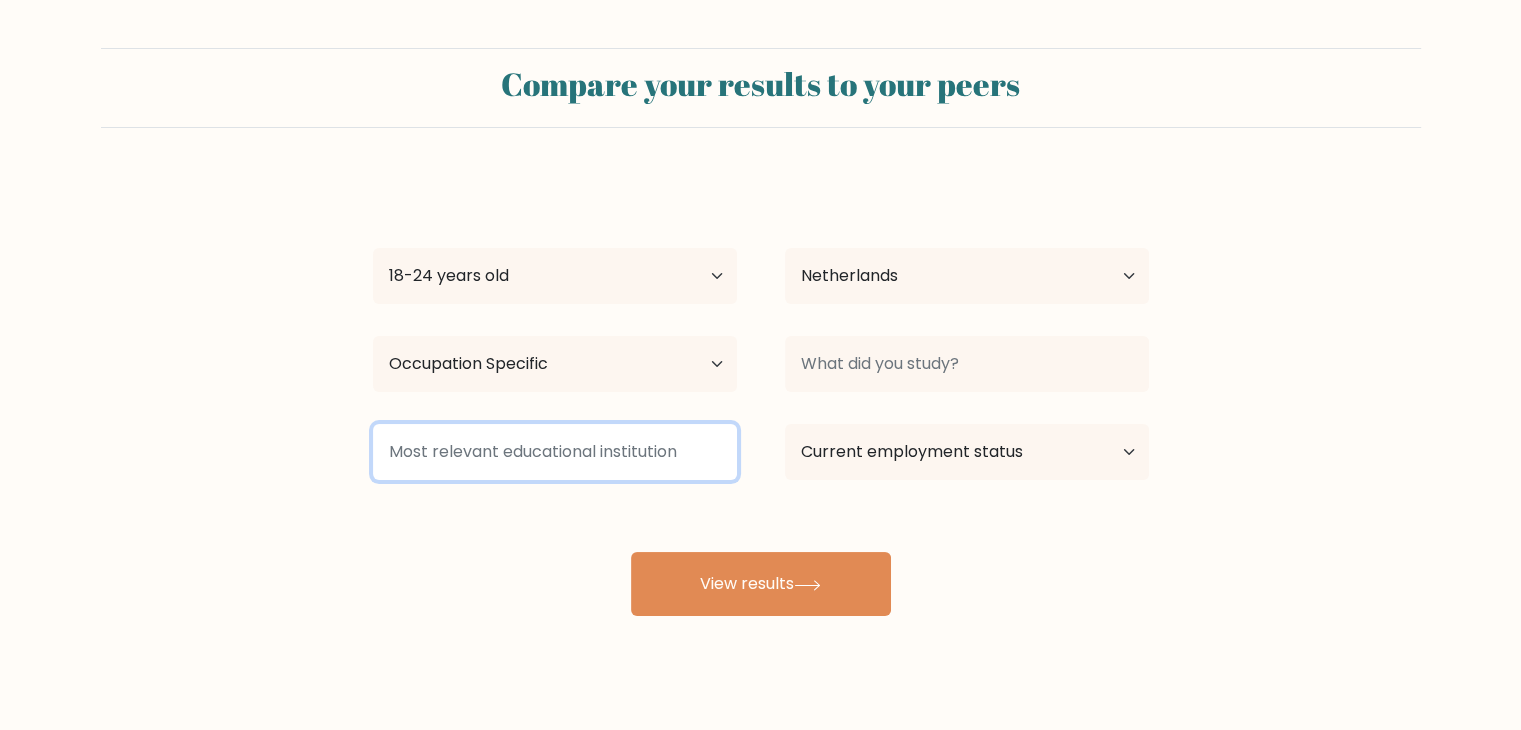 click at bounding box center [555, 452] 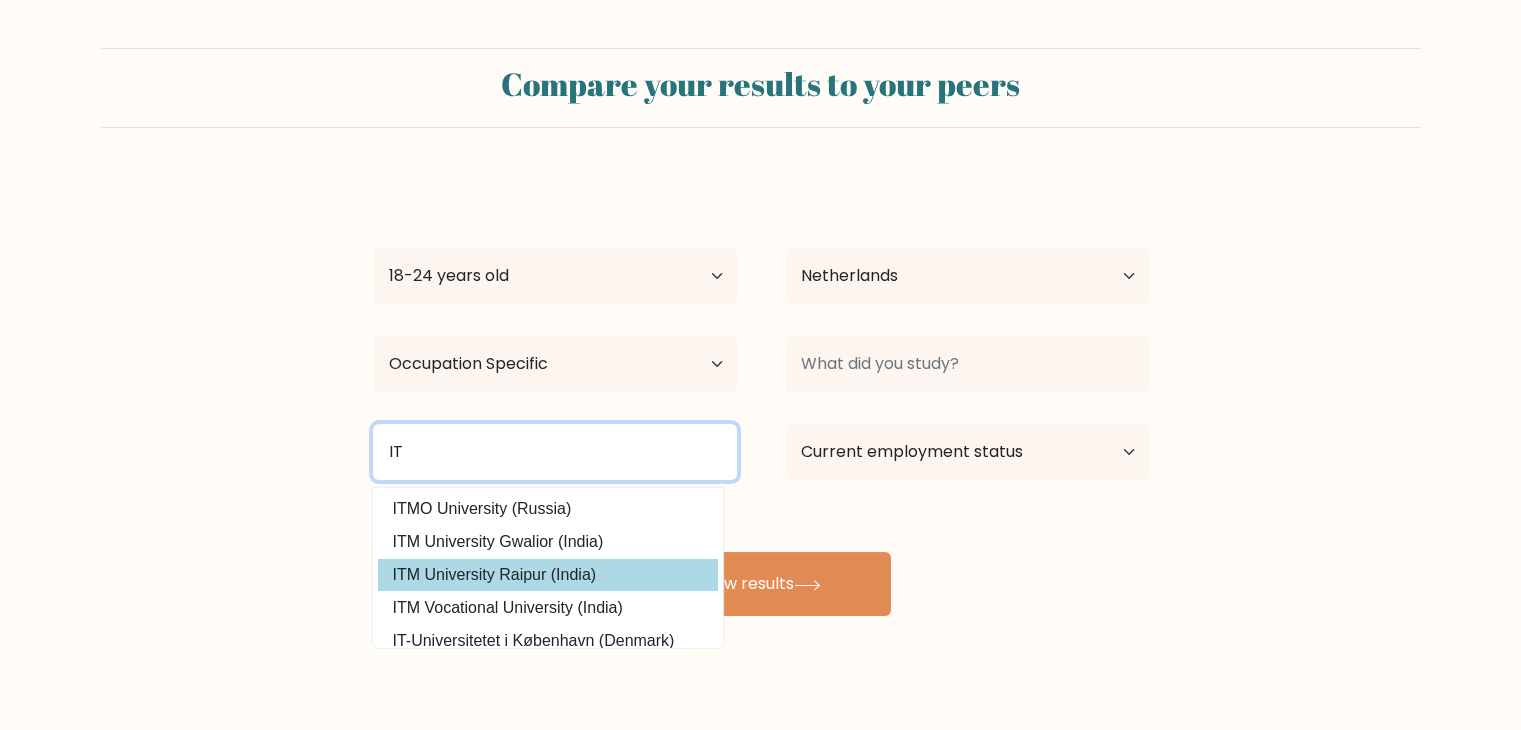 scroll, scrollTop: 195, scrollLeft: 0, axis: vertical 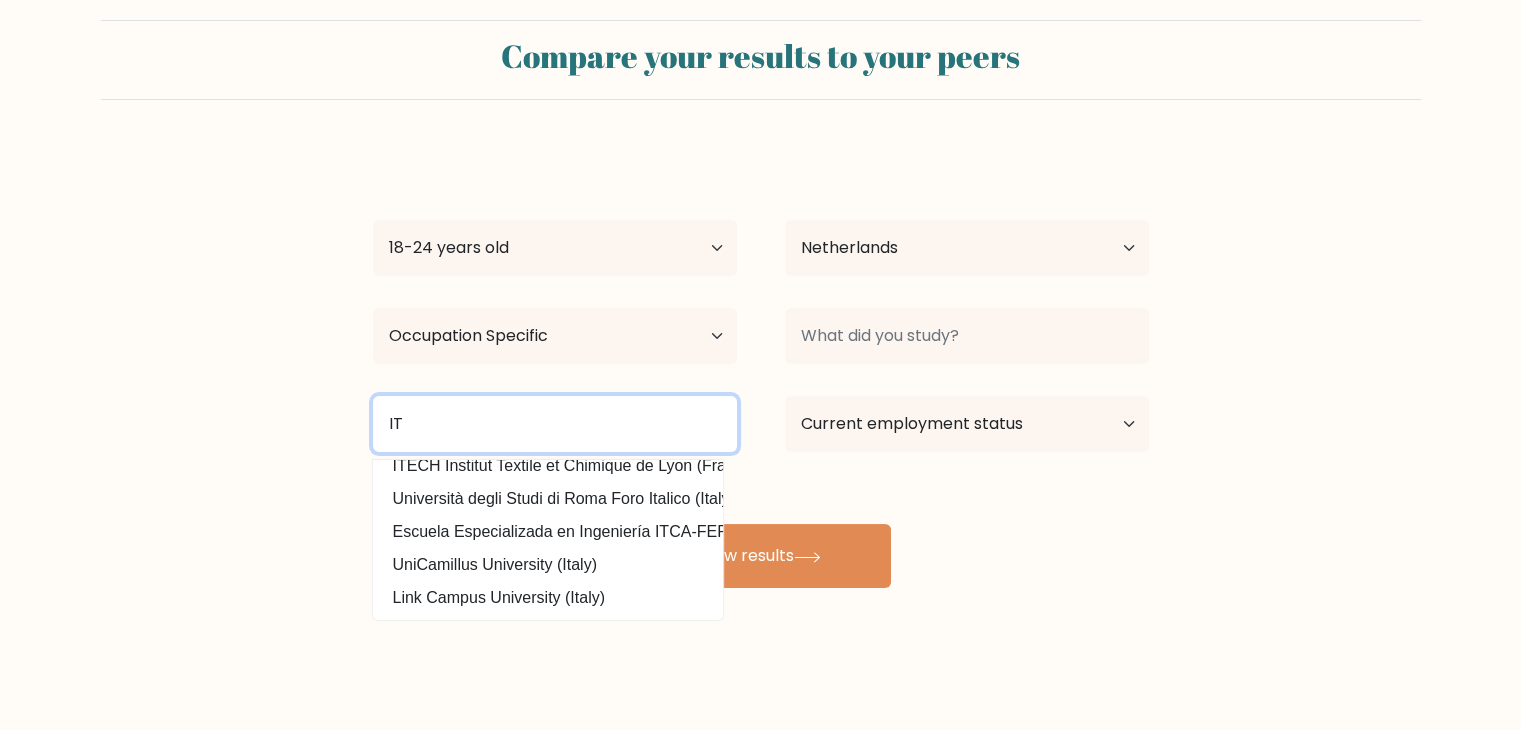 drag, startPoint x: 504, startPoint y: 425, endPoint x: 220, endPoint y: 471, distance: 287.70123 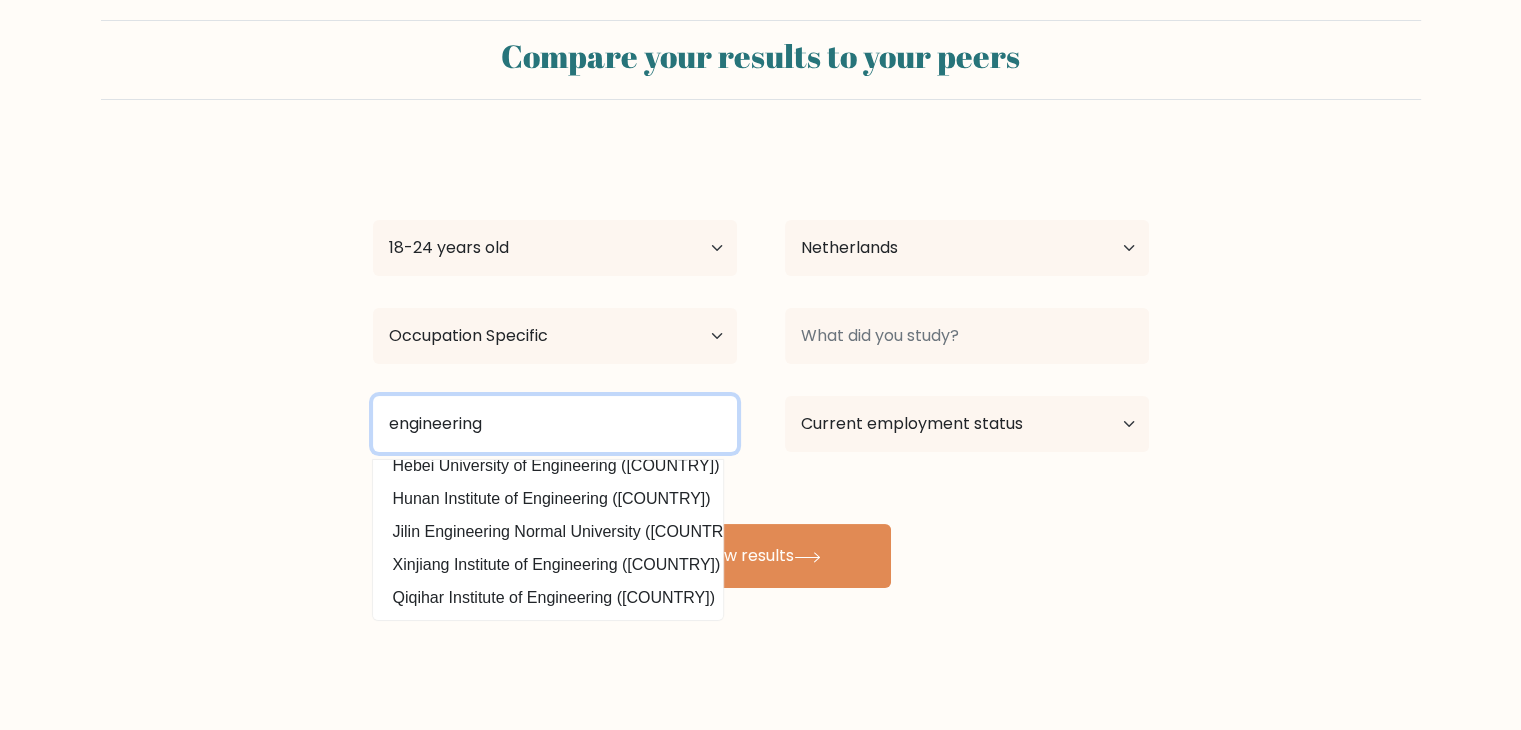 scroll, scrollTop: 195, scrollLeft: 0, axis: vertical 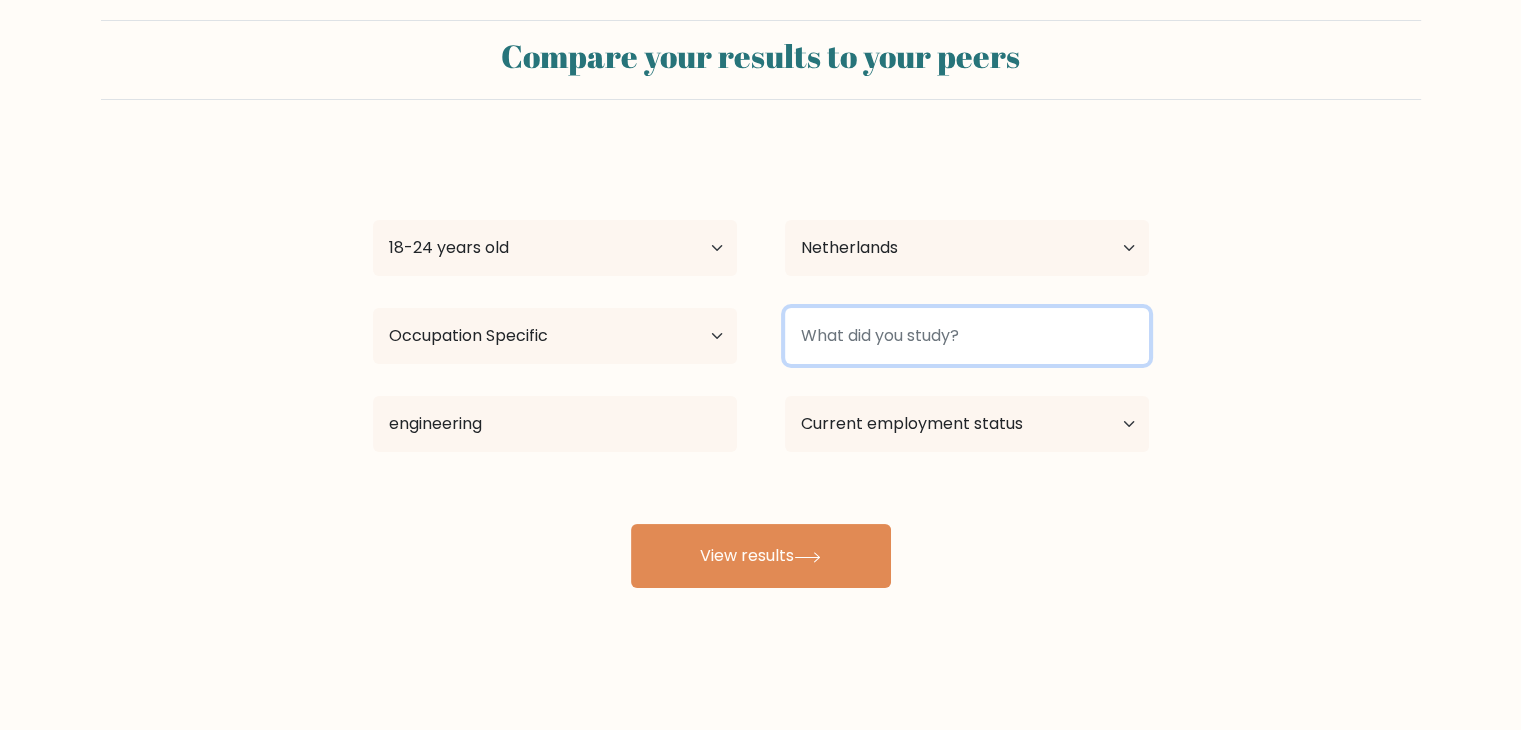 click at bounding box center [967, 336] 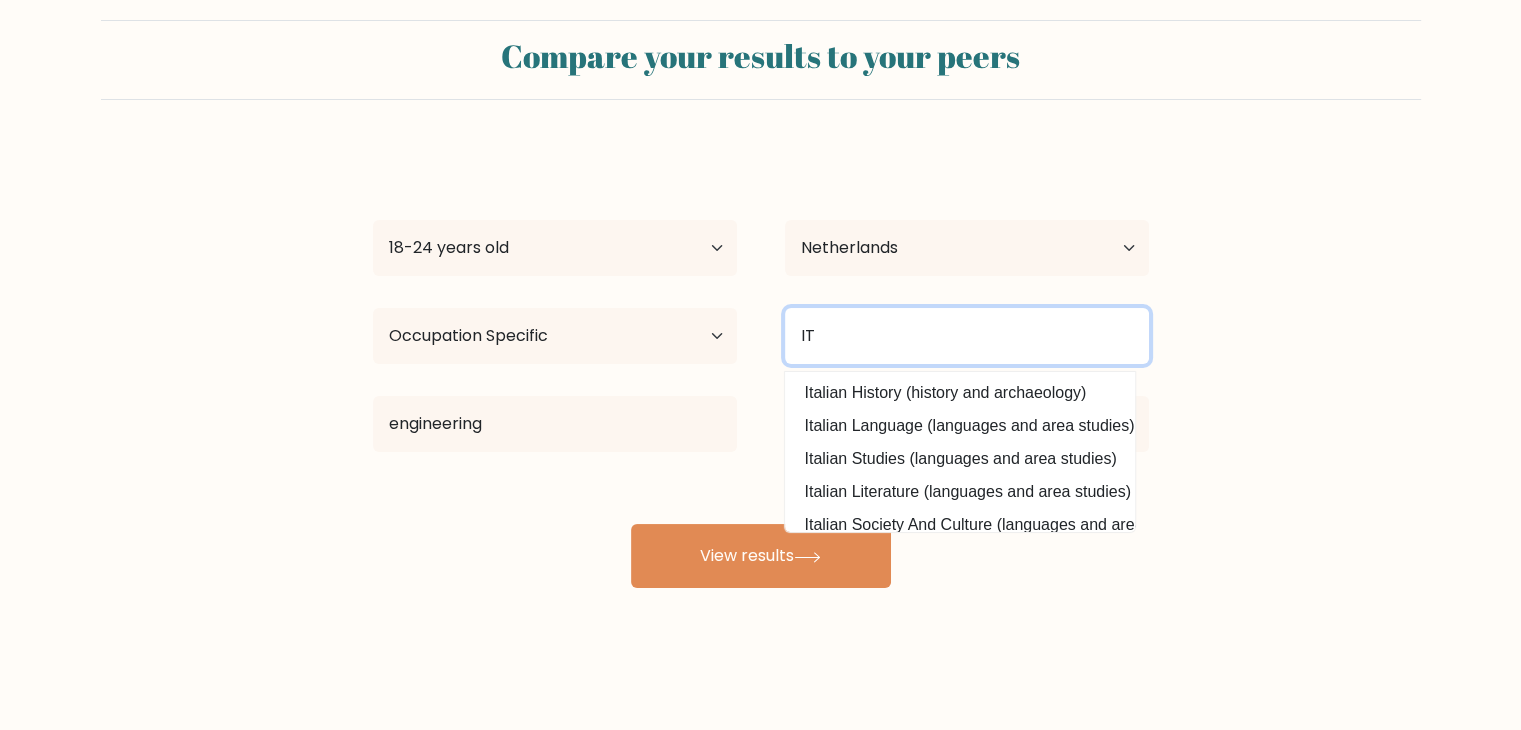 click on "IT" at bounding box center [967, 336] 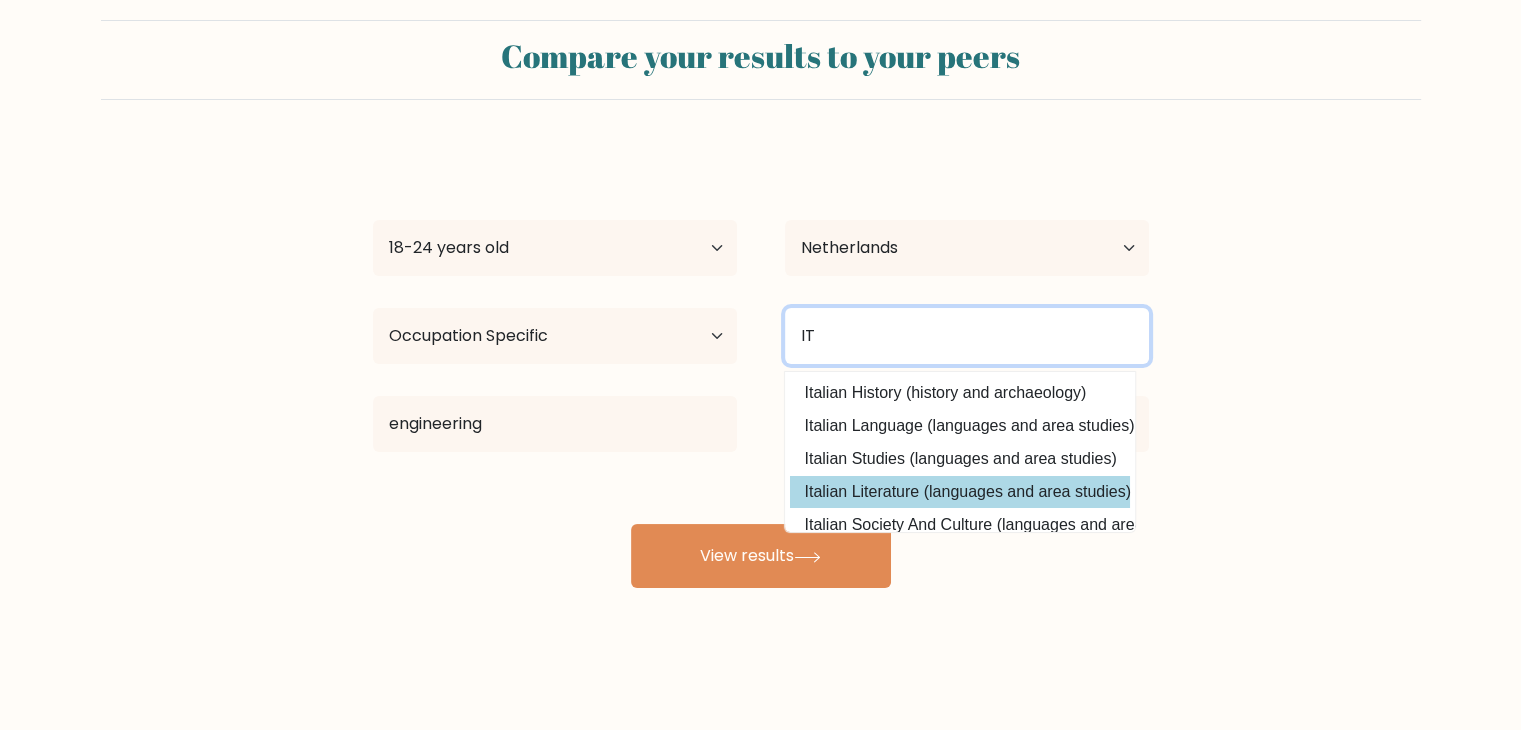 scroll, scrollTop: 30, scrollLeft: 0, axis: vertical 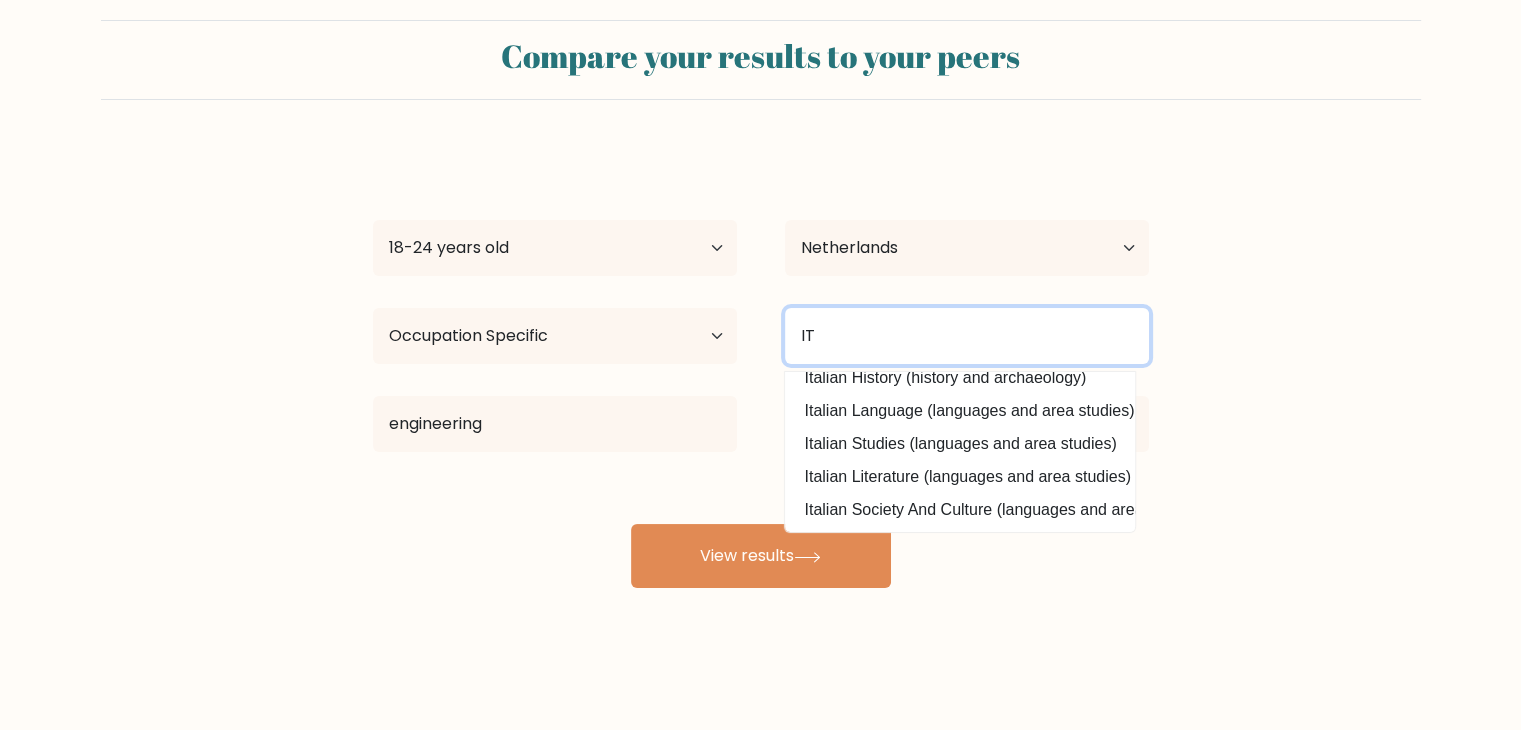 drag, startPoint x: 872, startPoint y: 349, endPoint x: 710, endPoint y: 337, distance: 162.44383 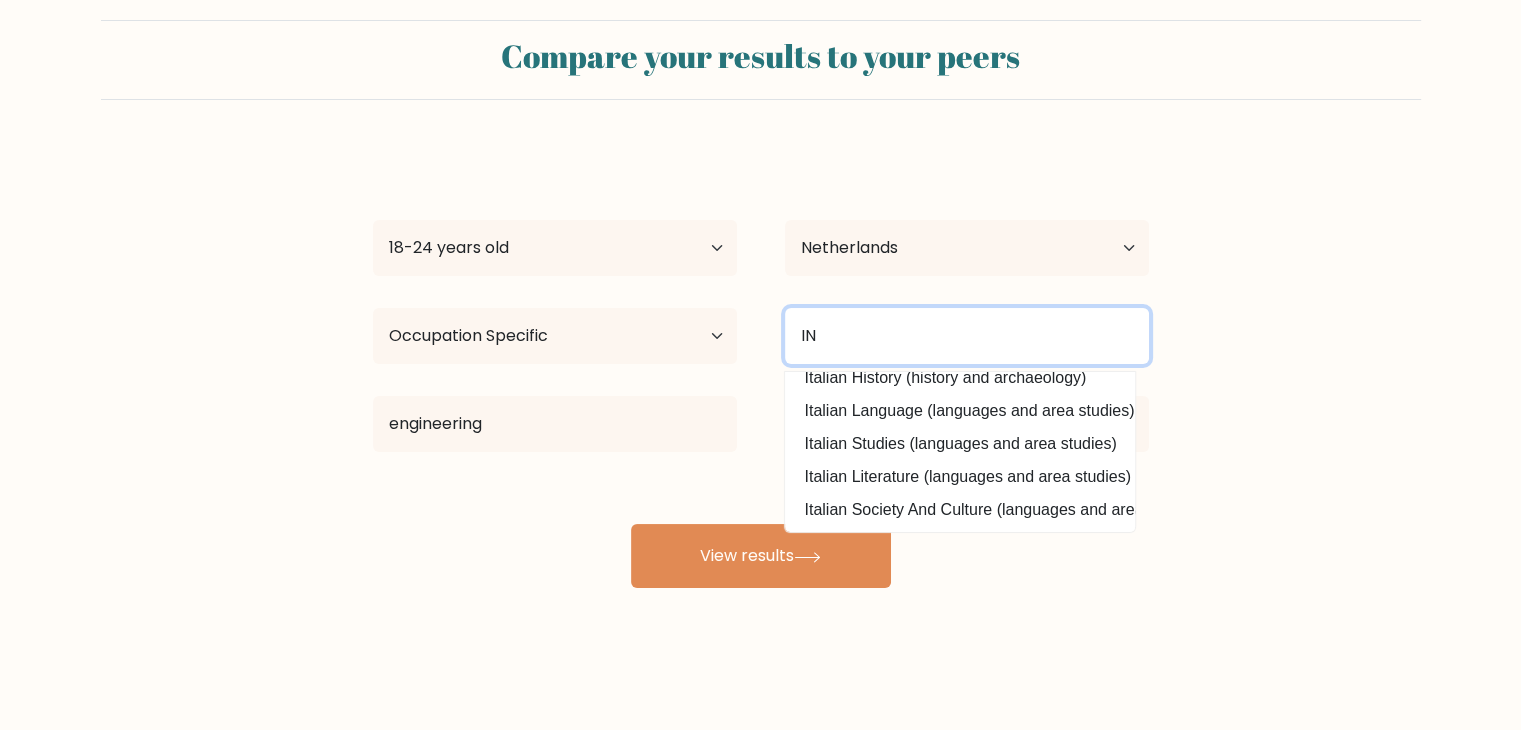 scroll, scrollTop: 0, scrollLeft: 0, axis: both 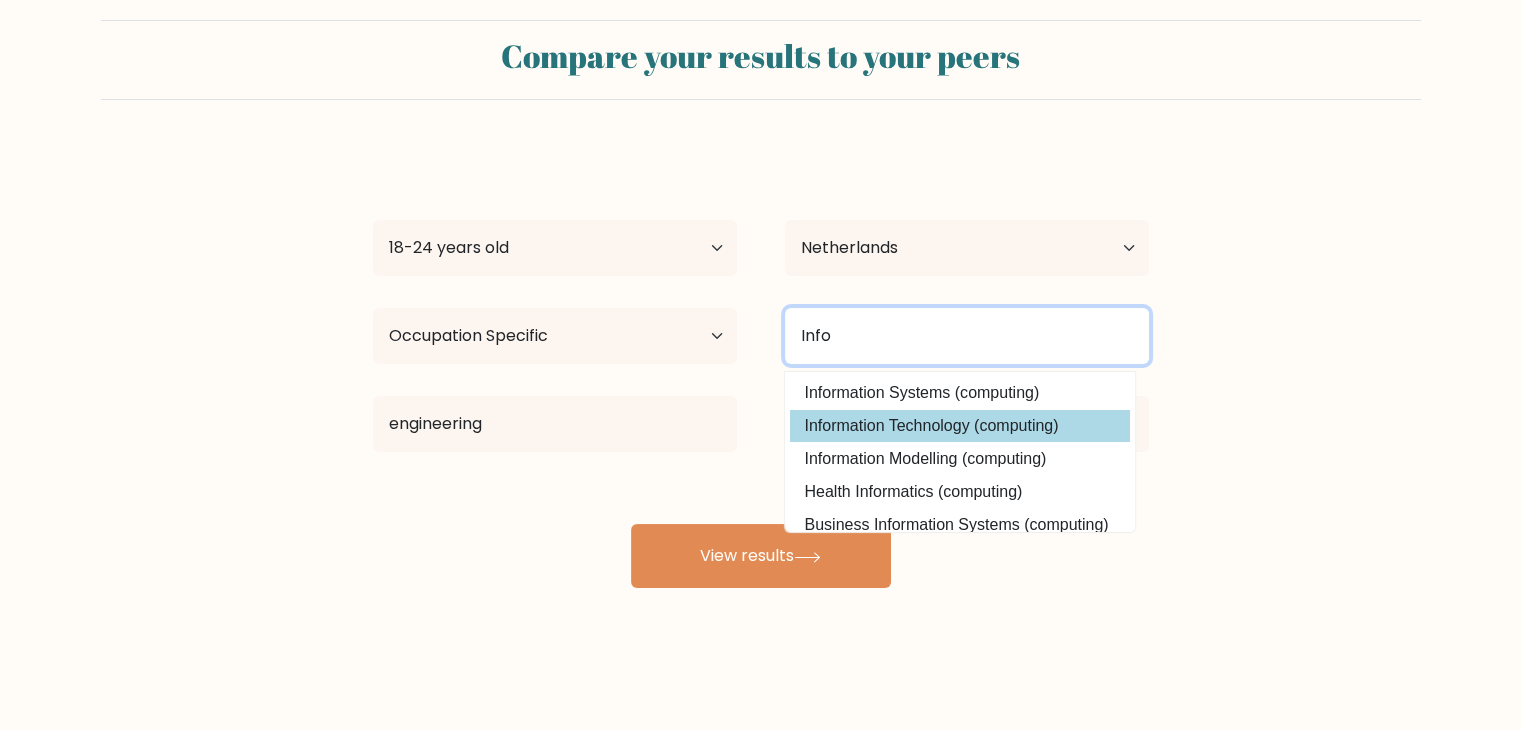 type on "Info" 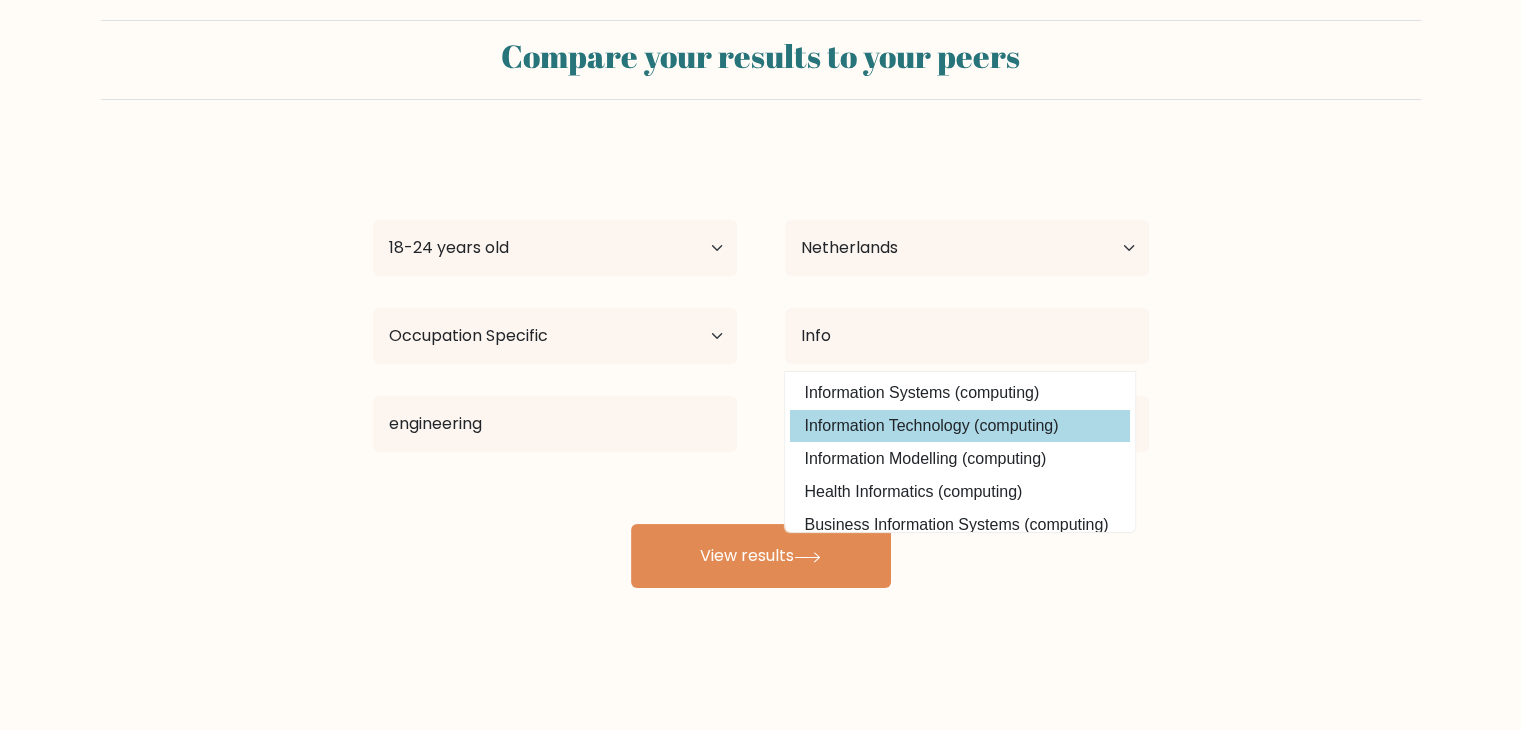 click on "mariam ms Age Under 18 years old 18-24 years old 25-34 years old 35-44 years old 45-54 years old 55-64 years old 65 years old and above Country Afghanistan Albania Algeria American Samoa Andorra Angola Anguilla Antarctica Antigua and Barbuda Argentina Armenia Aruba Australia Austria Azerbaijan Bahamas Bahrain Bangladesh Barbados Belarus Belgium Belize Benin Bermuda Bhutan Bolivia Bonaire, Sint Eustatius and Saba Bosnia and Herzegovina Botswana Bouvet Island Brazil Brunei" at bounding box center (761, 368) 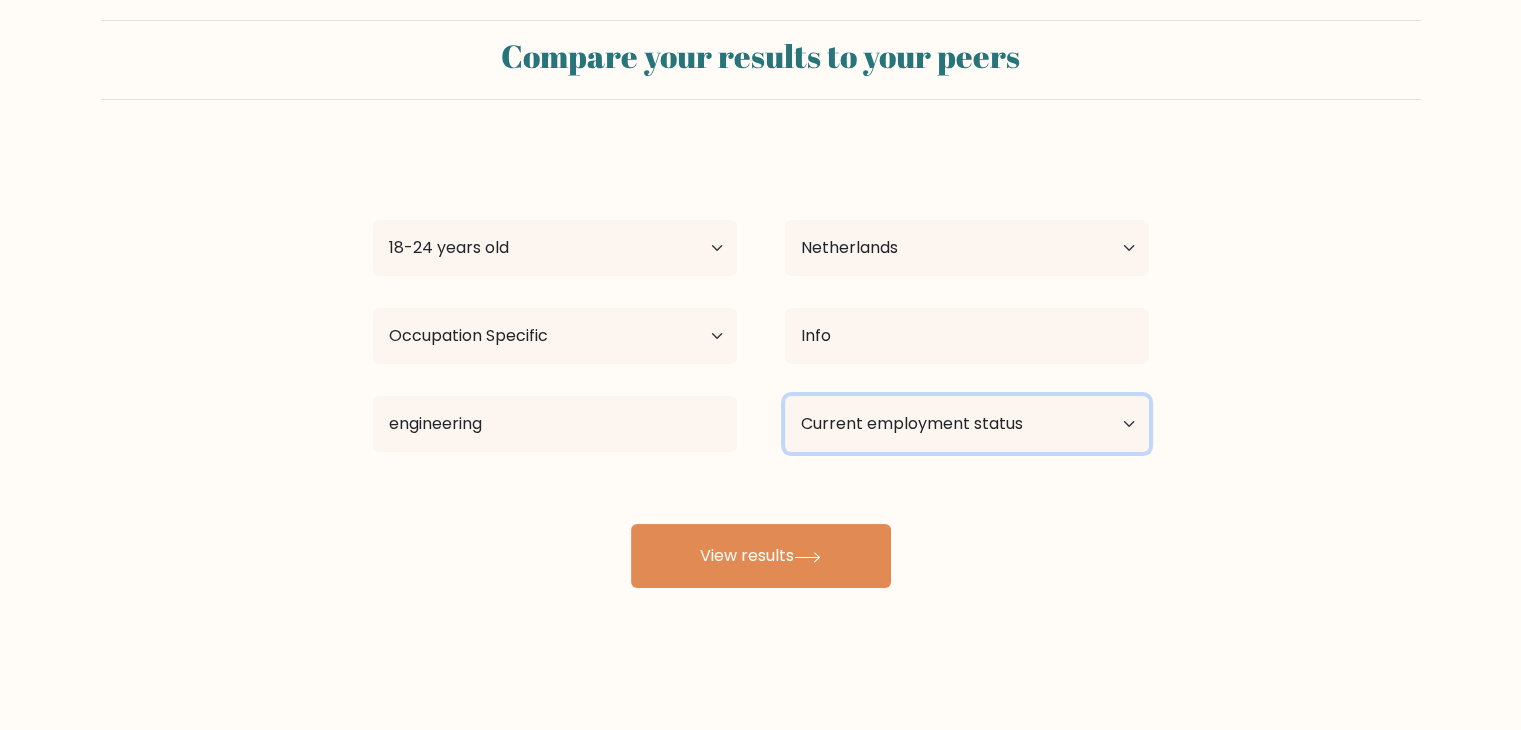 click on "Current employment status
Employed
Student
Retired
Other / prefer not to answer" at bounding box center (967, 424) 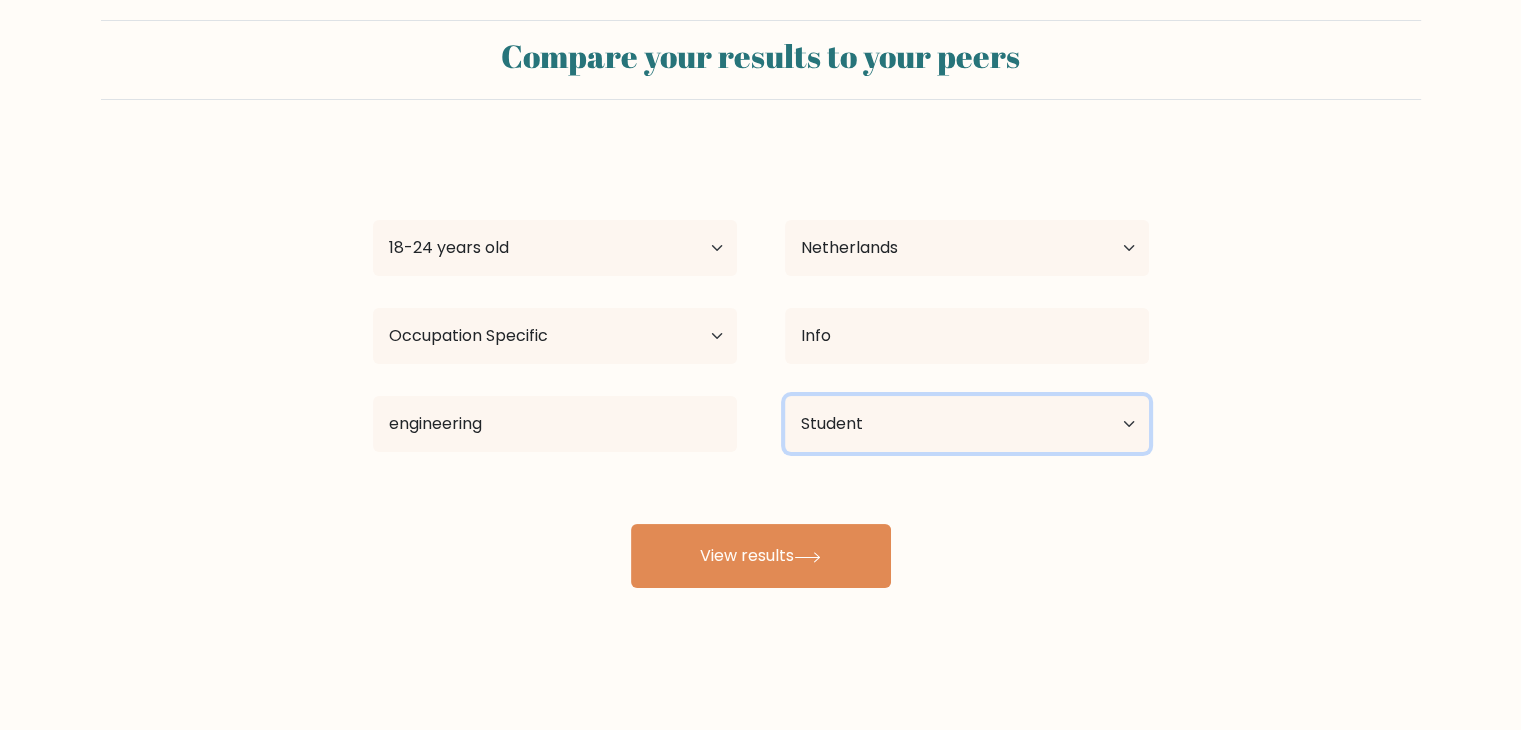 click on "Current employment status
Employed
Student
Retired
Other / prefer not to answer" at bounding box center [967, 424] 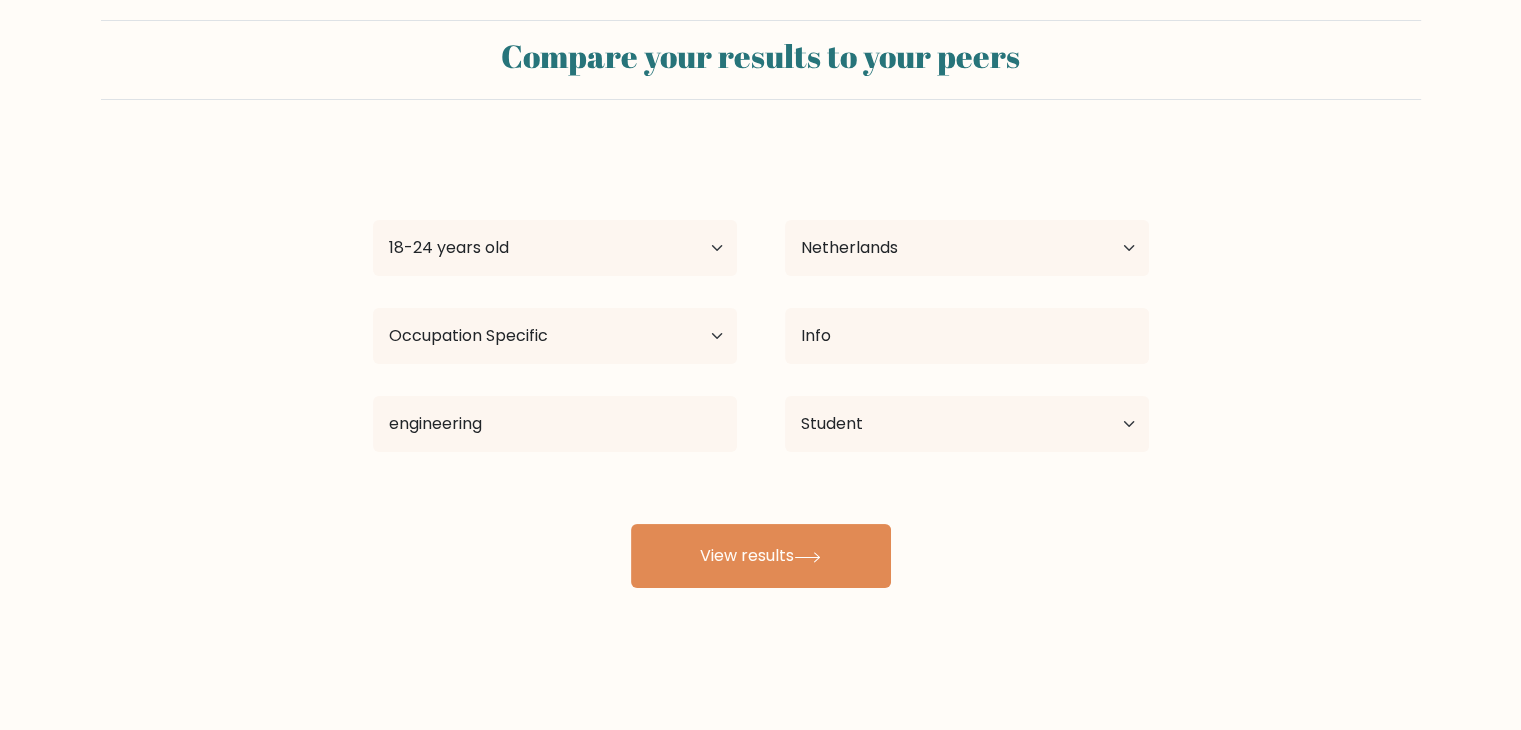 click on "mariam ms Age Under 18 years old 18-24 years old 25-34 years old 35-44 years old 45-54 years old 55-64 years old 65 years old and above Country Afghanistan Albania Algeria American Samoa Andorra Angola Anguilla Antarctica Antigua and Barbuda Argentina Armenia Aruba Australia Austria Azerbaijan Bahamas Bahrain Bangladesh Barbados Belarus Belgium Belize Benin Bermuda Bhutan Bolivia Bonaire, Sint Eustatius and Saba Bosnia and Herzegovina Botswana Bouvet Island Brazil Brunei" at bounding box center [761, 368] 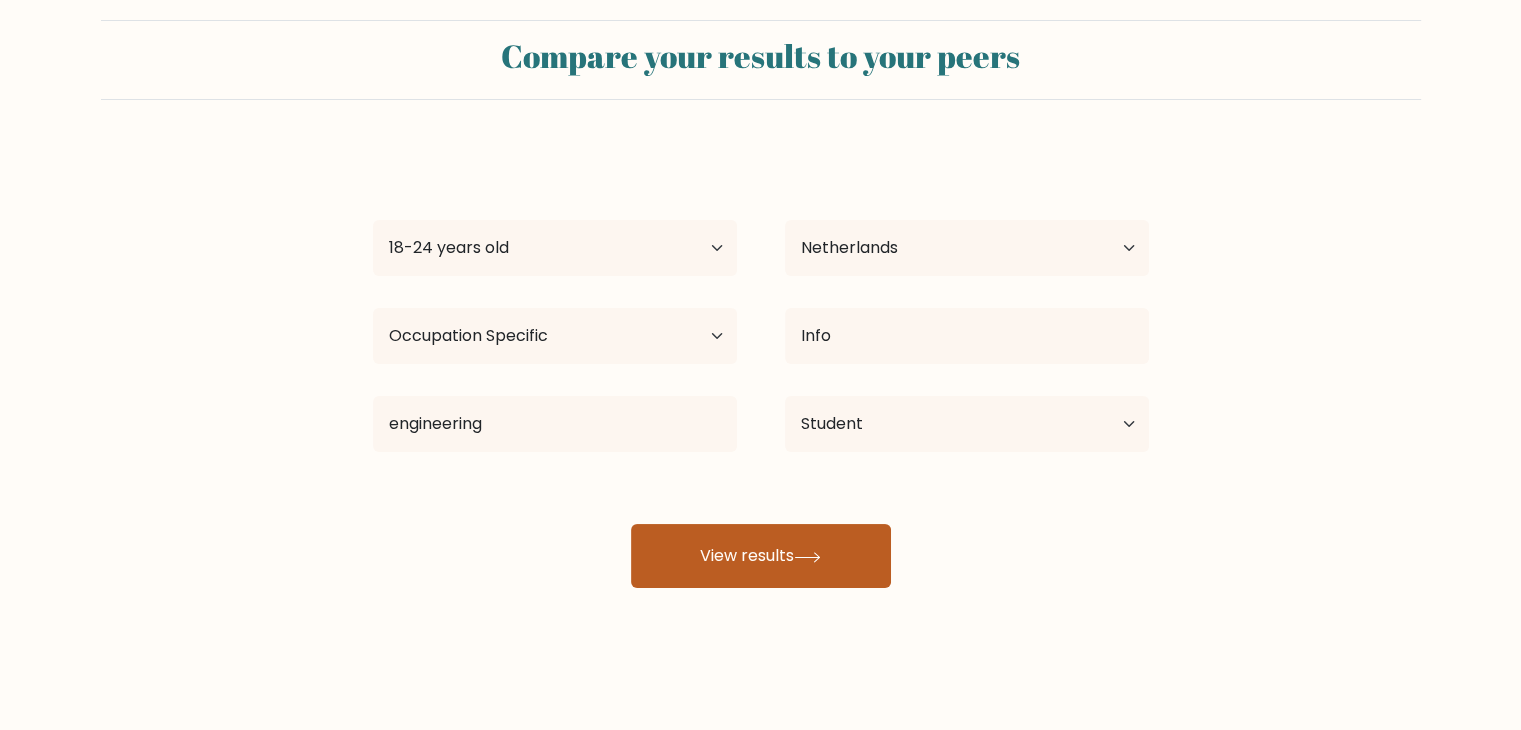 click on "View results" at bounding box center (761, 556) 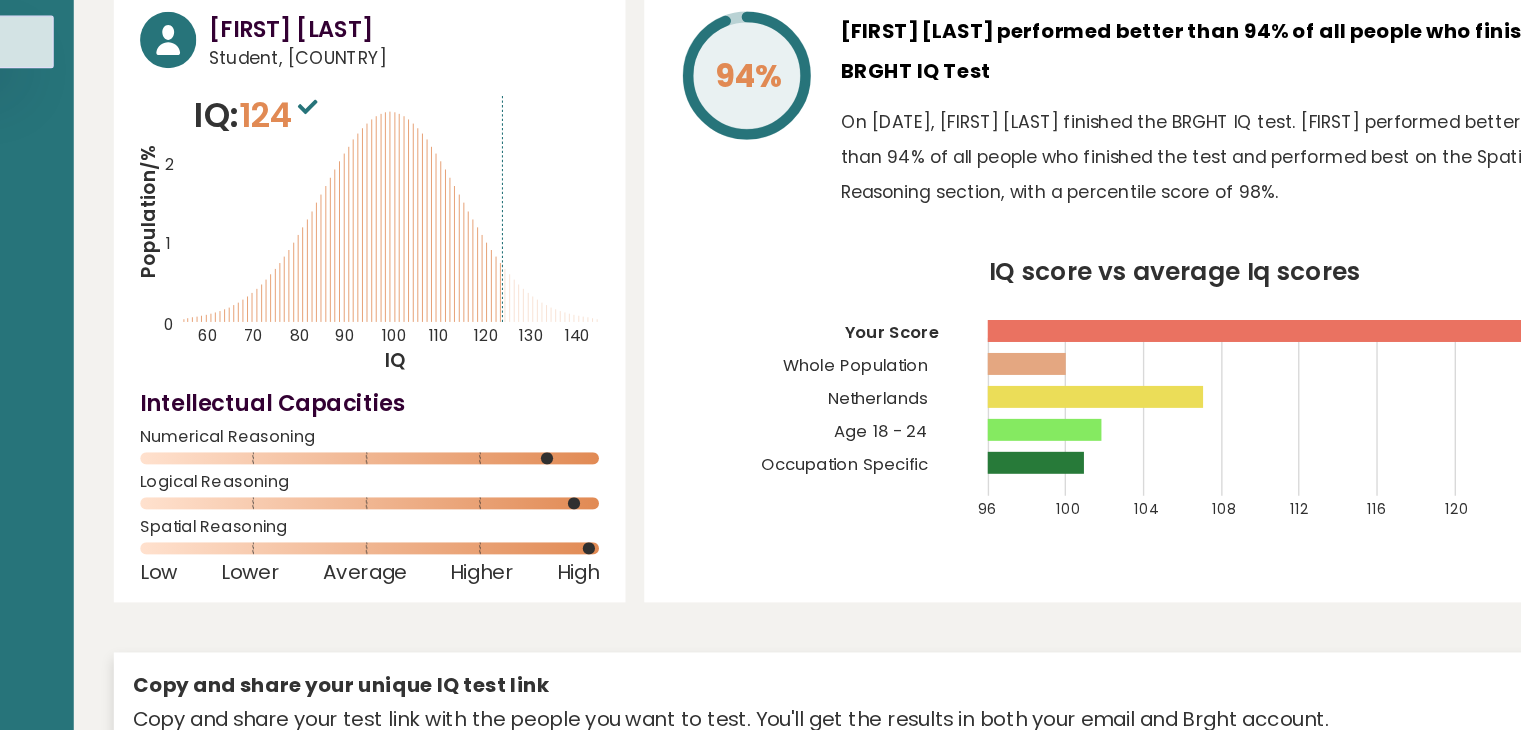 scroll, scrollTop: 0, scrollLeft: 0, axis: both 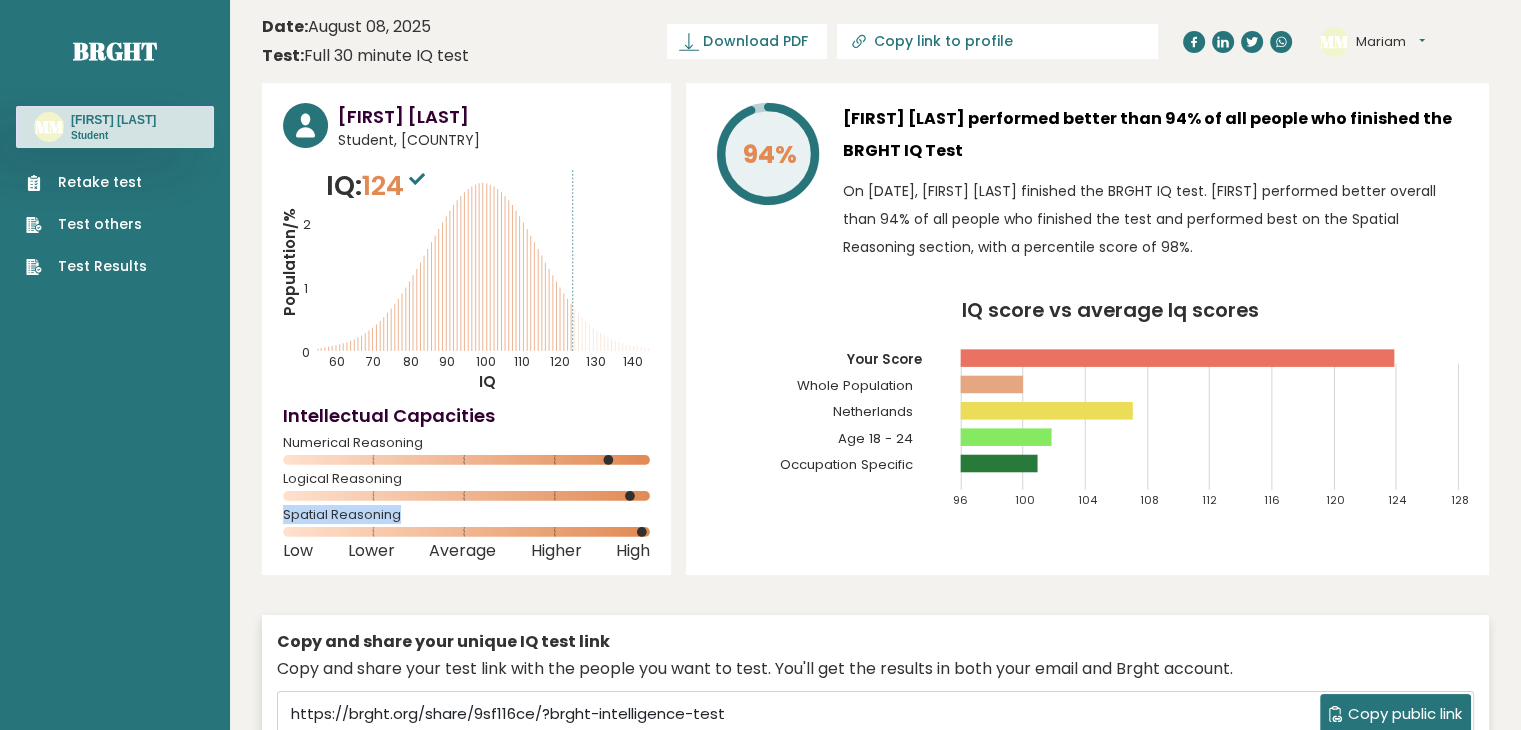drag, startPoint x: 418, startPoint y: 509, endPoint x: 296, endPoint y: 490, distance: 123.47064 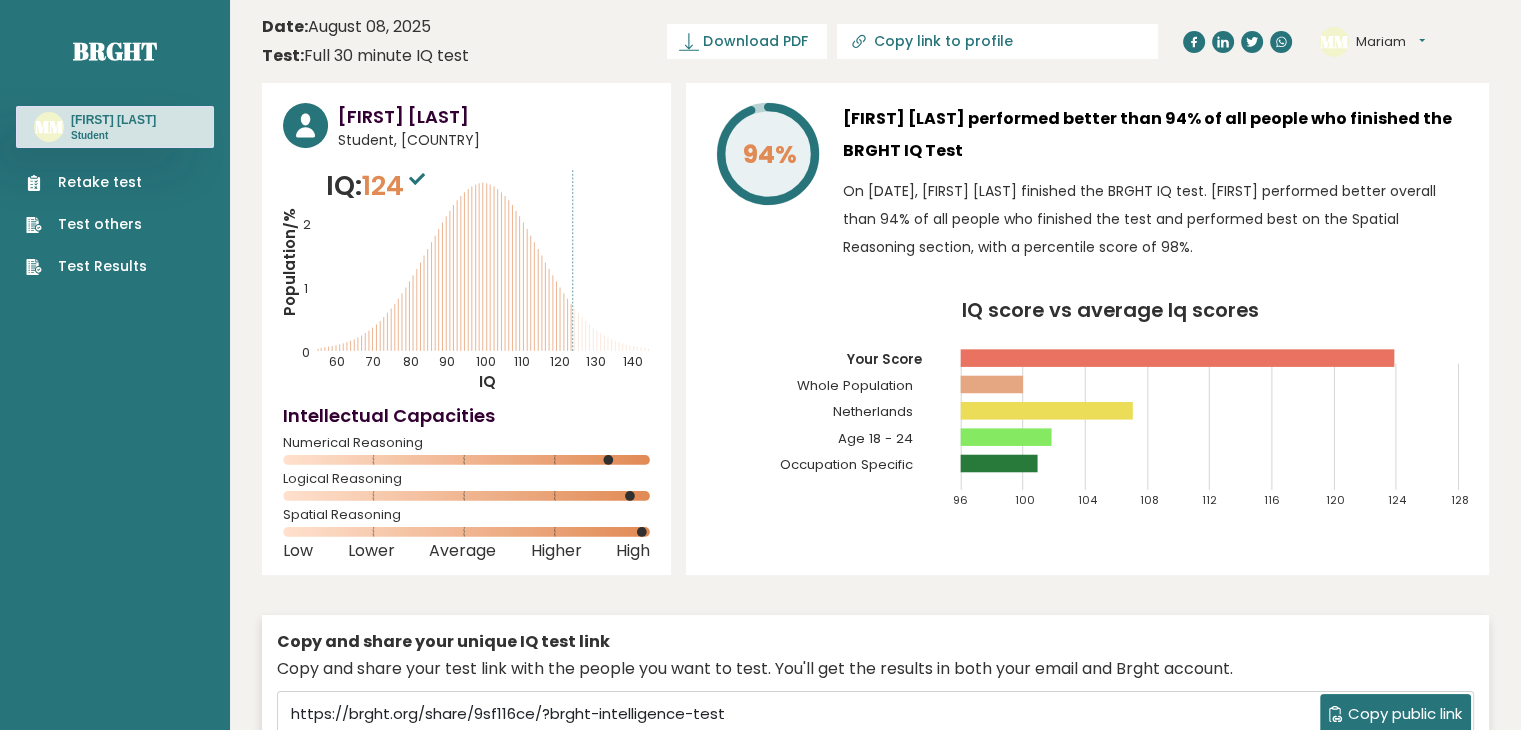 drag, startPoint x: 845, startPoint y: 553, endPoint x: 694, endPoint y: 500, distance: 160.03125 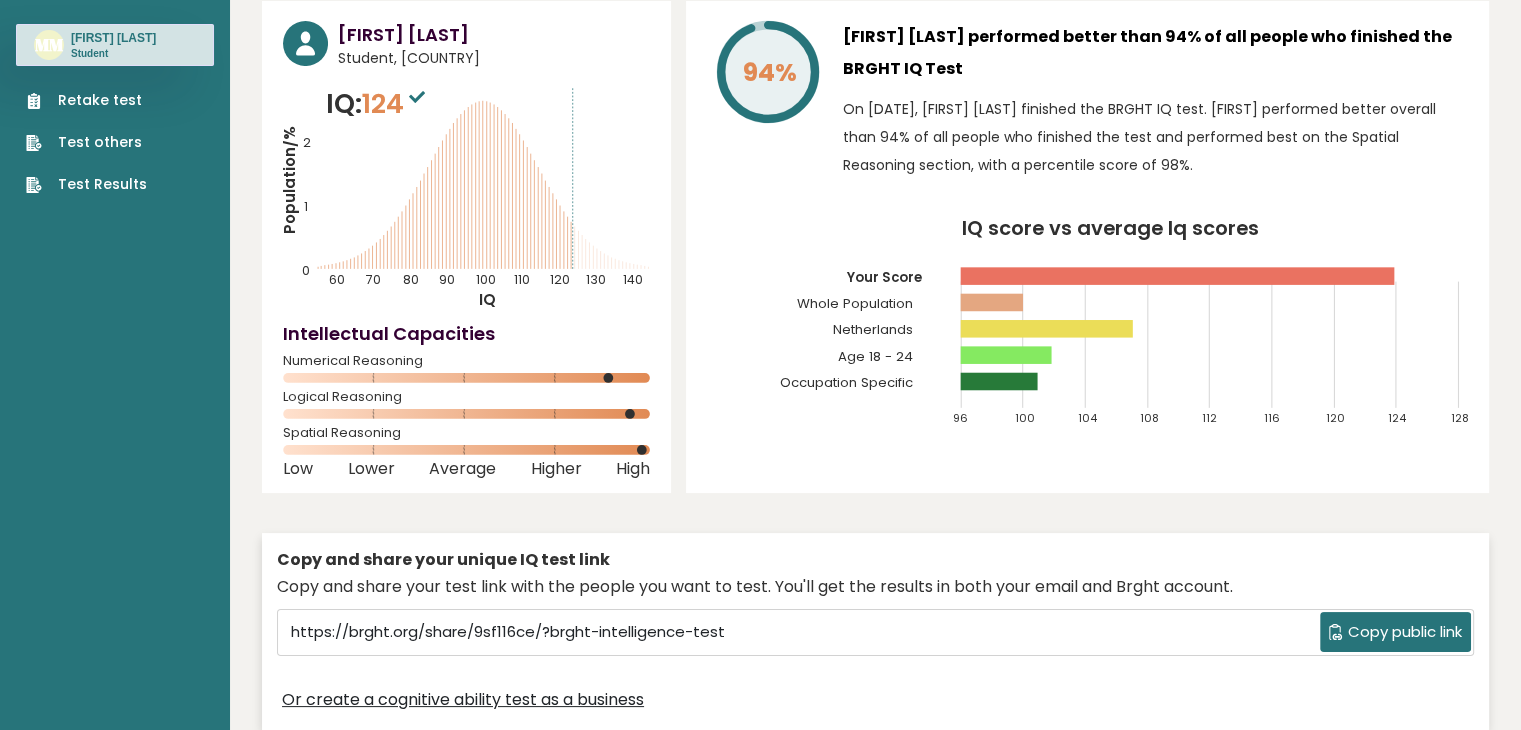 scroll, scrollTop: 0, scrollLeft: 0, axis: both 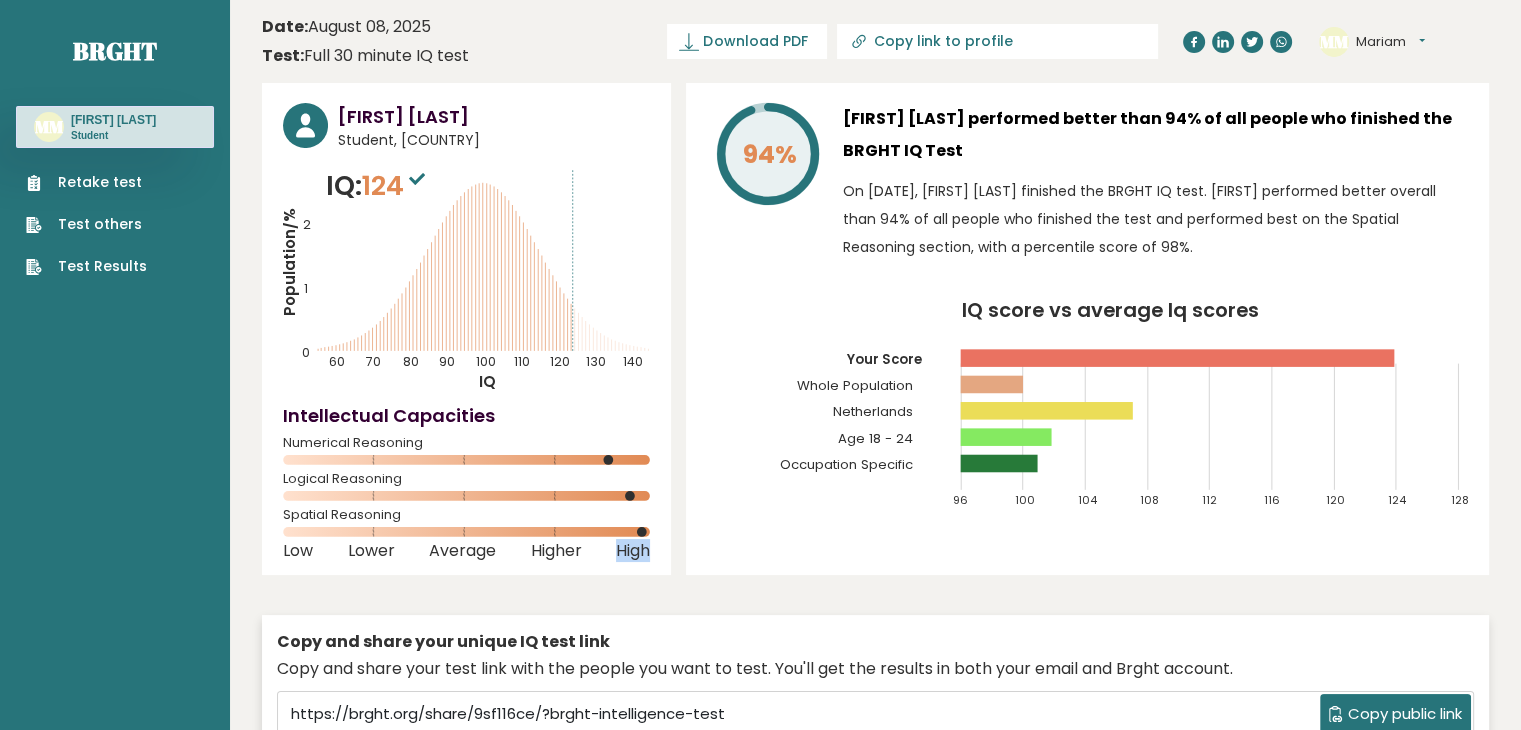 drag, startPoint x: 598, startPoint y: 566, endPoint x: 686, endPoint y: 557, distance: 88.45903 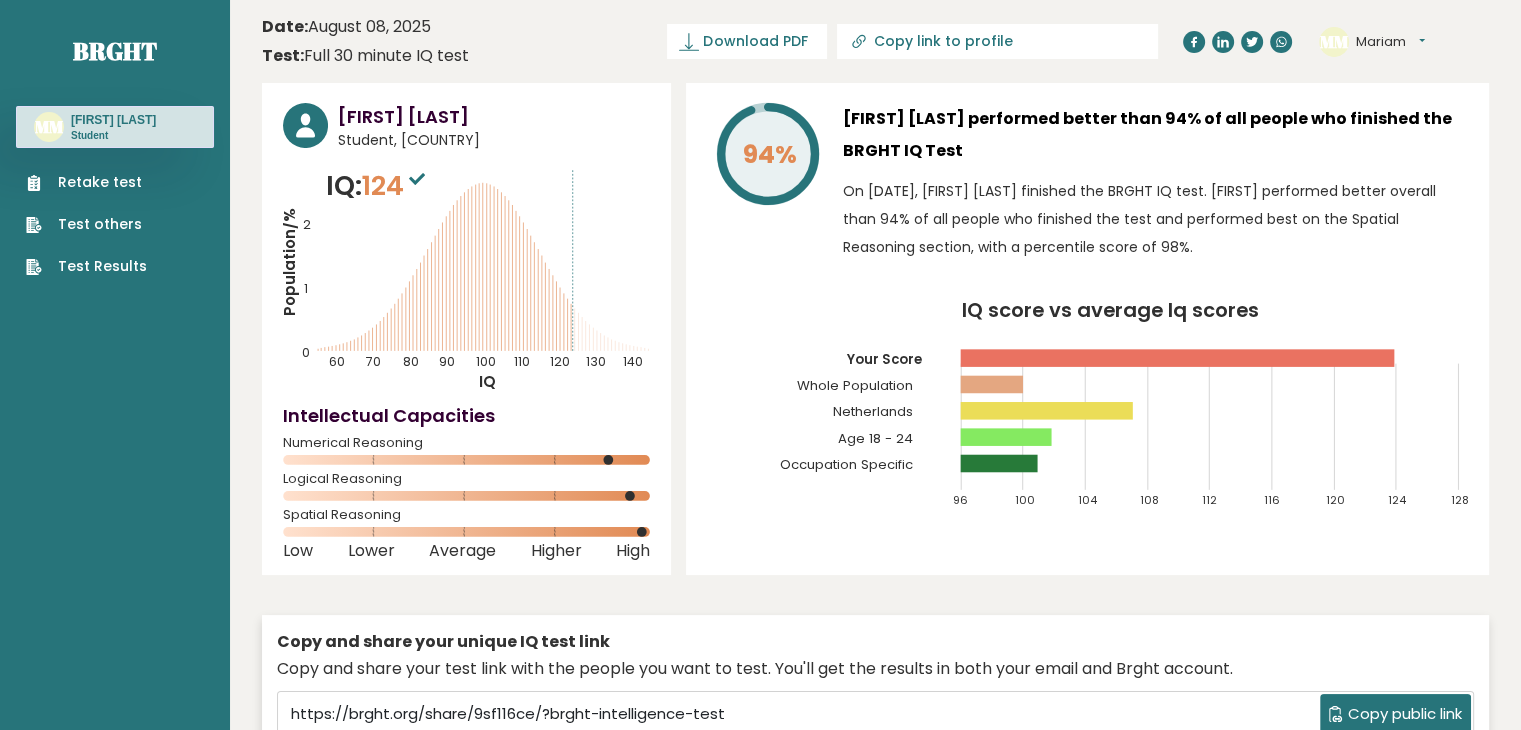click on "[FIRST] [LAST]
Student,
[COUNTRY]
IQ:  124
Population/%
IQ
0
1
2
60
70
80
90
100
110
120
130
140" at bounding box center (875, 452) 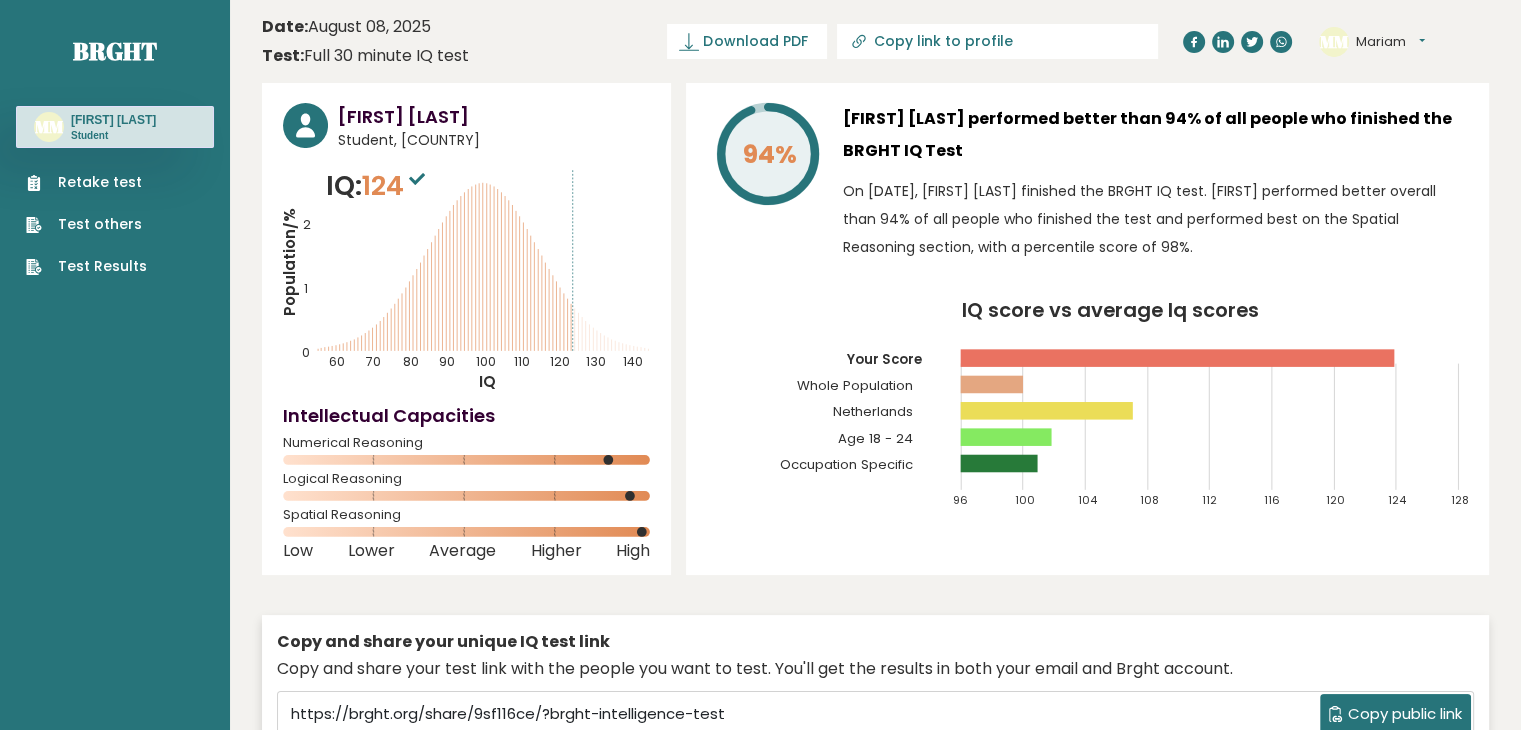 click on "Student" at bounding box center (113, 136) 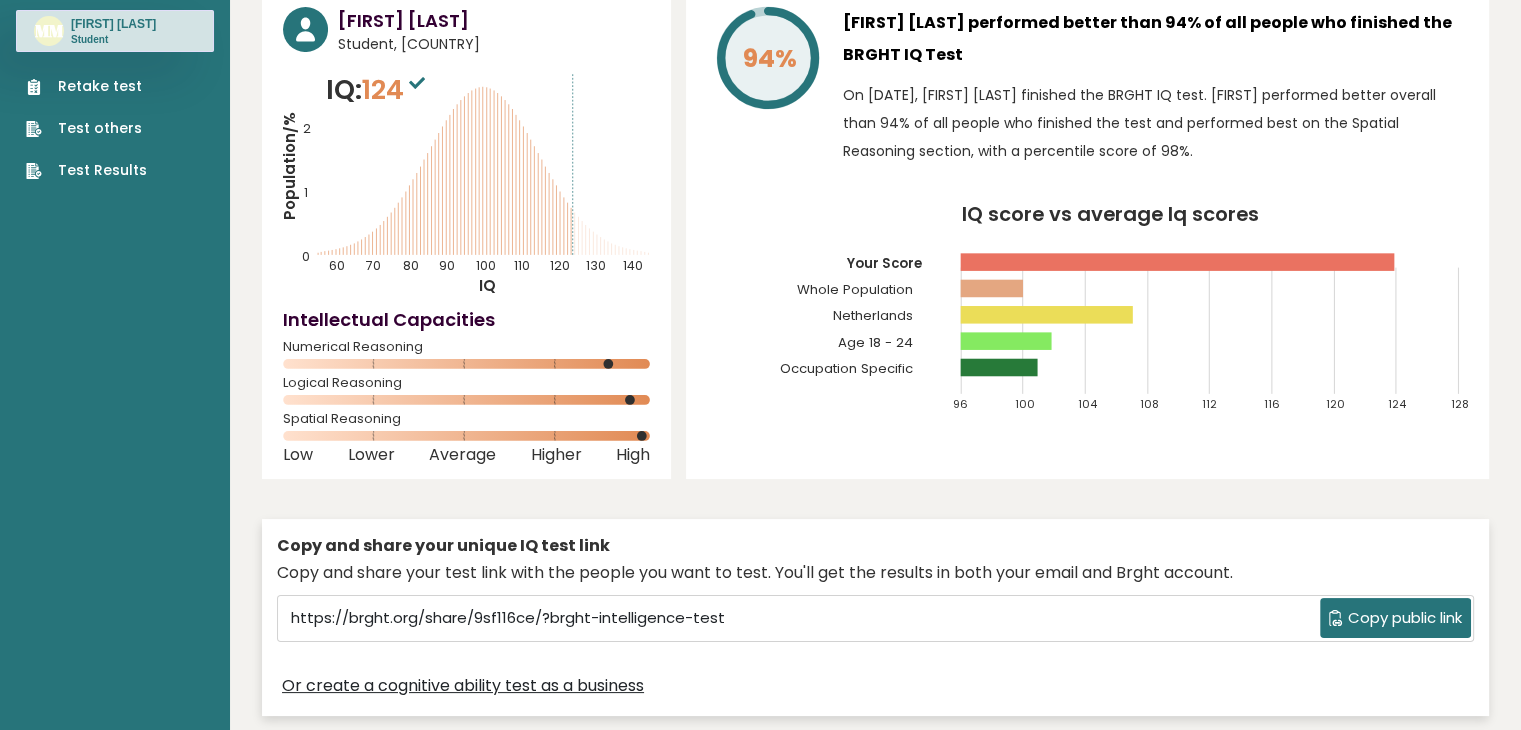 scroll, scrollTop: 0, scrollLeft: 0, axis: both 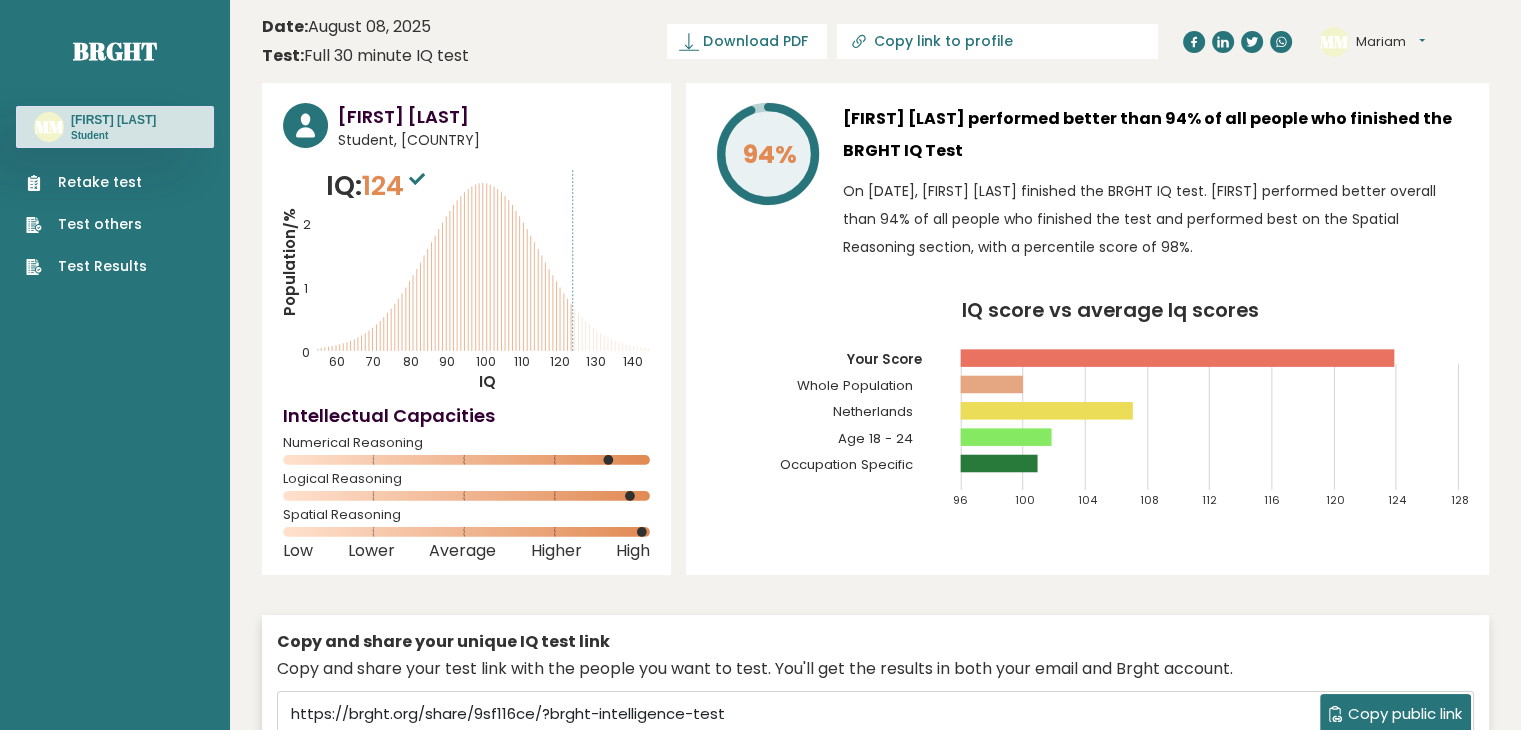 click on "Retake test" at bounding box center (86, 182) 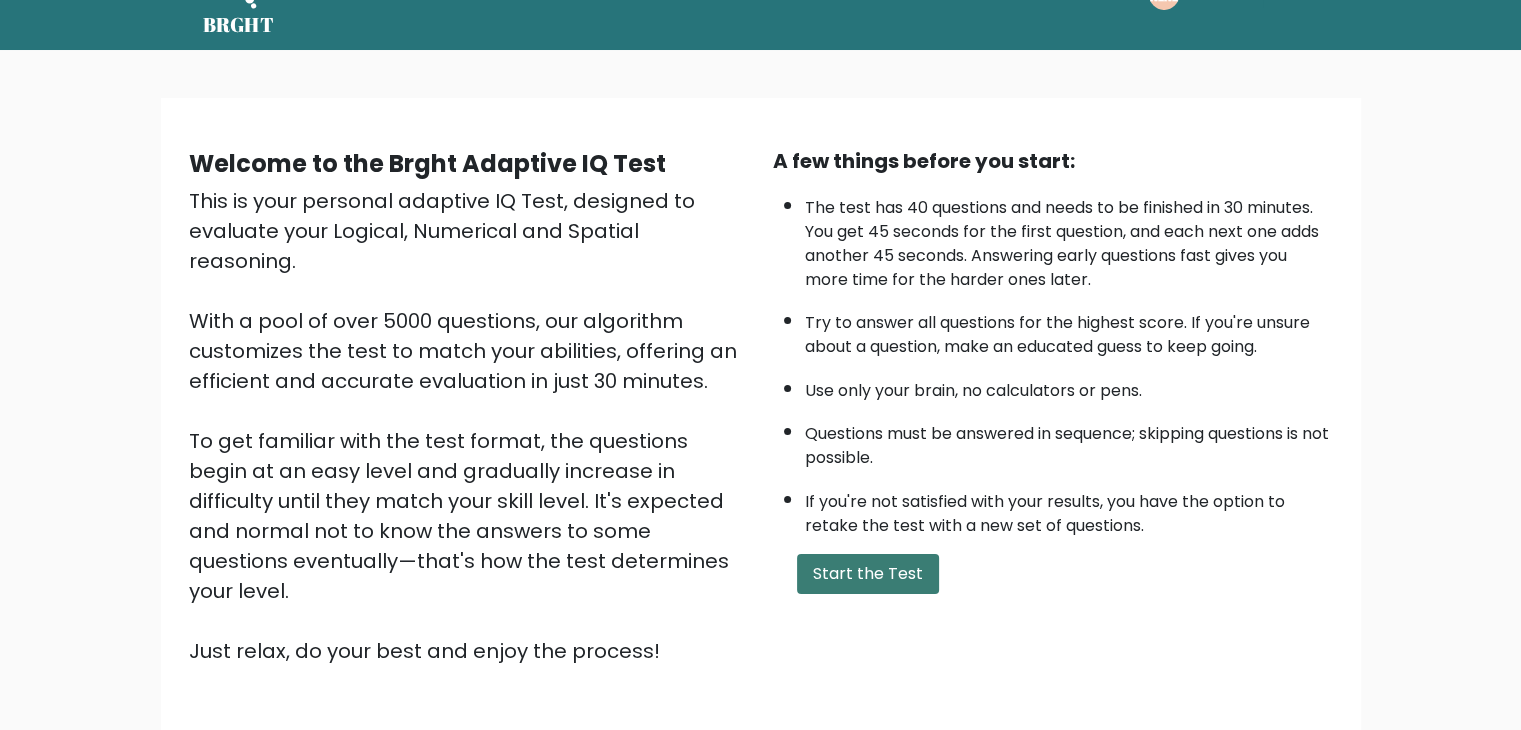 scroll, scrollTop: 59, scrollLeft: 0, axis: vertical 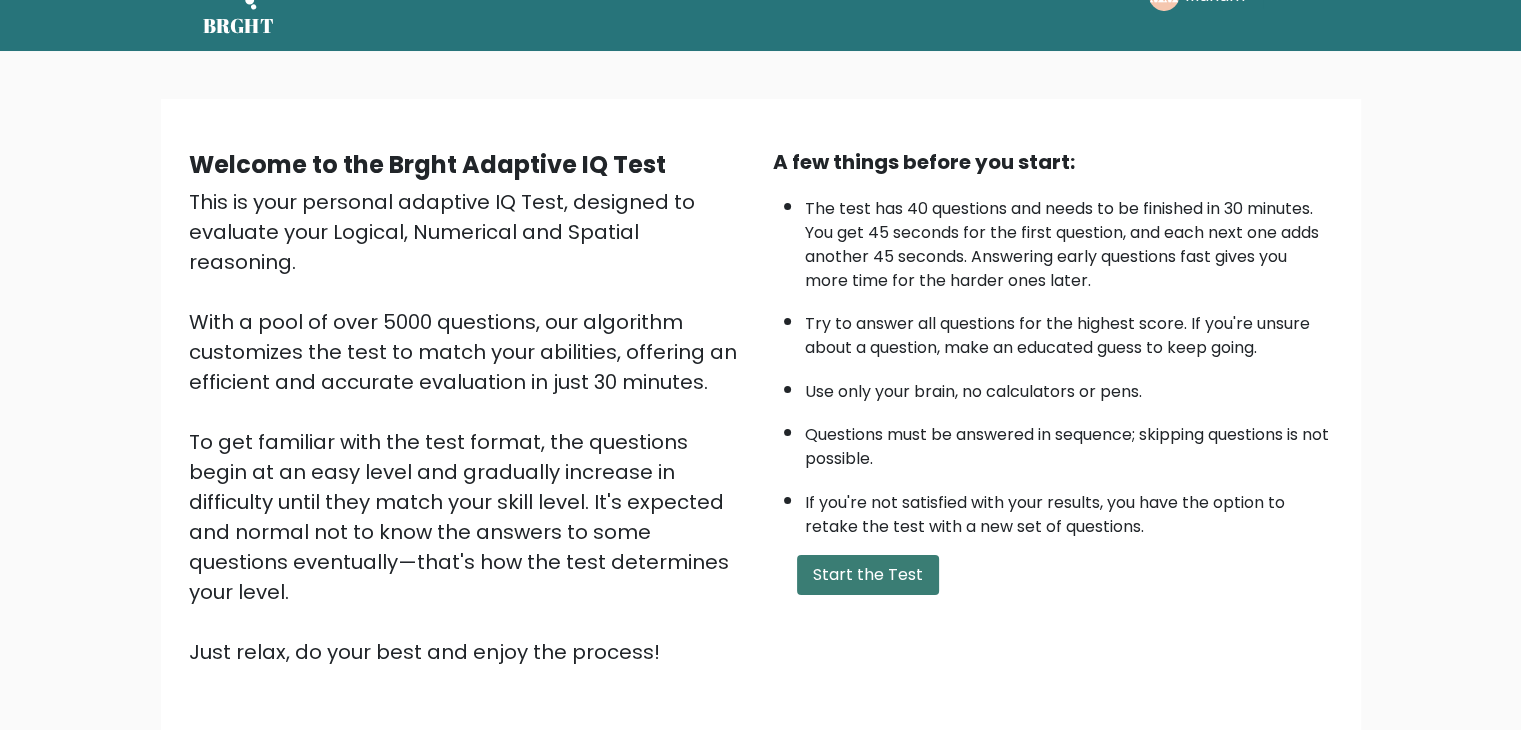 click on "Start the Test" at bounding box center (868, 575) 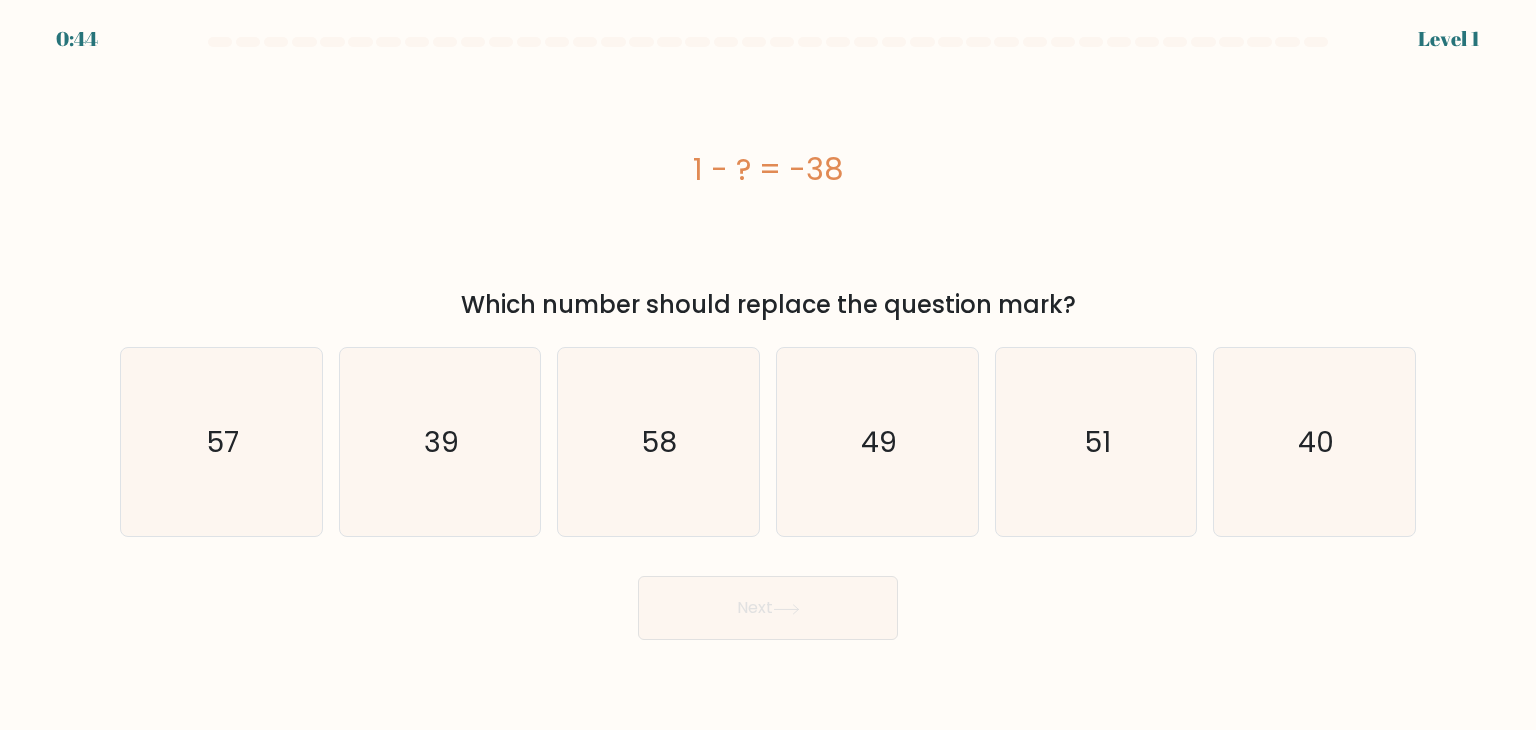 scroll, scrollTop: 0, scrollLeft: 0, axis: both 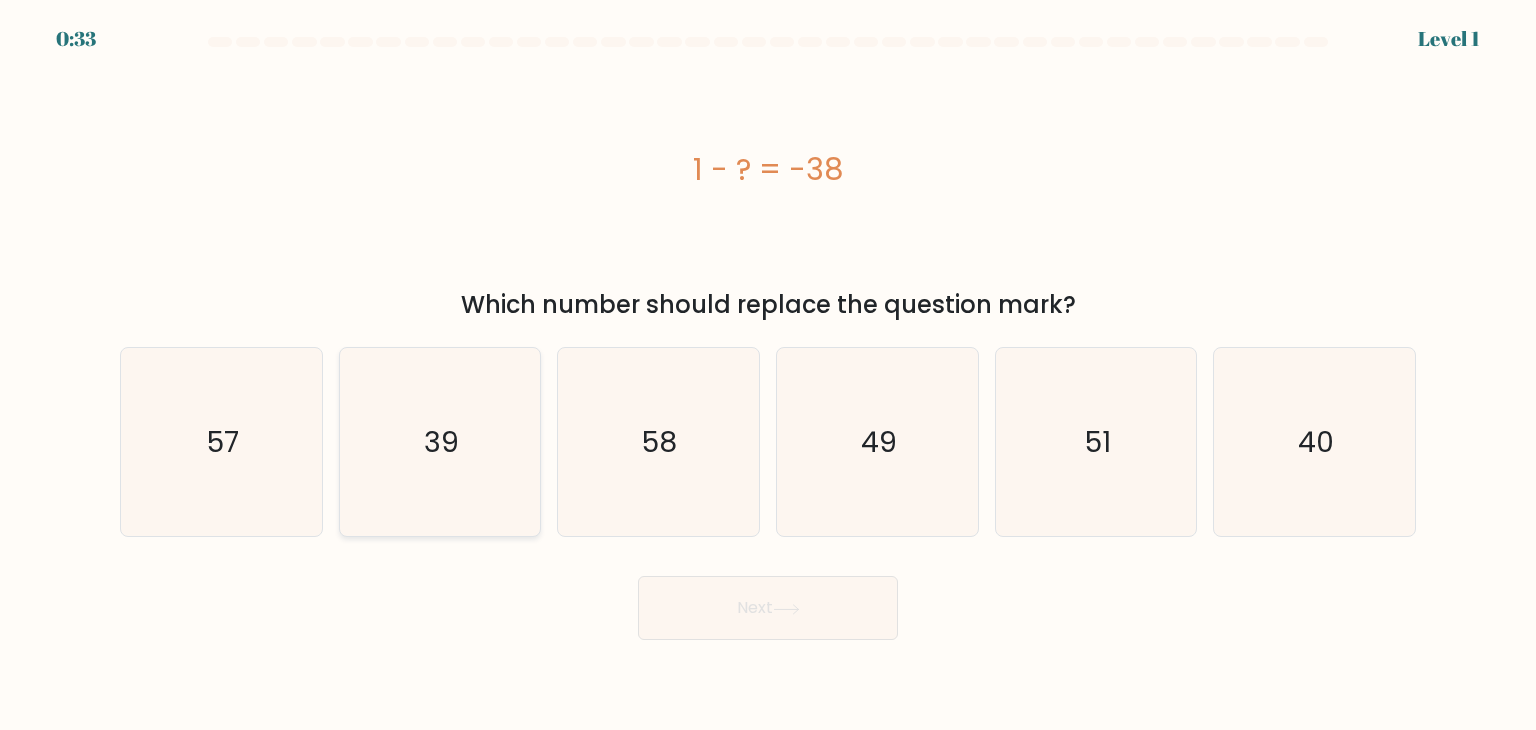 click on "39" 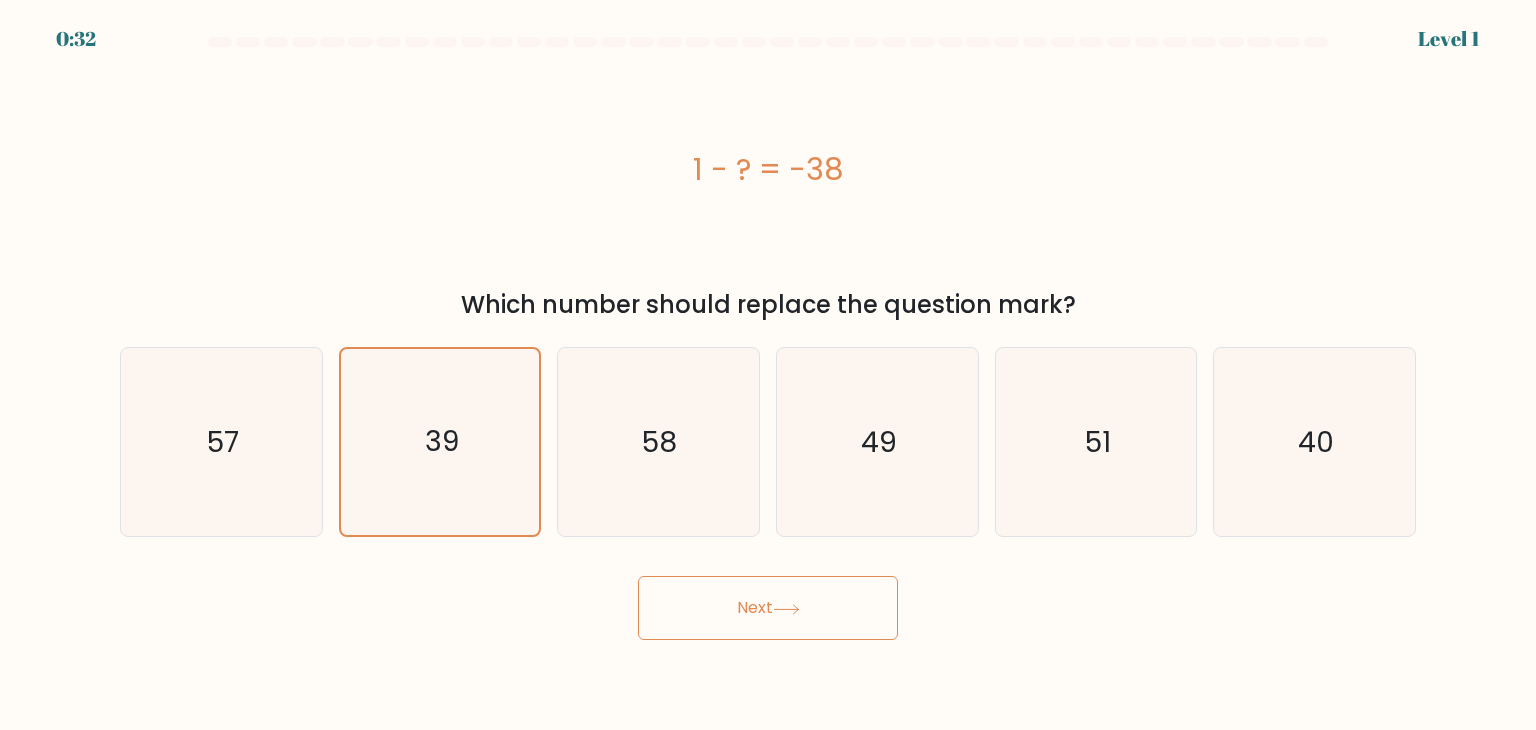 click on "Next" at bounding box center (768, 608) 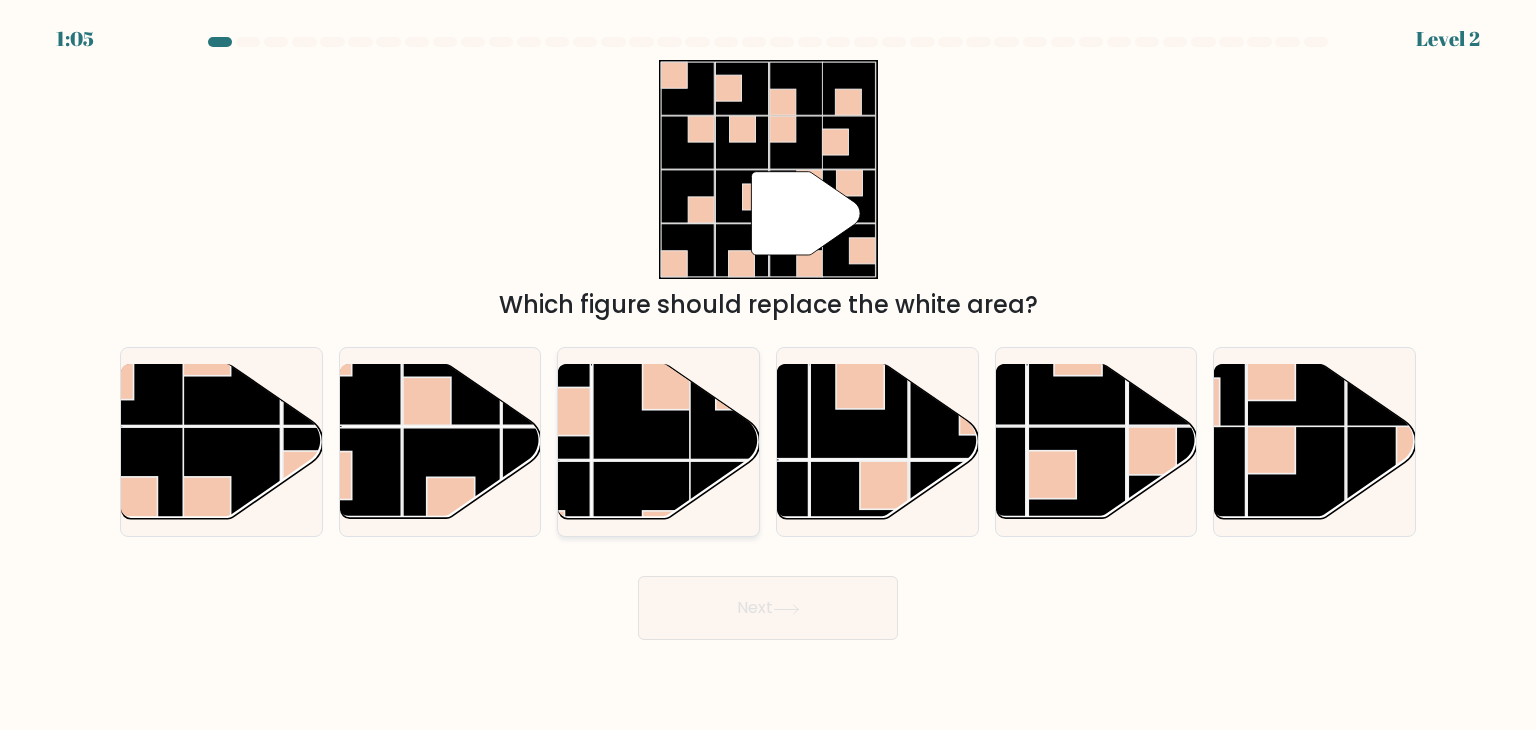click 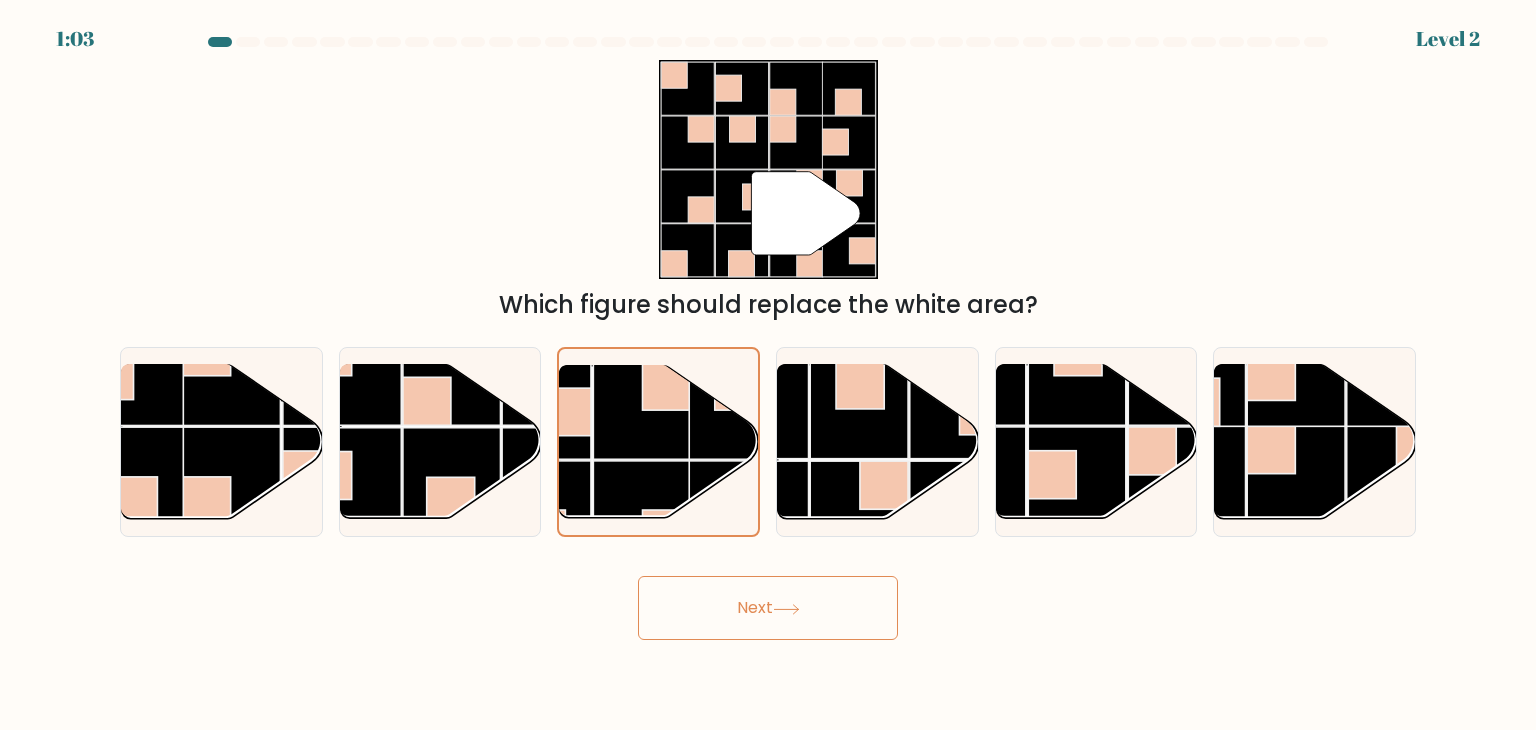 click on "Next" at bounding box center [768, 608] 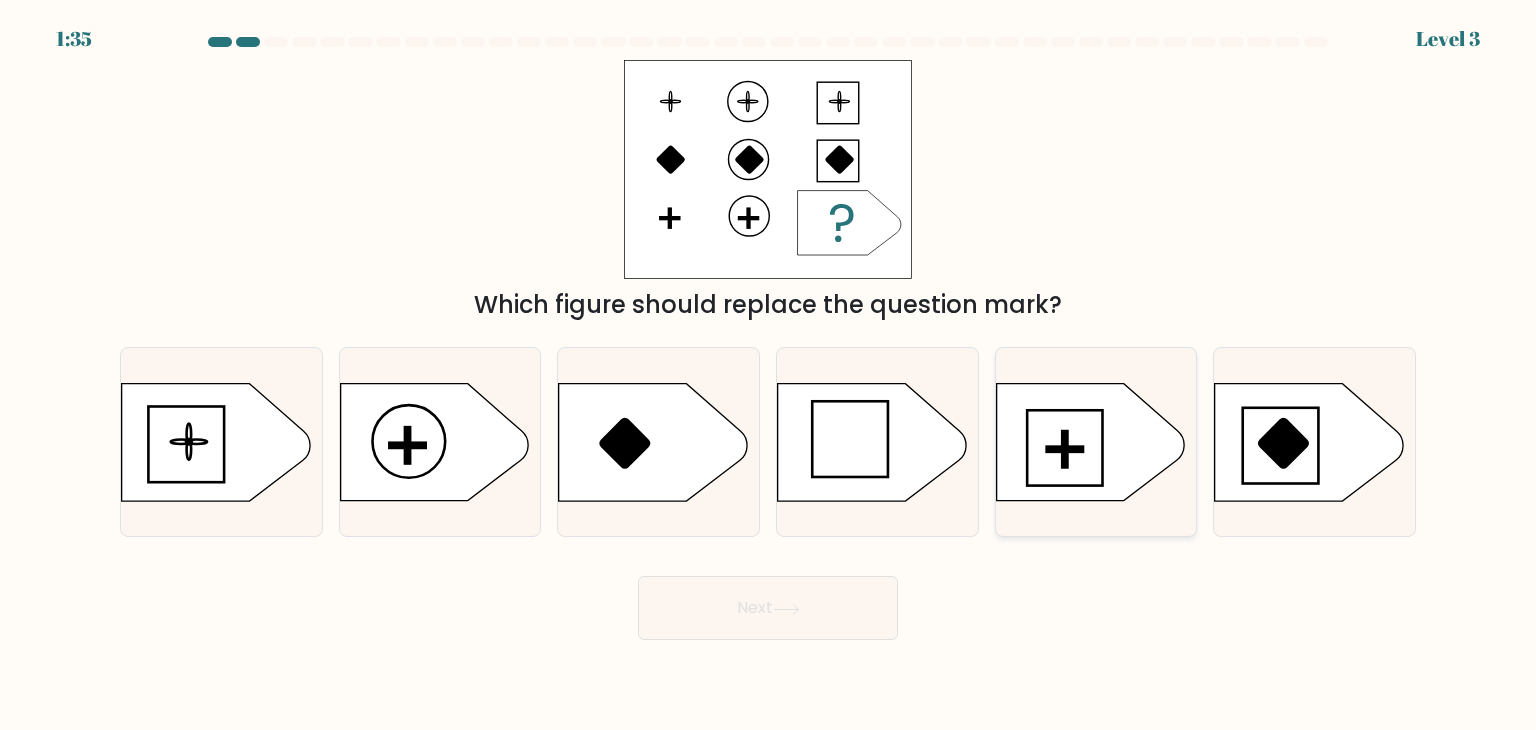 click 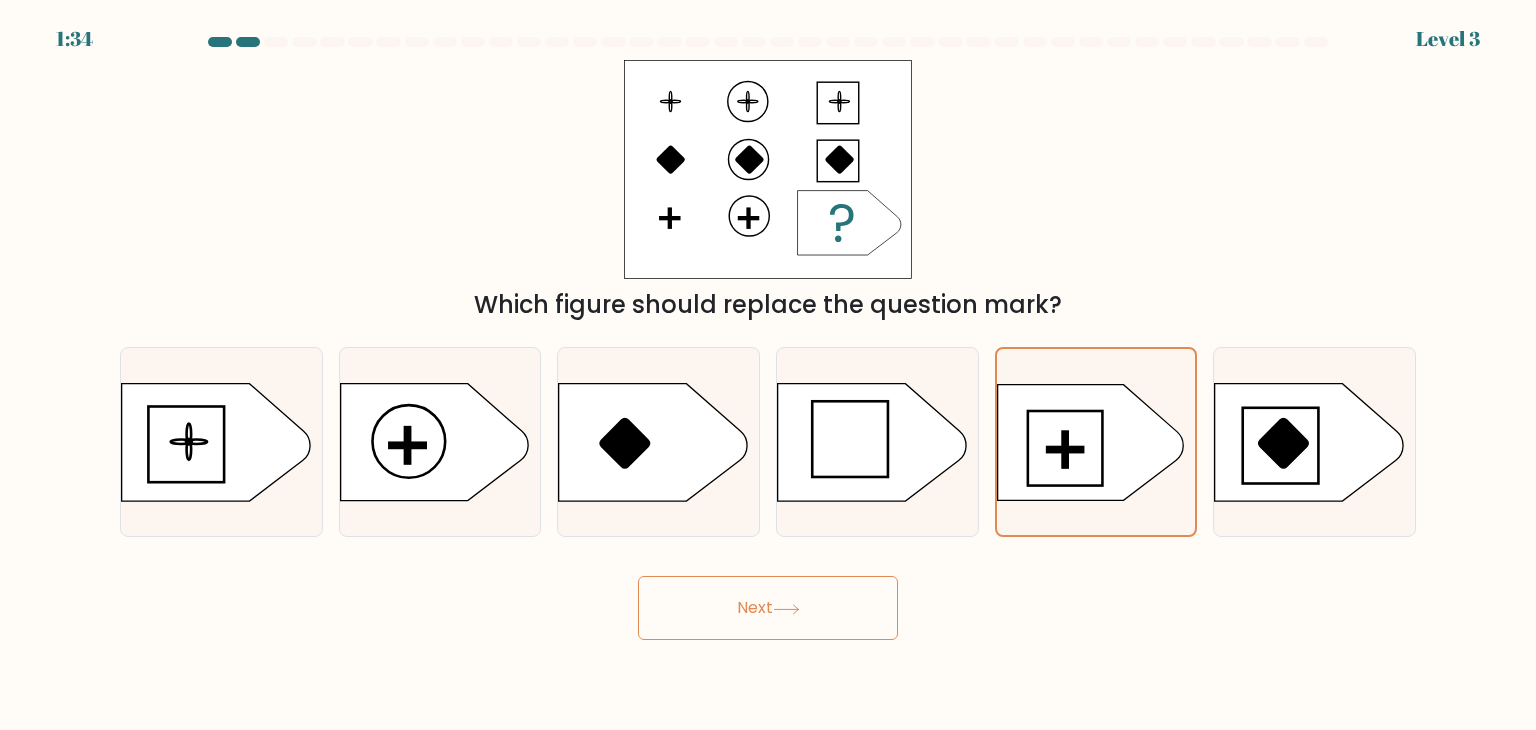 click on "Next" at bounding box center [768, 608] 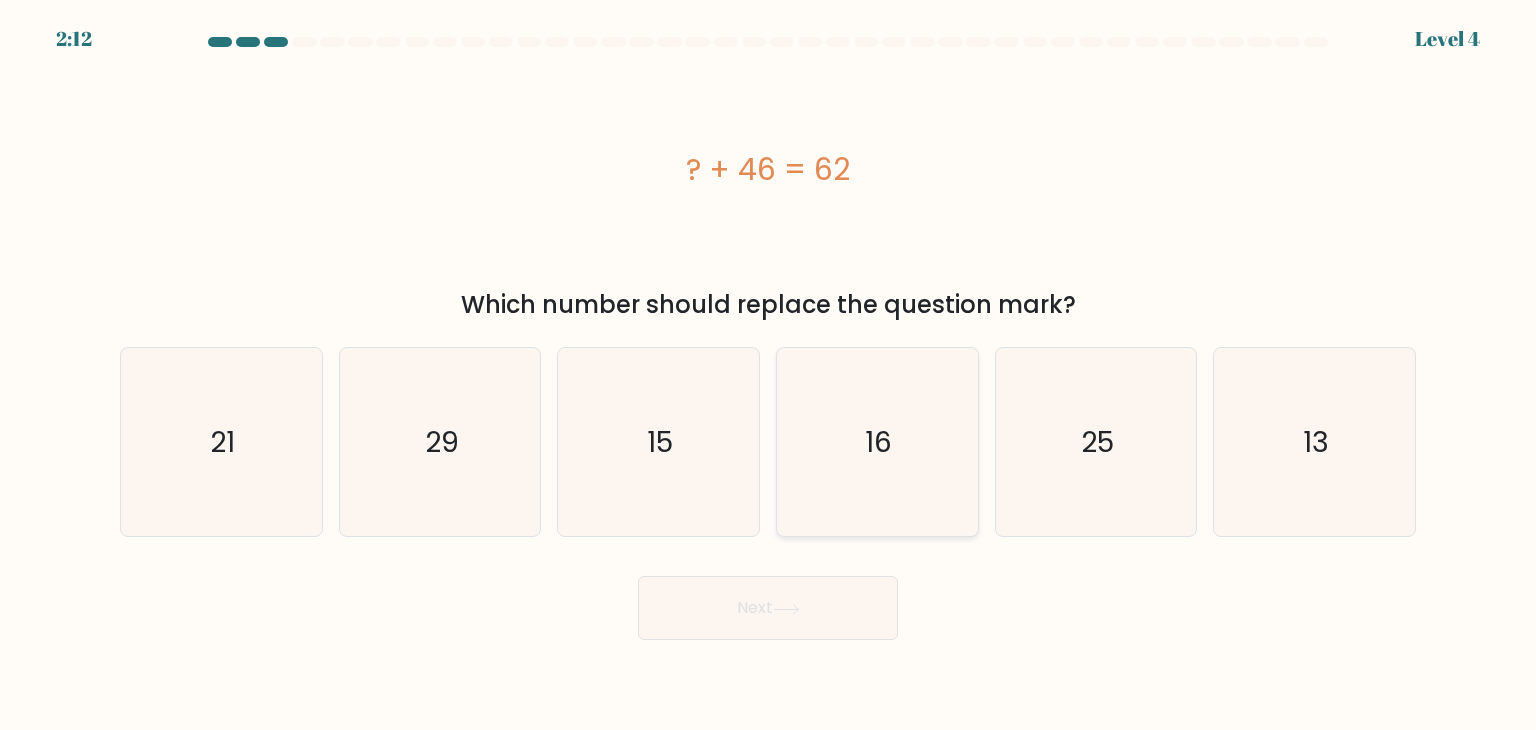 click on "16" 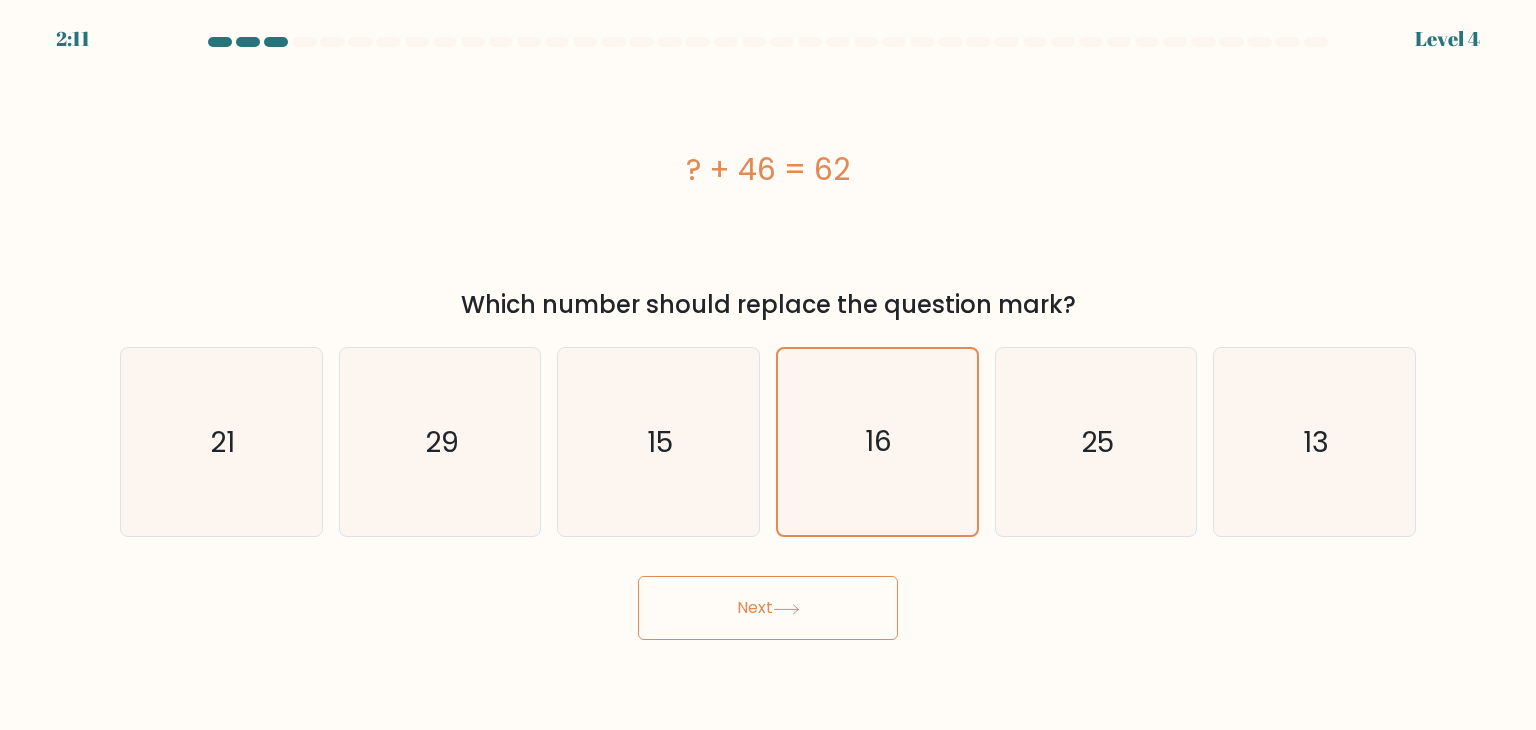 click on "Next" at bounding box center (768, 608) 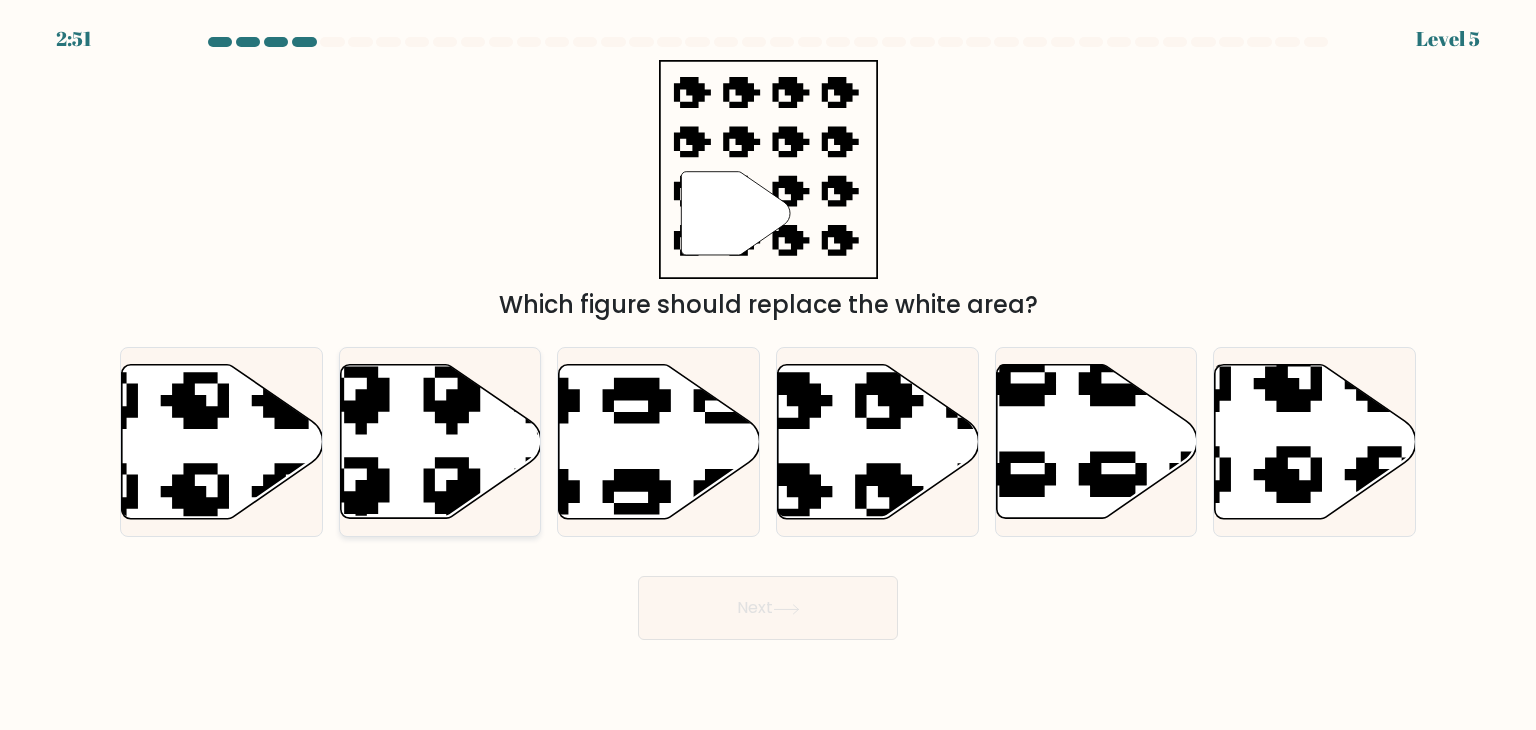 click 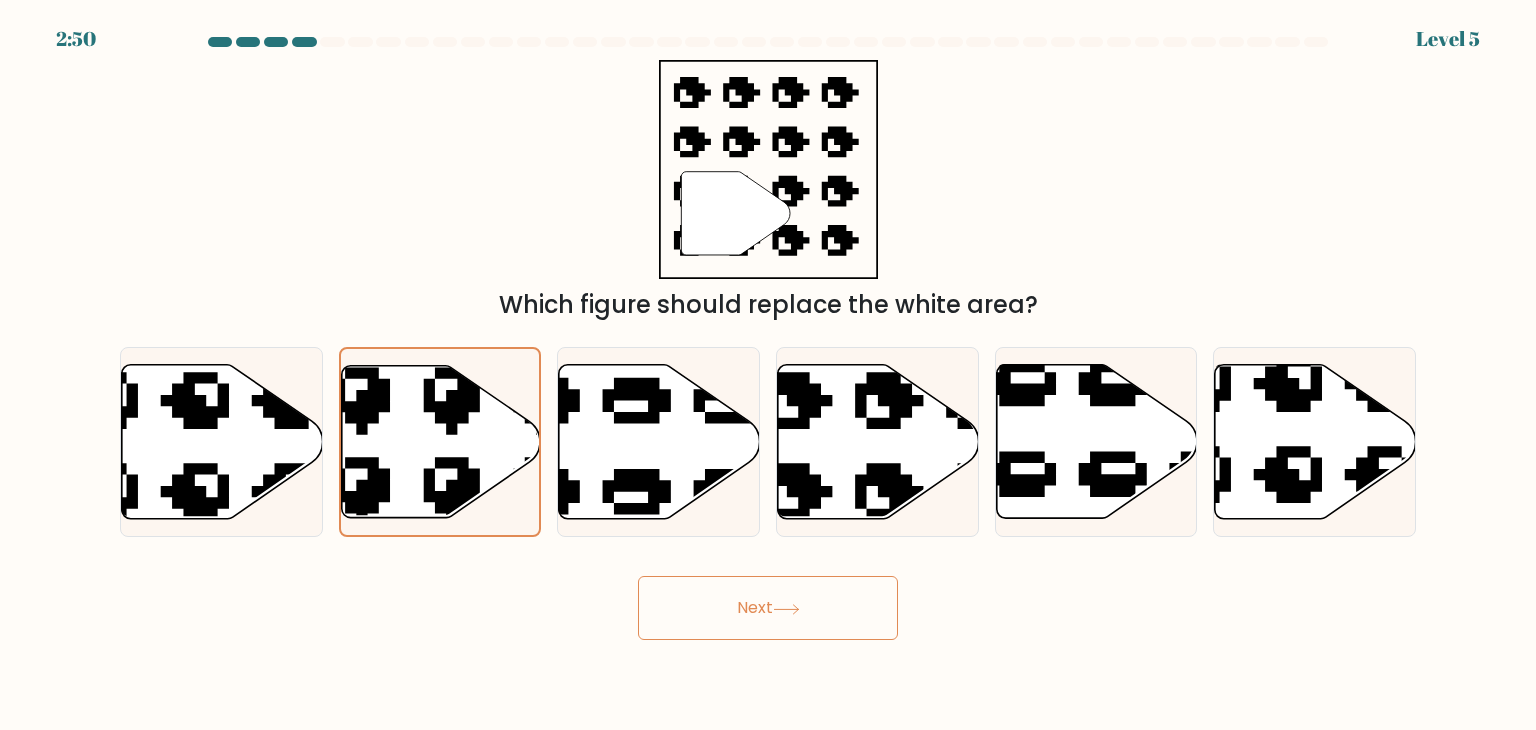 click on "Next" at bounding box center (768, 608) 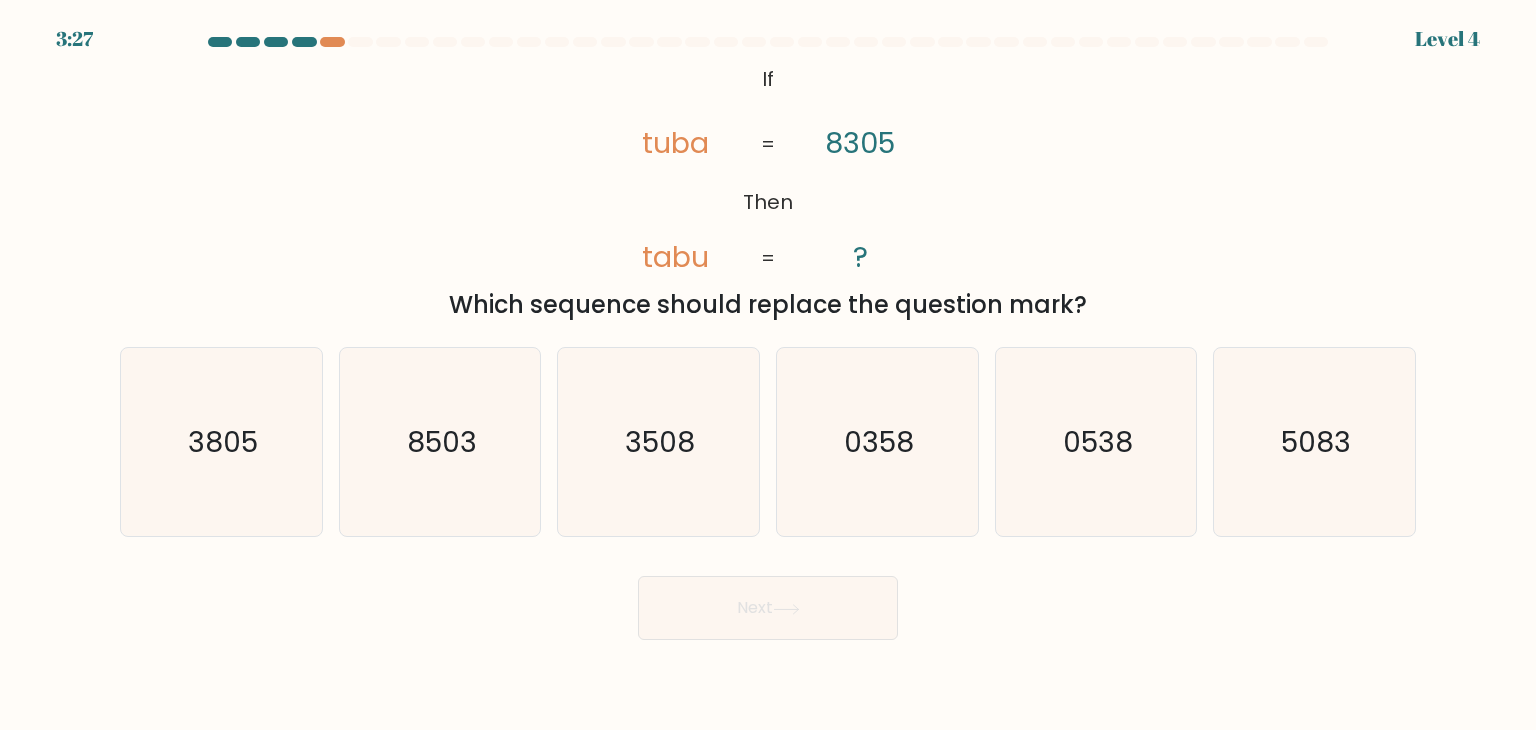 scroll, scrollTop: 0, scrollLeft: 0, axis: both 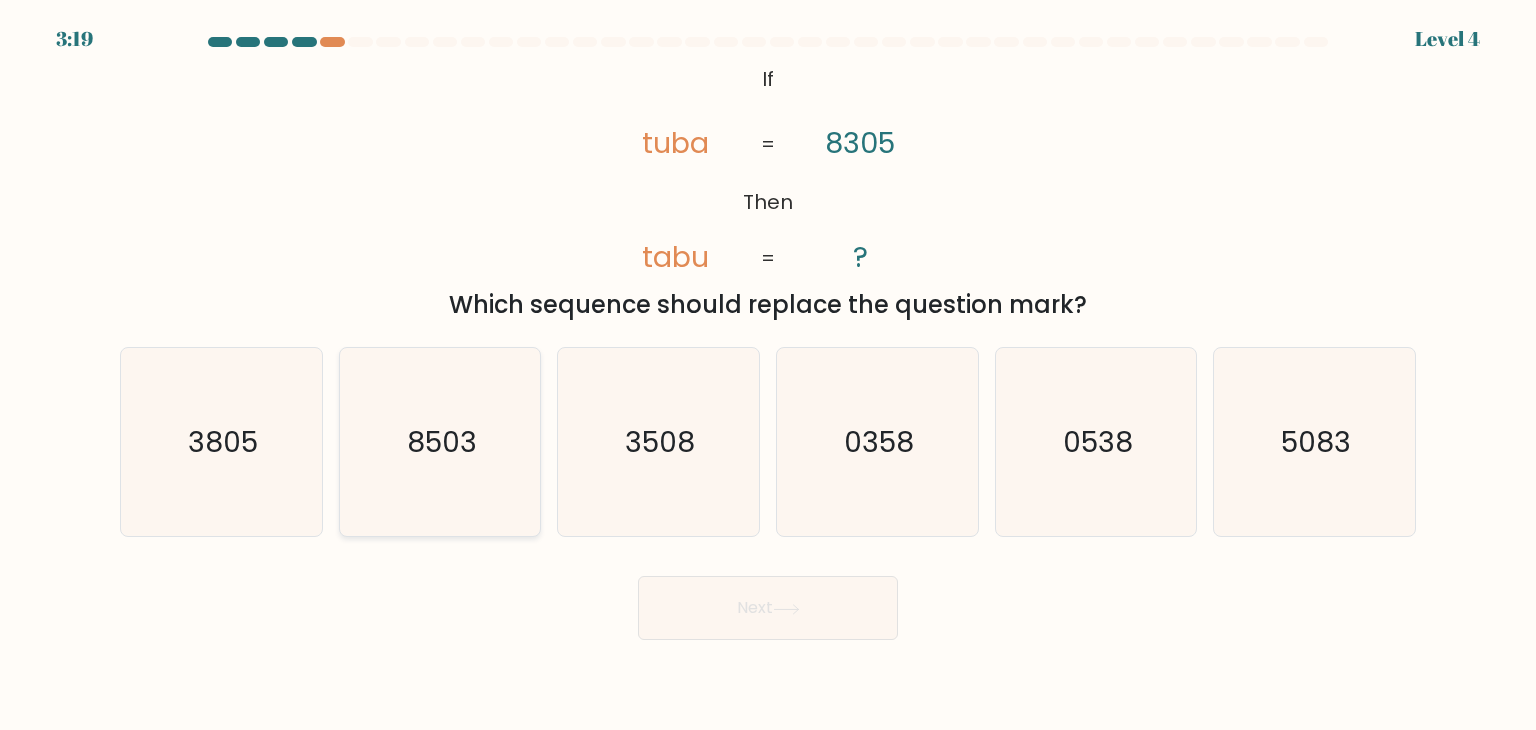 click on "8503" 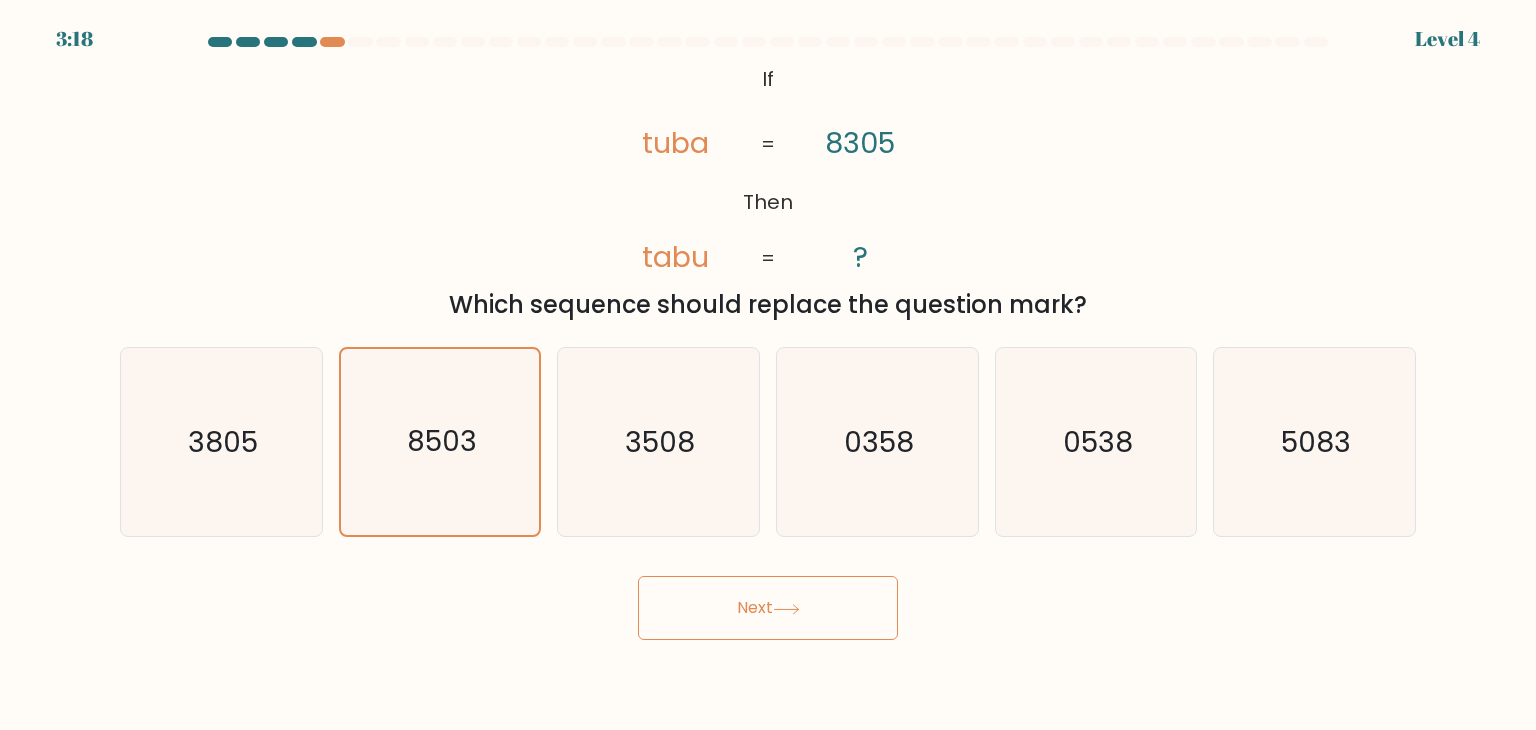 click on "Next" at bounding box center [768, 608] 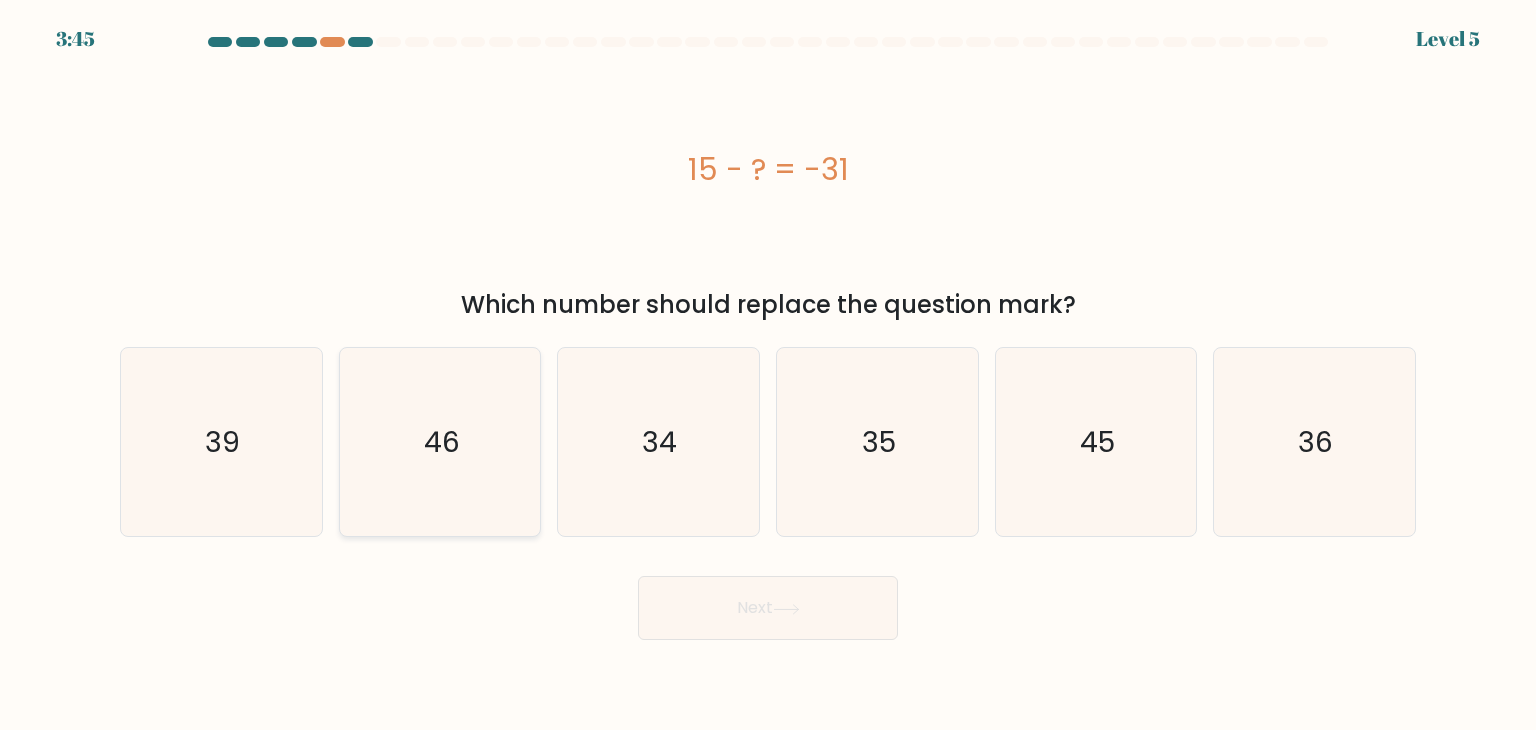 click on "46" 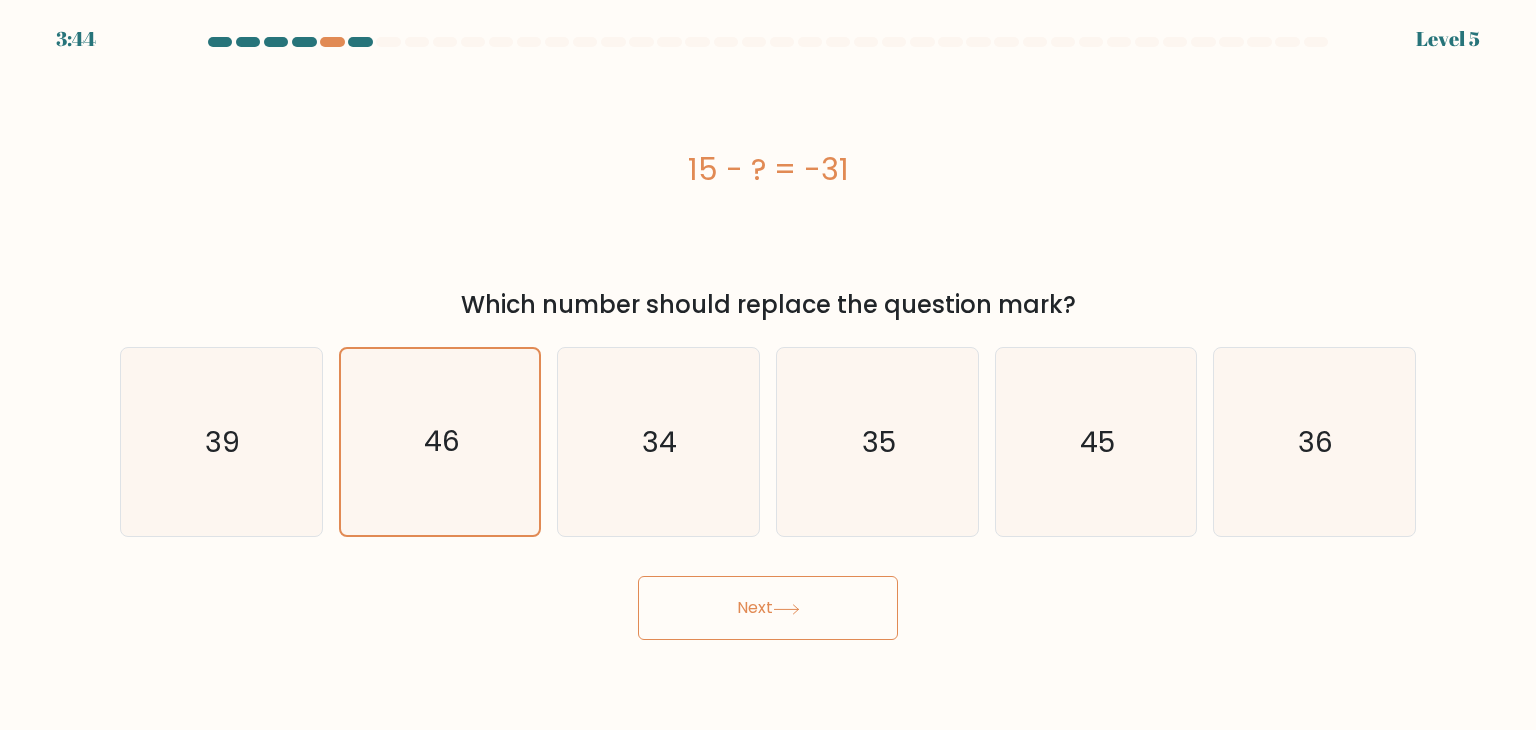 click on "Next" at bounding box center (768, 608) 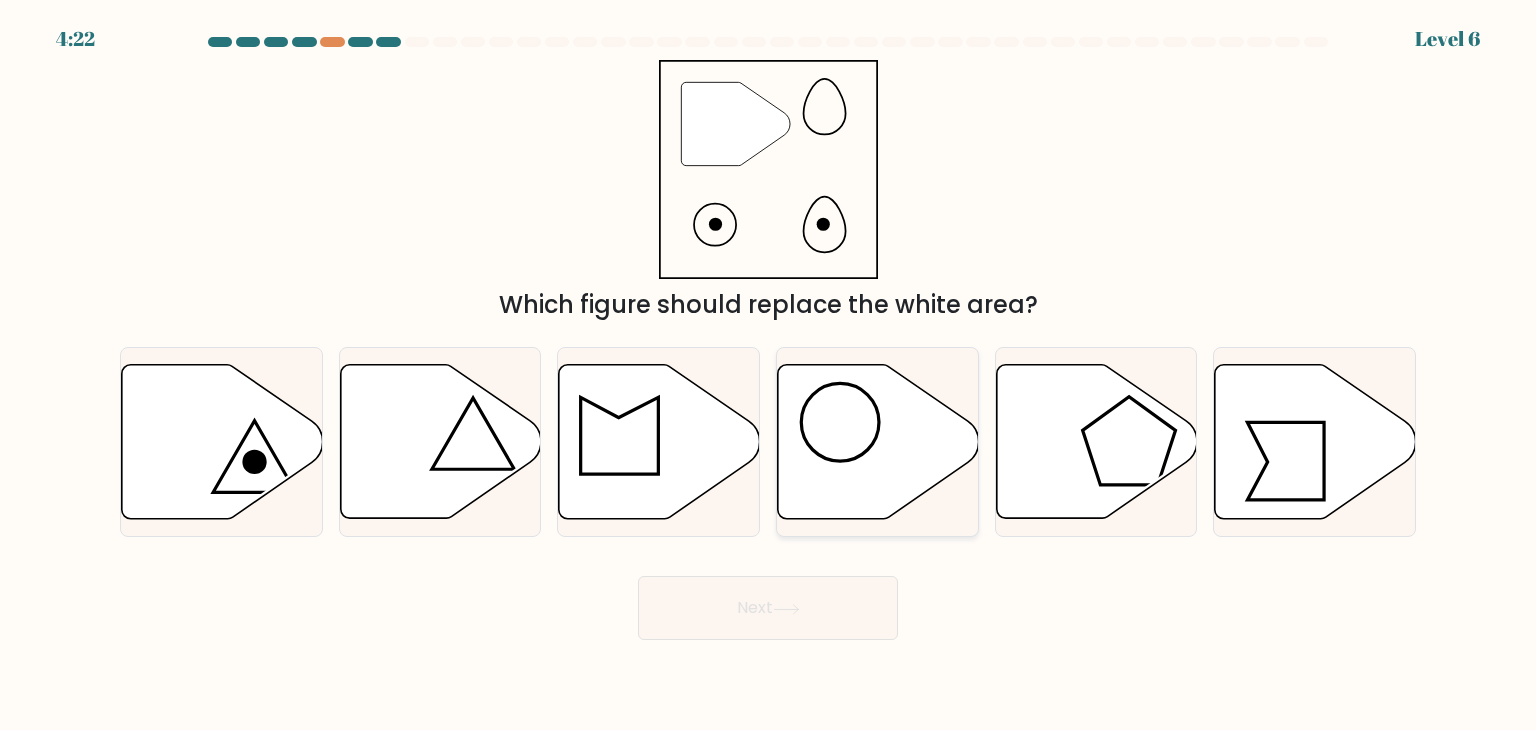 click 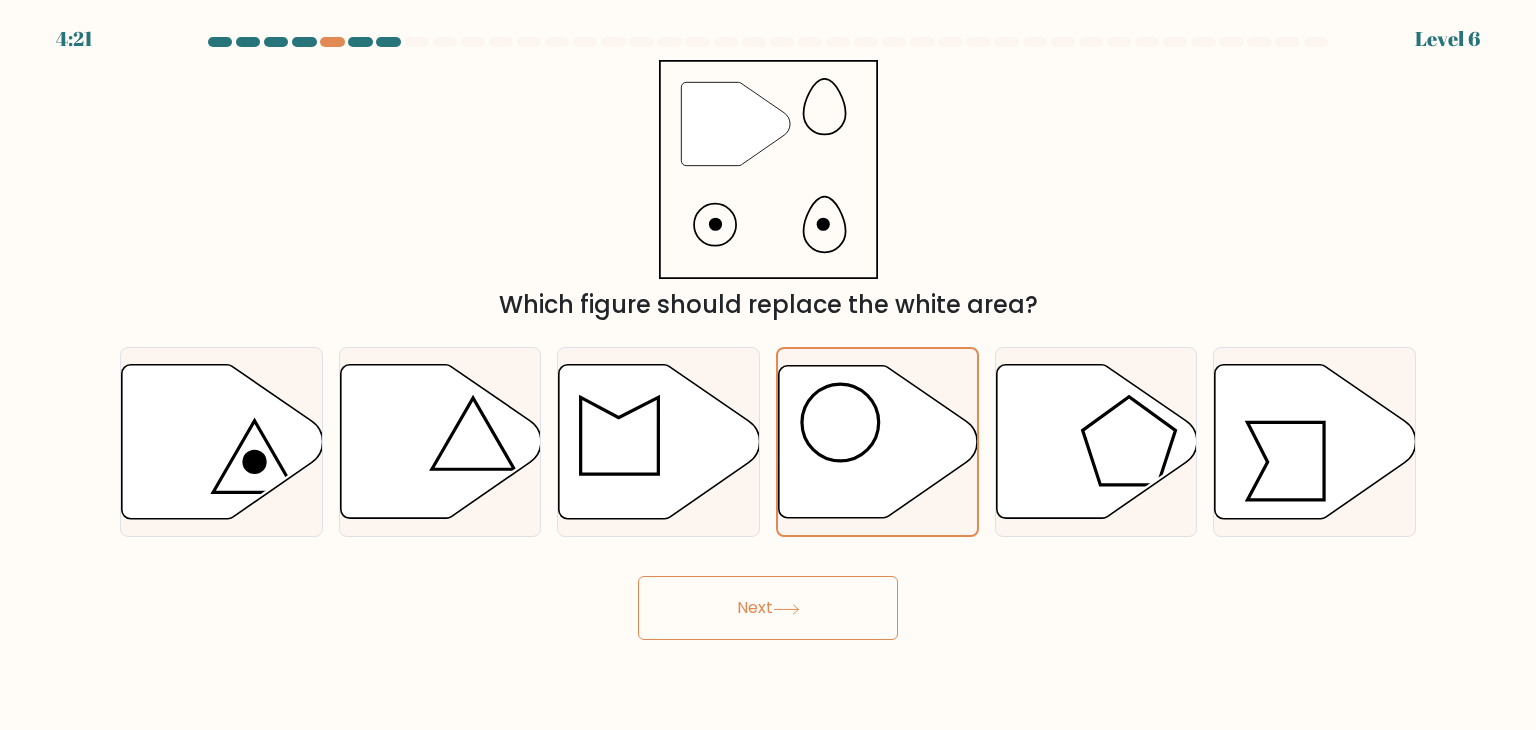 click 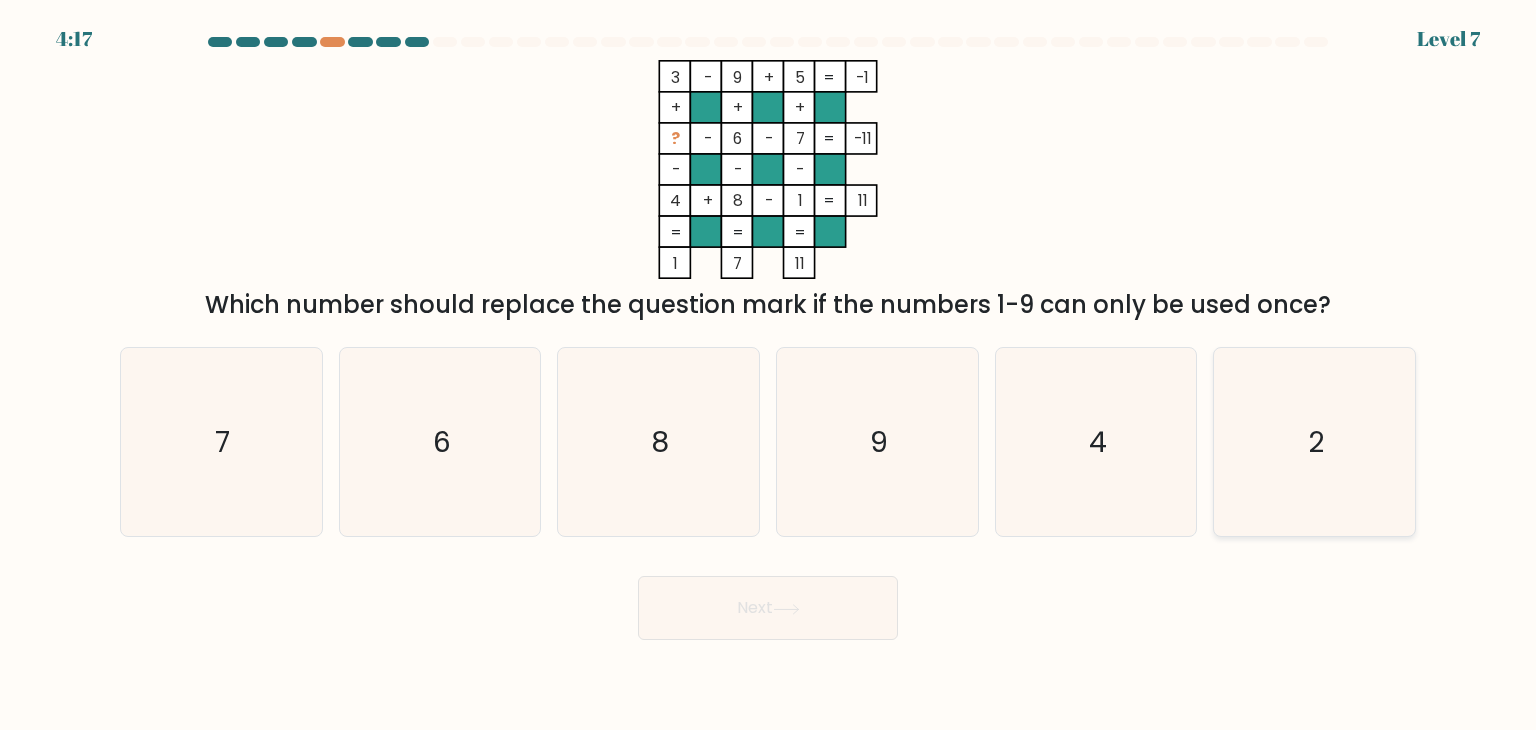 click on "2" 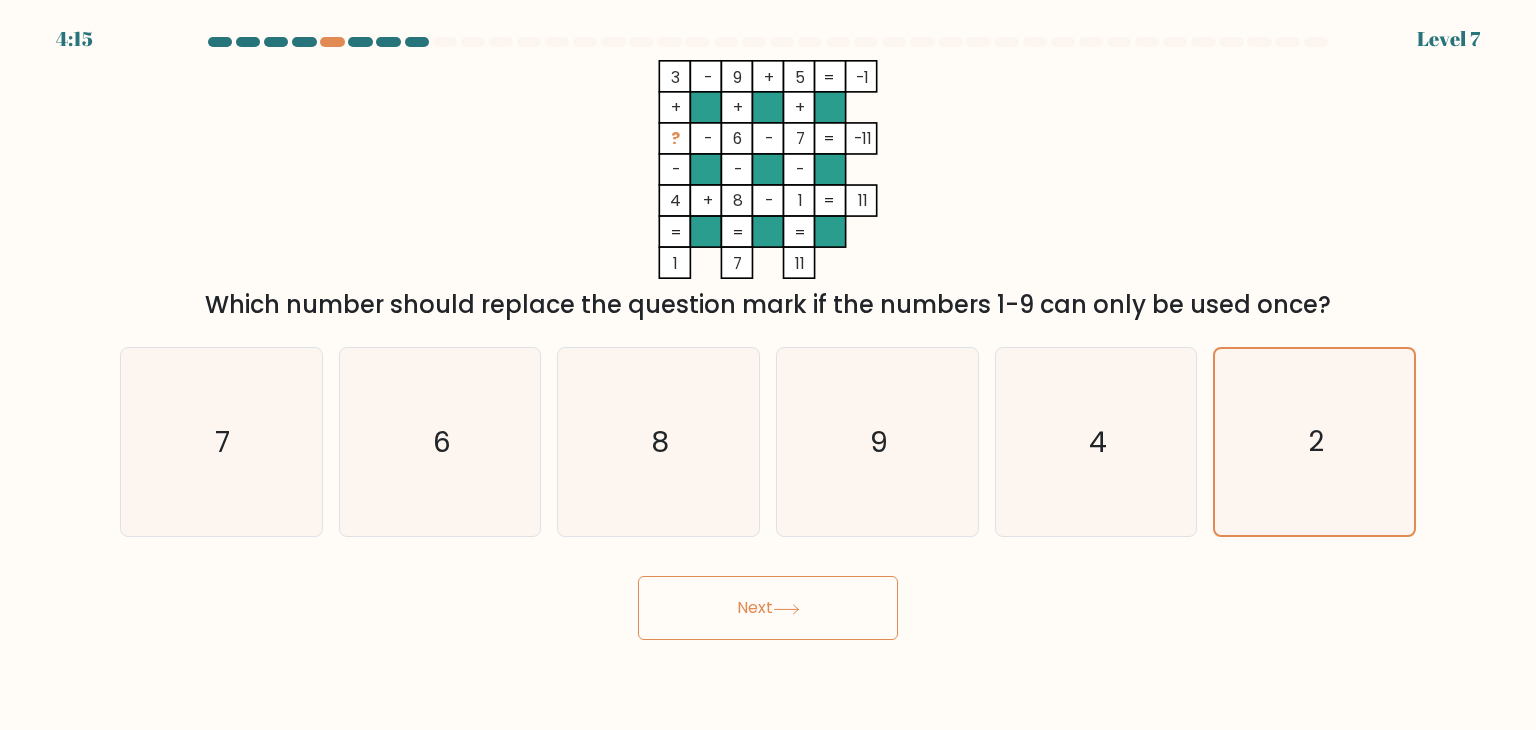 click on "Next" at bounding box center [768, 608] 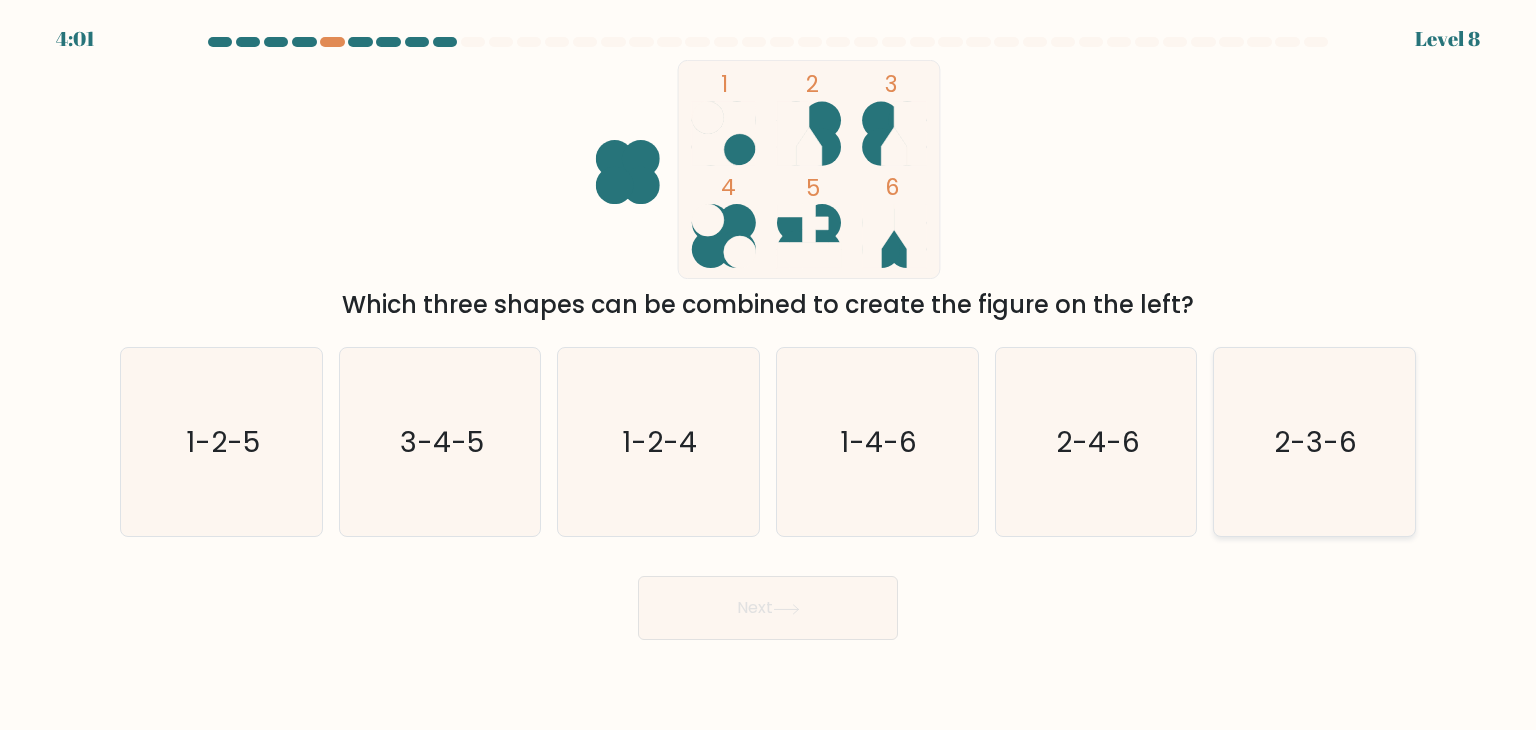 click on "2-3-6" 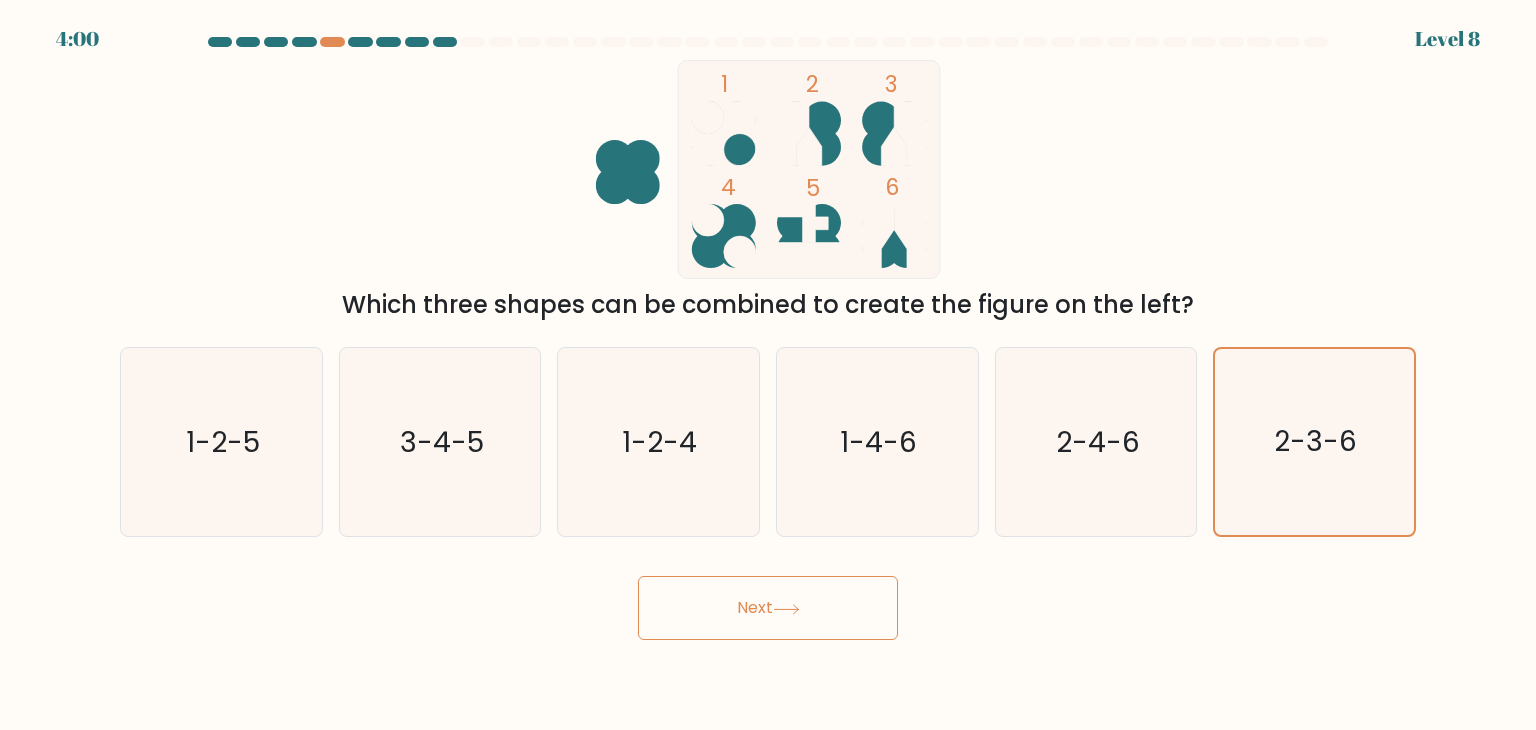 click 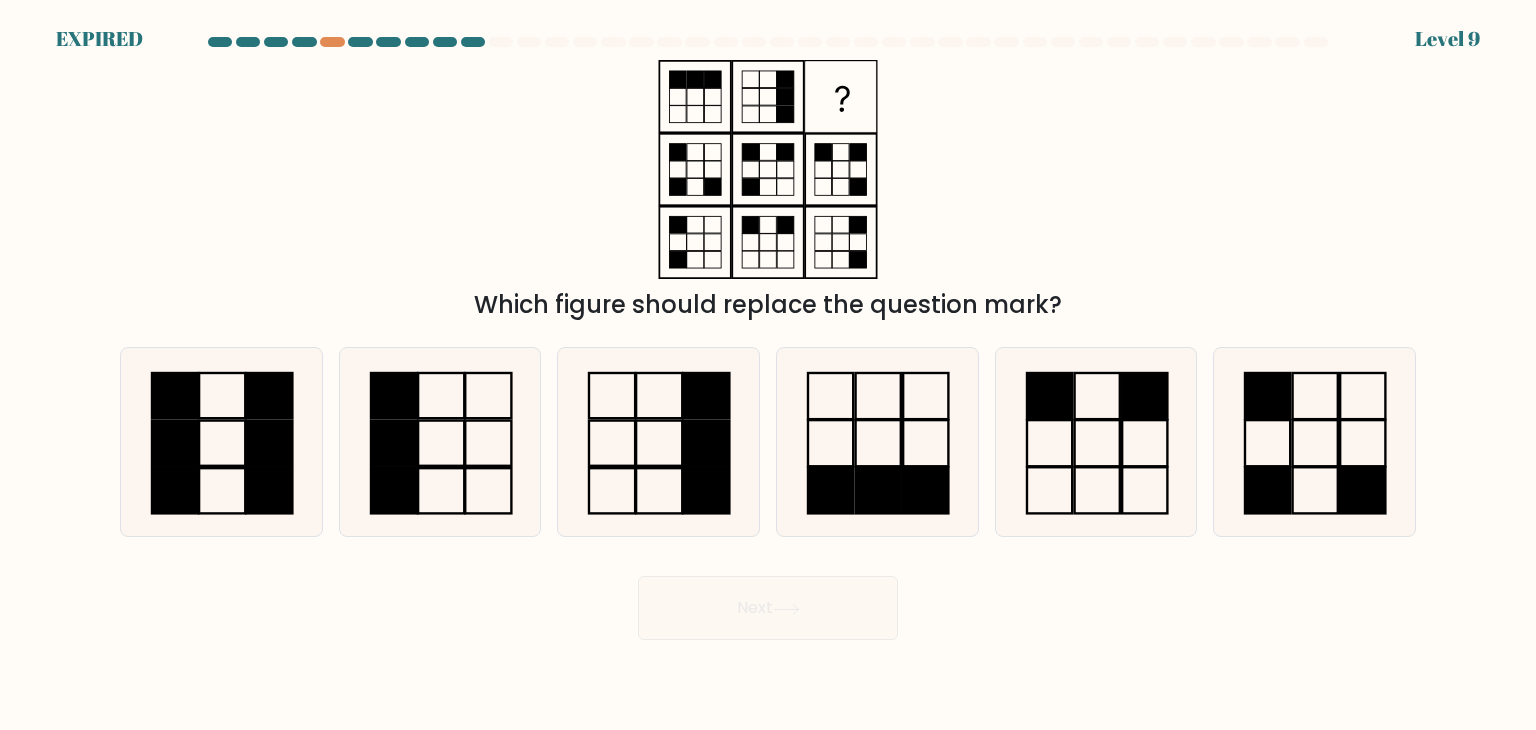 scroll, scrollTop: 0, scrollLeft: 0, axis: both 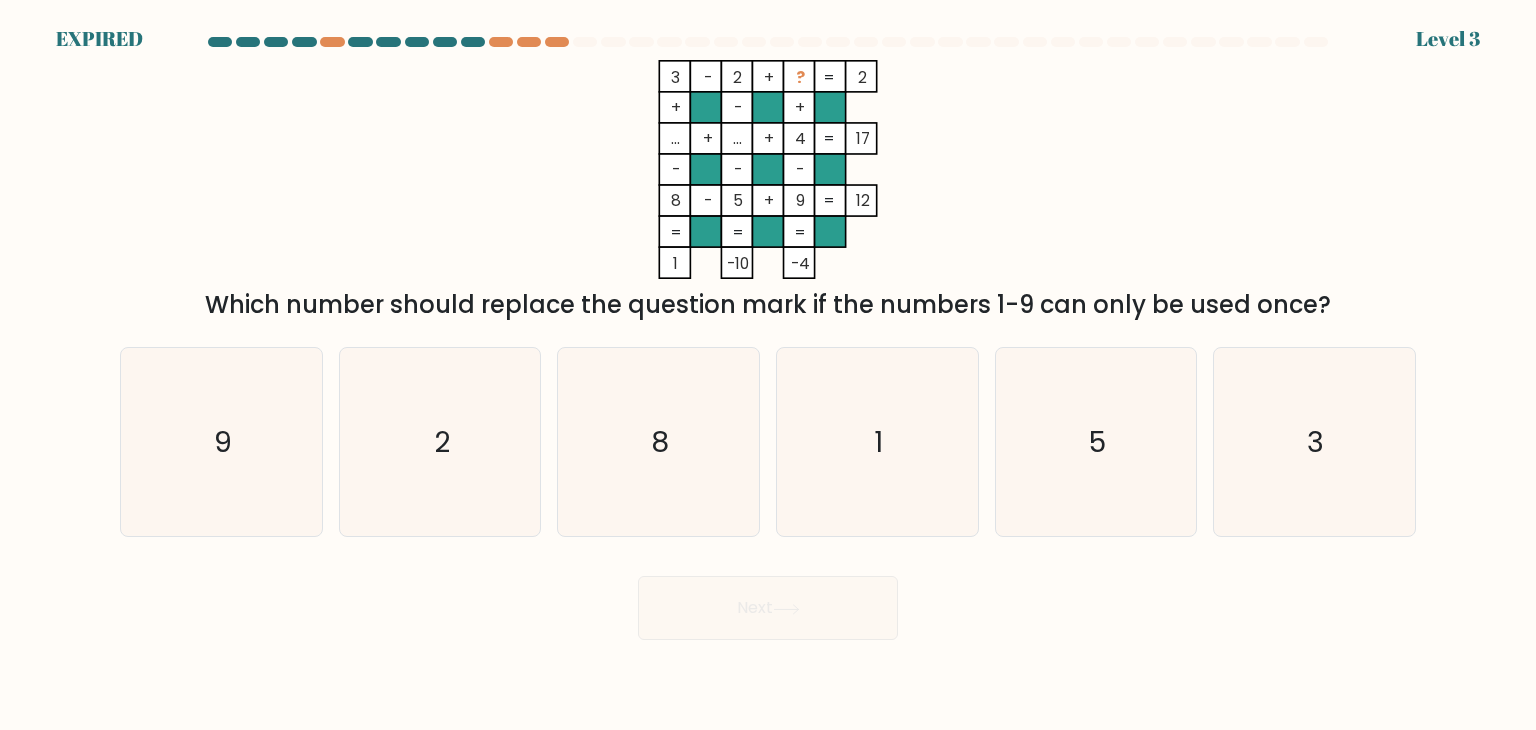 click on "3    -    2    +    ?    2    +    -    +    ...    +    ...    +    4    17    -    -    -    8    -    5    +    9    =   12    =   =   =   =   1    -10    -4    =" 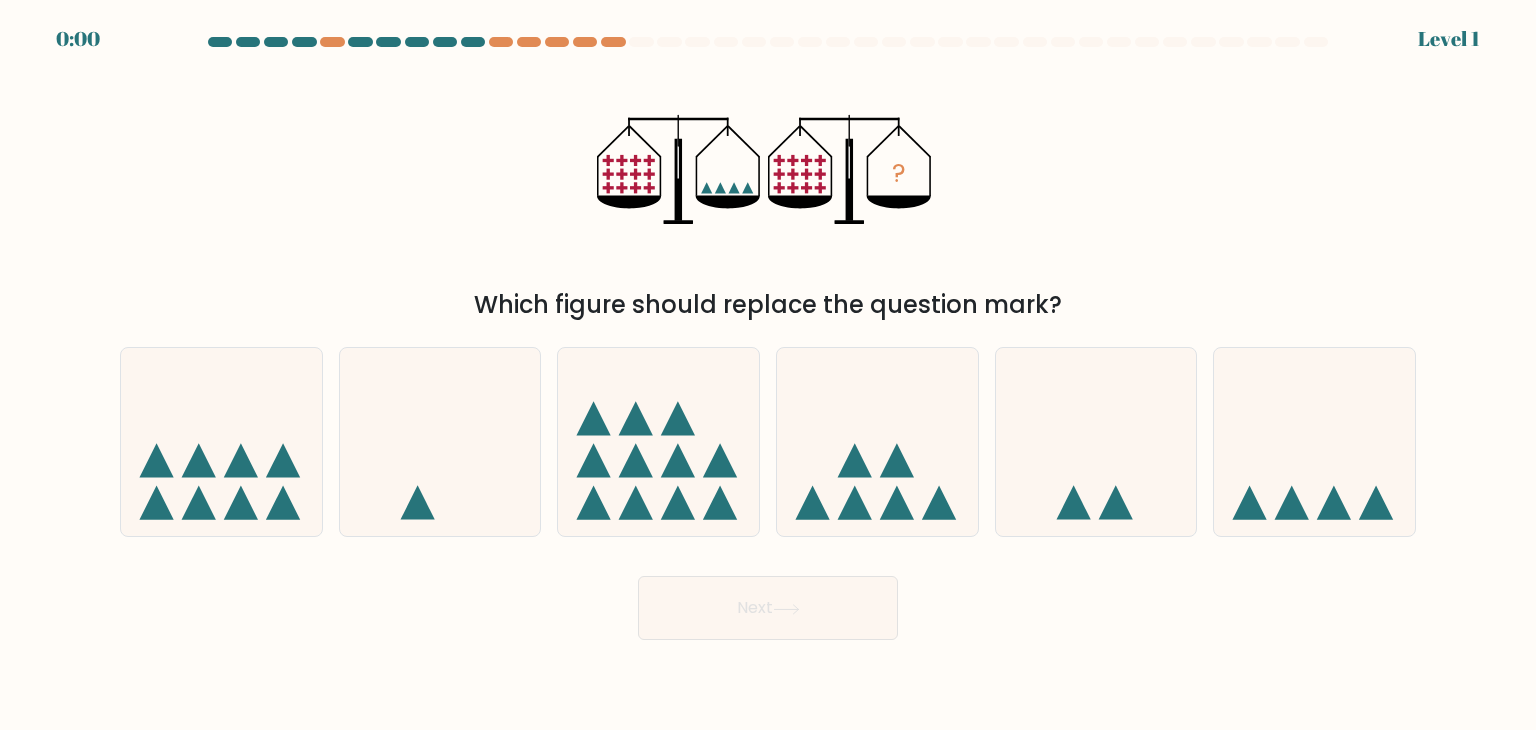 scroll, scrollTop: 0, scrollLeft: 0, axis: both 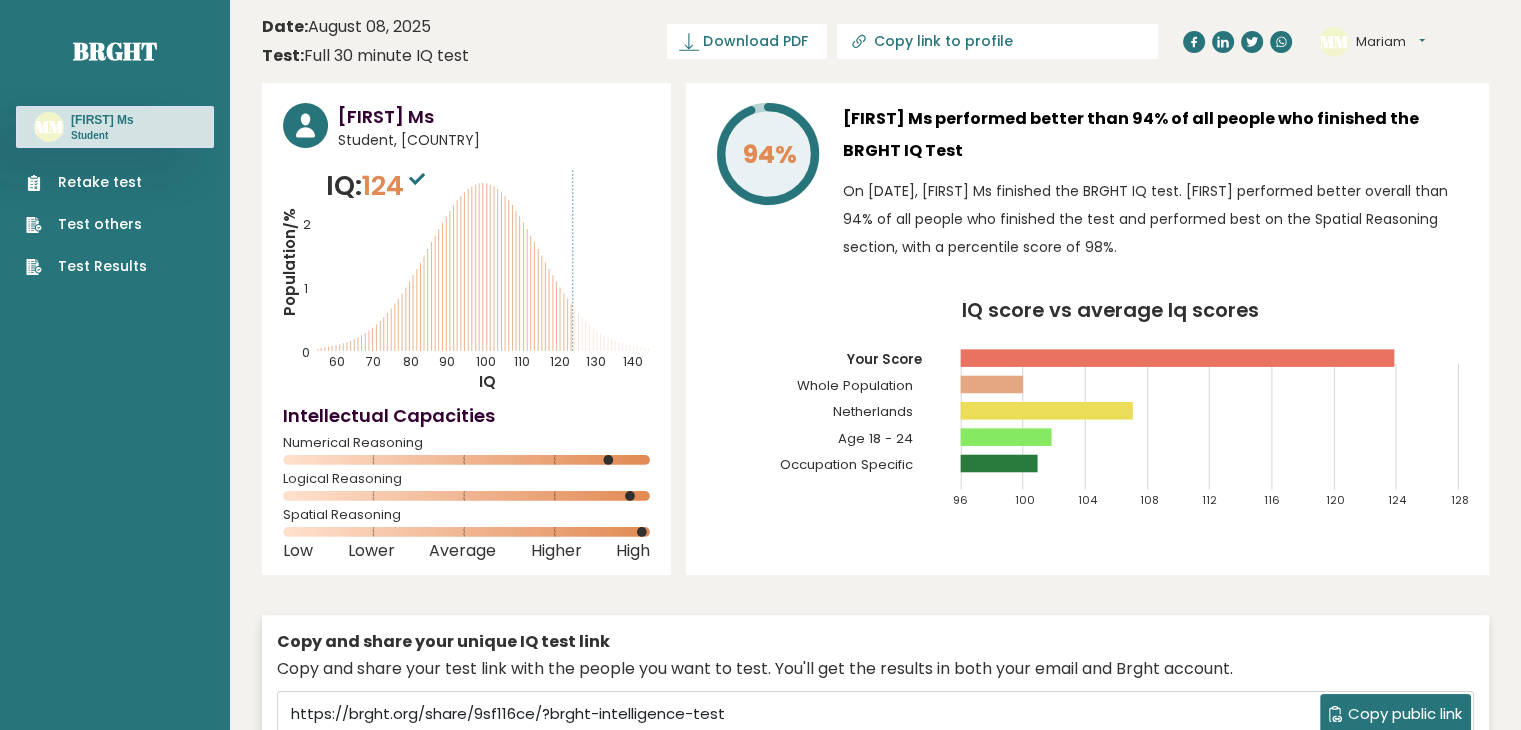 click on "Retake test
Test others
Test Results" at bounding box center (86, 224) 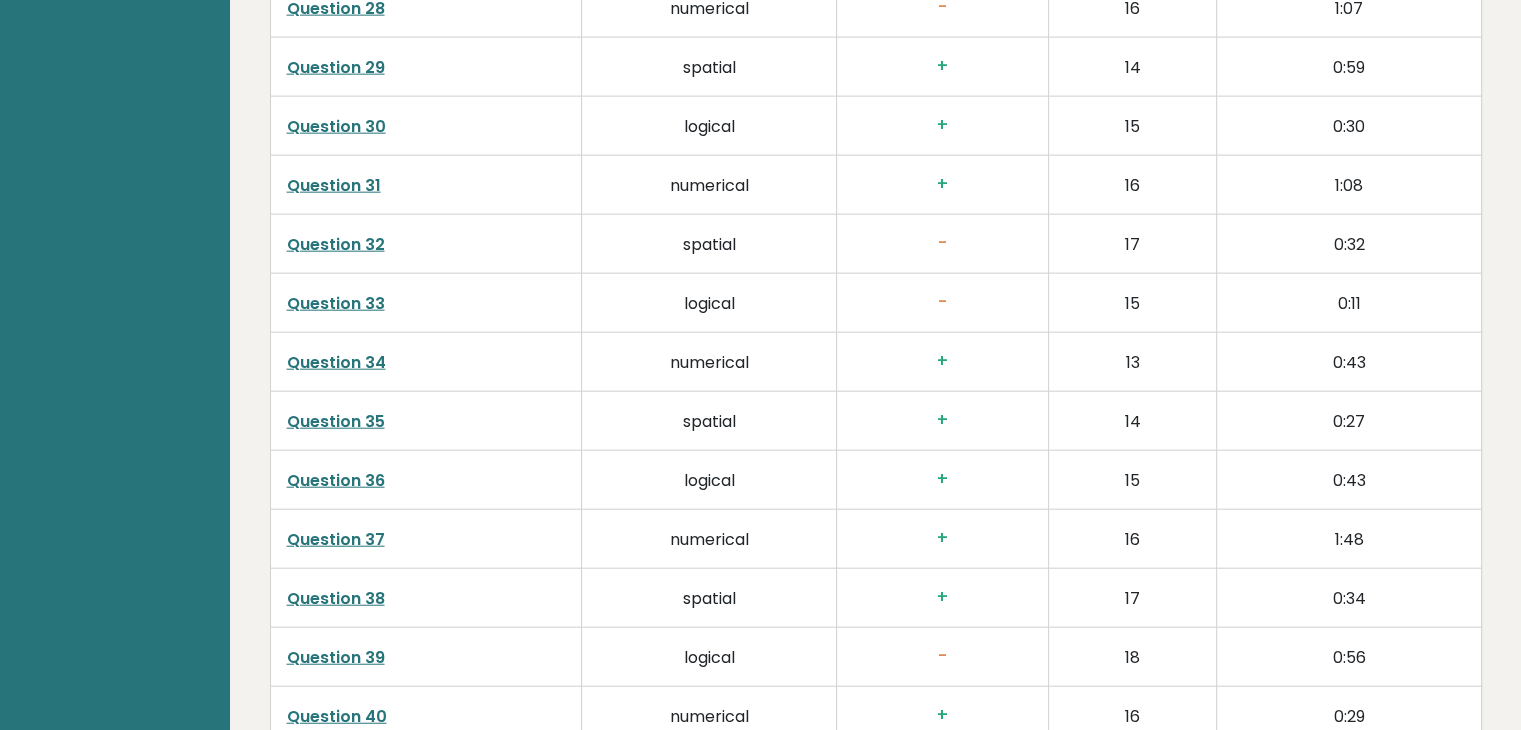 scroll, scrollTop: 5108, scrollLeft: 0, axis: vertical 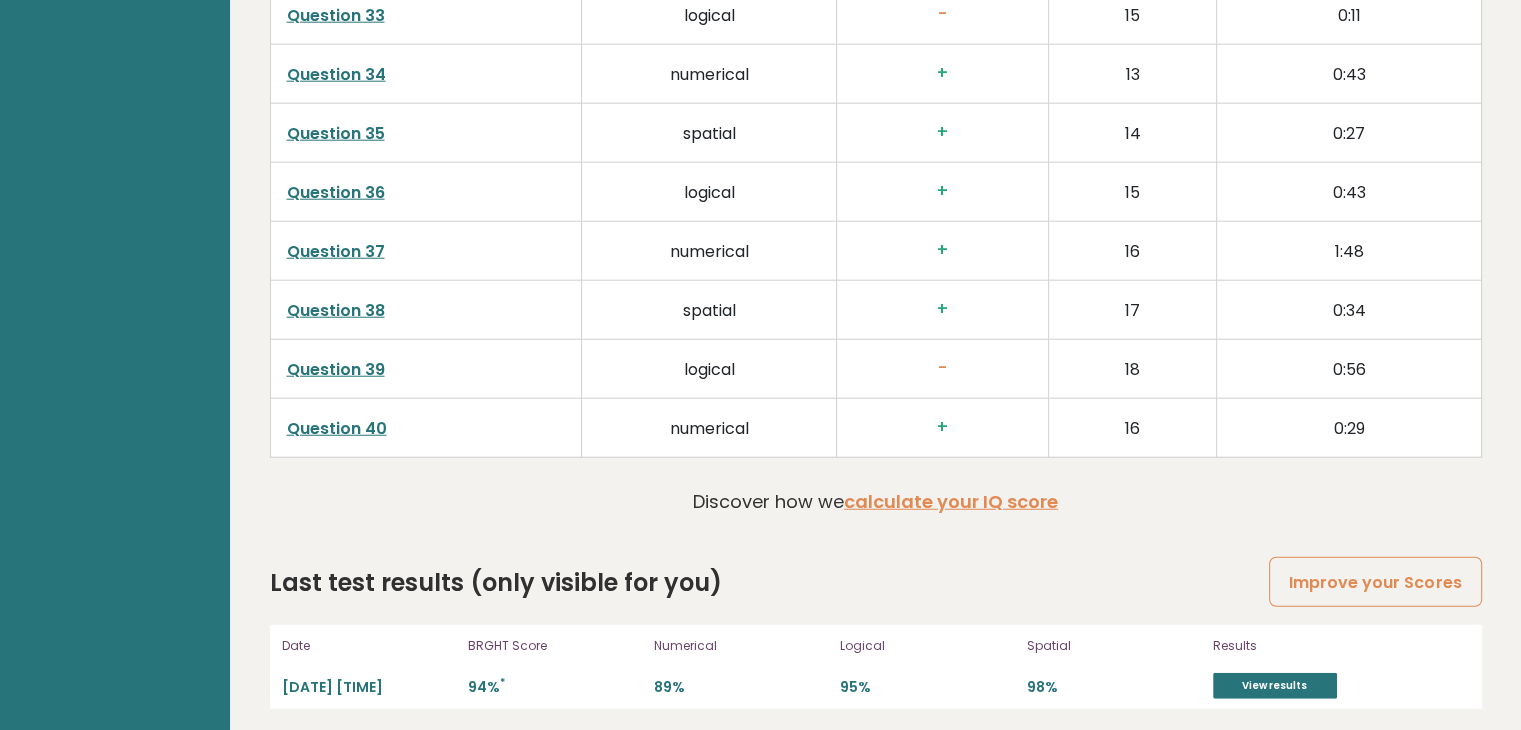 click on "Brght
MM
Mariam Ms
Student
Retake test
Test others
Test Results" at bounding box center (115, -2185) 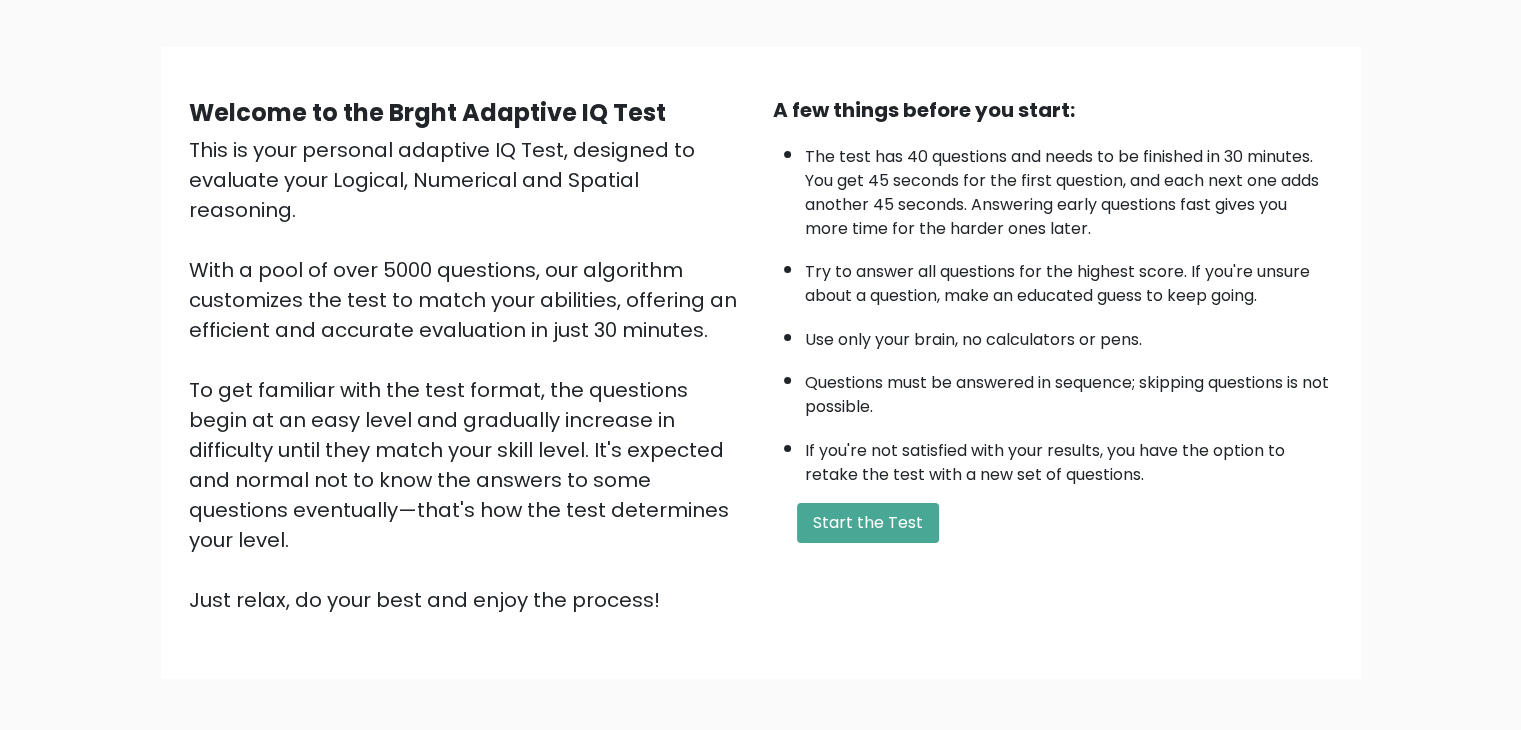 scroll, scrollTop: 112, scrollLeft: 0, axis: vertical 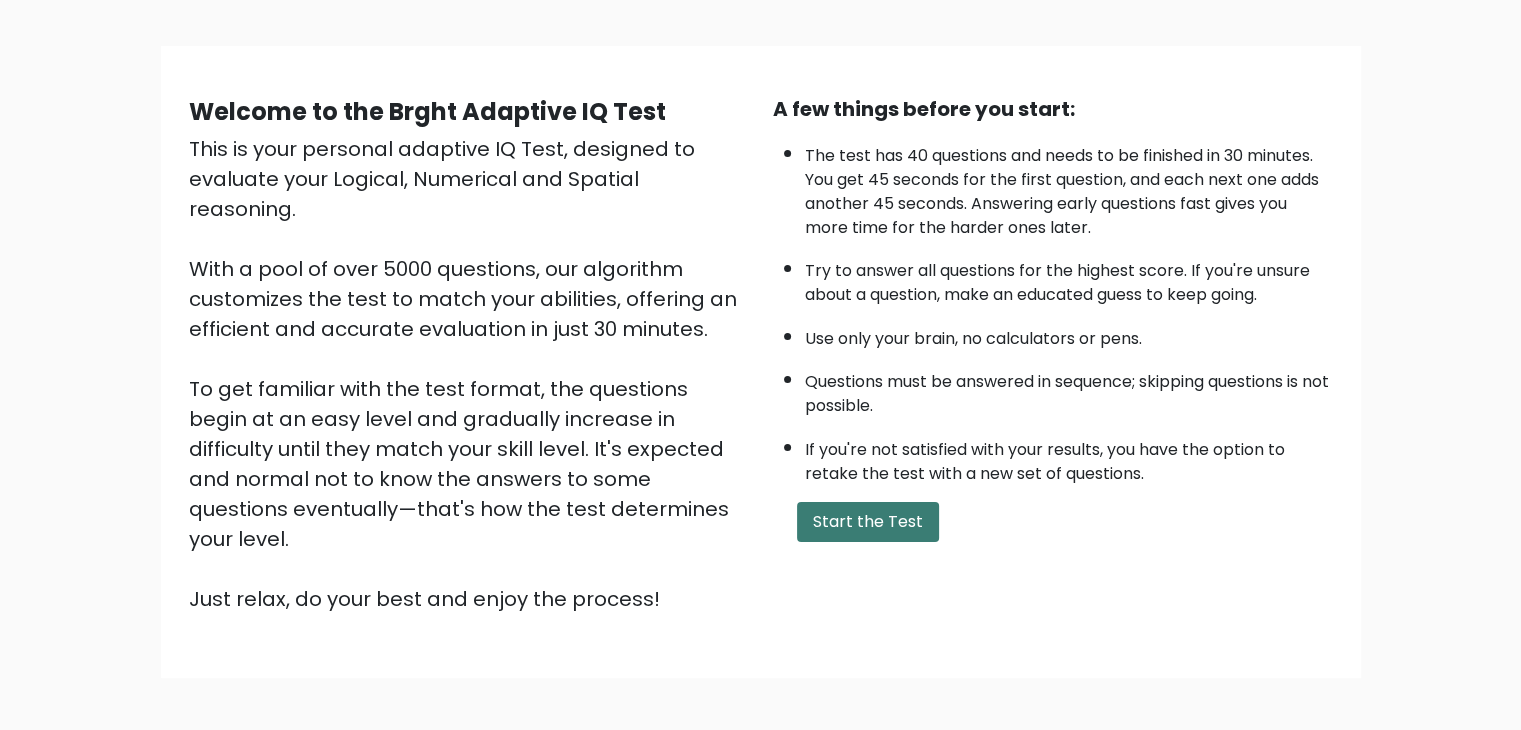 click on "Start the Test" at bounding box center [868, 522] 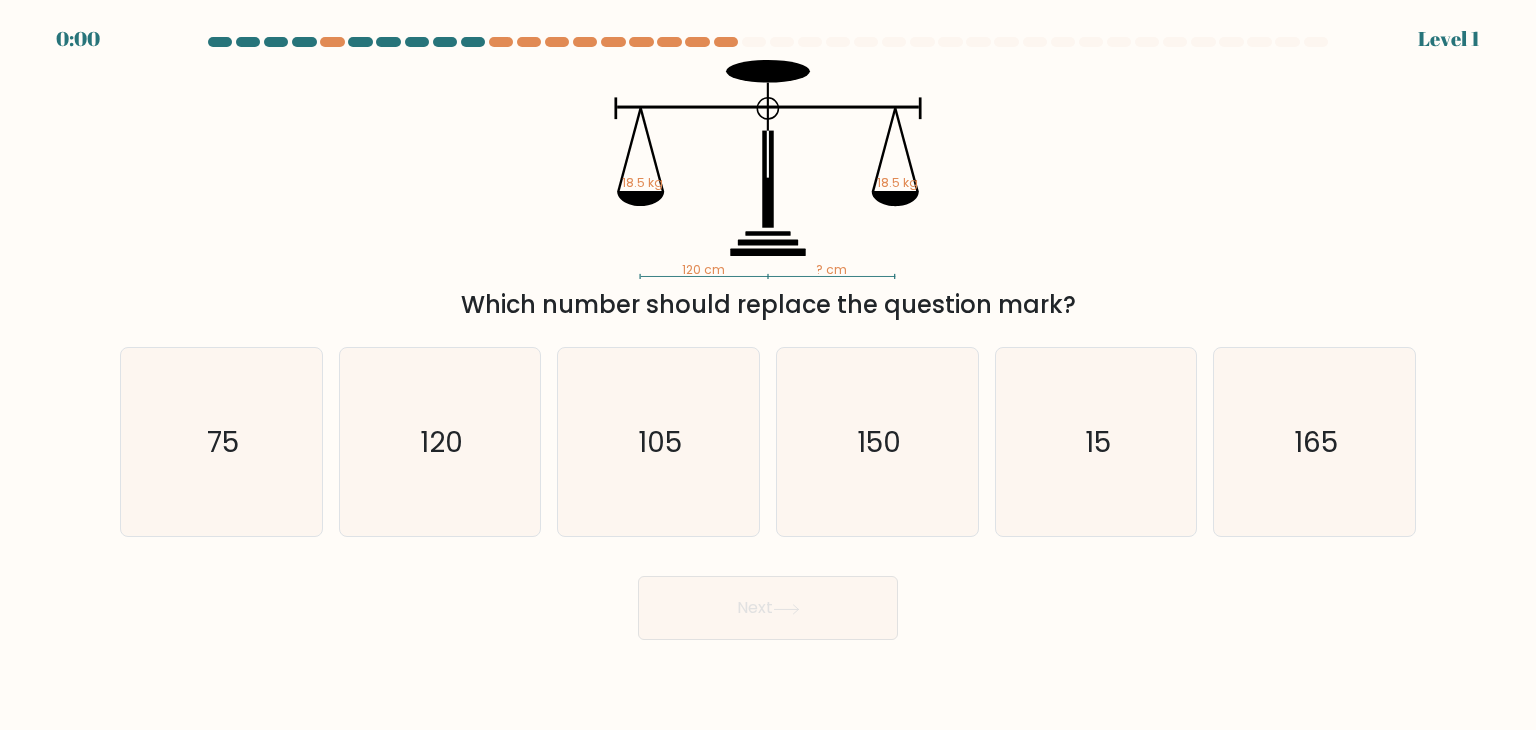 scroll, scrollTop: 0, scrollLeft: 0, axis: both 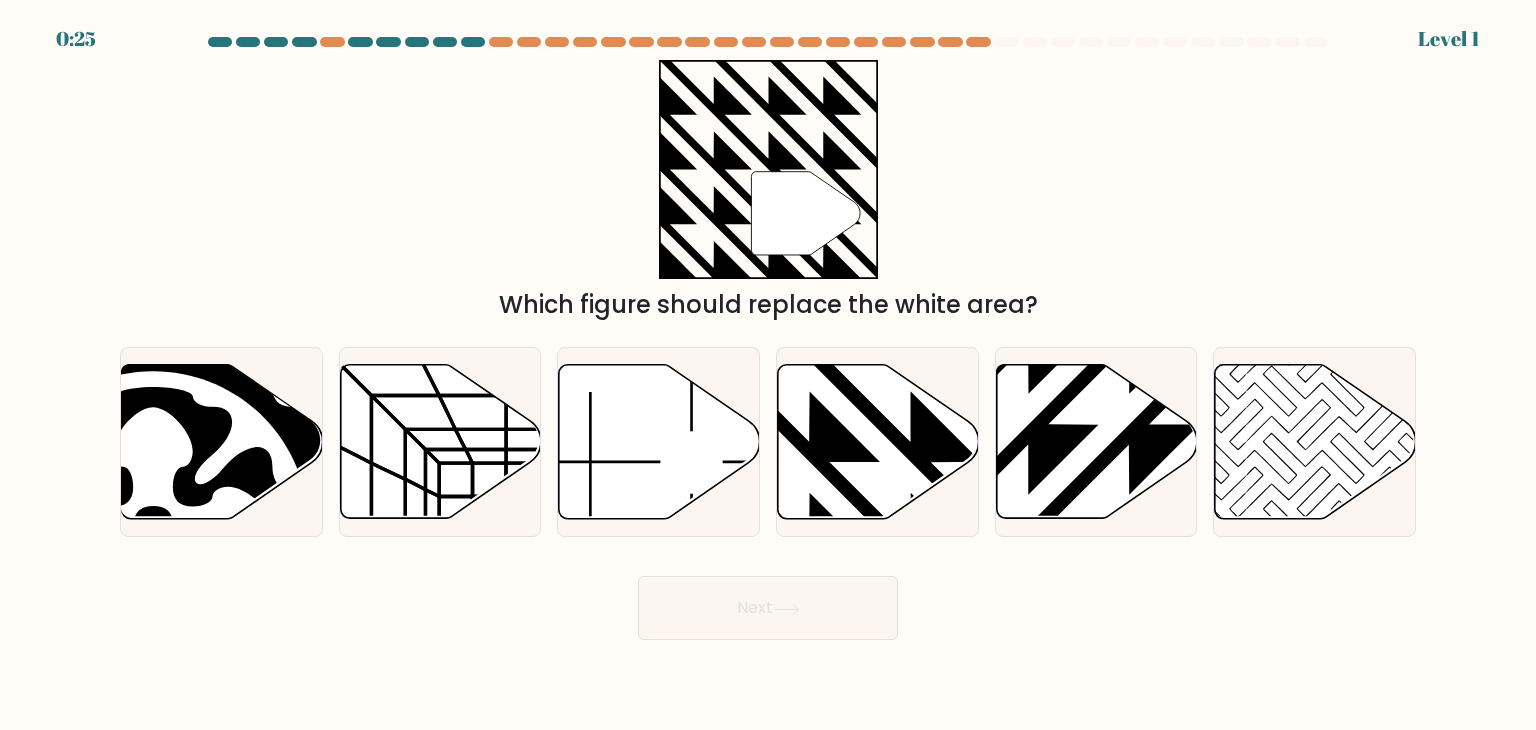 click on "0:25
Level 1" at bounding box center [768, 365] 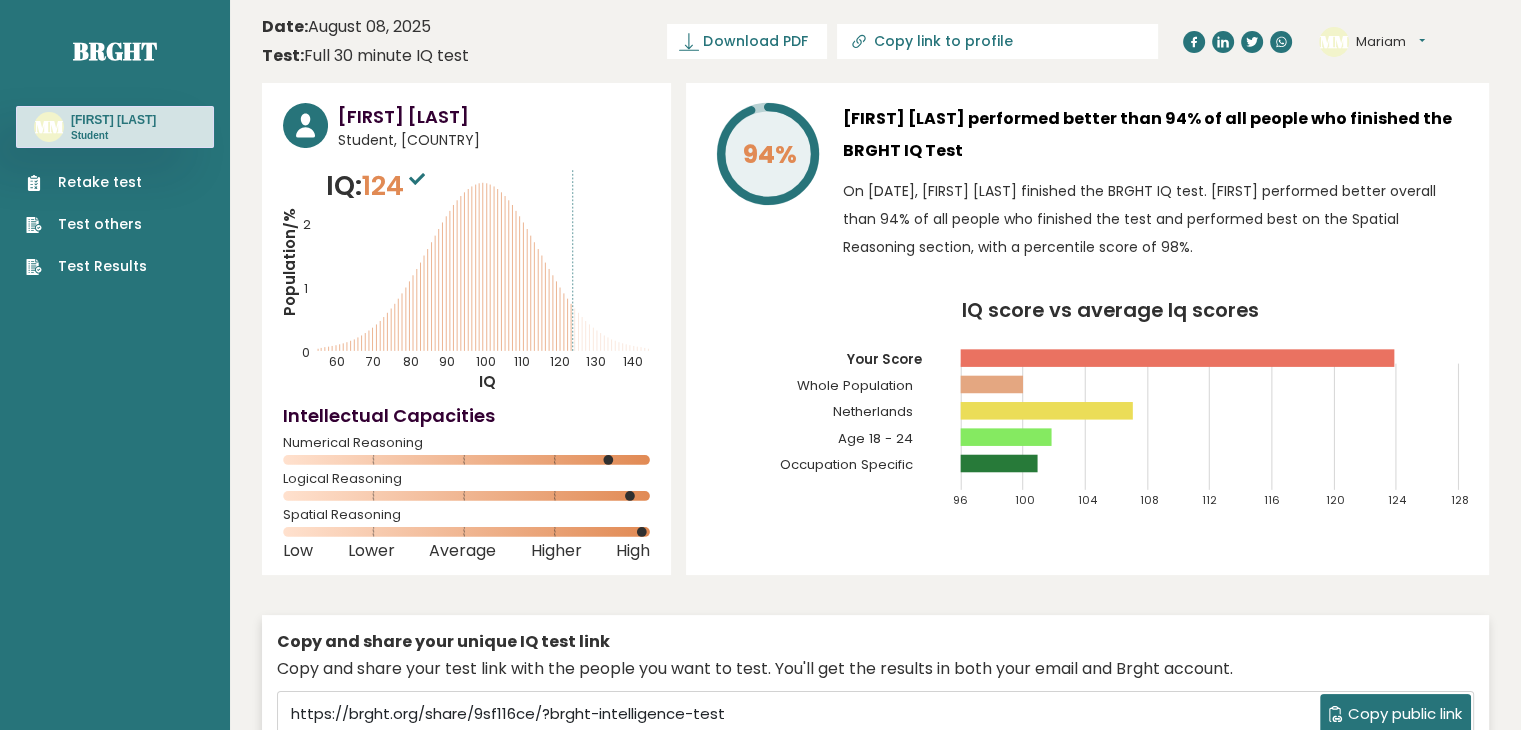 scroll, scrollTop: 0, scrollLeft: 0, axis: both 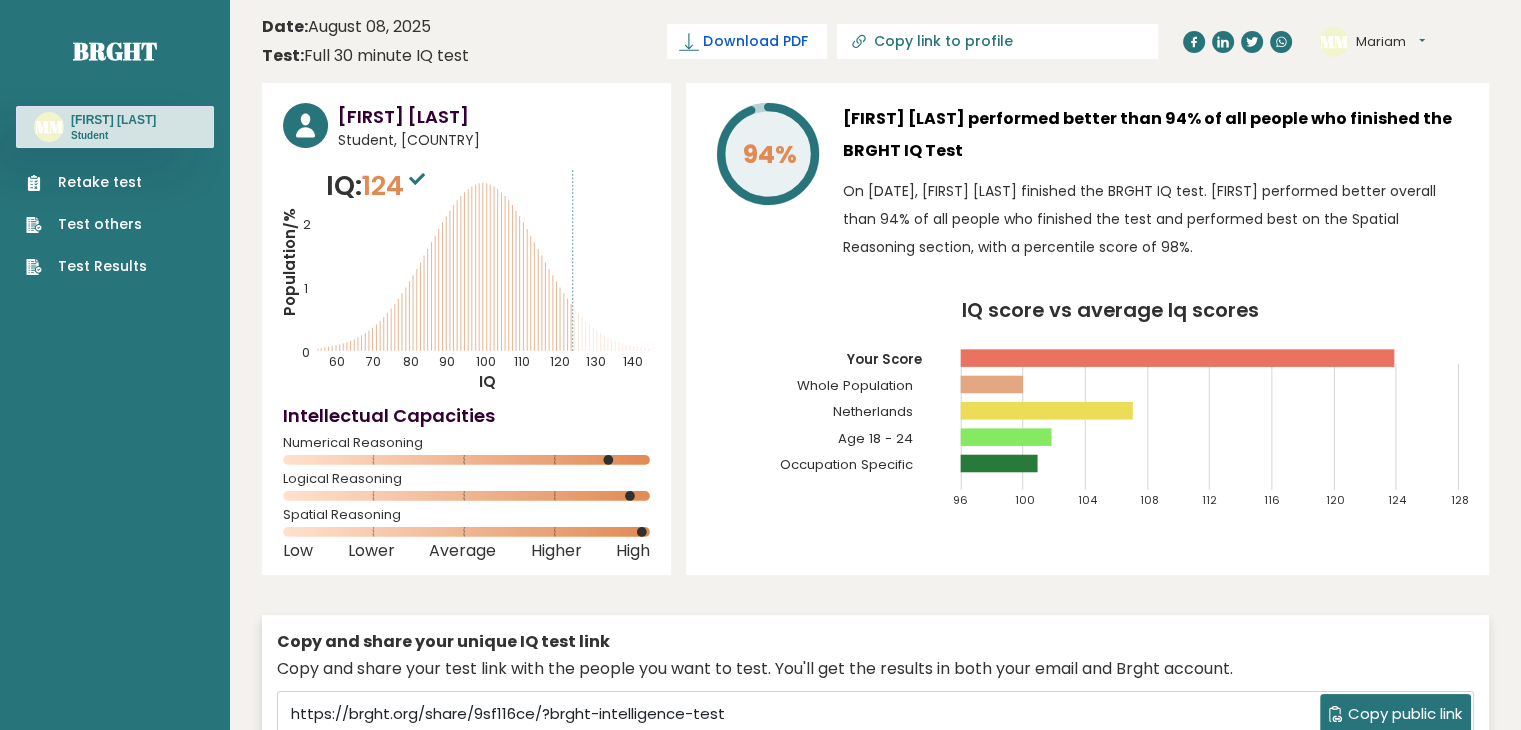 click 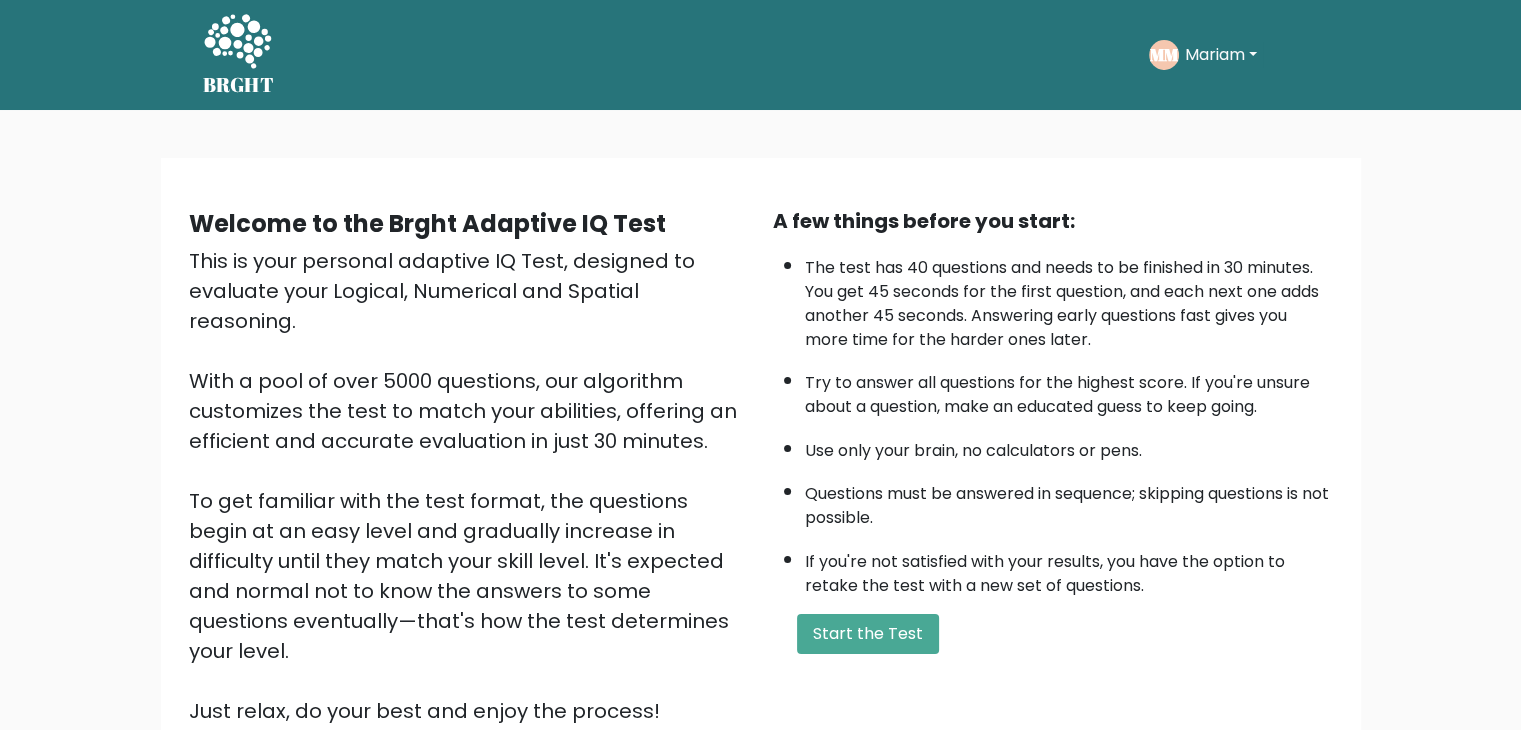 scroll, scrollTop: 186, scrollLeft: 0, axis: vertical 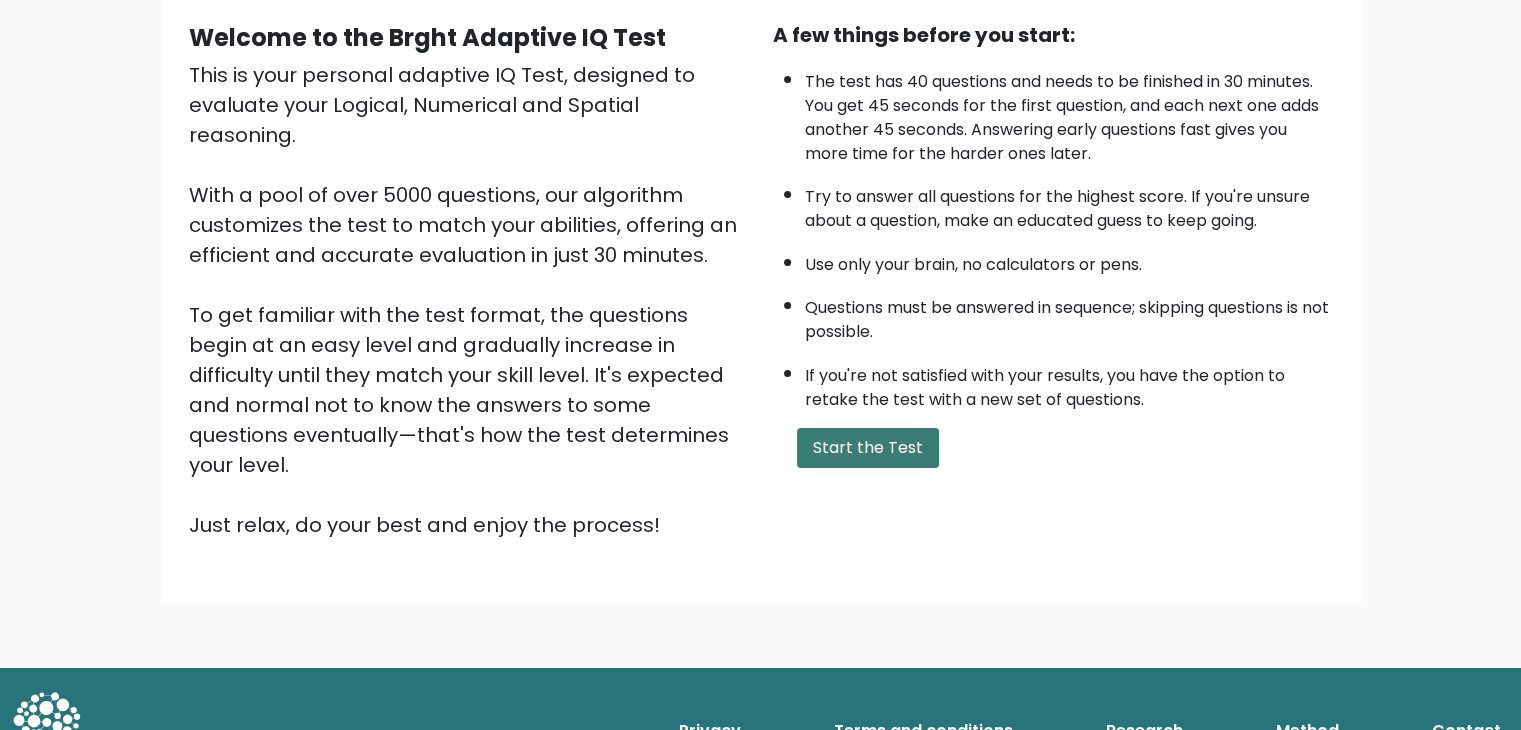 click on "Start the Test" at bounding box center (868, 448) 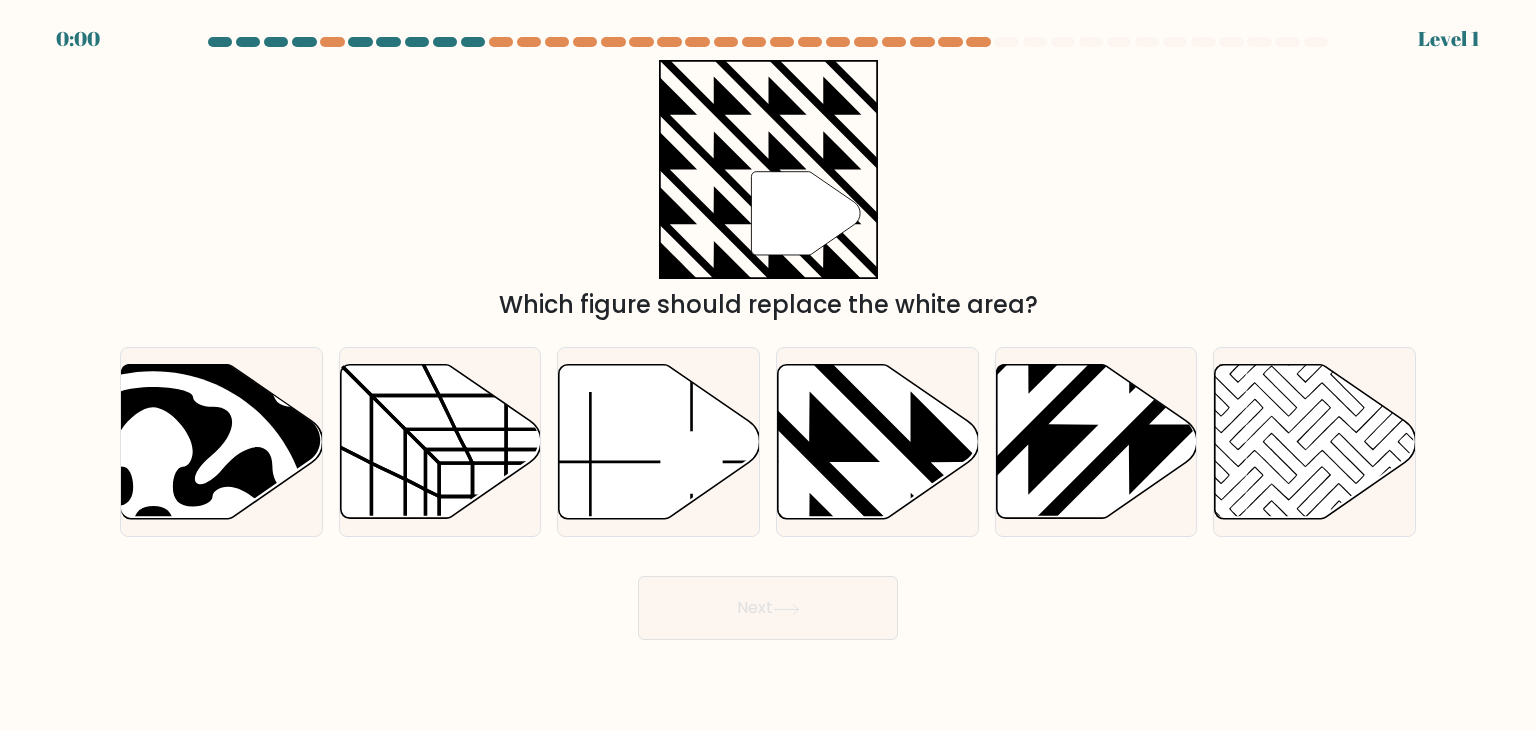 scroll, scrollTop: 0, scrollLeft: 0, axis: both 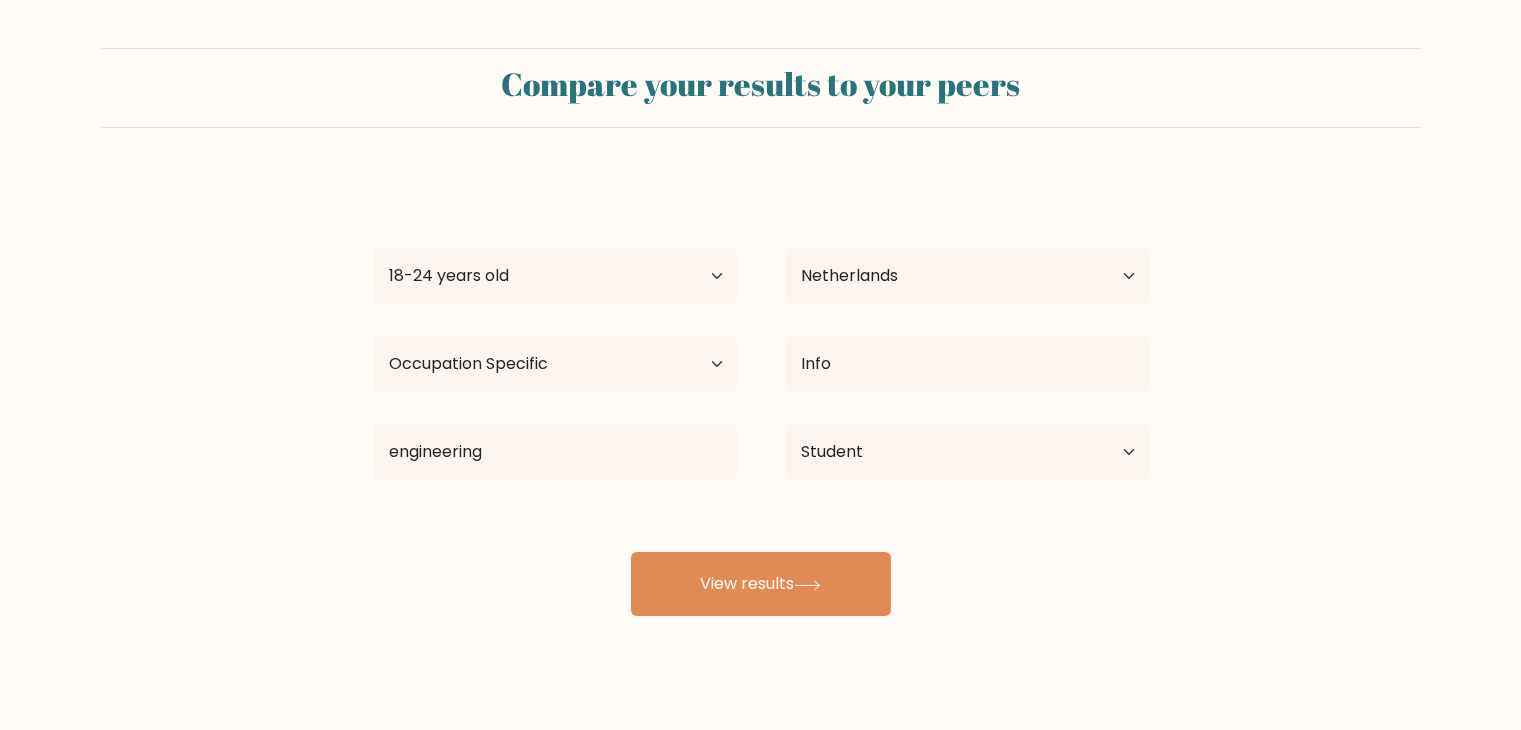 select on "18_24" 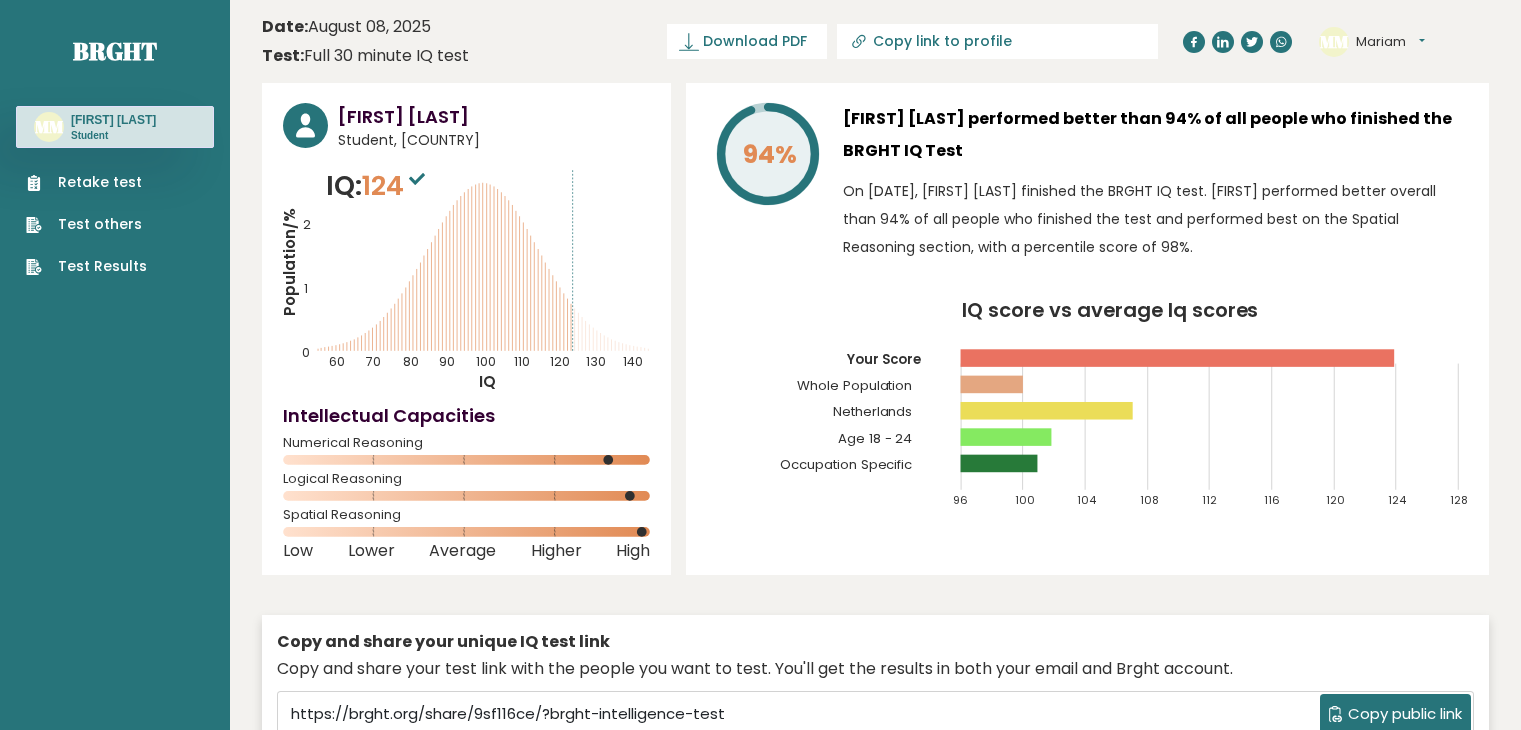 scroll, scrollTop: 0, scrollLeft: 0, axis: both 